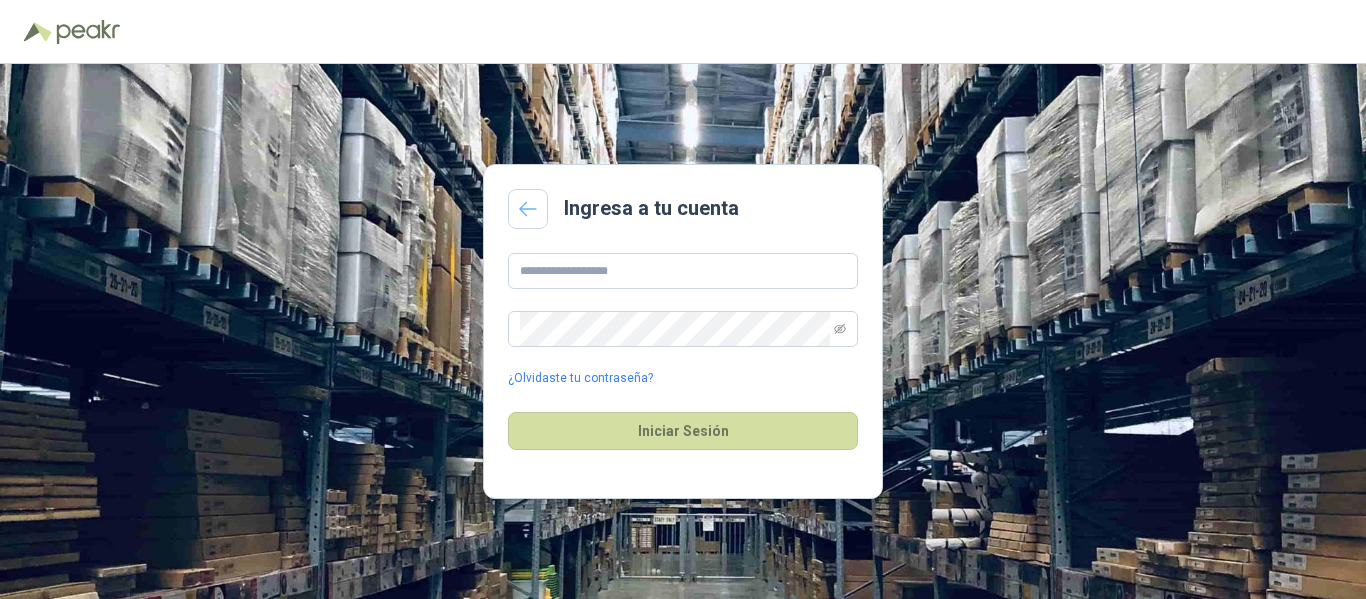 scroll, scrollTop: 0, scrollLeft: 0, axis: both 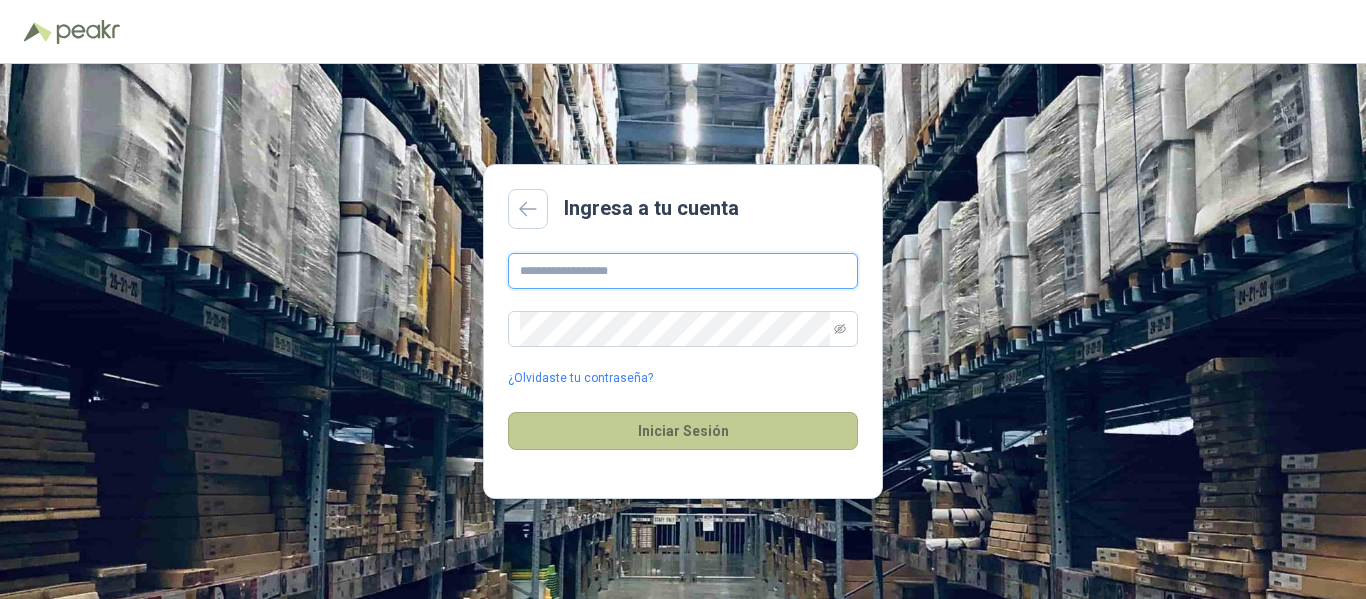 type on "**********" 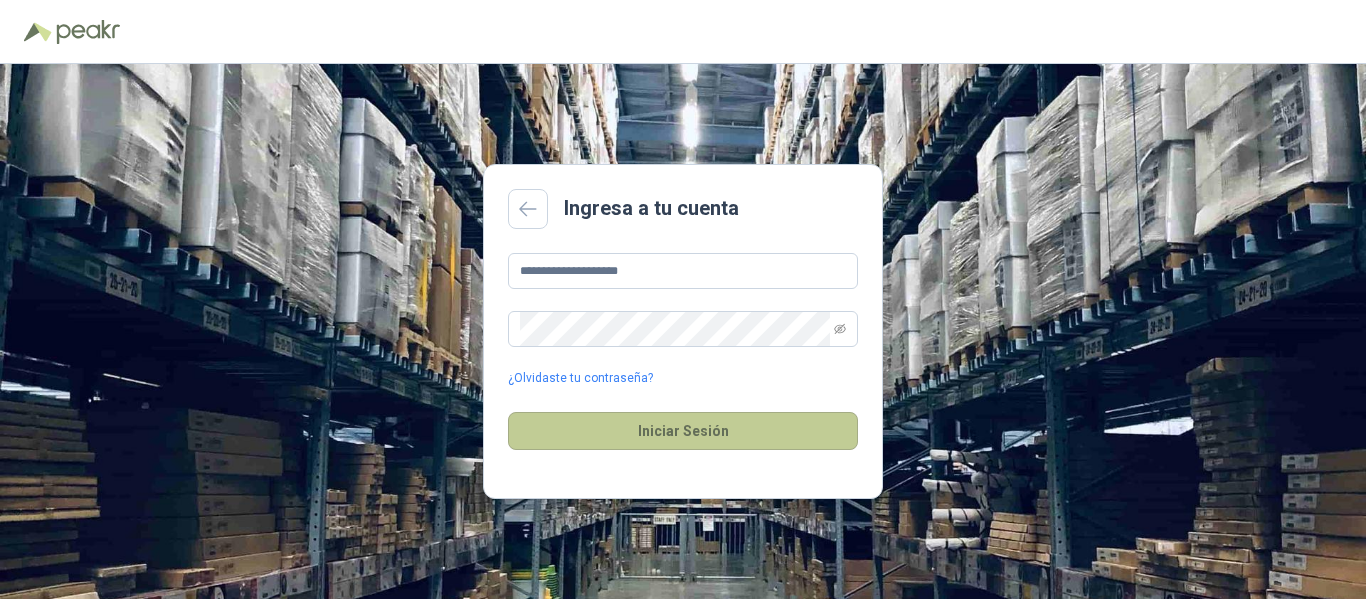click on "Iniciar Sesión" at bounding box center [683, 431] 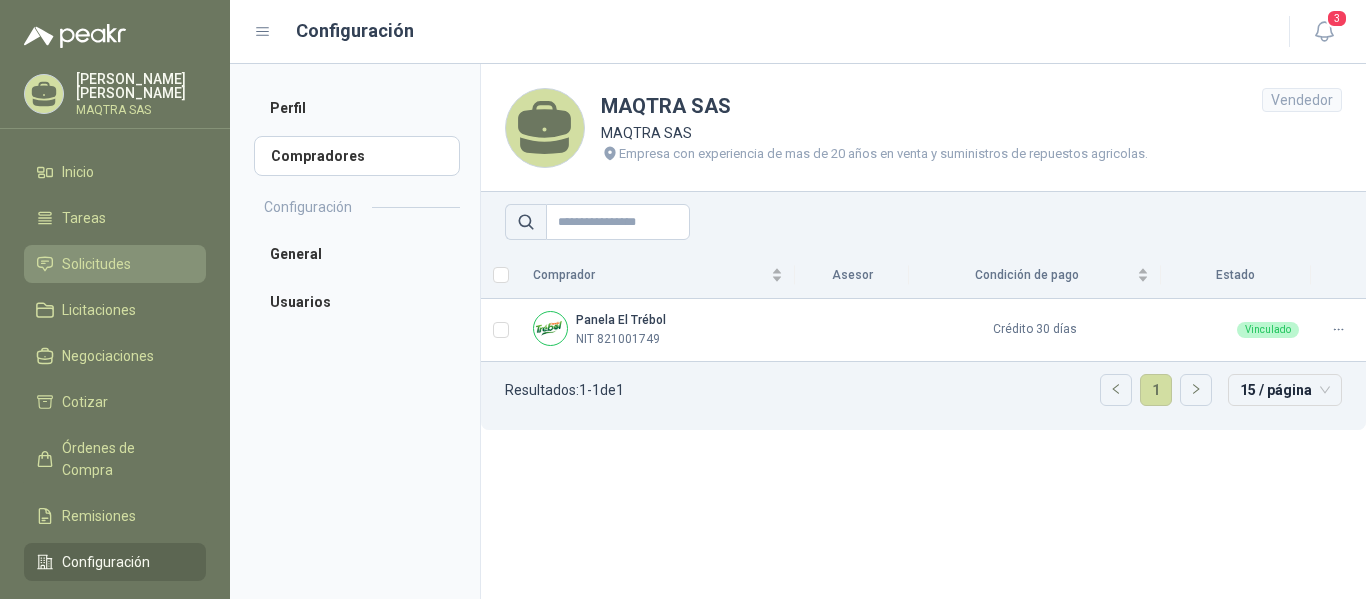 click on "Solicitudes" at bounding box center (96, 264) 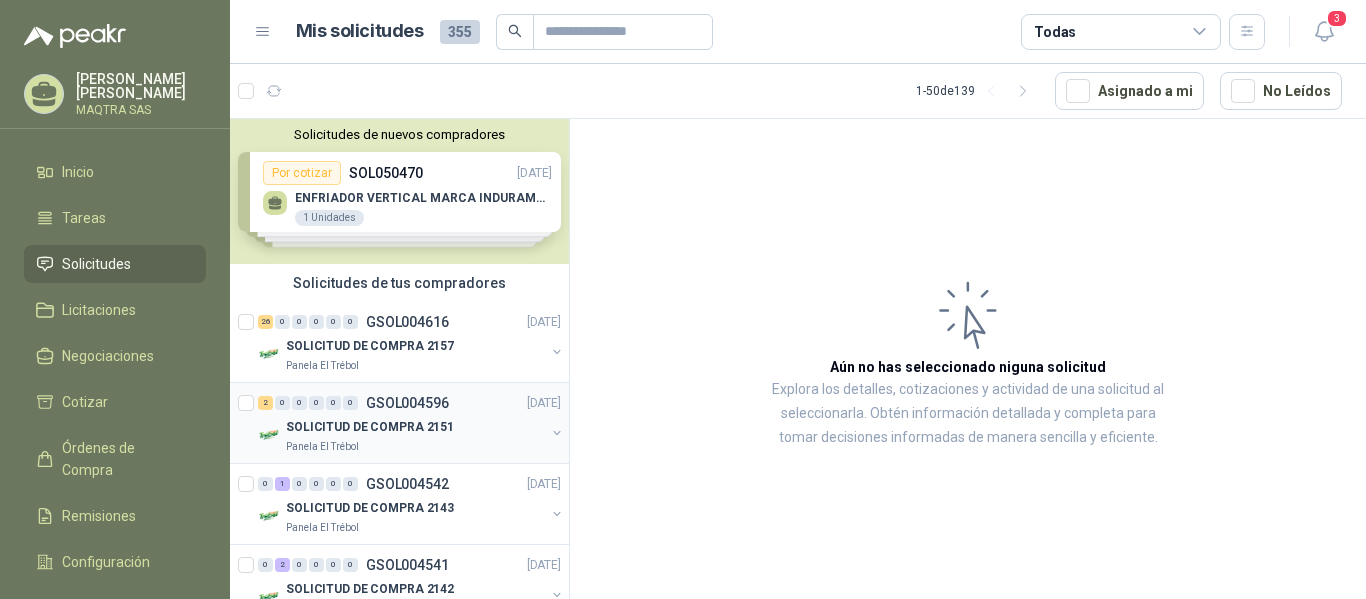 click on "Panela El Trébol" at bounding box center [415, 447] 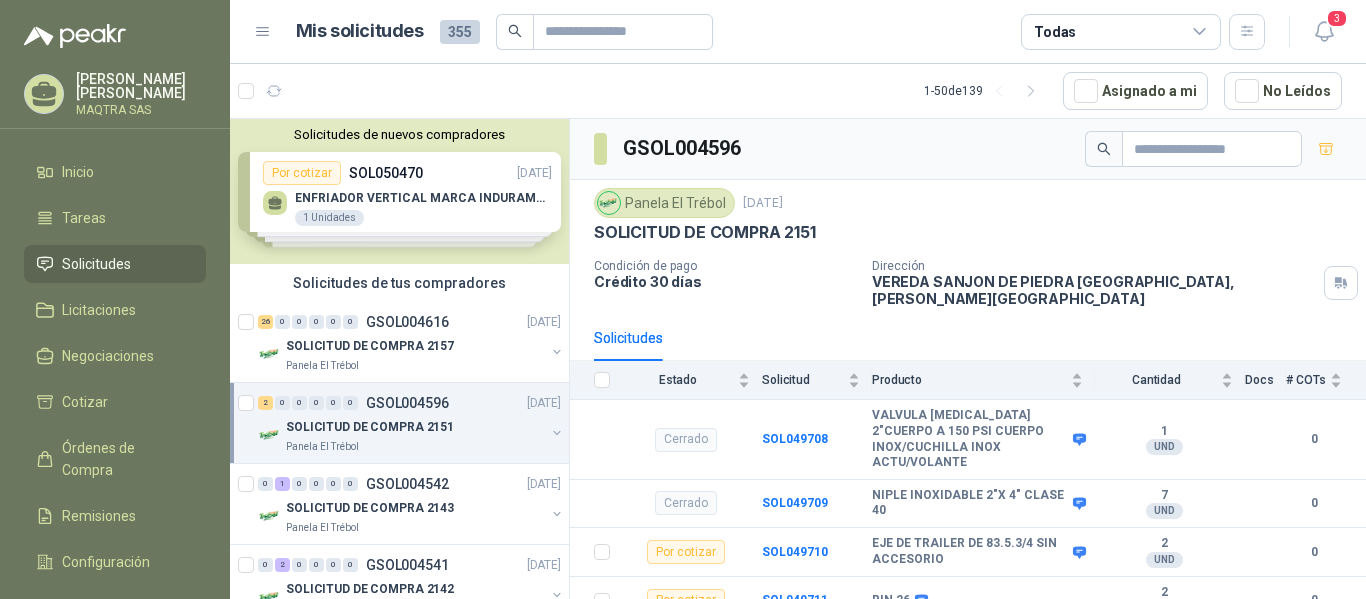 click on "SOLICITUD DE COMPRA 2151" at bounding box center [370, 427] 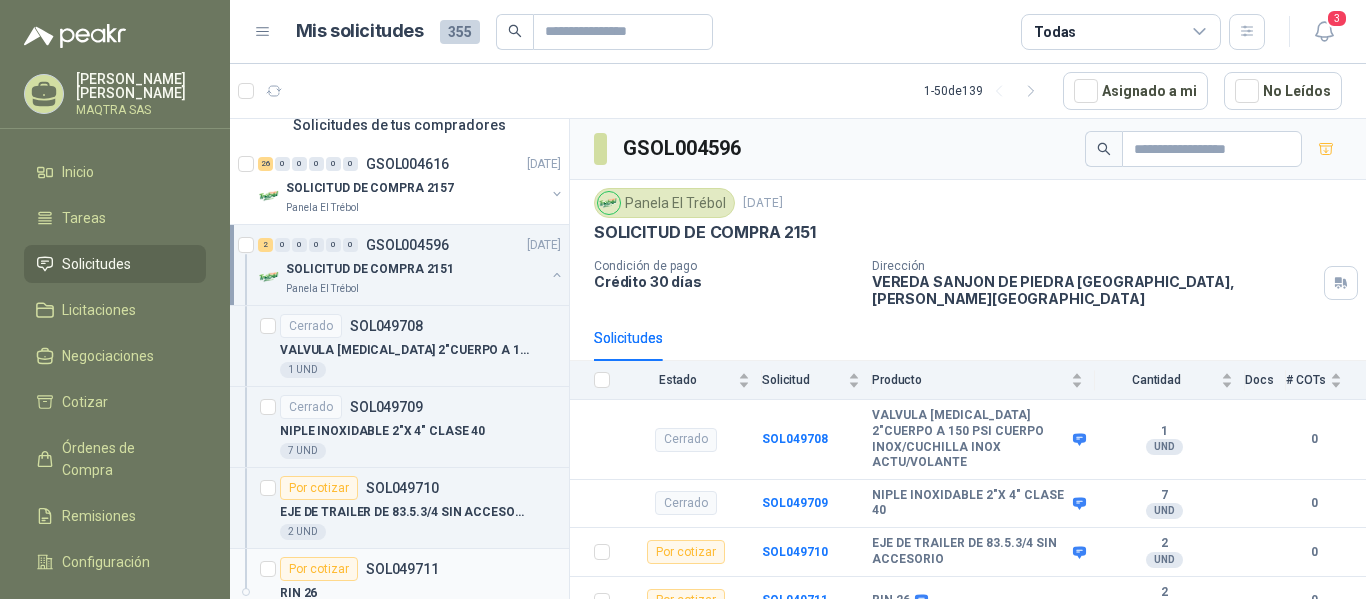 scroll, scrollTop: 300, scrollLeft: 0, axis: vertical 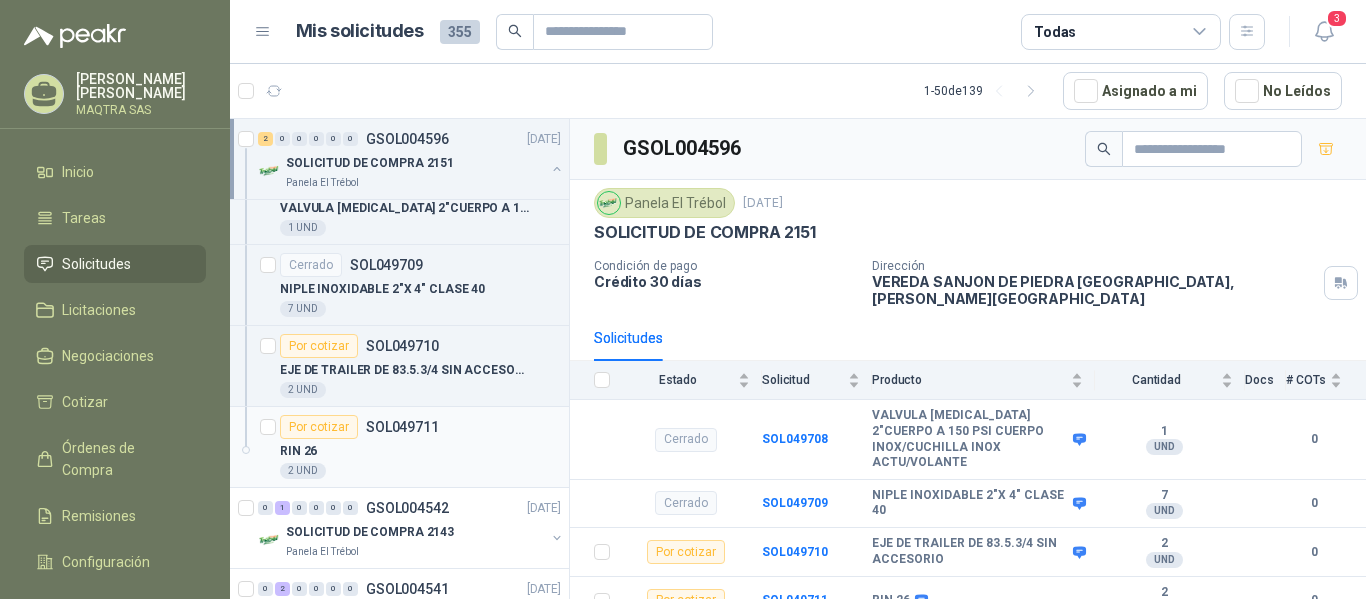 click on "RIN  26" at bounding box center [420, 451] 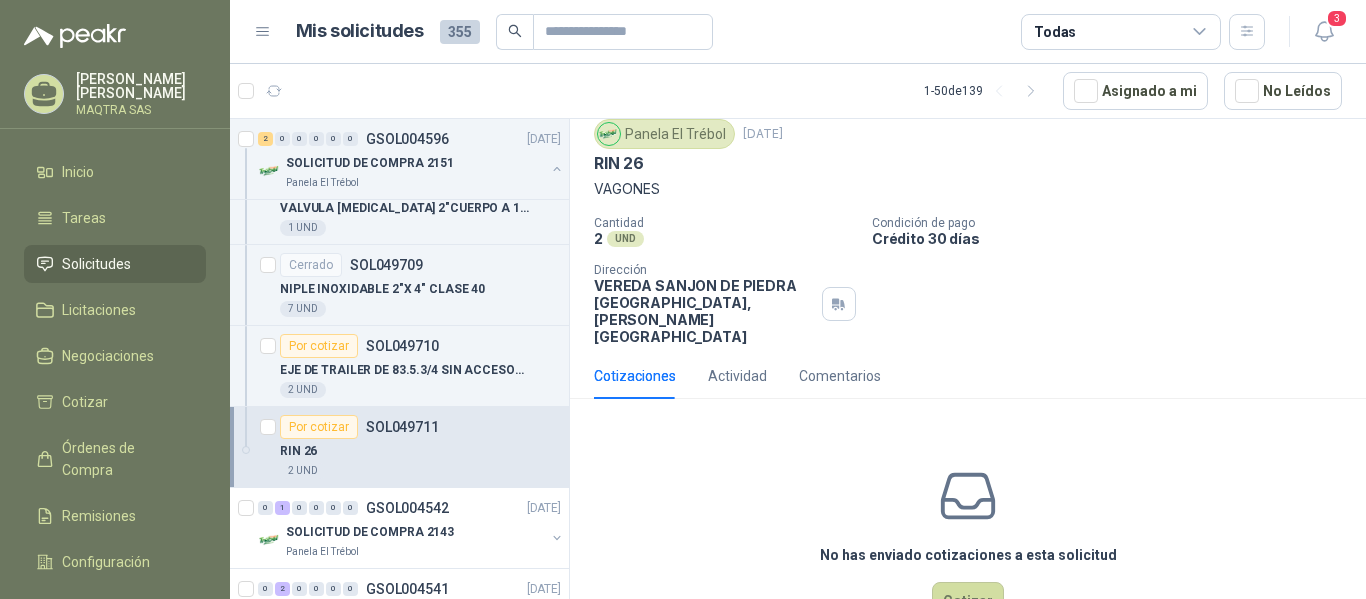 scroll, scrollTop: 96, scrollLeft: 0, axis: vertical 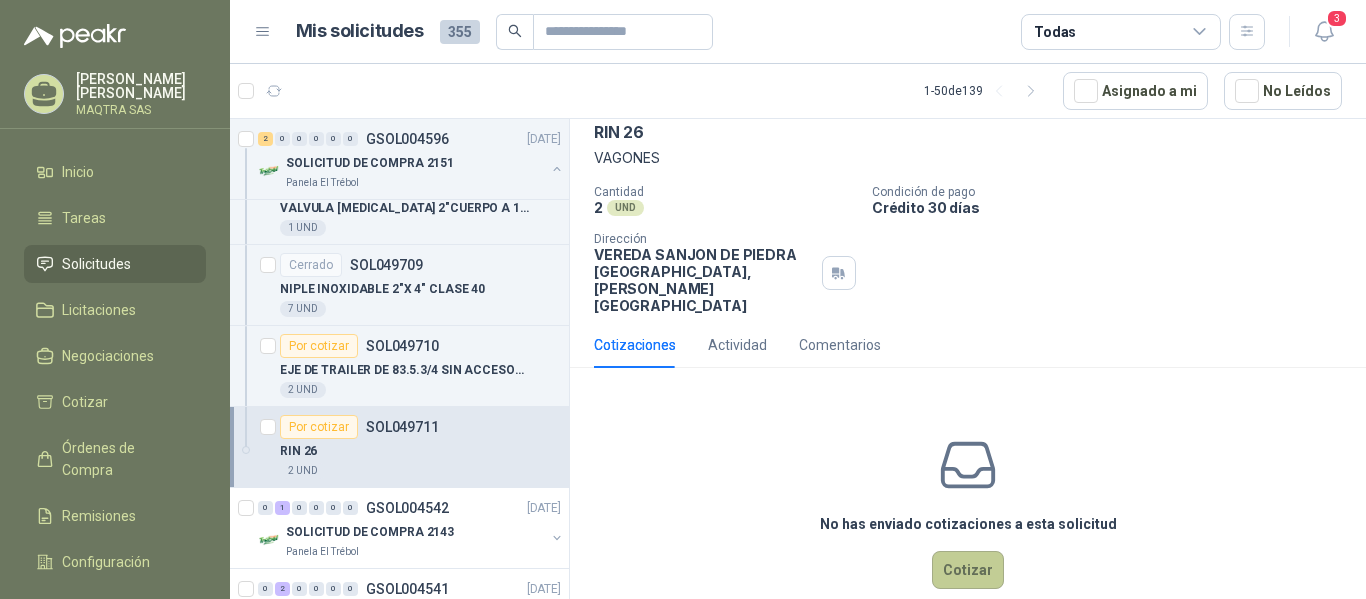 click on "Cotizar" at bounding box center [968, 570] 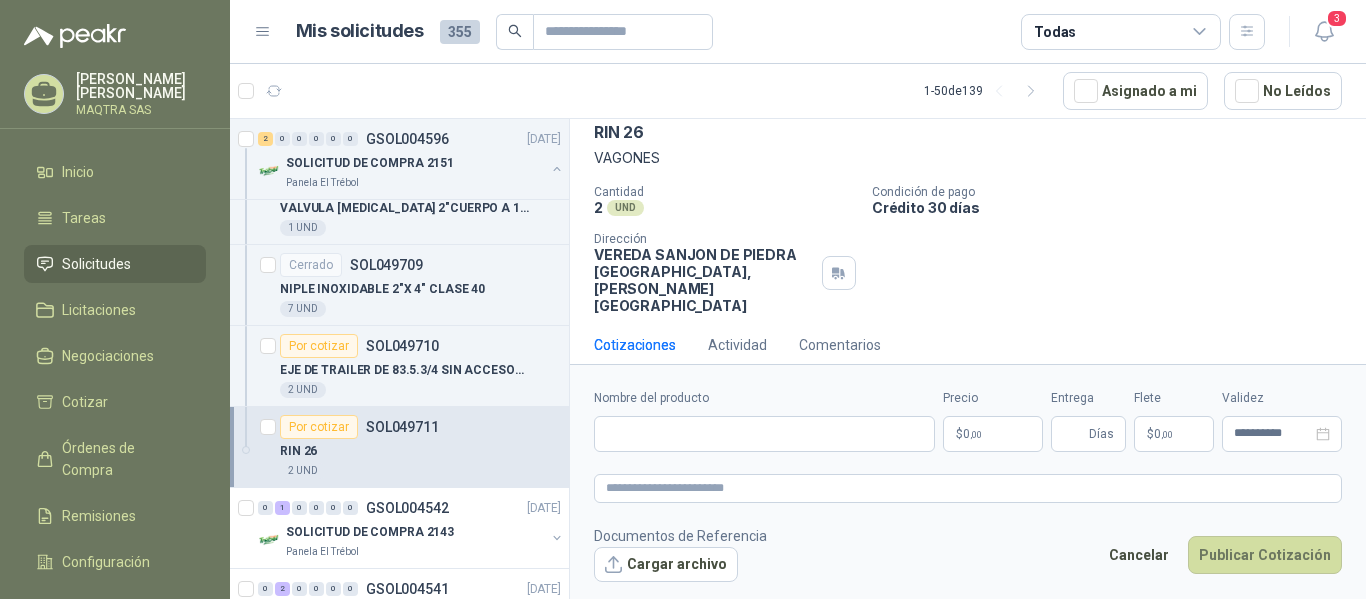 scroll, scrollTop: 82, scrollLeft: 0, axis: vertical 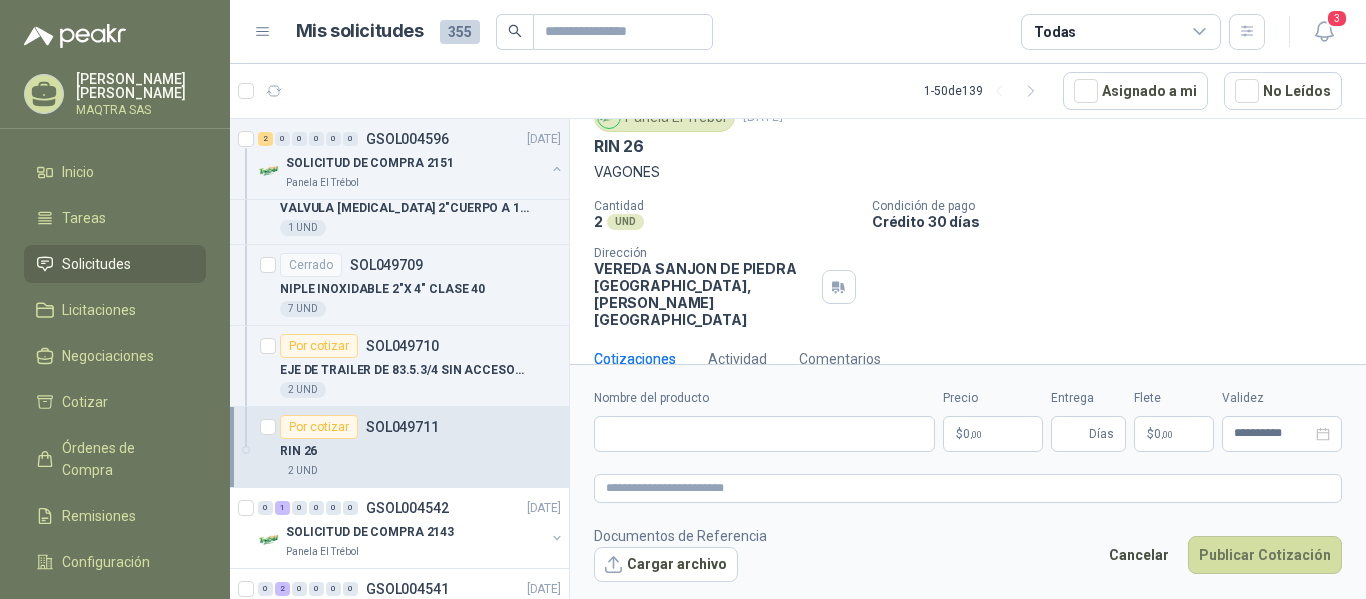 type 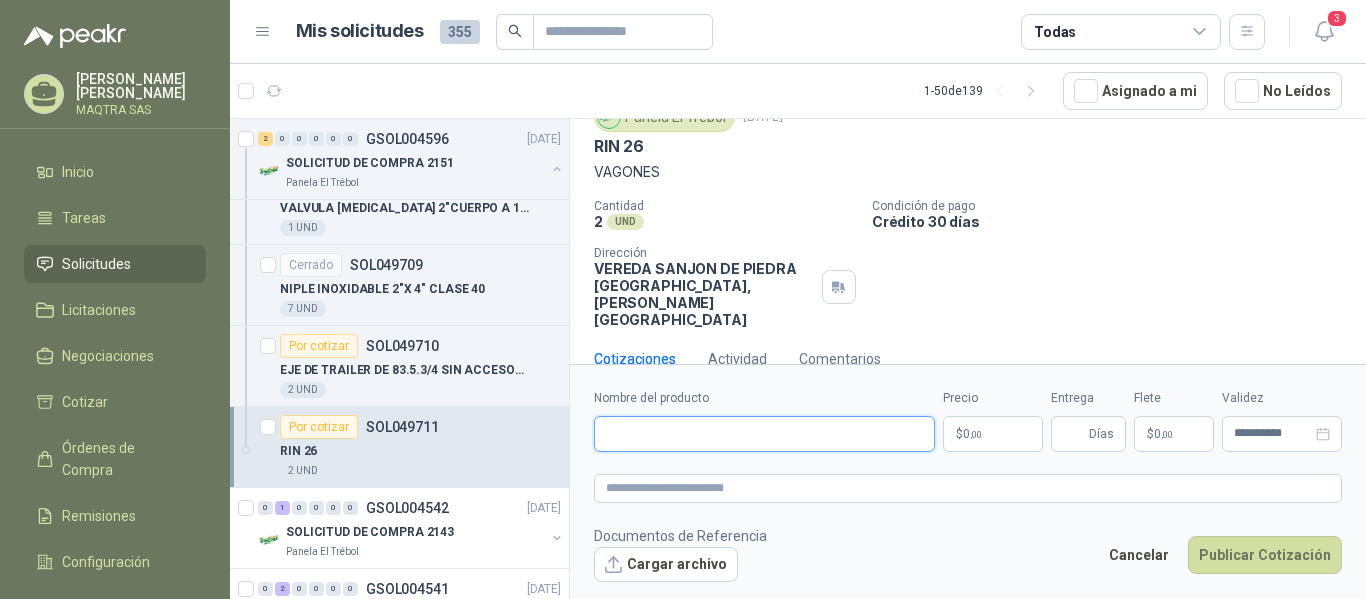 click on "Nombre del producto" at bounding box center (764, 434) 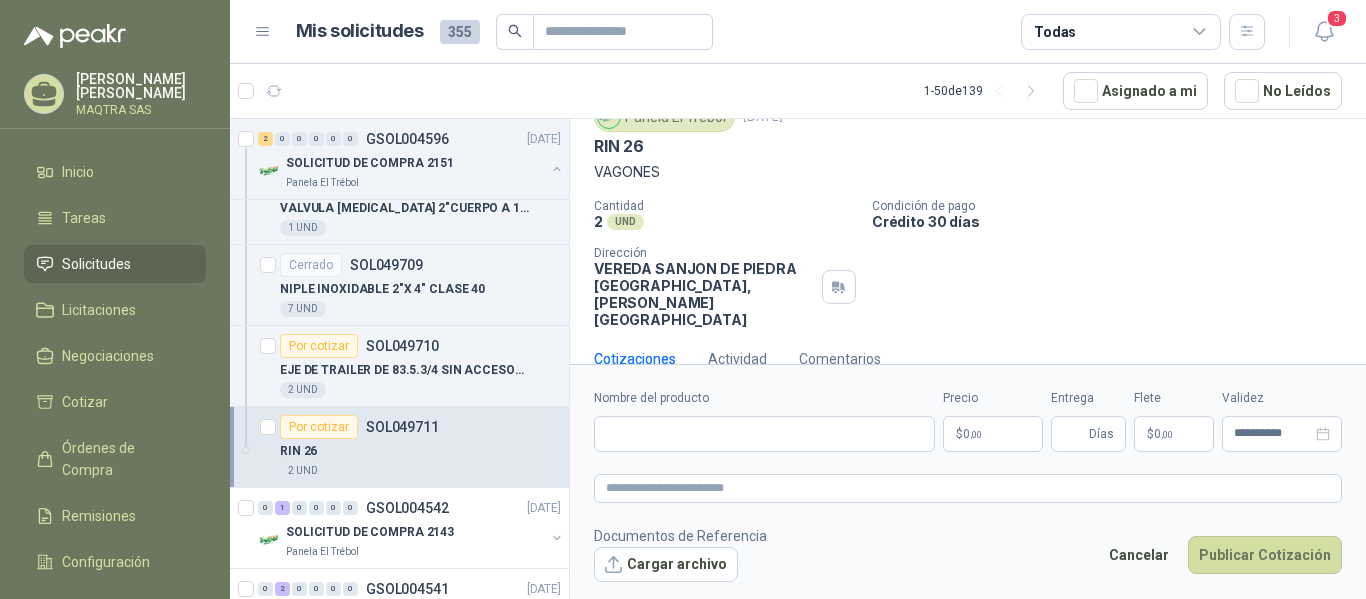 click on "RIN  26" at bounding box center (619, 146) 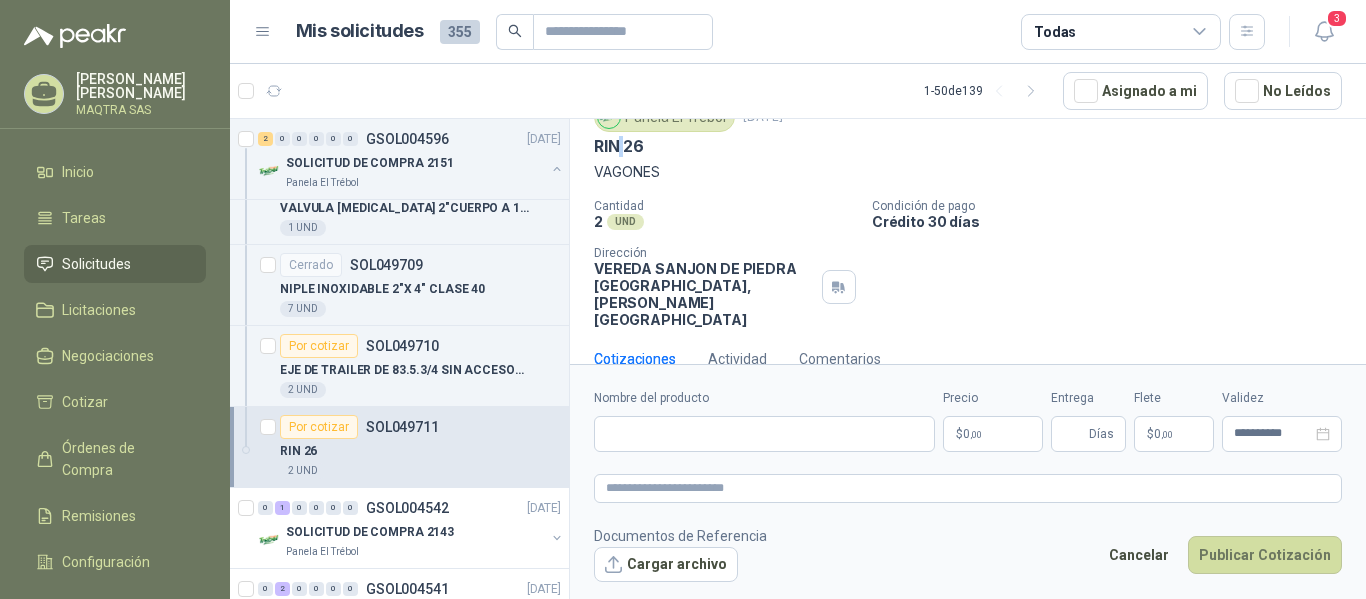 click on "RIN  26" at bounding box center (619, 146) 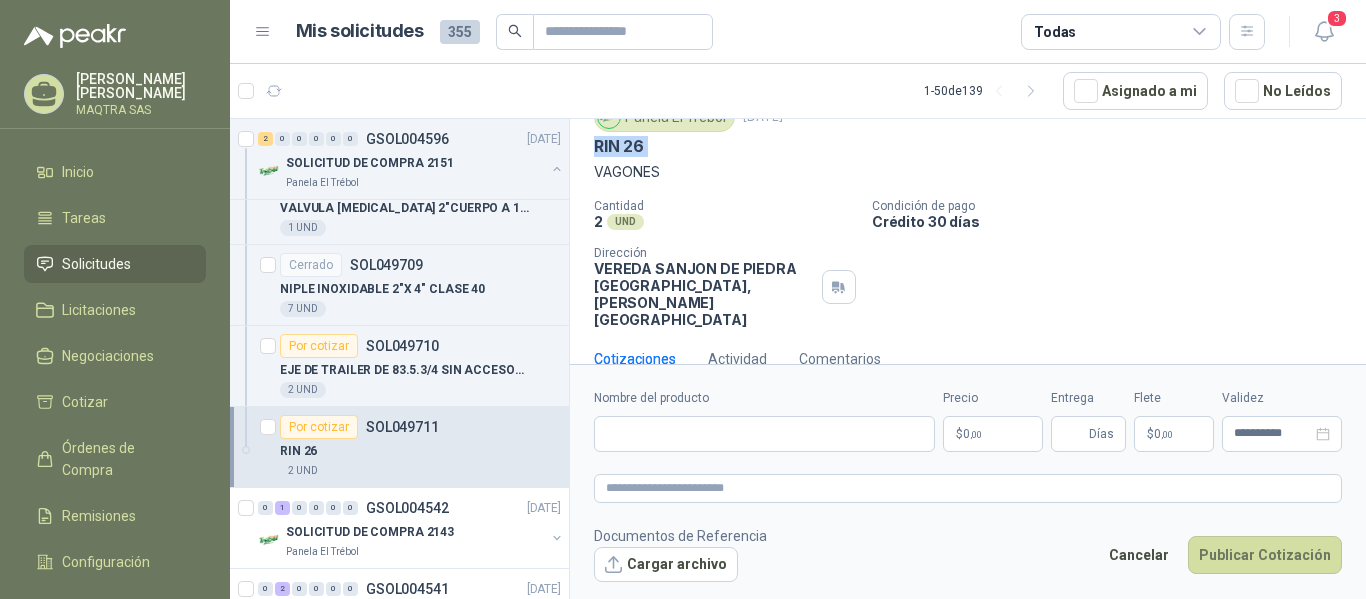 click on "RIN  26" at bounding box center [619, 146] 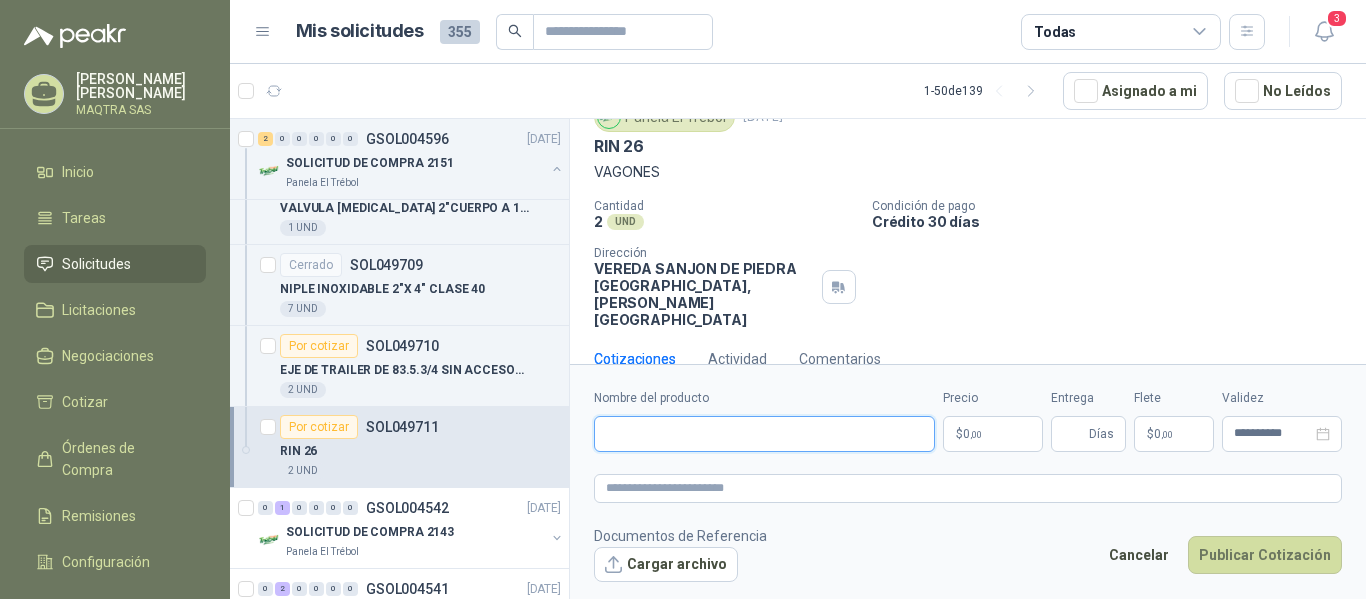 click on "Nombre del producto" at bounding box center (764, 434) 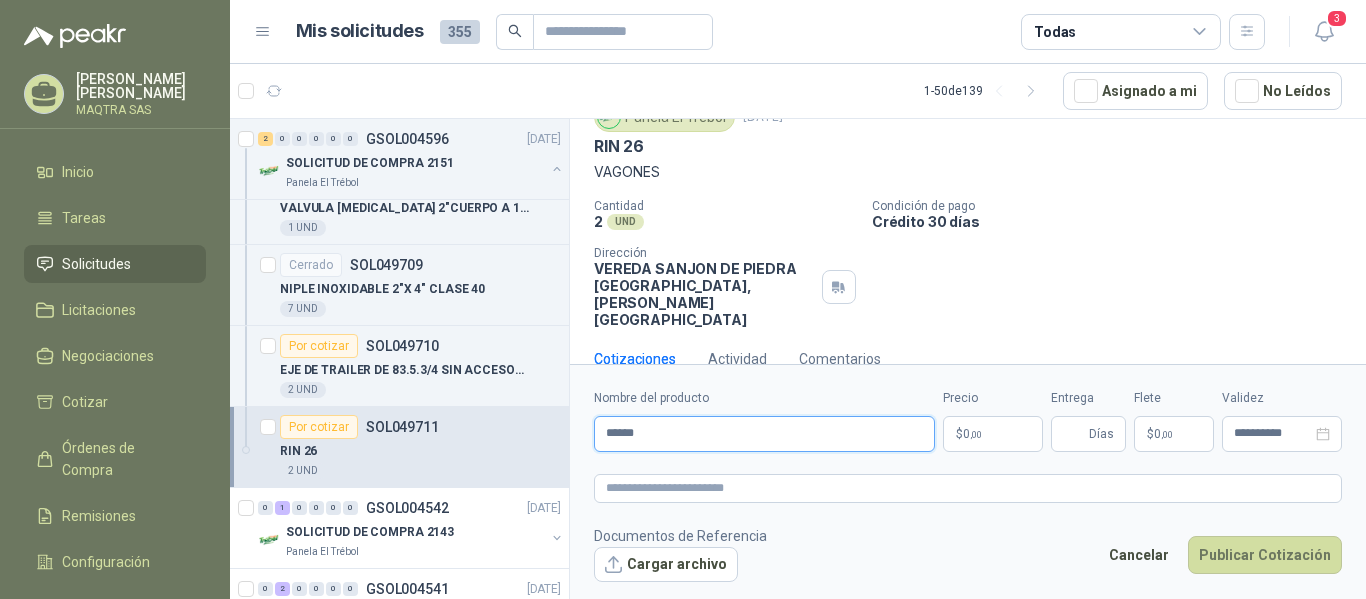 type on "******" 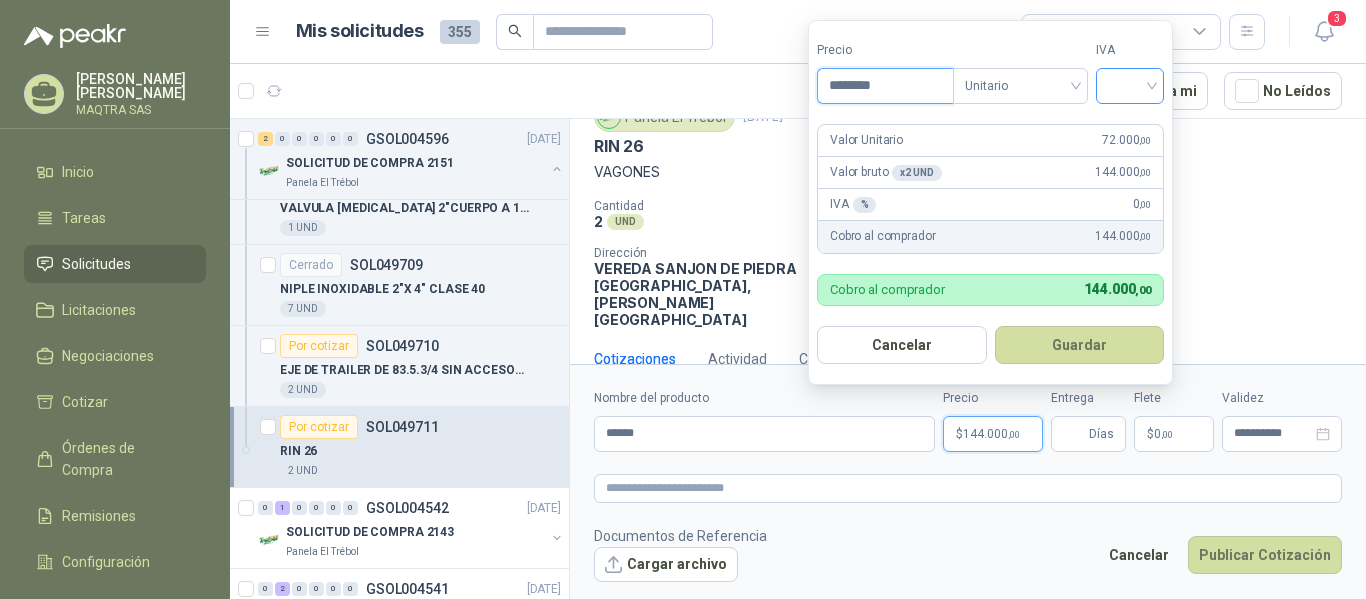 type on "********" 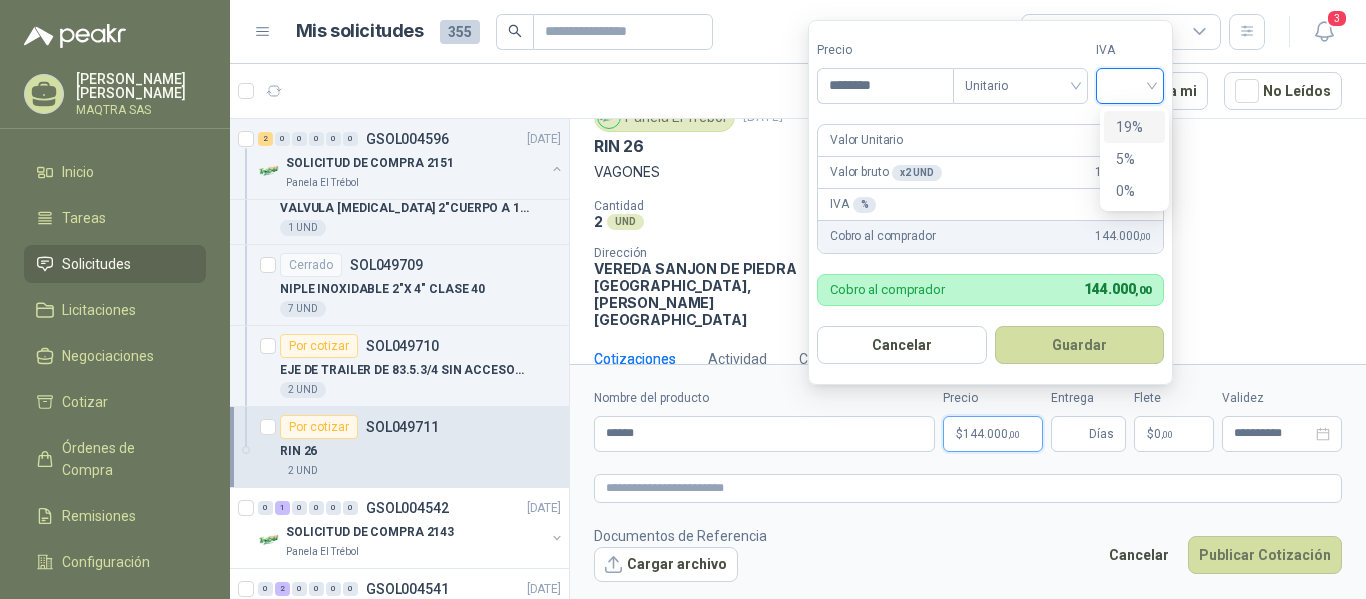 click at bounding box center [1130, 84] 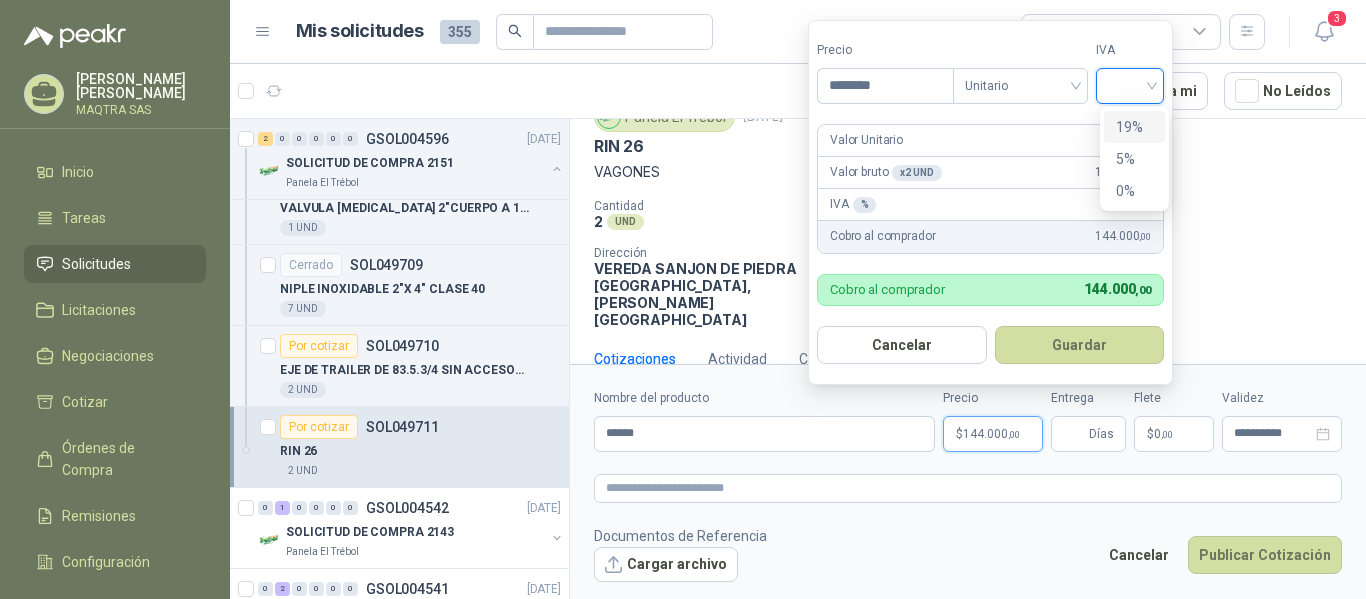 click on "19%" at bounding box center [1134, 127] 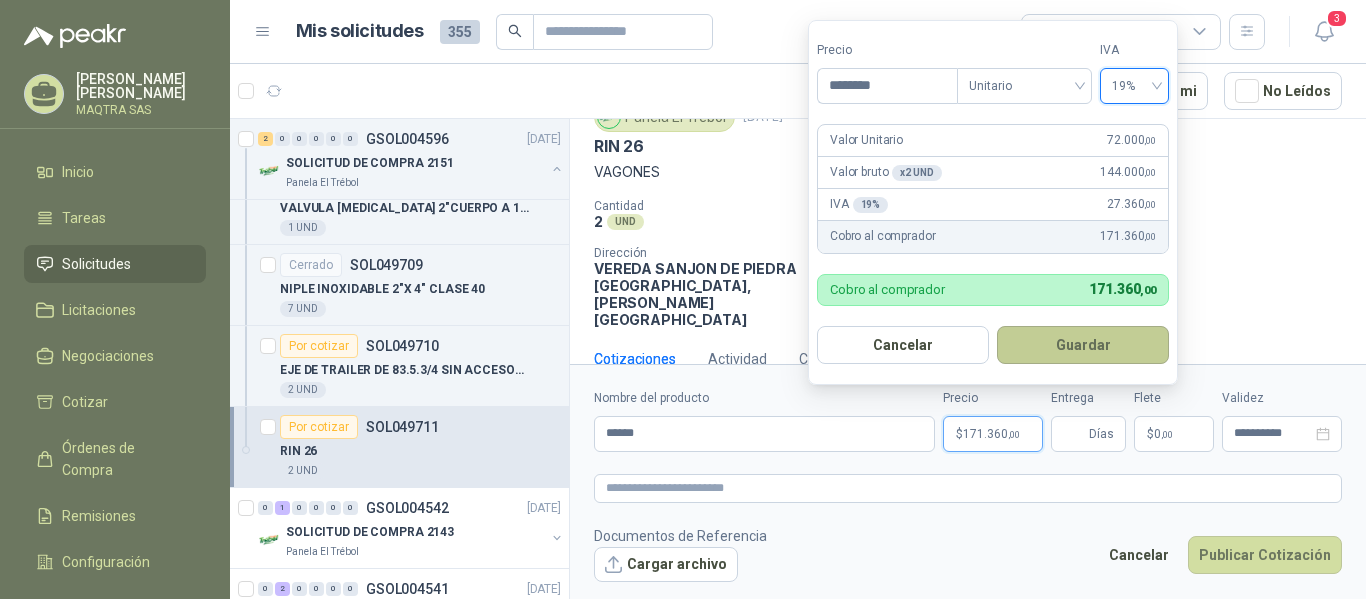 click on "Guardar" at bounding box center [1083, 345] 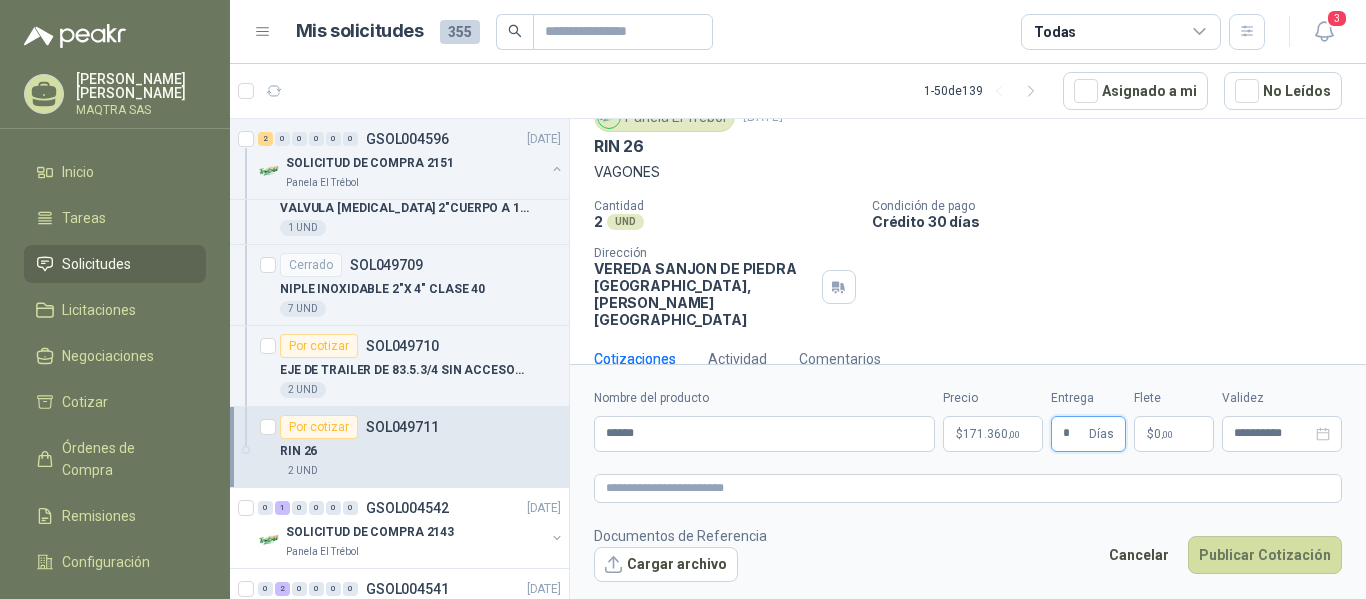 type on "*" 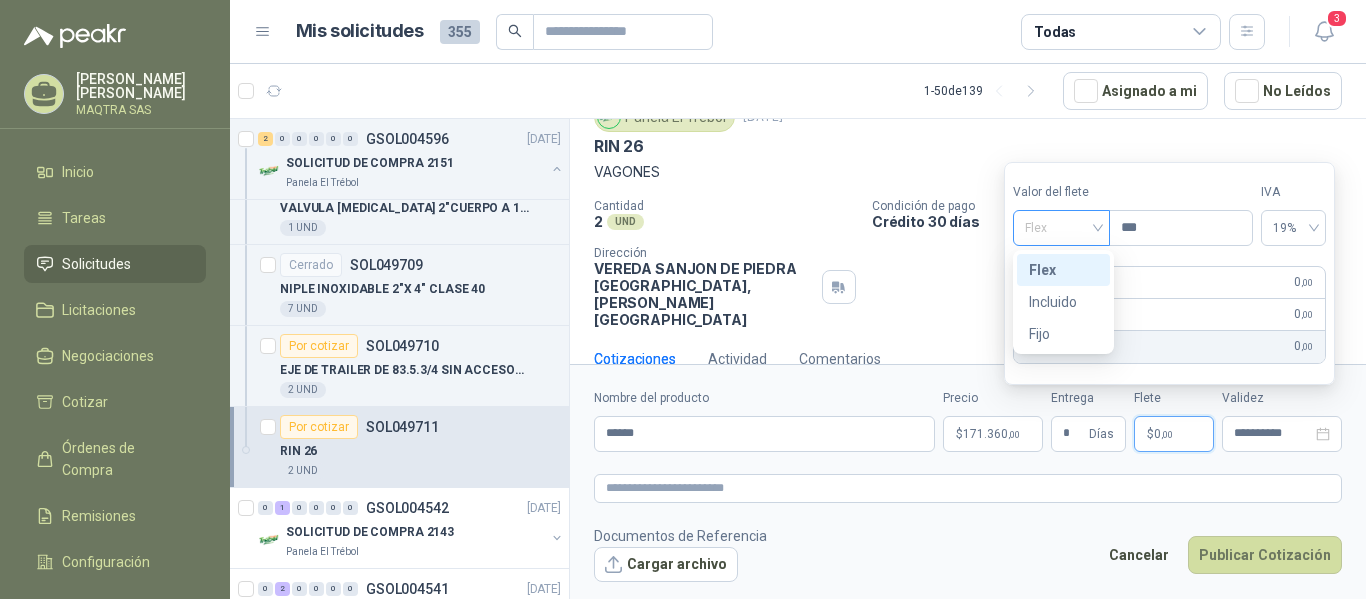 click on "Flex" at bounding box center (1061, 228) 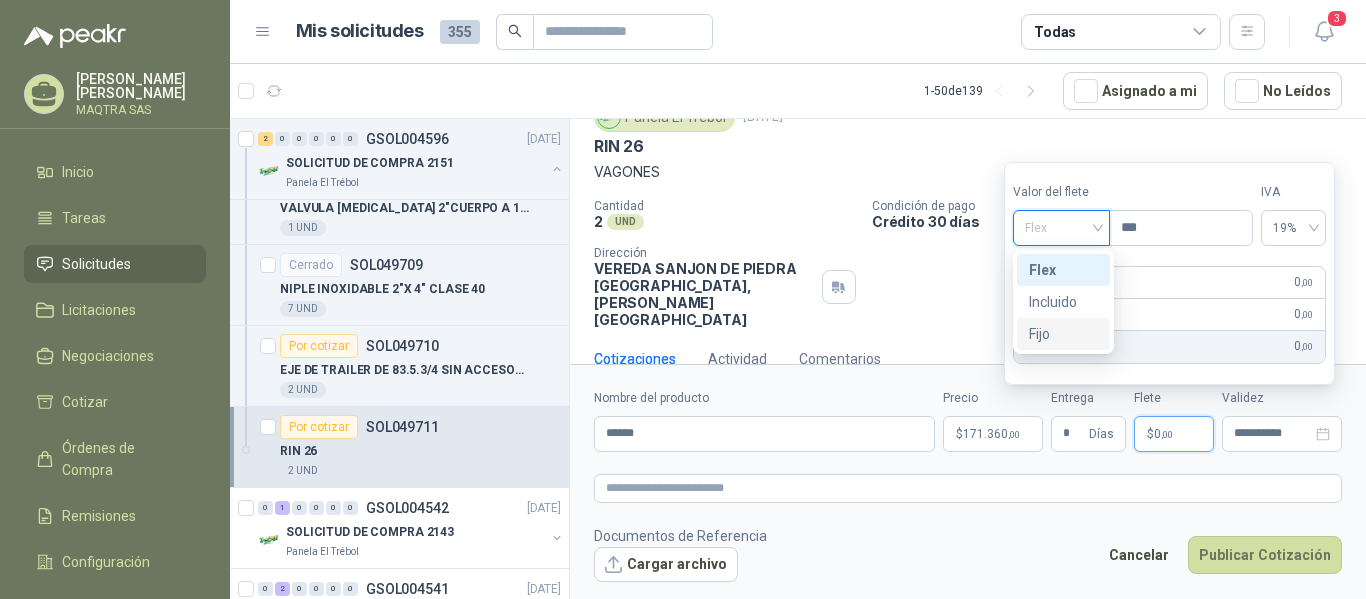 click on "Fijo" at bounding box center [1063, 334] 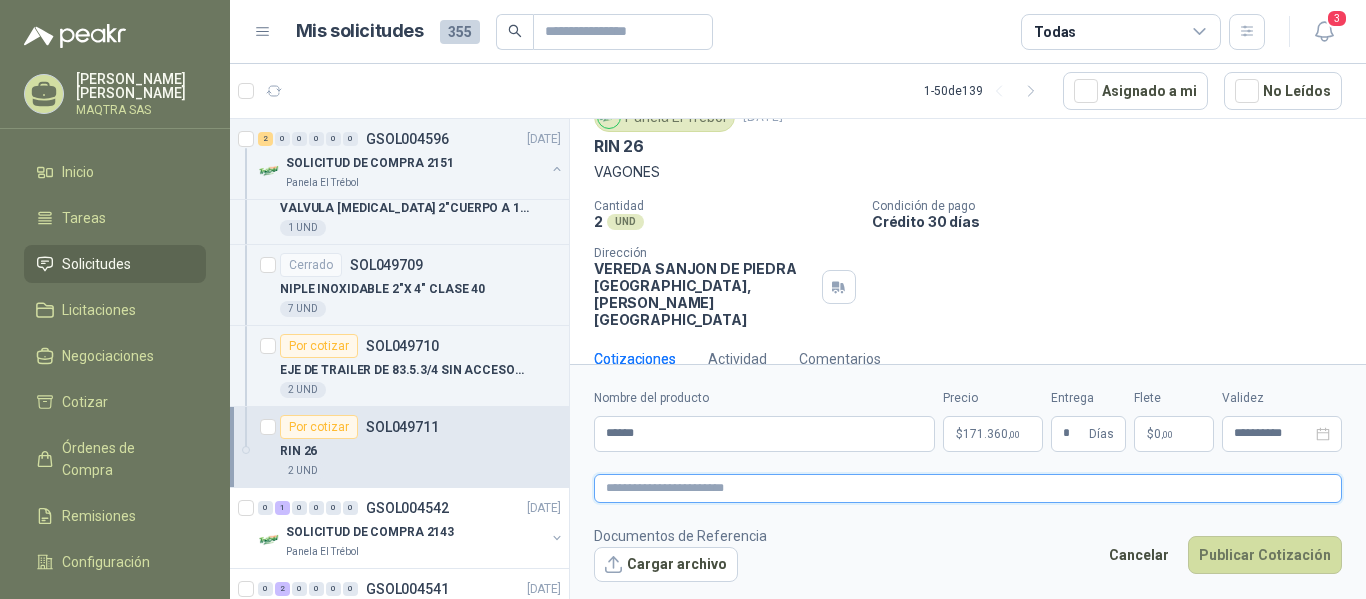 click at bounding box center [968, 488] 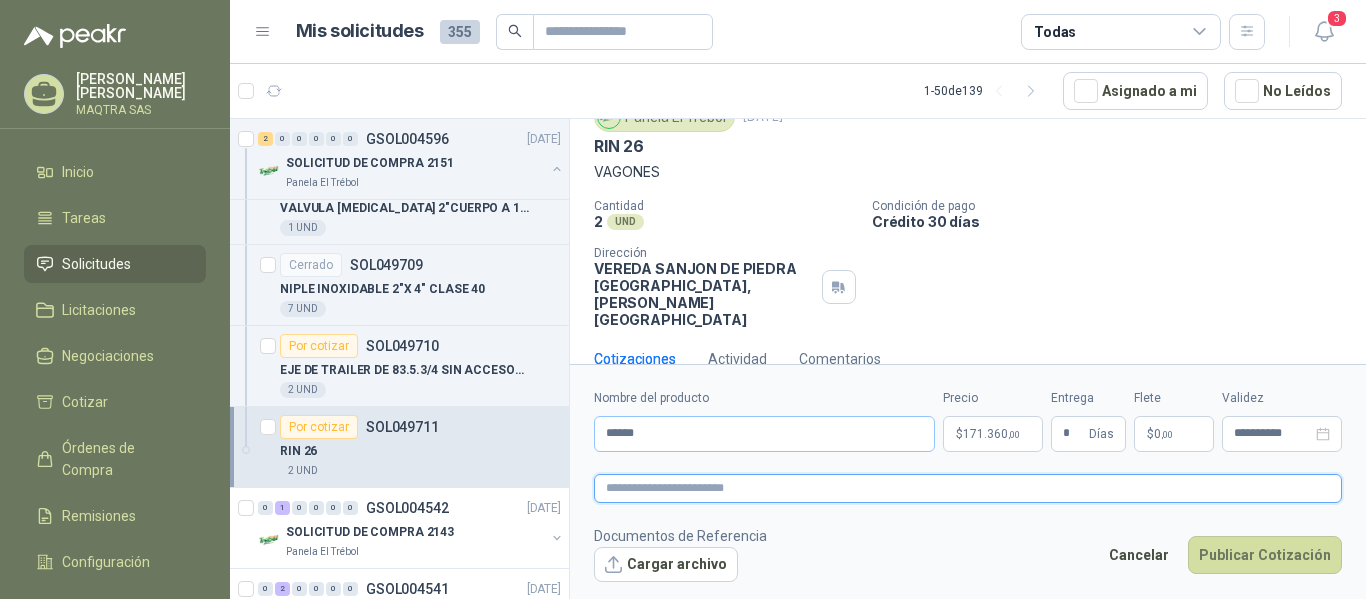 paste on "**********" 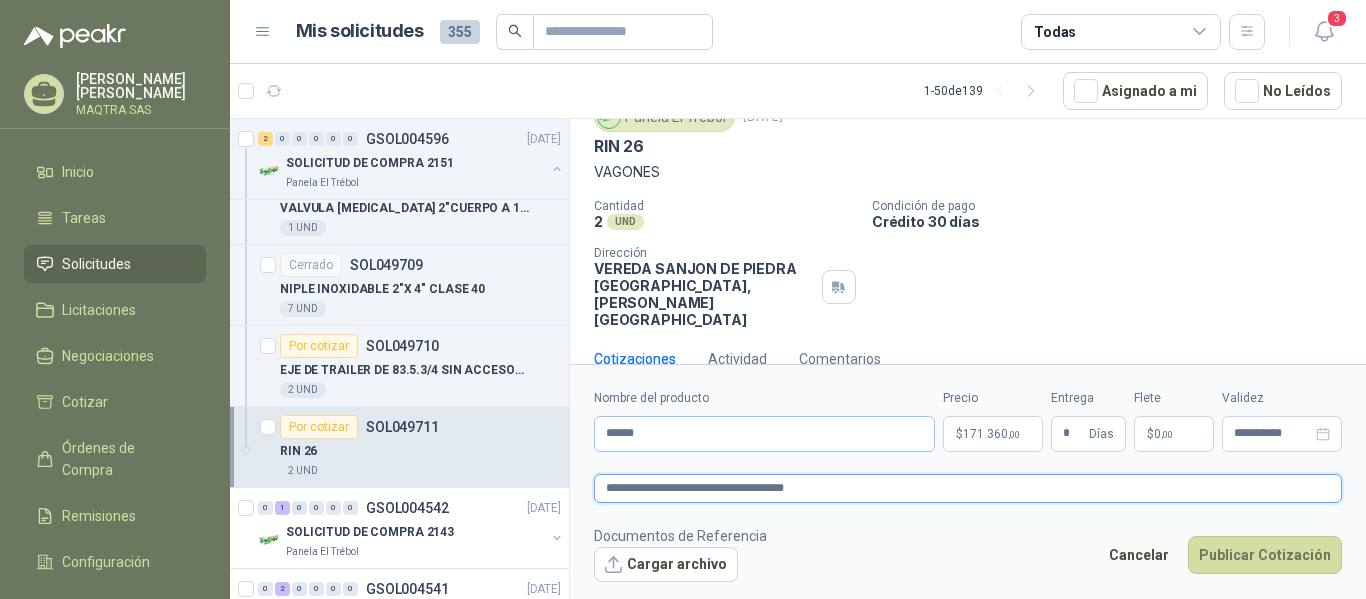 type 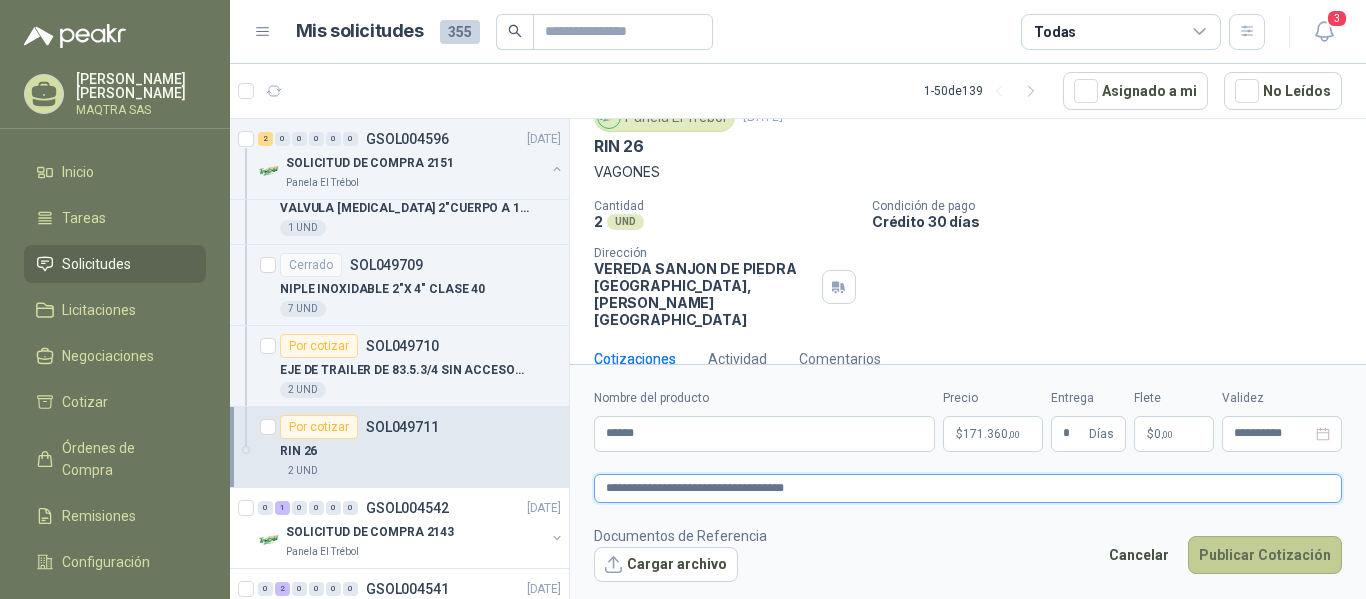type on "**********" 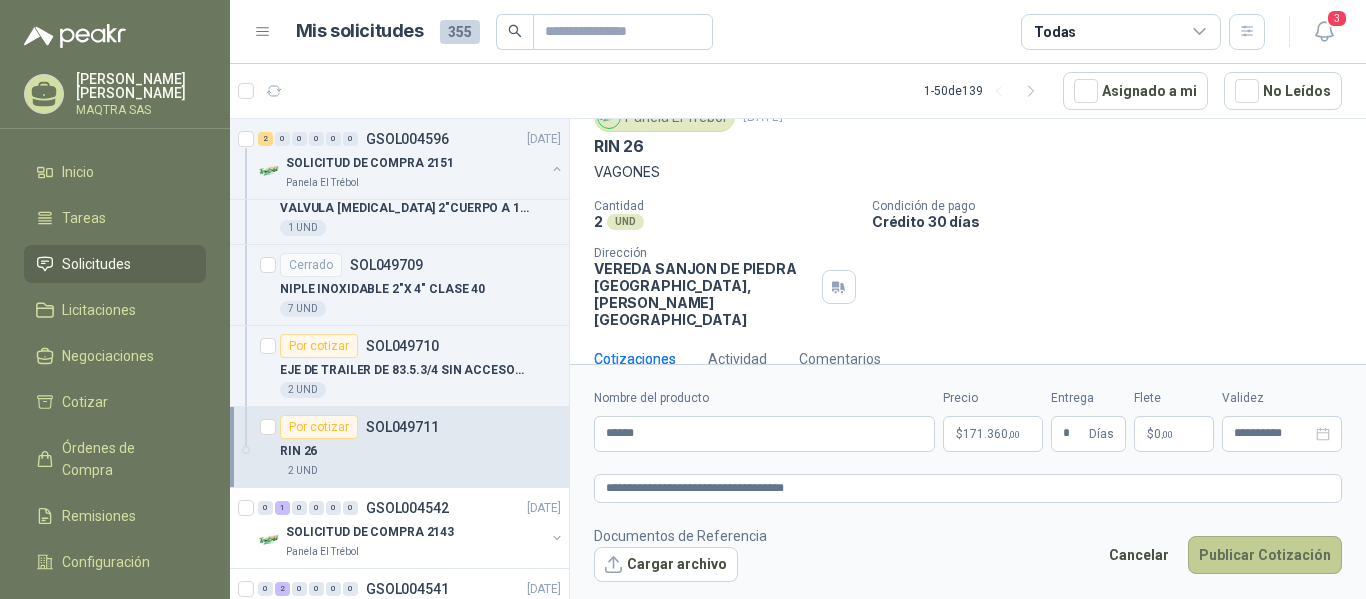 click on "Publicar Cotización" at bounding box center [1265, 555] 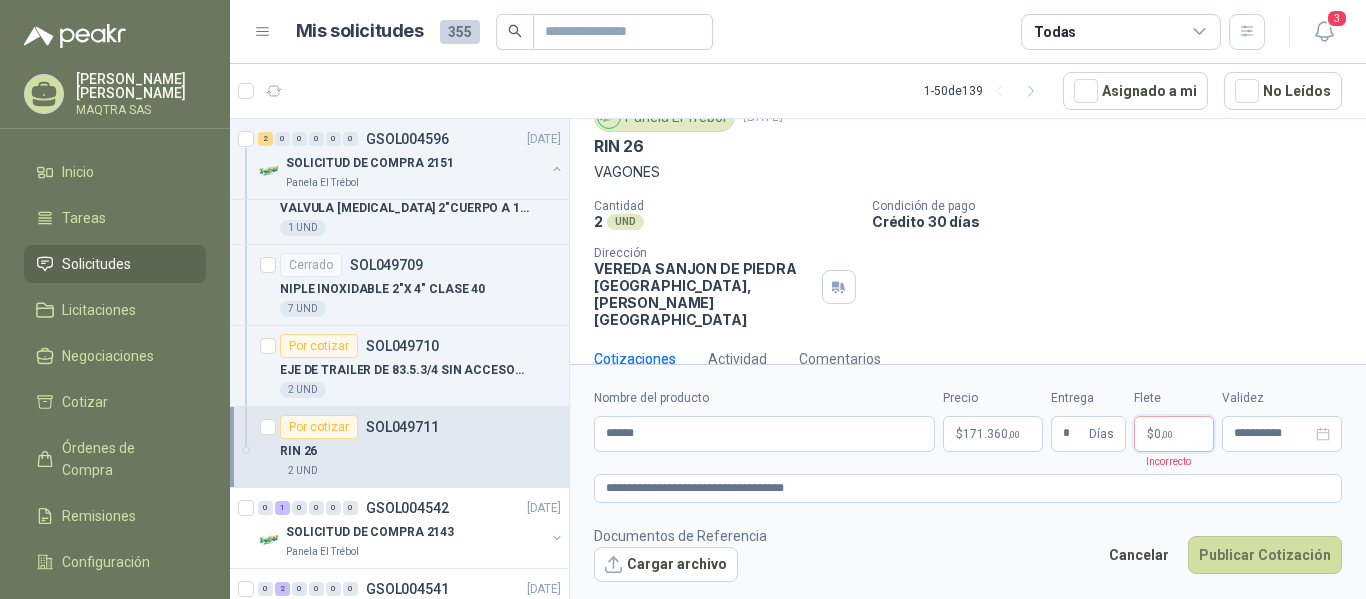 click on "$    0 ,00" at bounding box center [1174, 434] 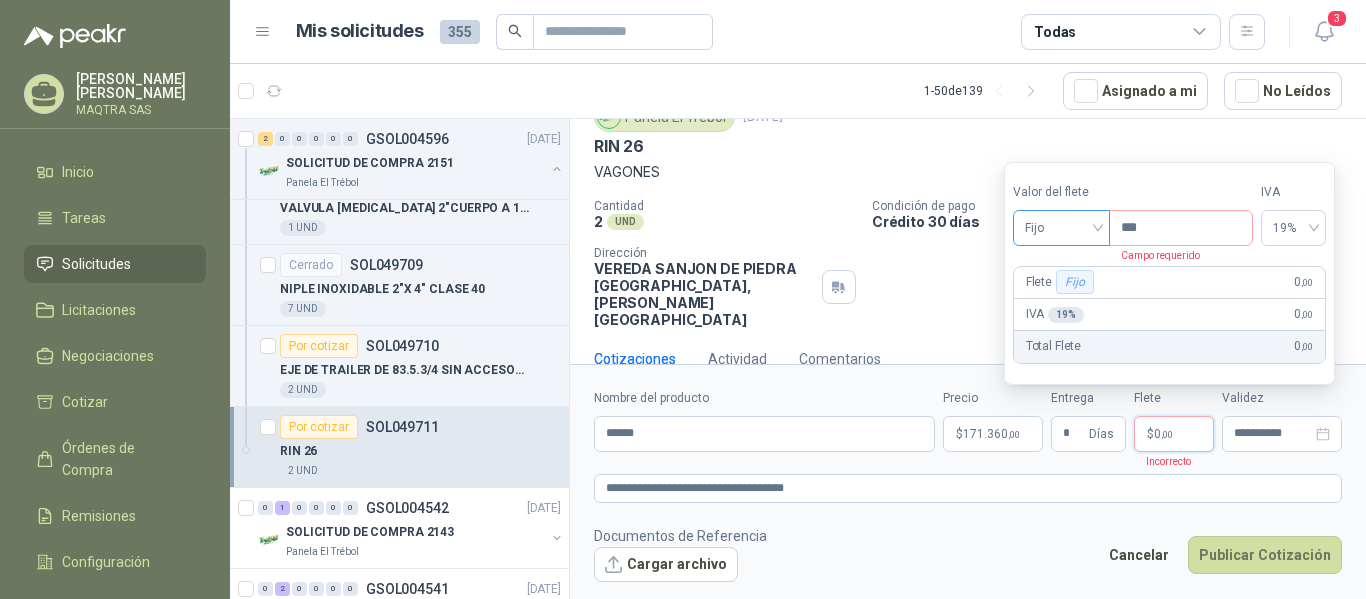 click on "Fijo" at bounding box center [1061, 228] 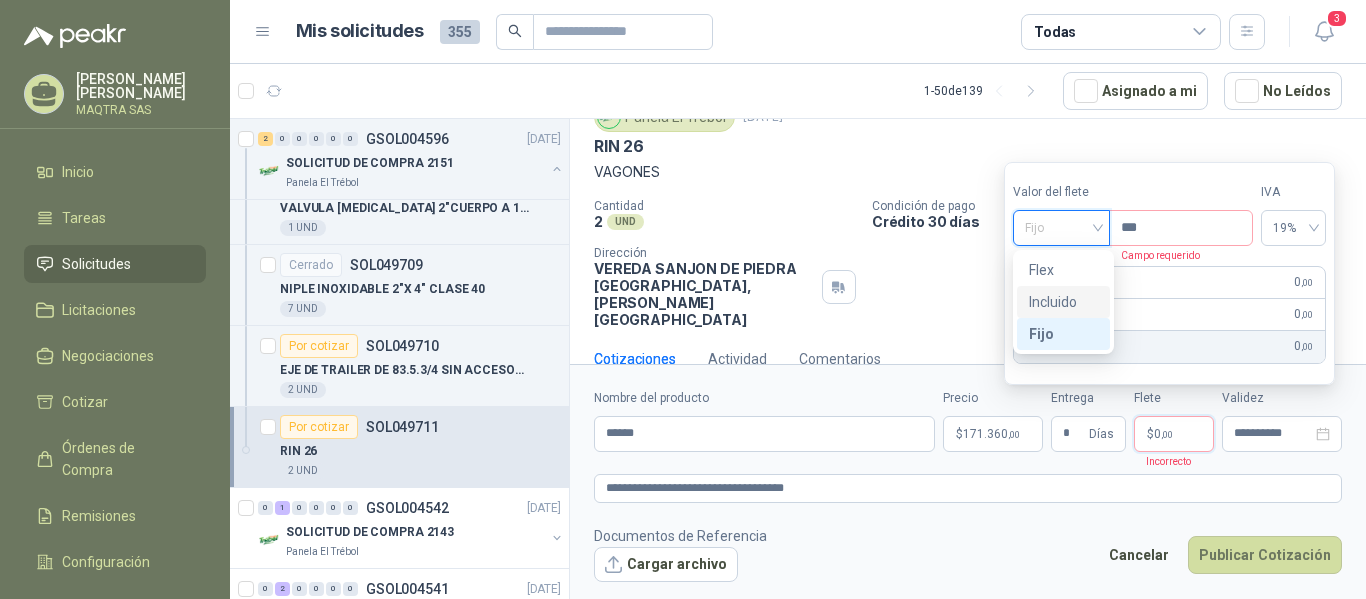 click on "Incluido" at bounding box center (1063, 302) 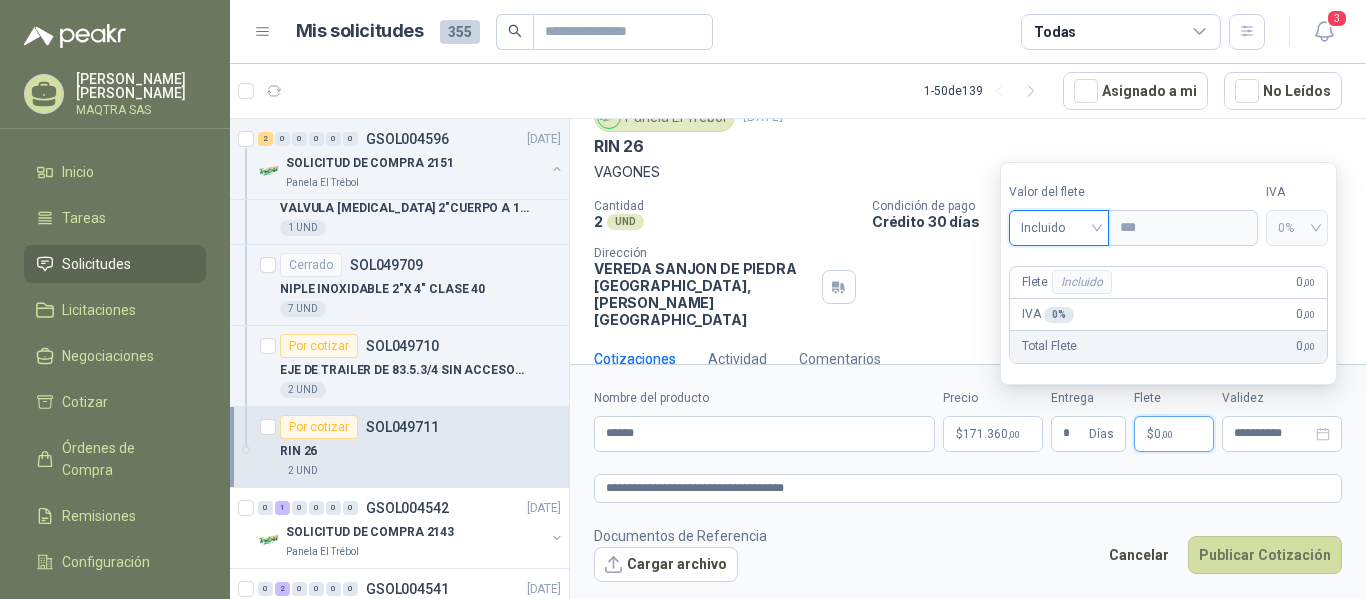 click on "Documentos de Referencia Cargar archivo Cancelar Publicar Cotización" at bounding box center (968, 554) 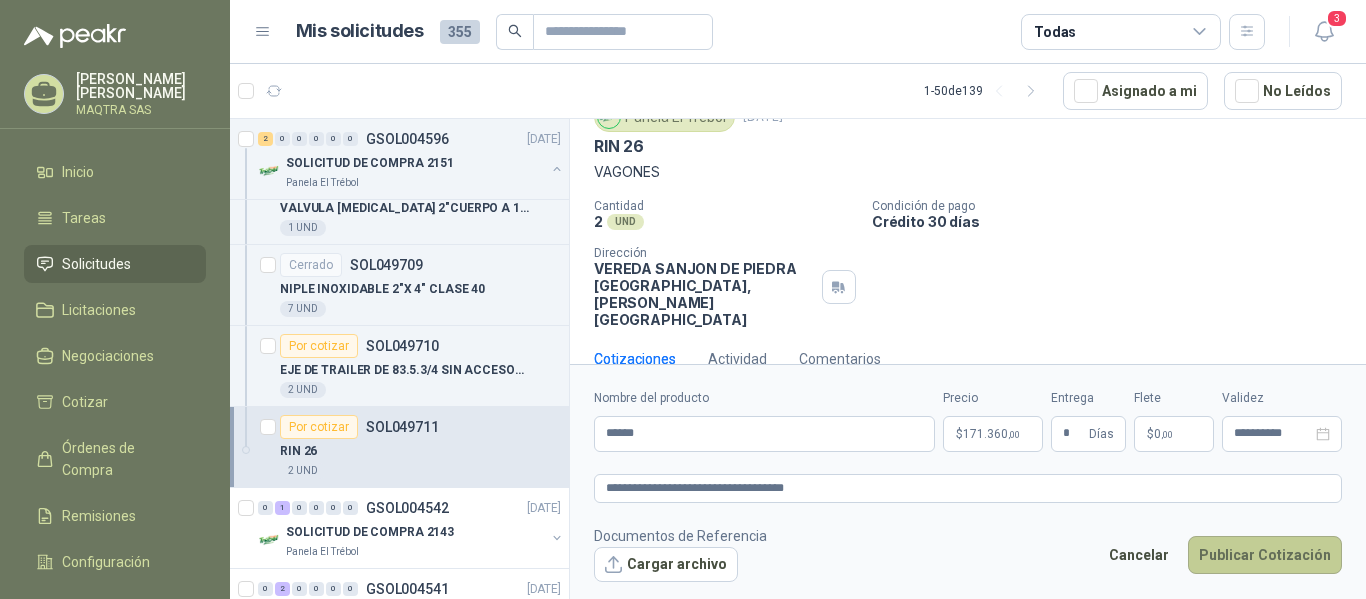 click on "Publicar Cotización" at bounding box center [1265, 555] 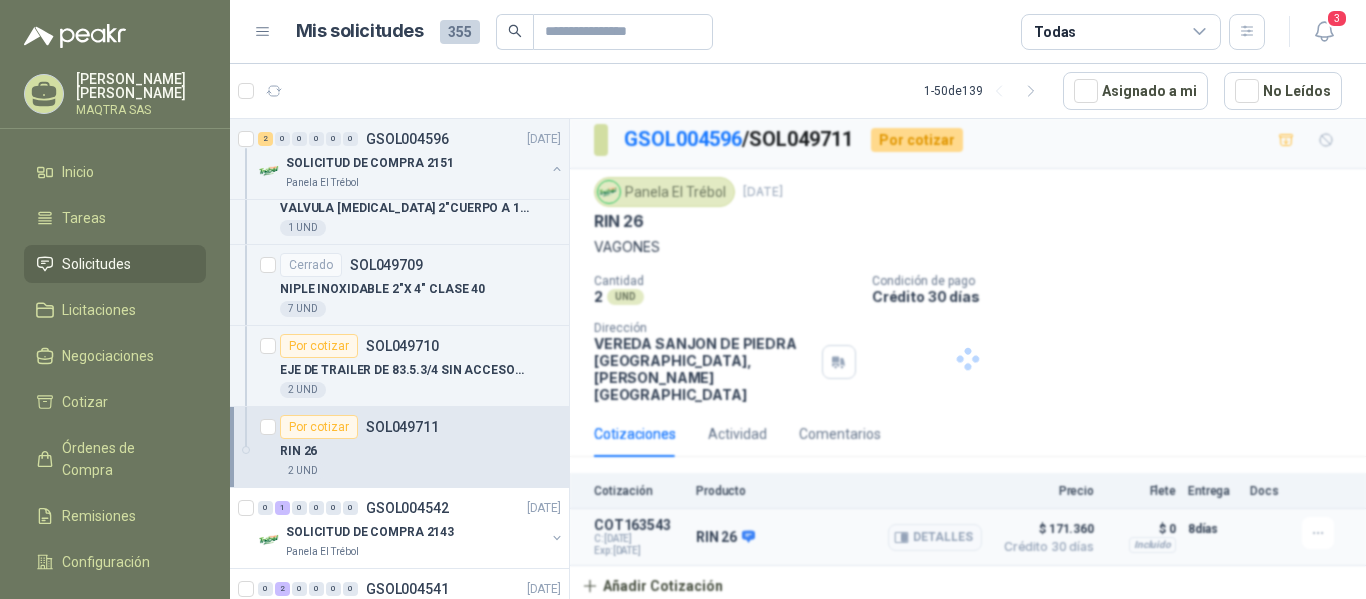 scroll, scrollTop: 0, scrollLeft: 0, axis: both 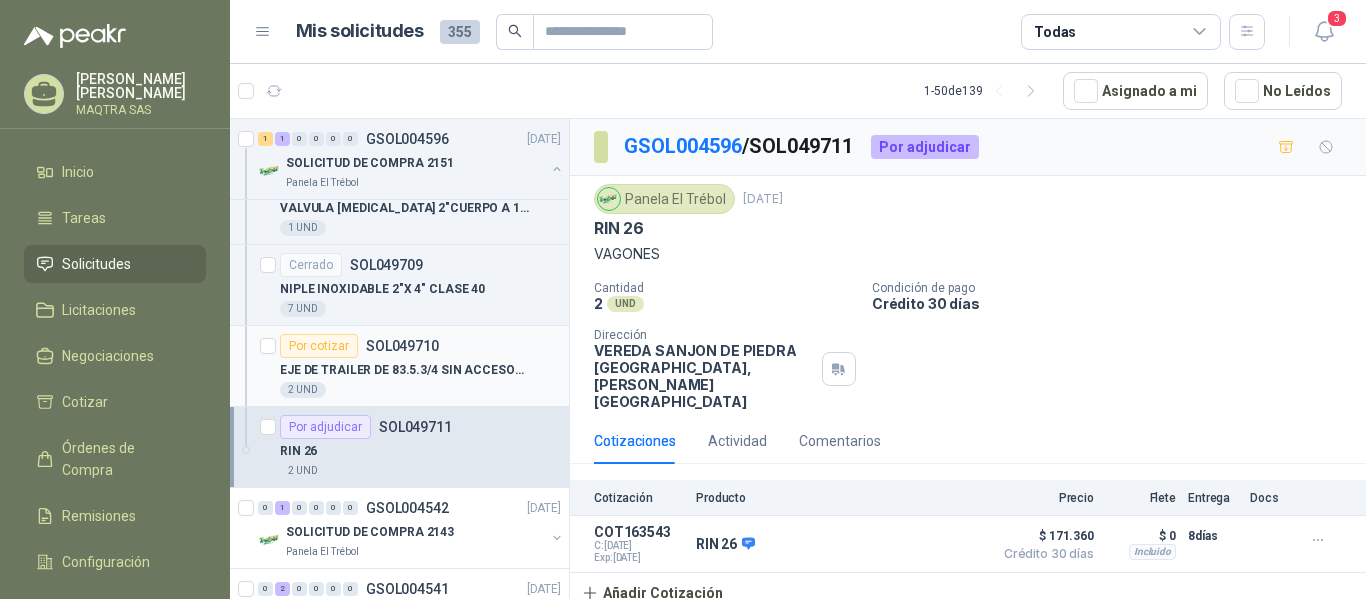click on "EJE DE TRAILER DE 83.5.3/4 SIN ACCESORIO" at bounding box center (404, 370) 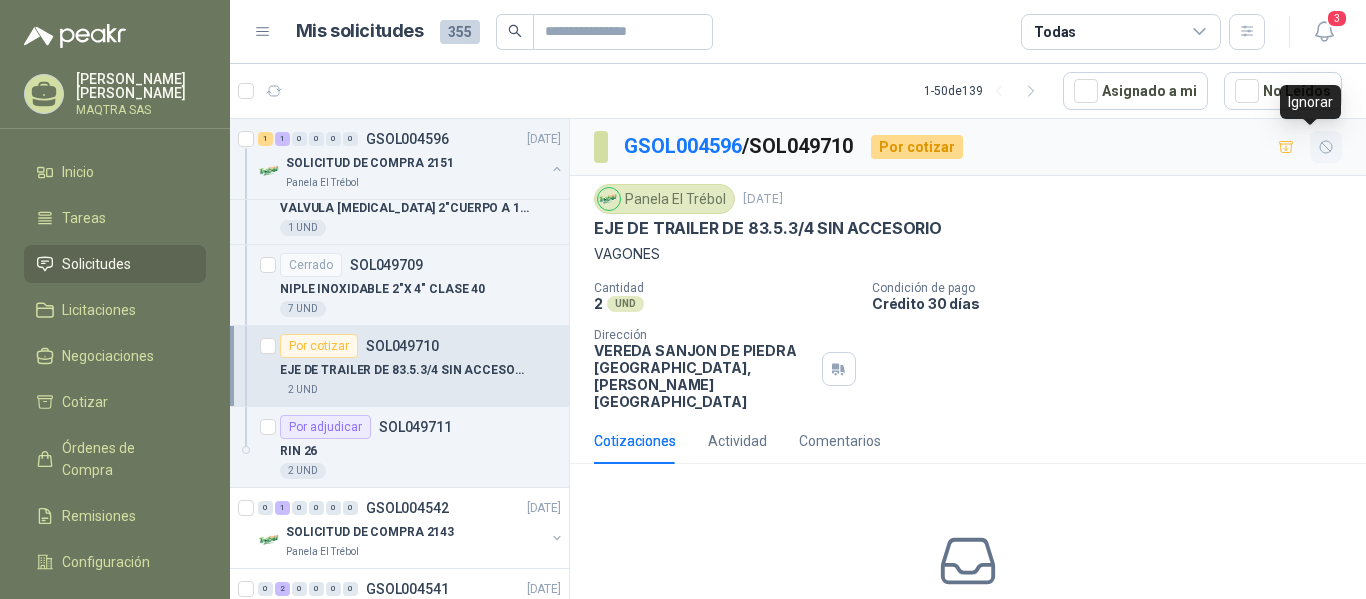 click 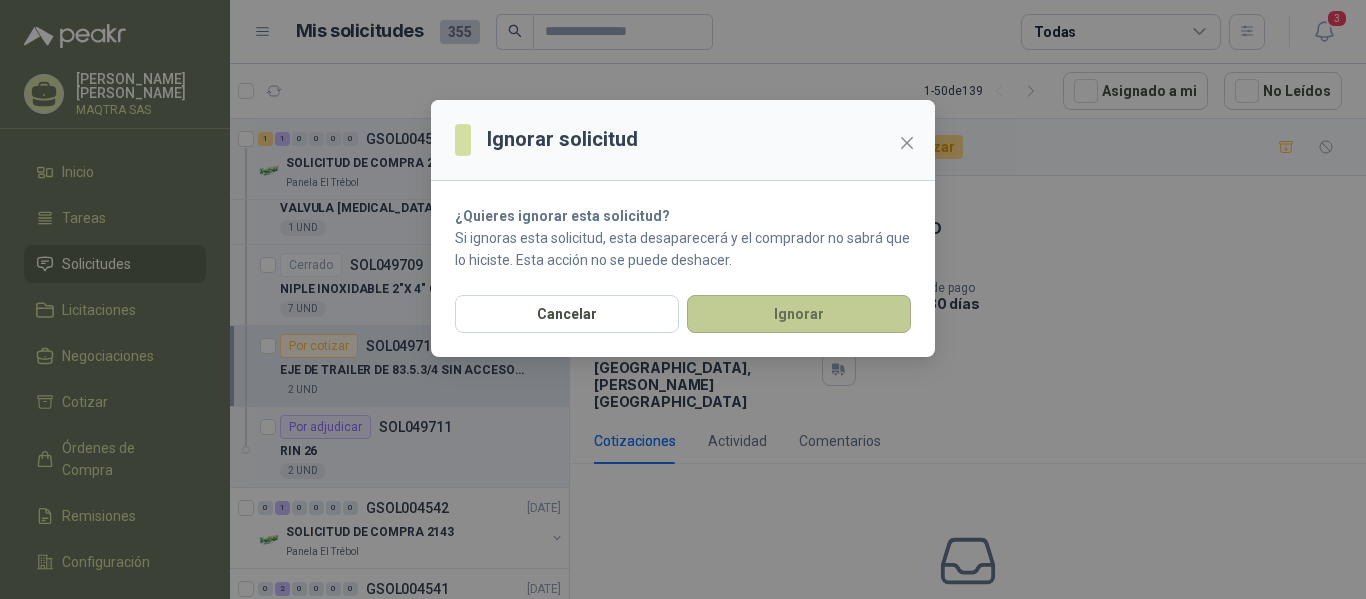 click on "Ignorar" at bounding box center (799, 314) 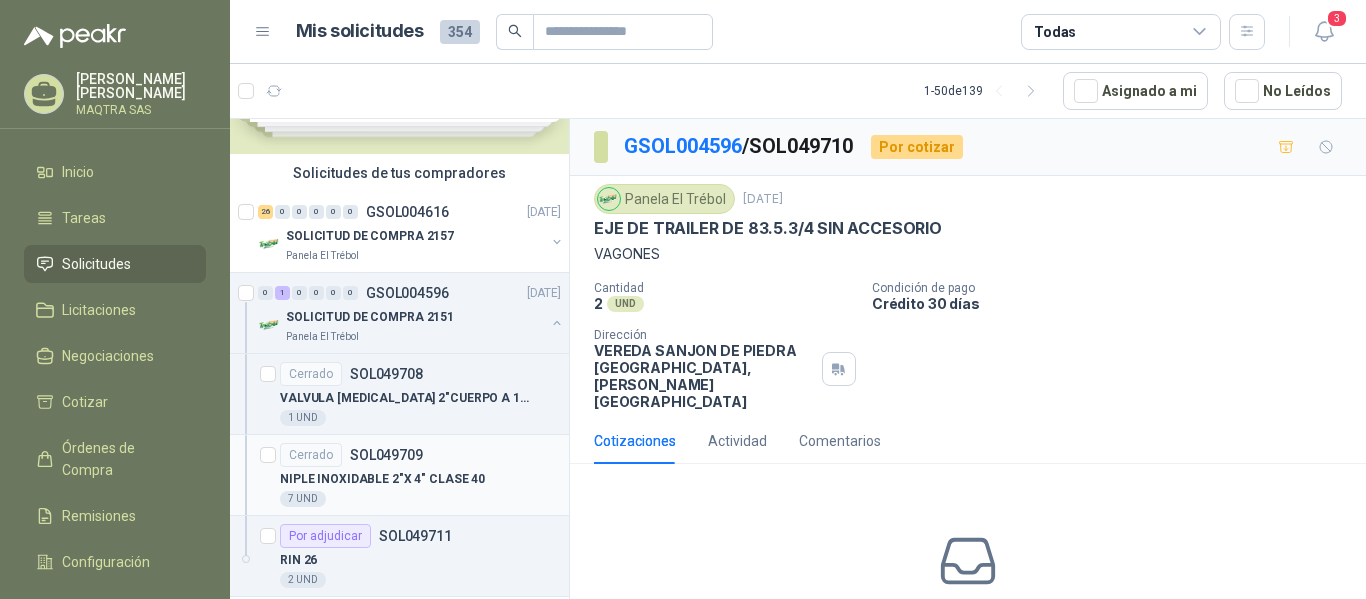 scroll, scrollTop: 0, scrollLeft: 0, axis: both 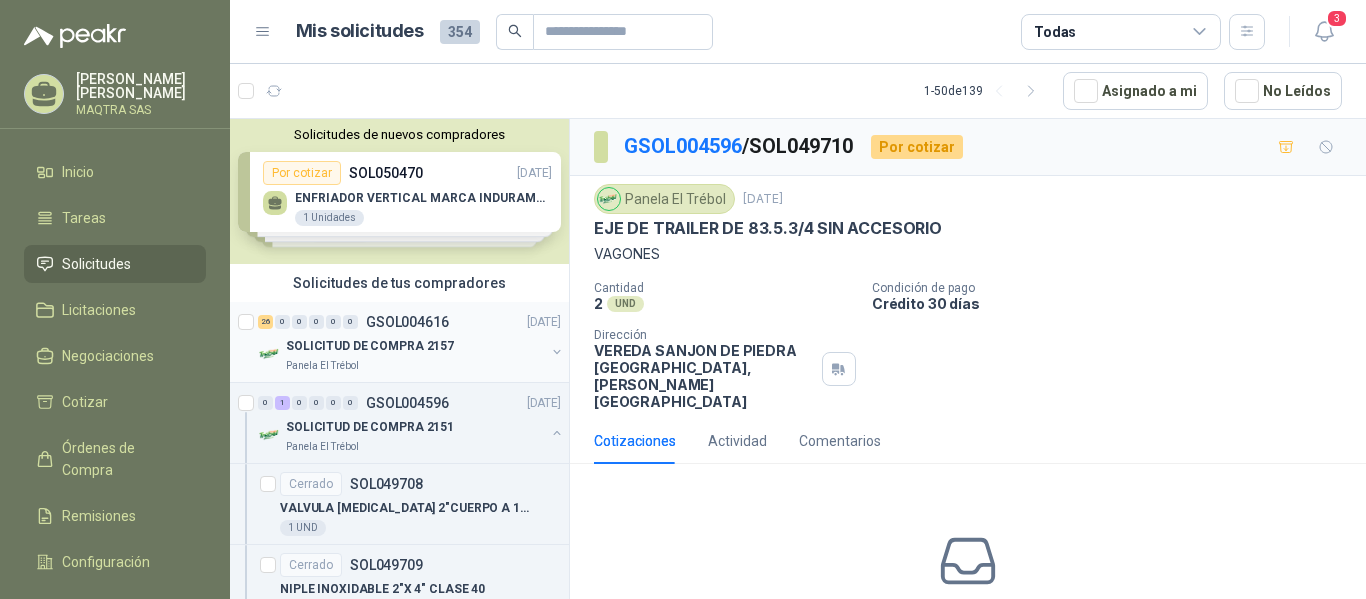 click on "Panela El Trébol" at bounding box center (415, 366) 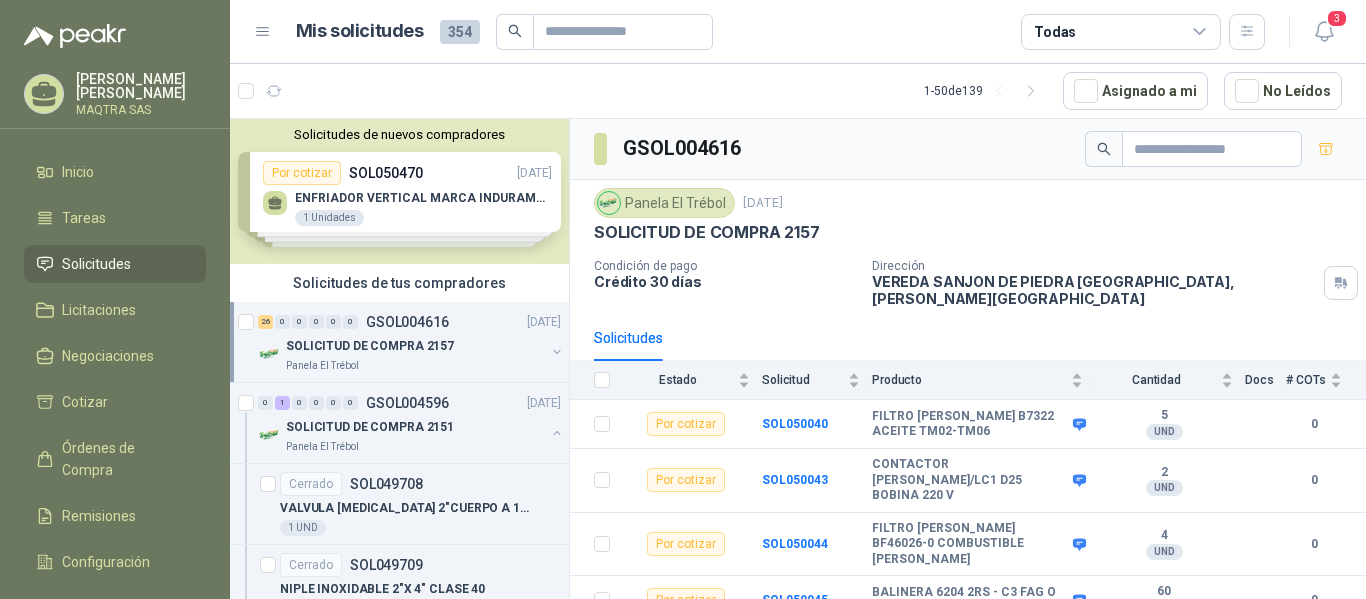 click on "SOLICITUD DE COMPRA 2157" at bounding box center [370, 346] 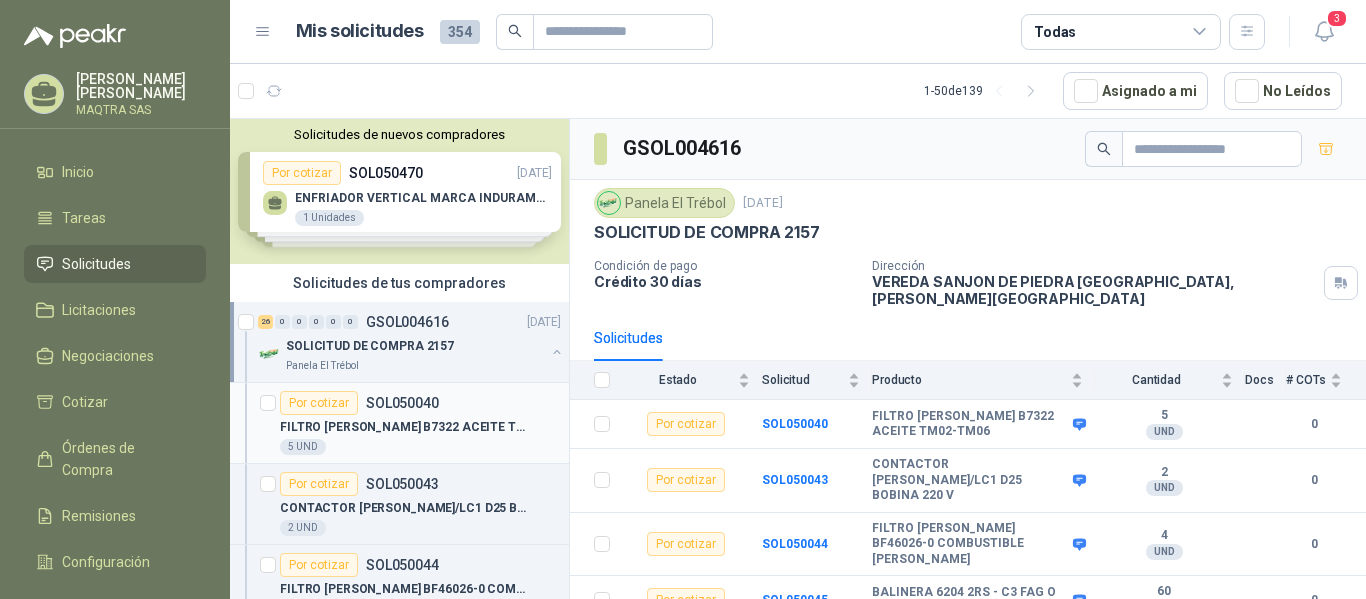 scroll, scrollTop: 7, scrollLeft: 0, axis: vertical 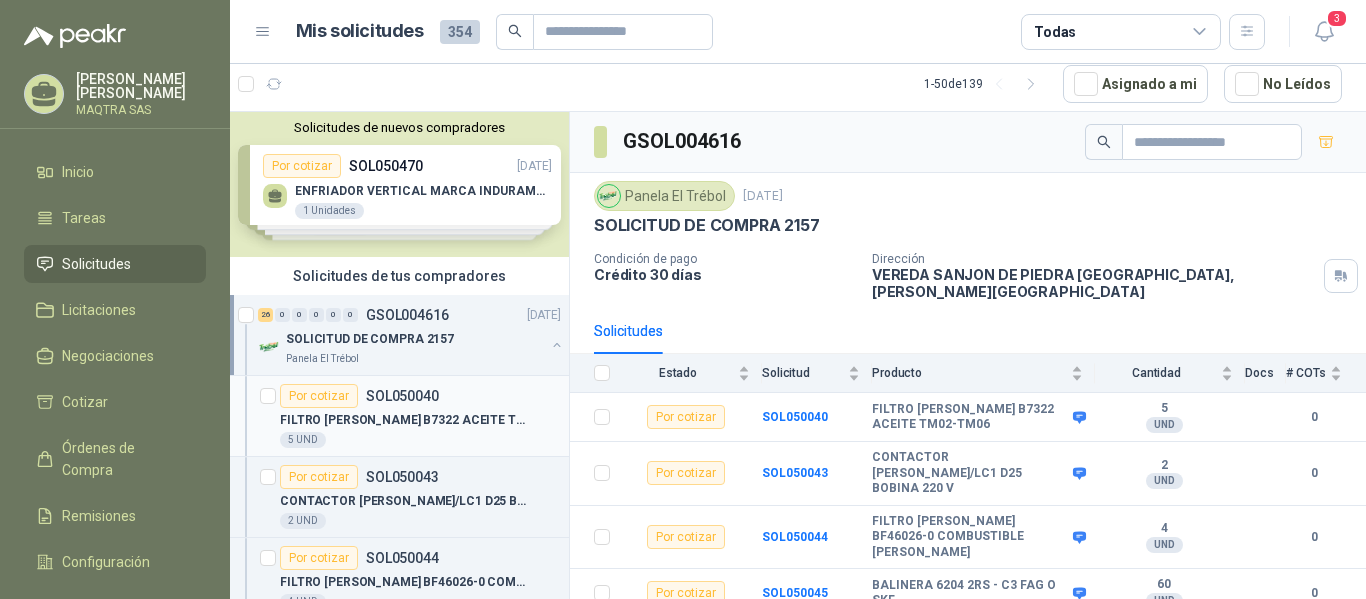 click on "5   UND" at bounding box center (420, 440) 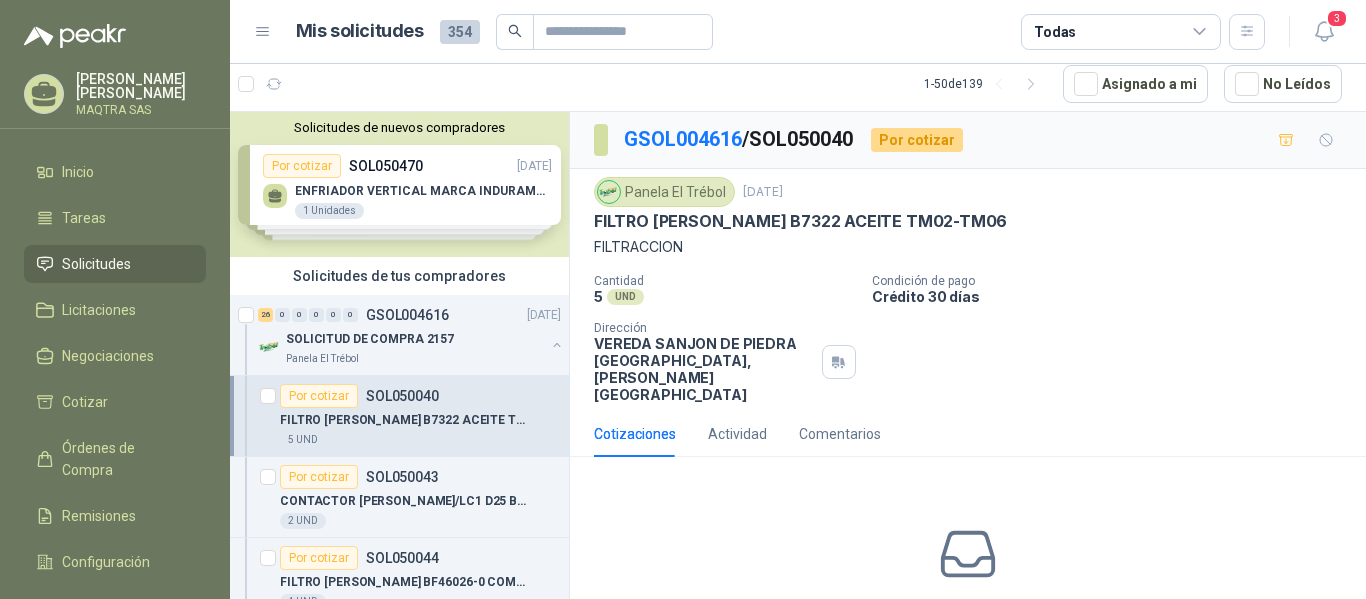 click on "FILTRO [PERSON_NAME] B7322 ACEITE TM02-TM06" at bounding box center [800, 221] 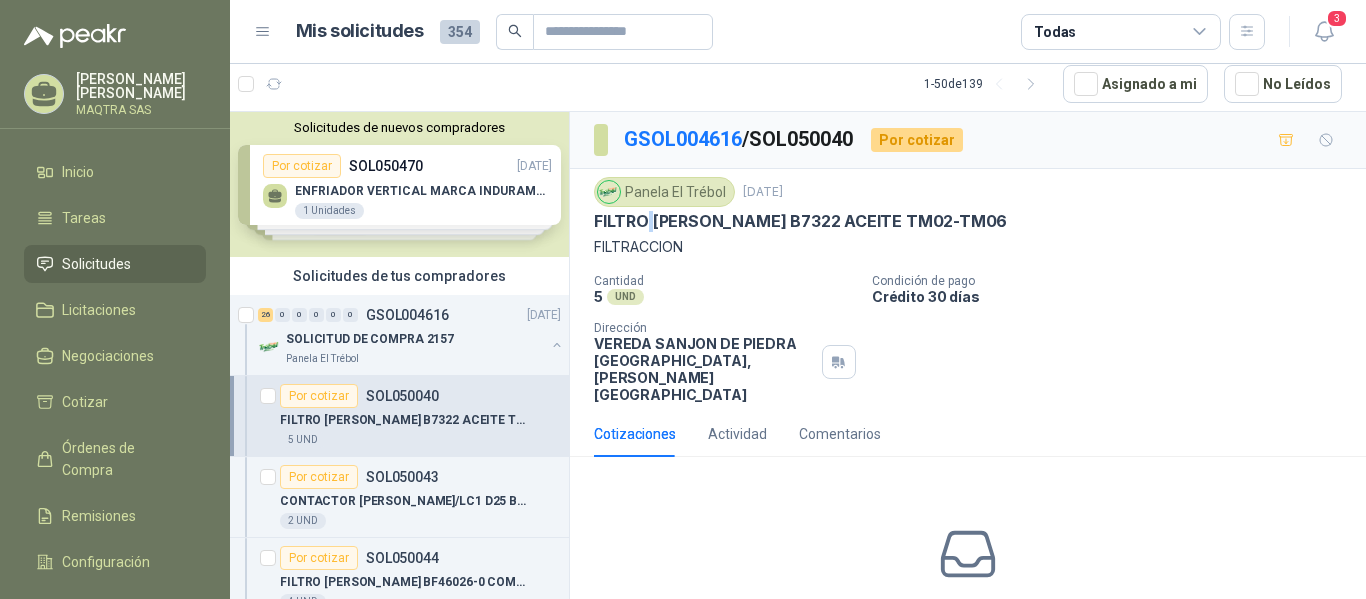click on "FILTRO [PERSON_NAME] B7322 ACEITE TM02-TM06" at bounding box center [800, 221] 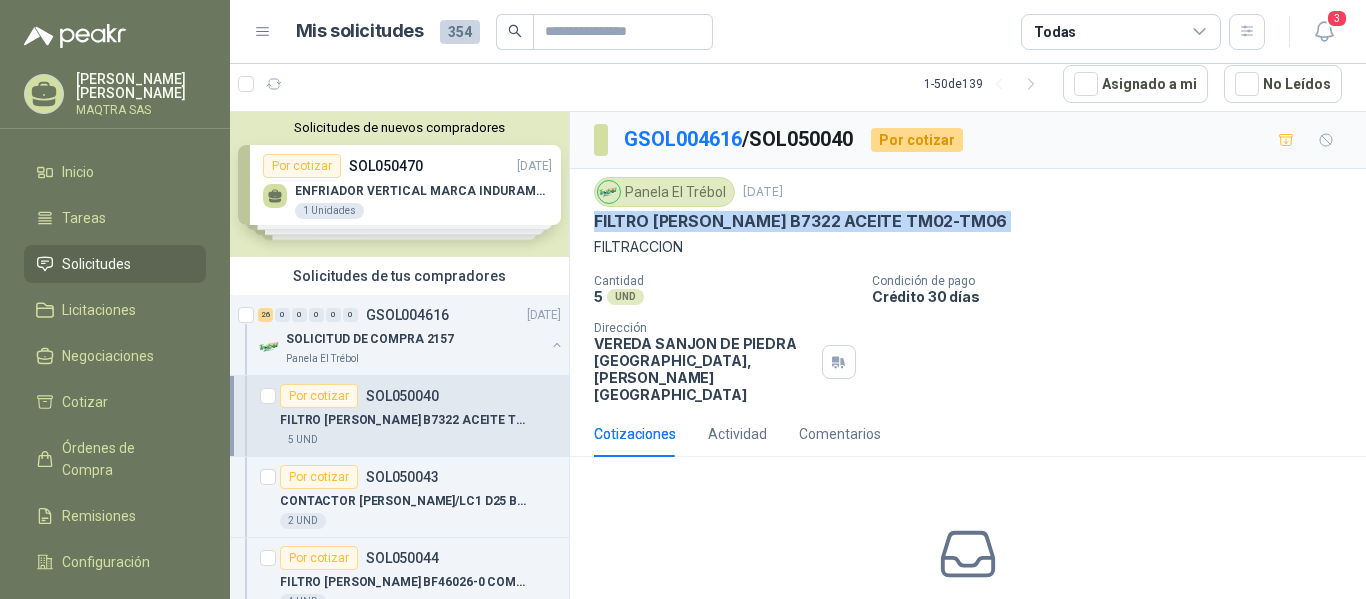 click on "FILTRO [PERSON_NAME] B7322 ACEITE TM02-TM06" at bounding box center [800, 221] 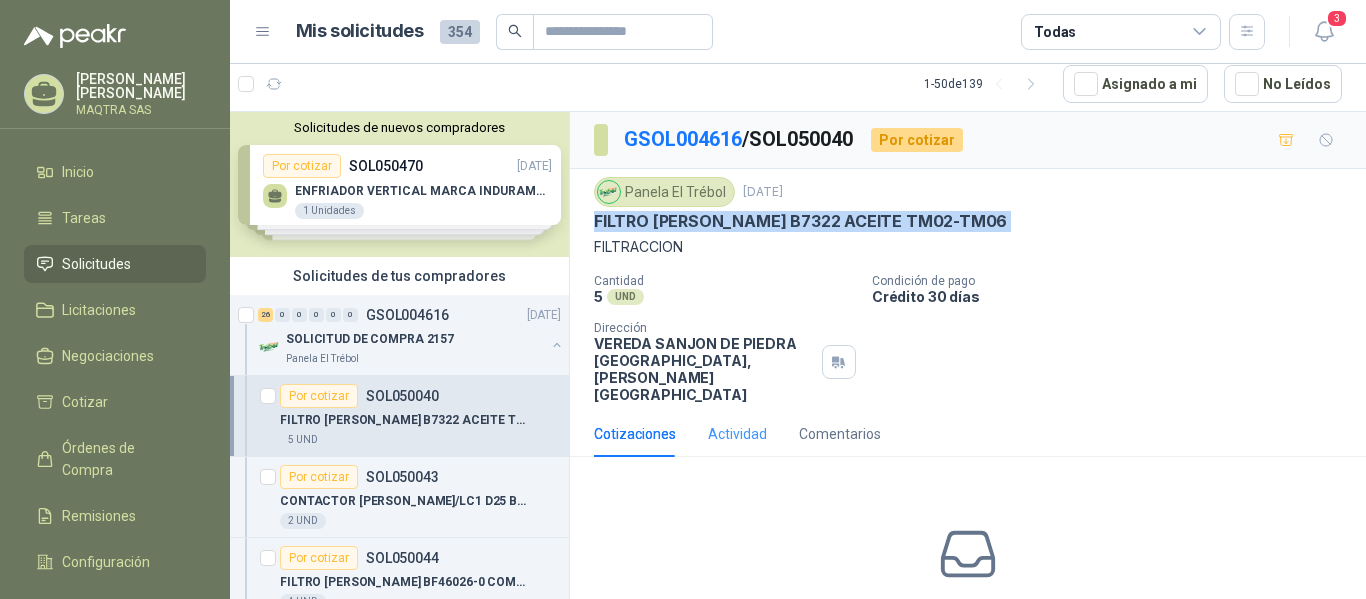 copy on "FILTRO [PERSON_NAME] B7322 ACEITE TM02-TM06" 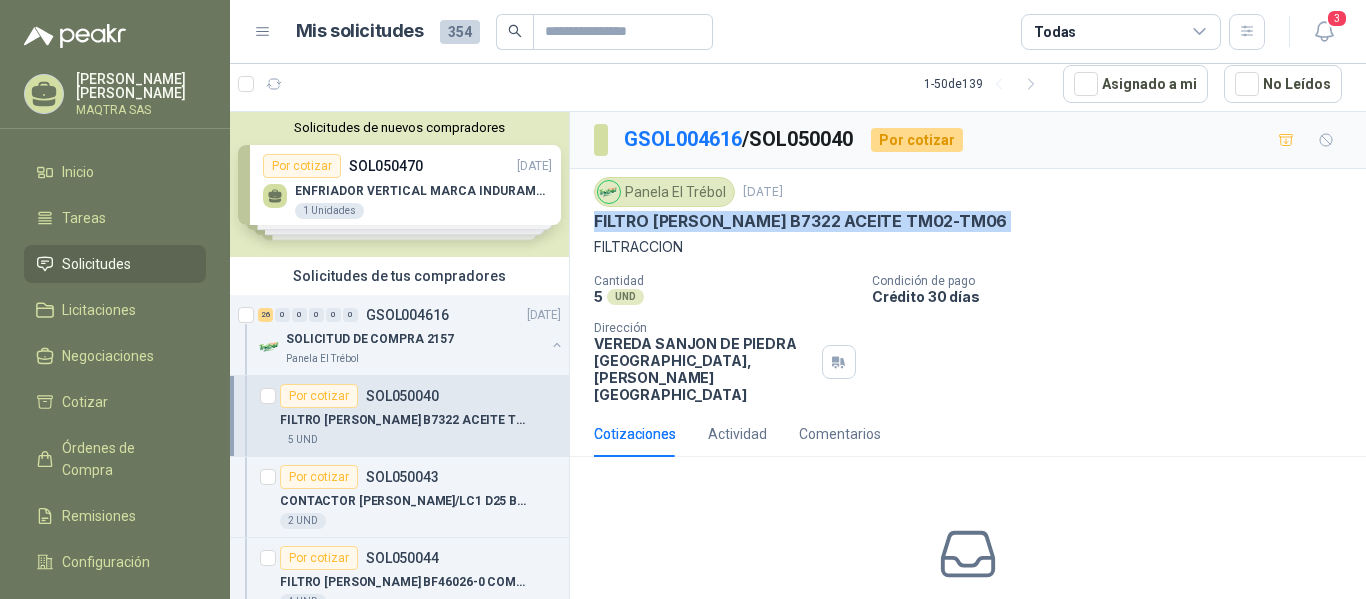 scroll, scrollTop: 96, scrollLeft: 0, axis: vertical 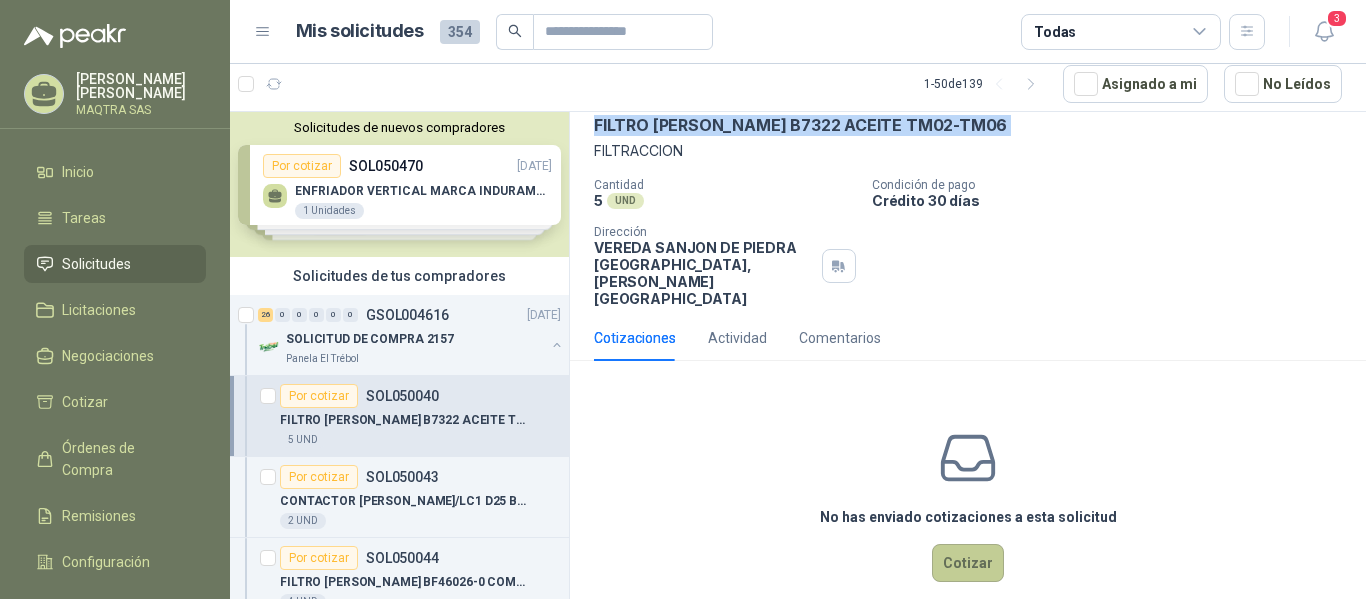 click on "Cotizar" at bounding box center [968, 563] 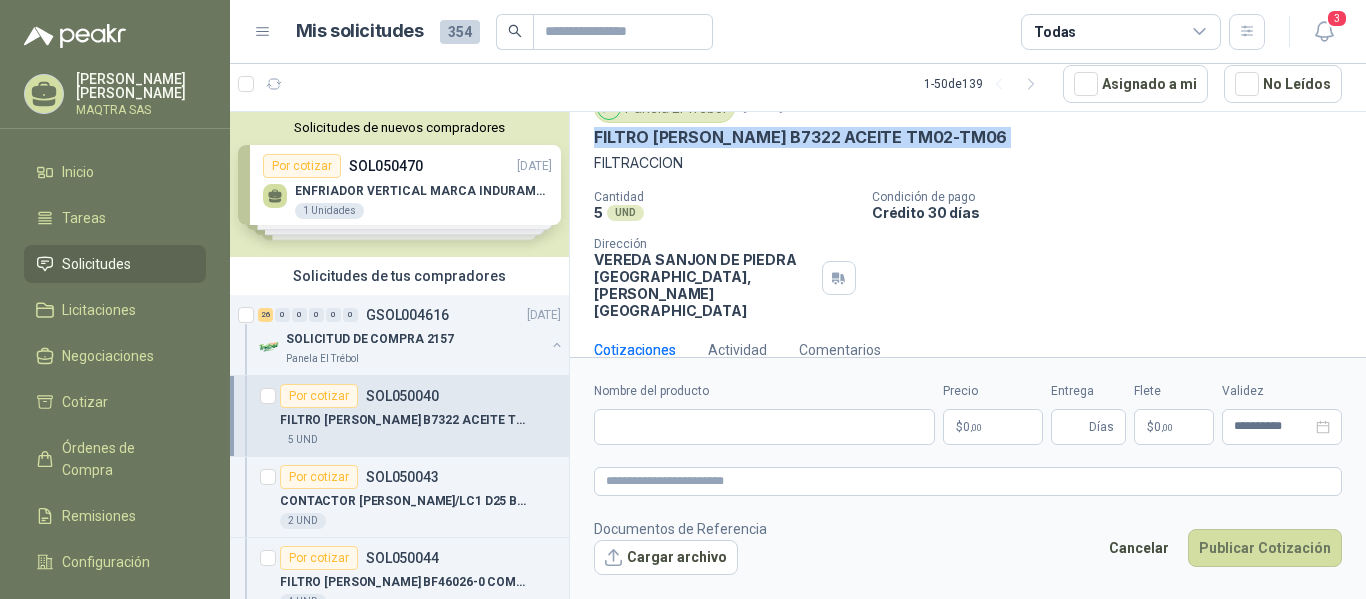 type 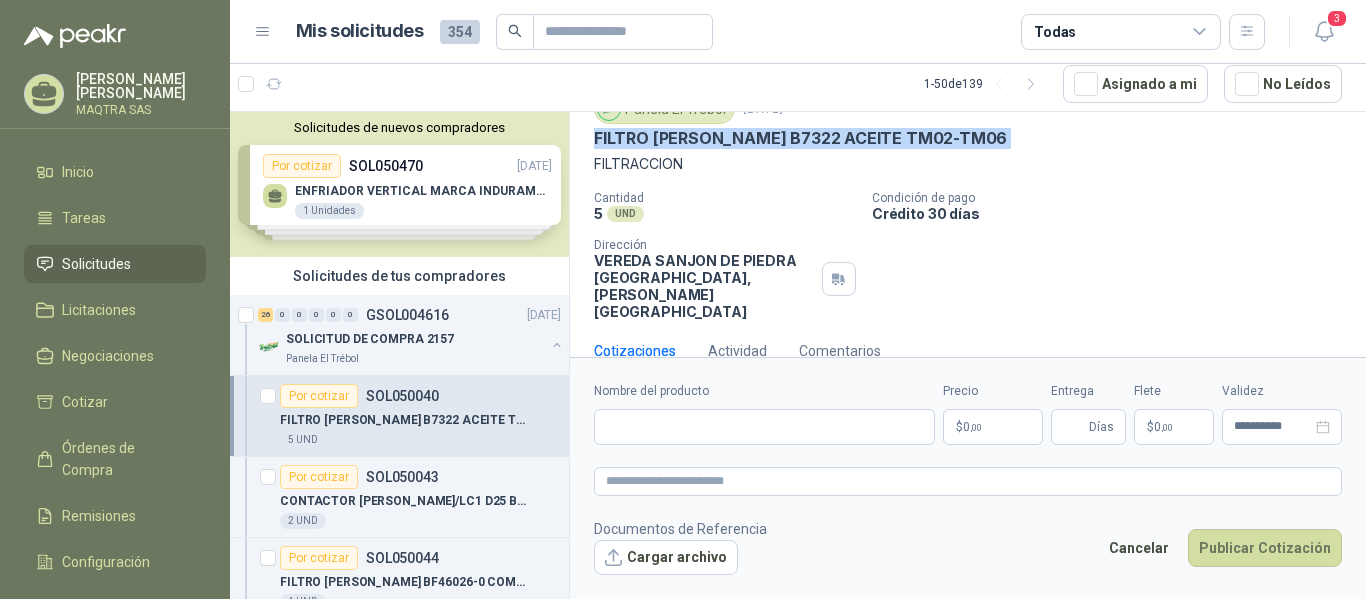 scroll, scrollTop: 82, scrollLeft: 0, axis: vertical 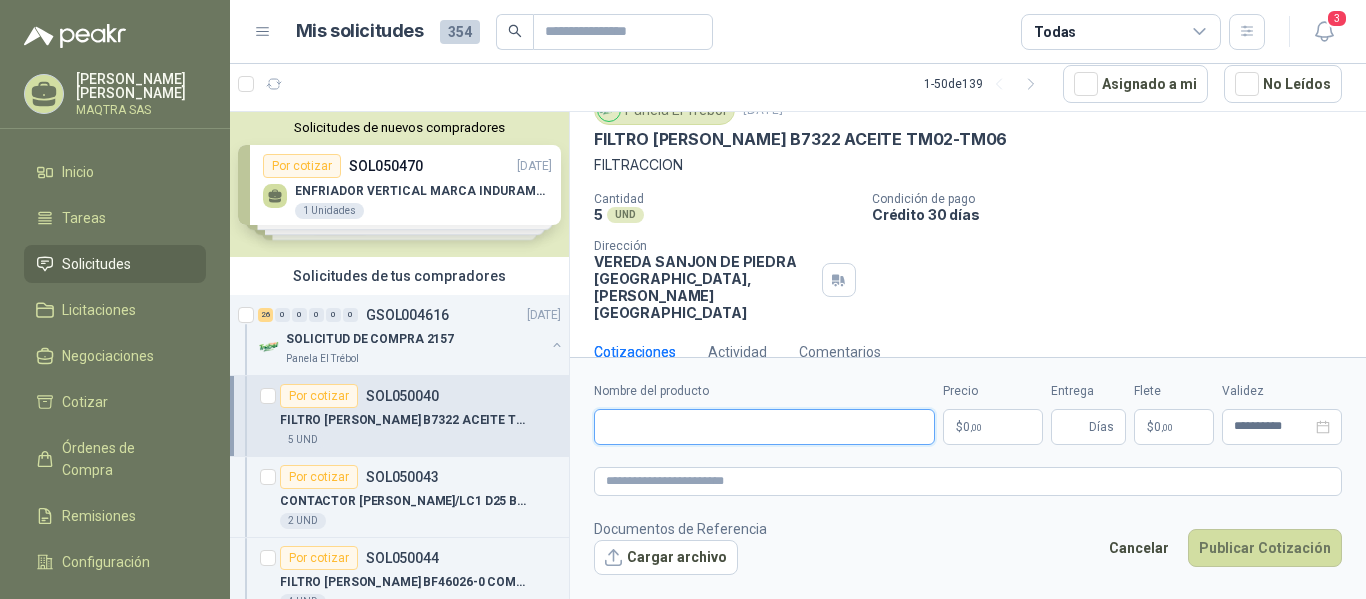 click on "Nombre del producto" at bounding box center (764, 427) 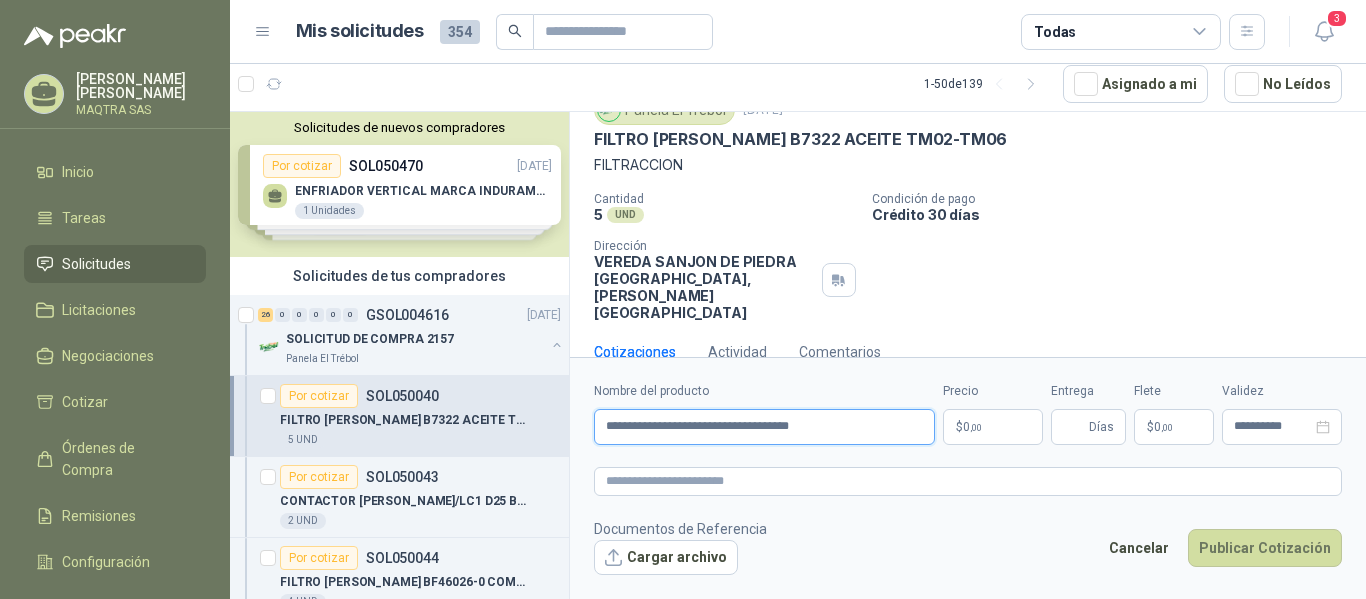type on "**********" 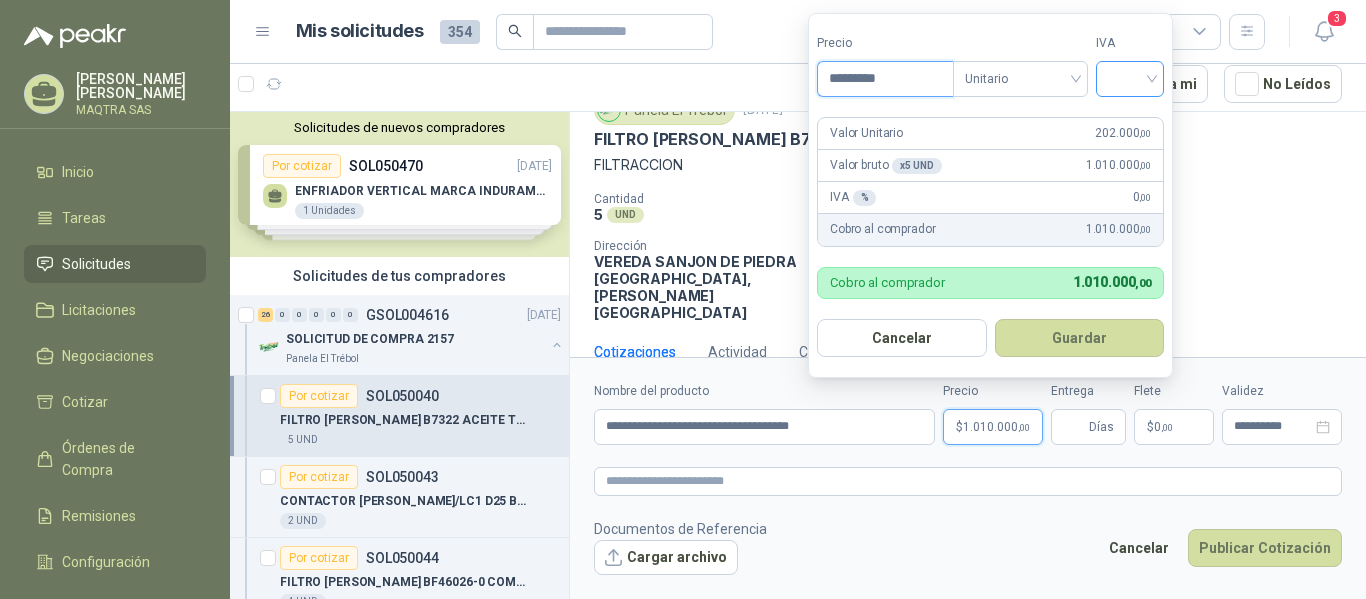 type on "*********" 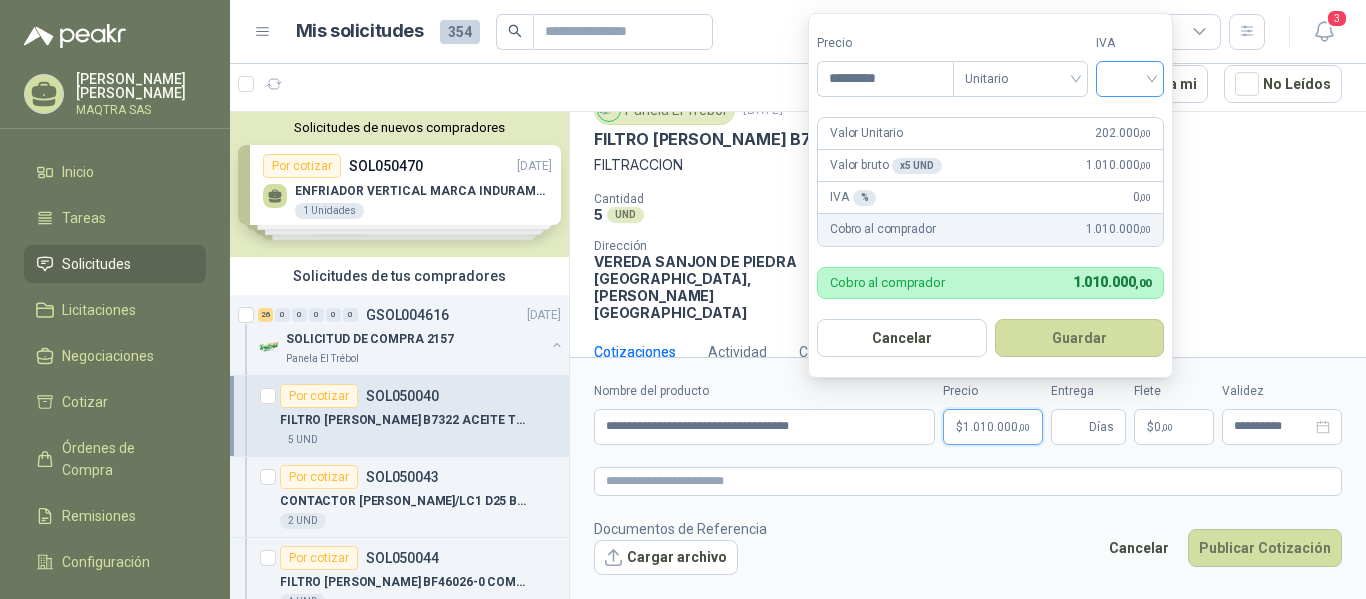 click at bounding box center (1130, 77) 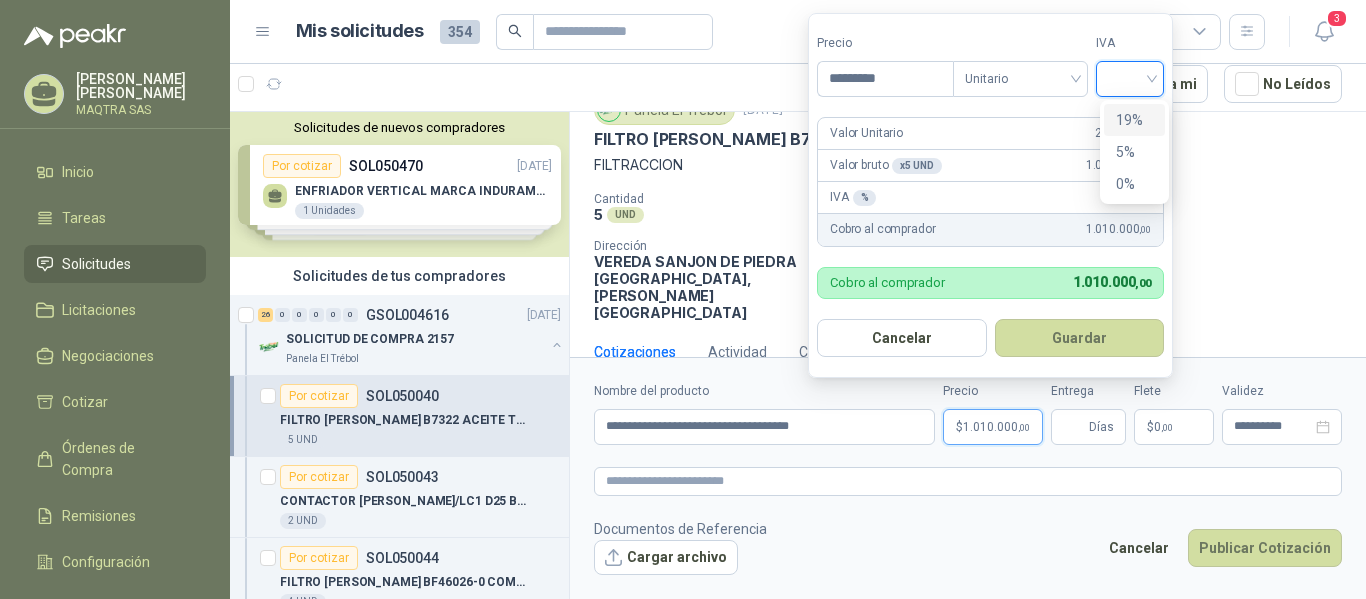 click on "19%" at bounding box center (1134, 120) 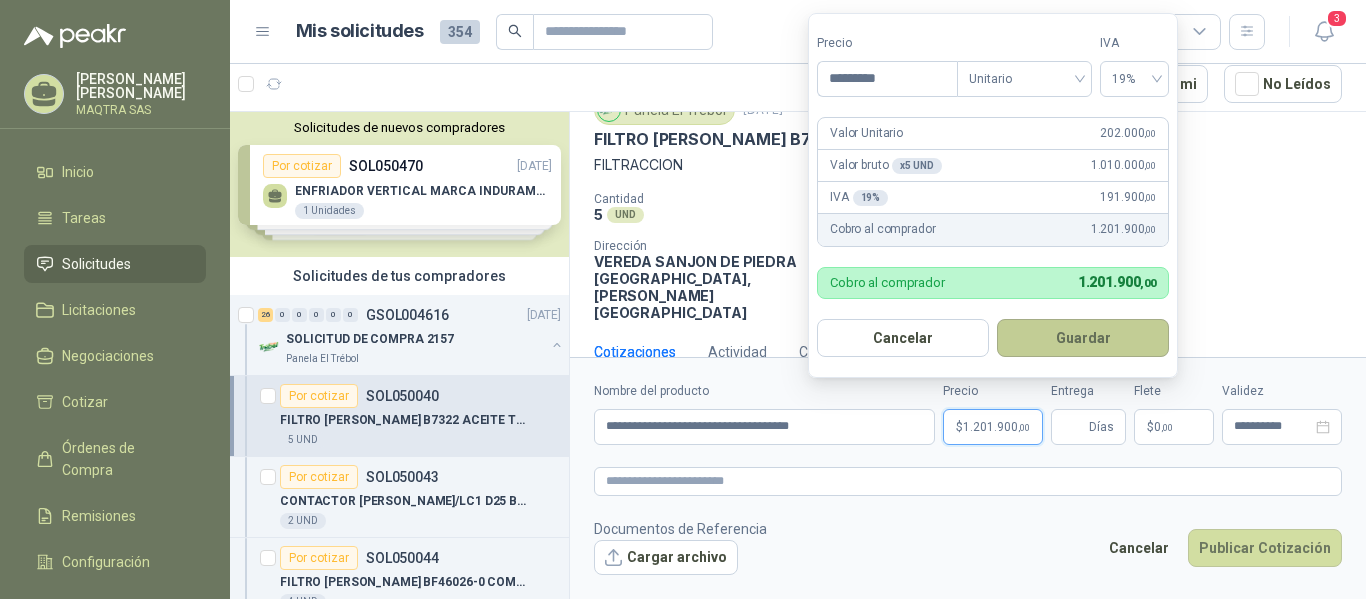 click on "Guardar" at bounding box center (1083, 338) 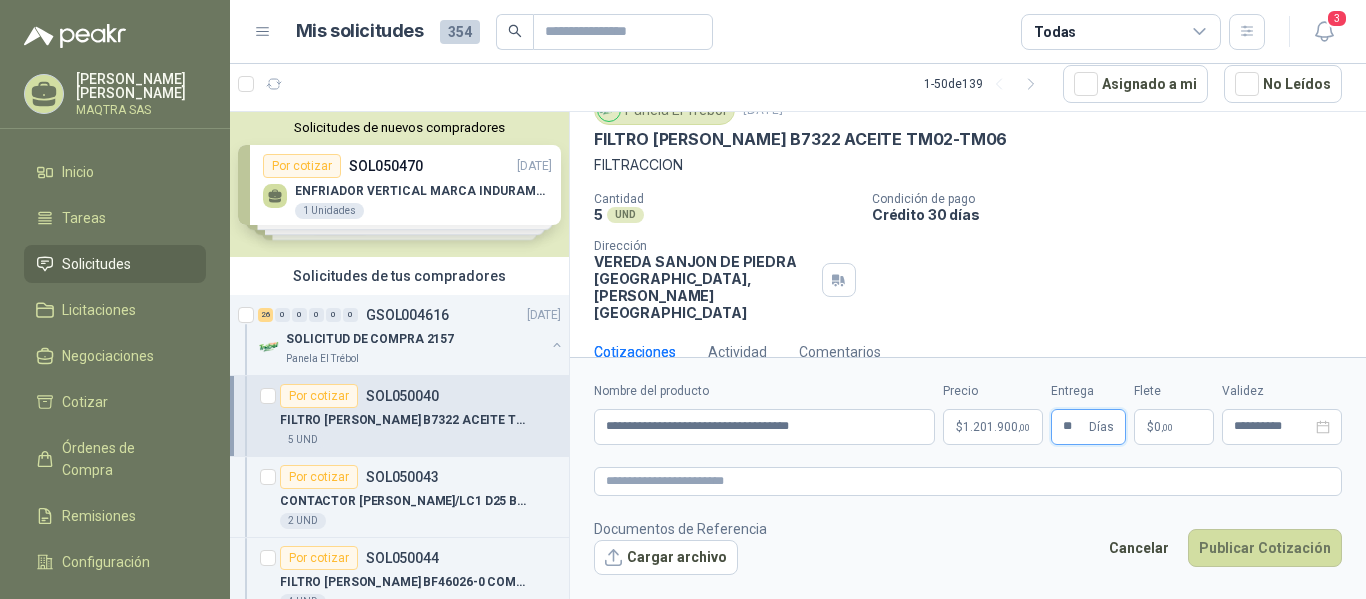 type on "**" 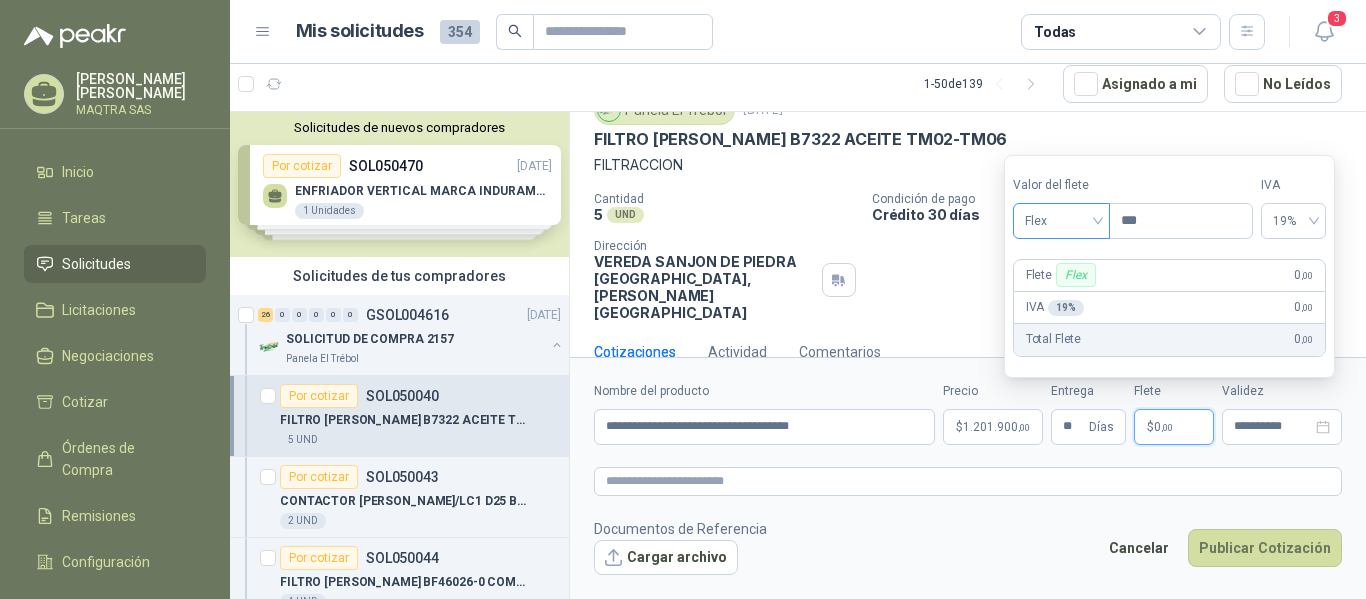 click on "Flex" at bounding box center (1061, 221) 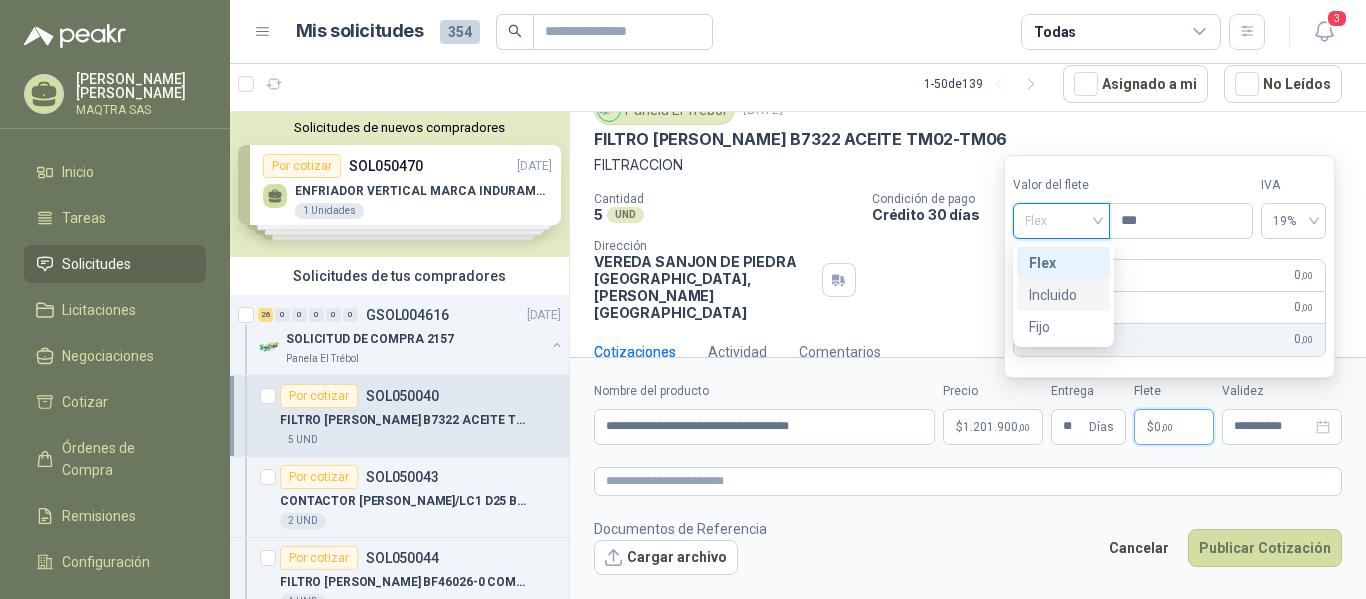 drag, startPoint x: 1061, startPoint y: 298, endPoint x: 1028, endPoint y: 295, distance: 33.13608 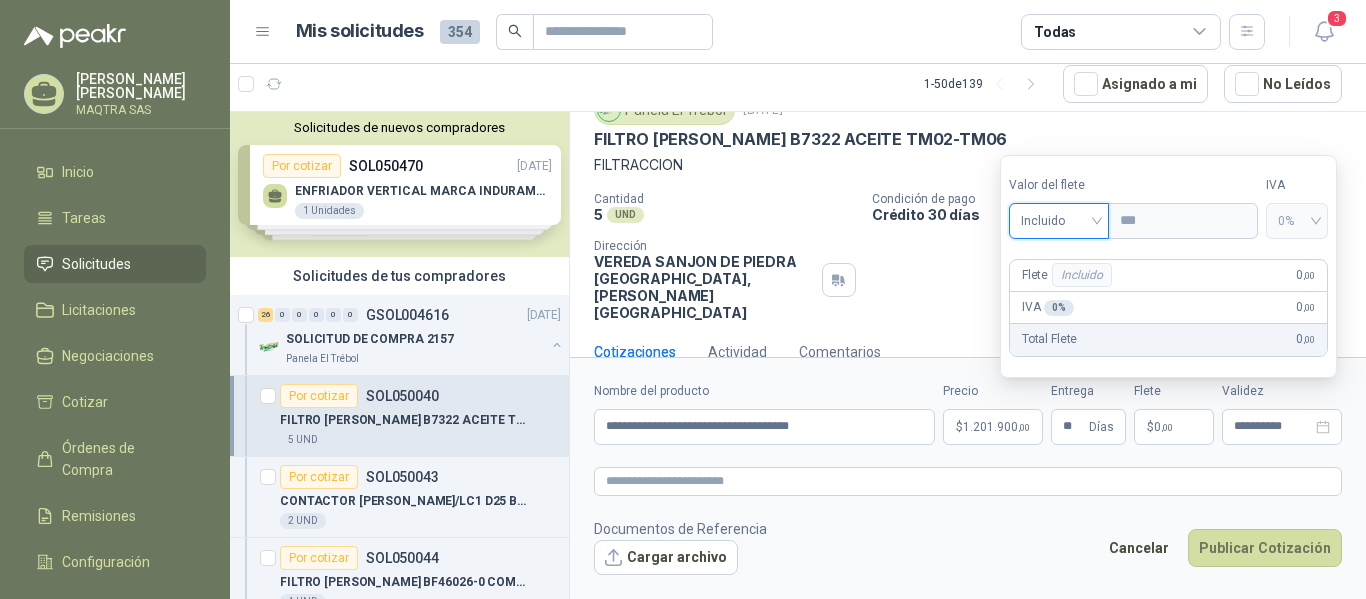 click on "**********" at bounding box center [968, 478] 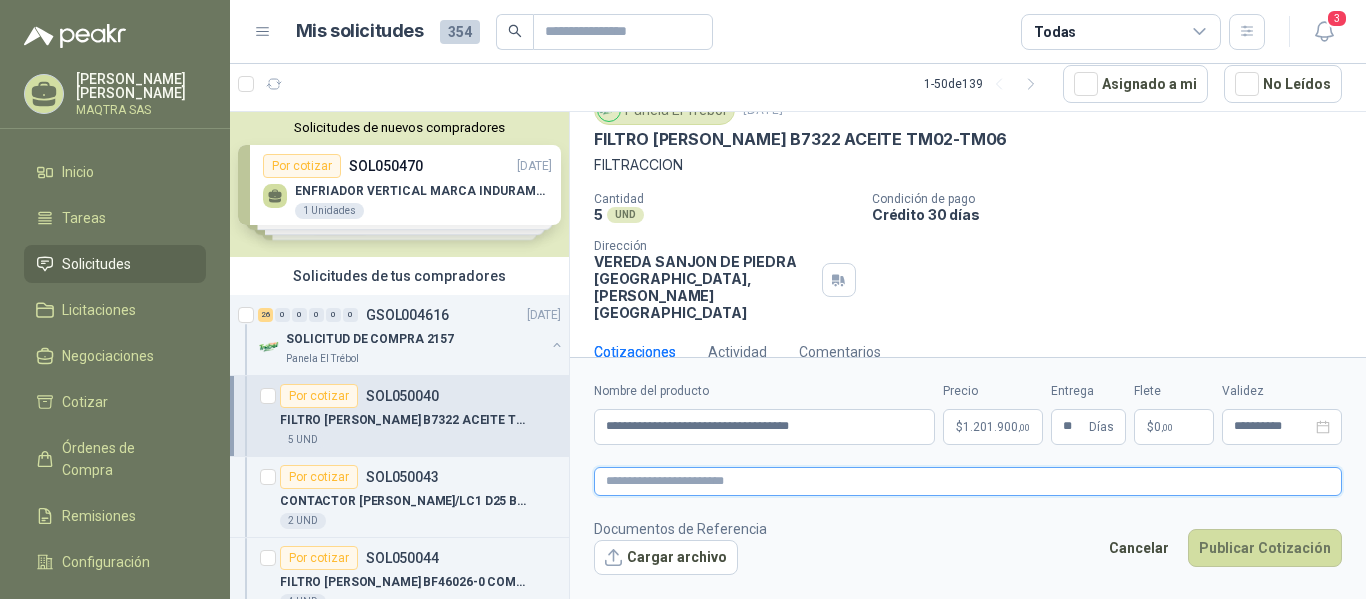 click at bounding box center [968, 481] 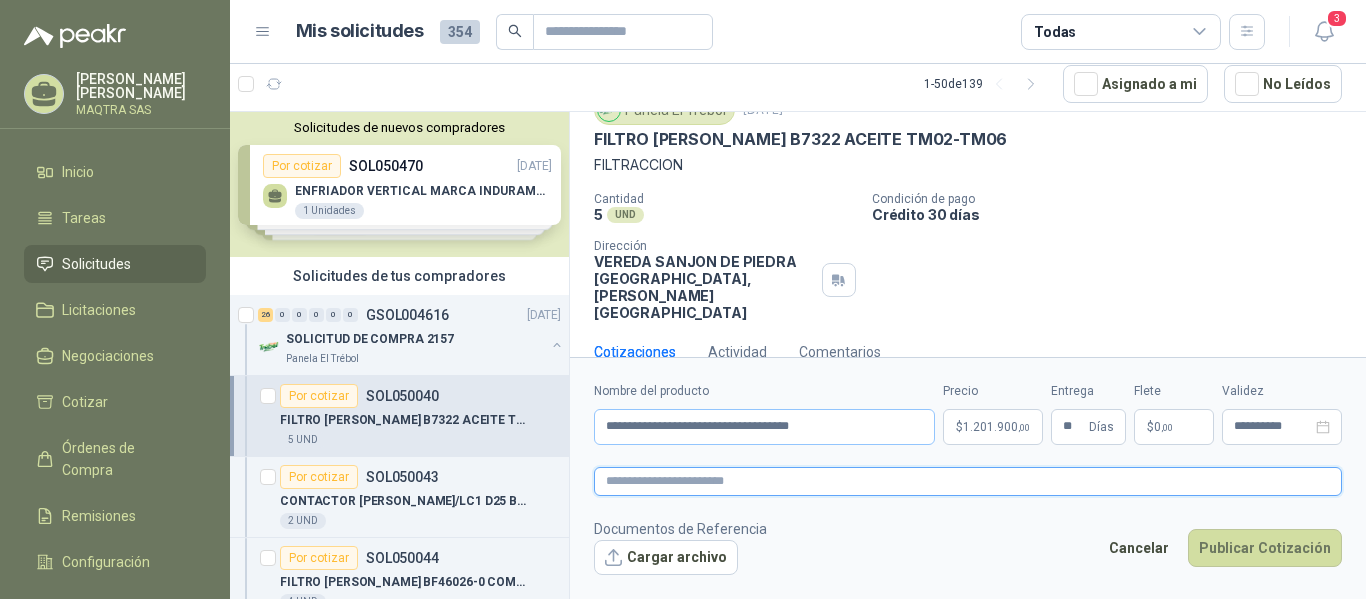 type 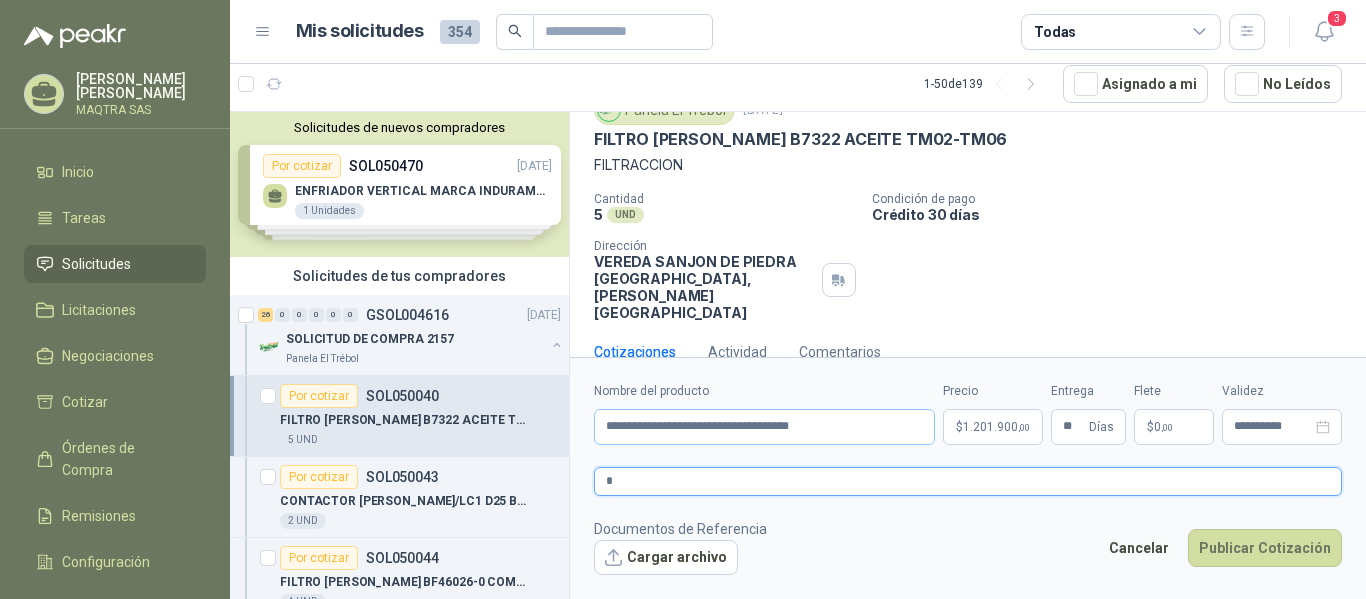type 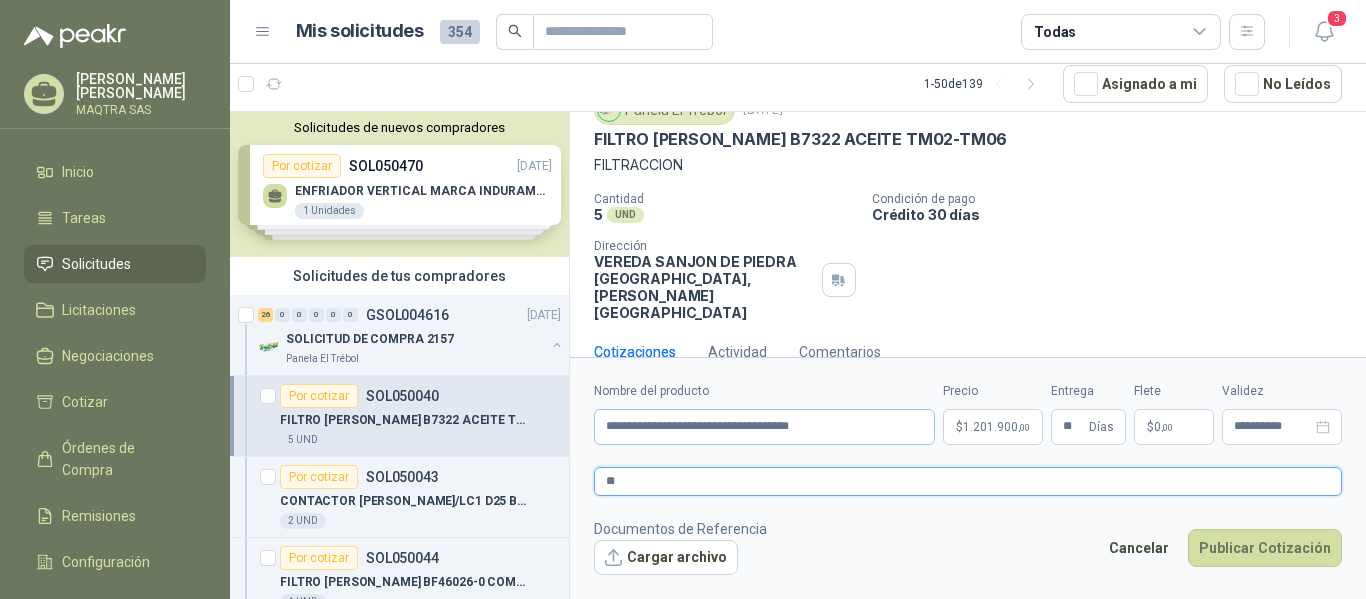 type 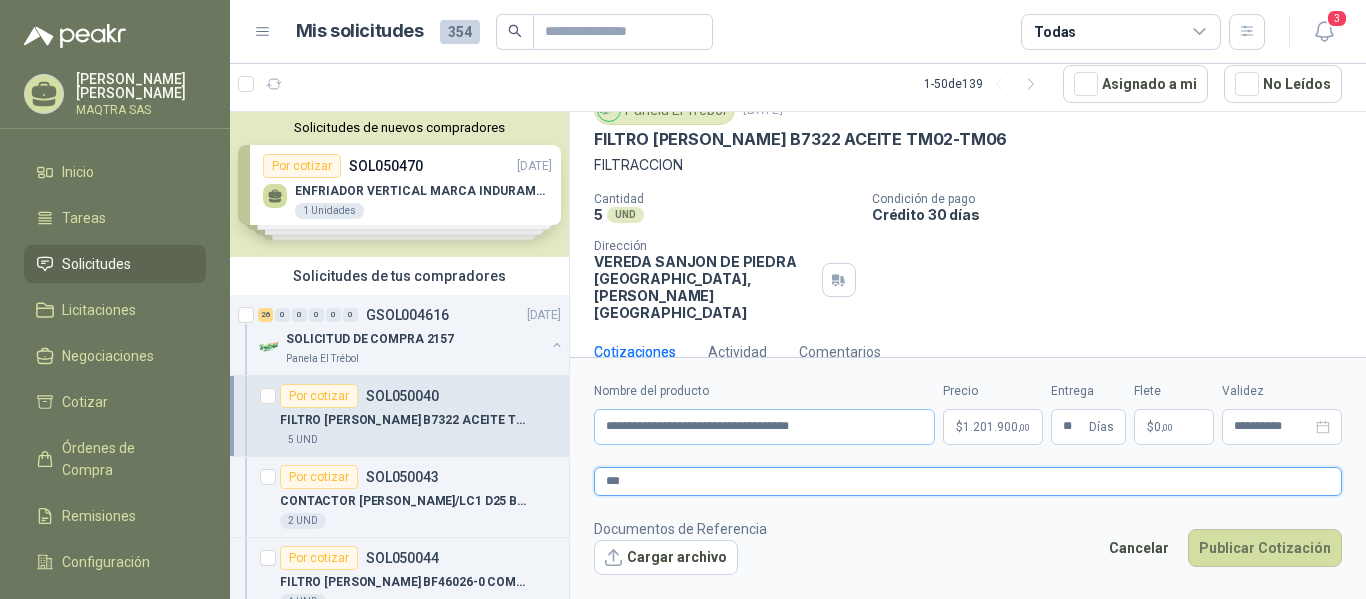 type 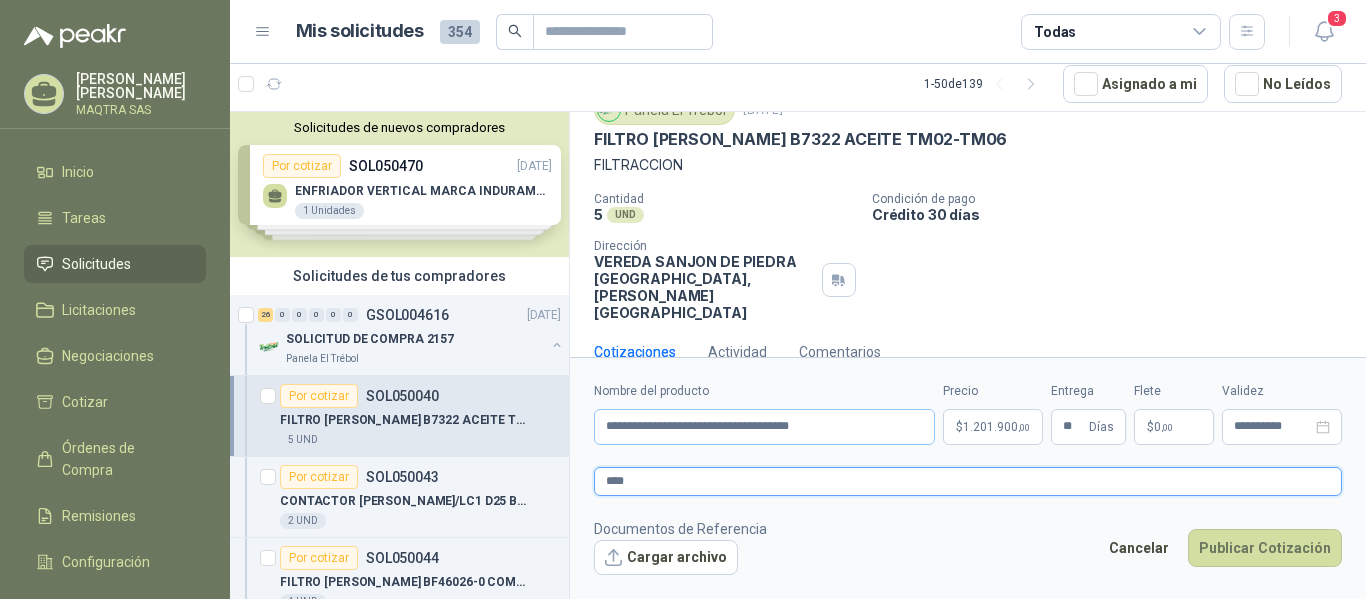 type 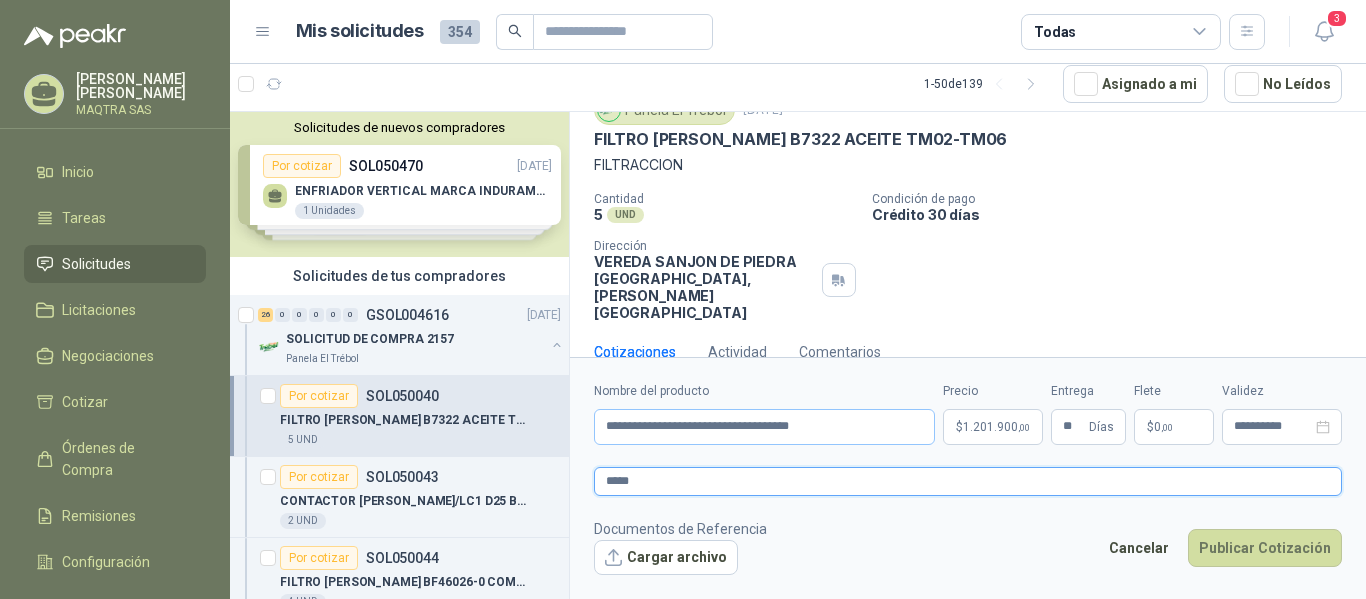 type on "*****" 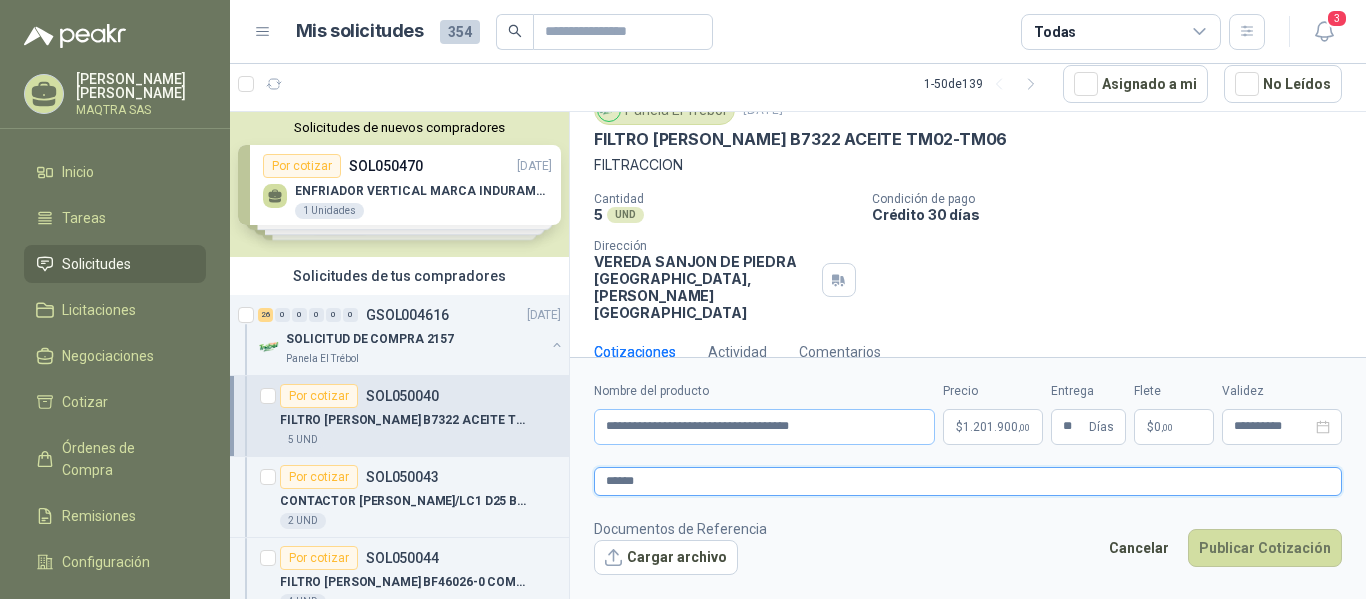 type 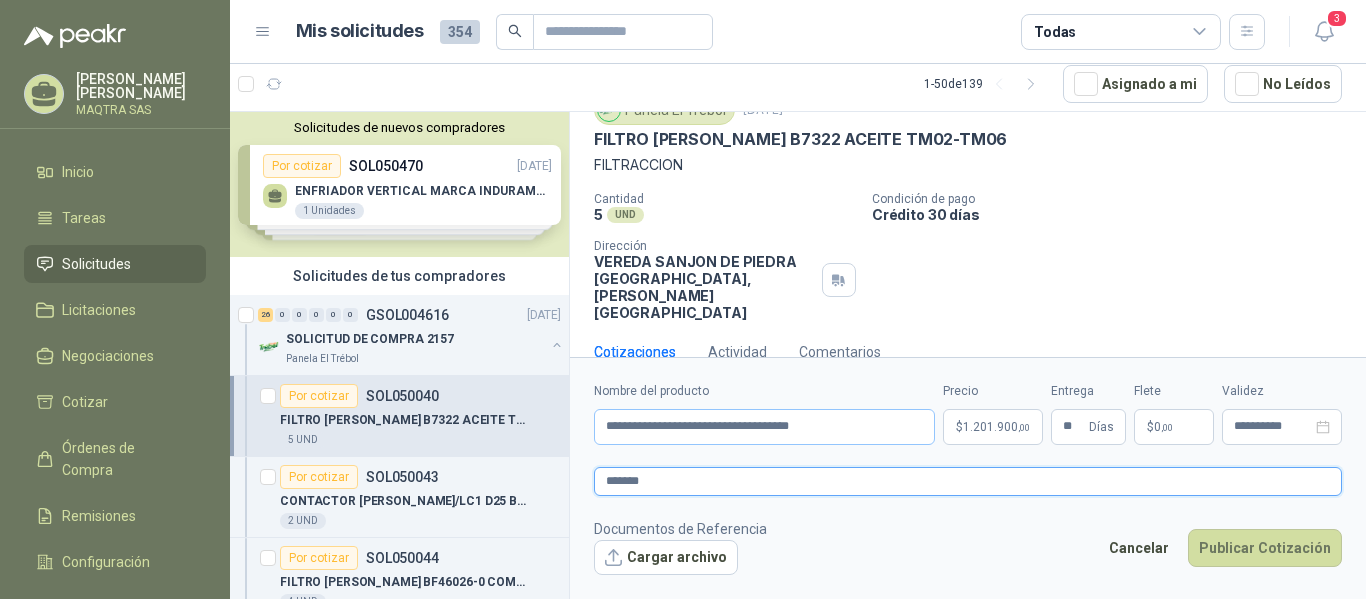 type 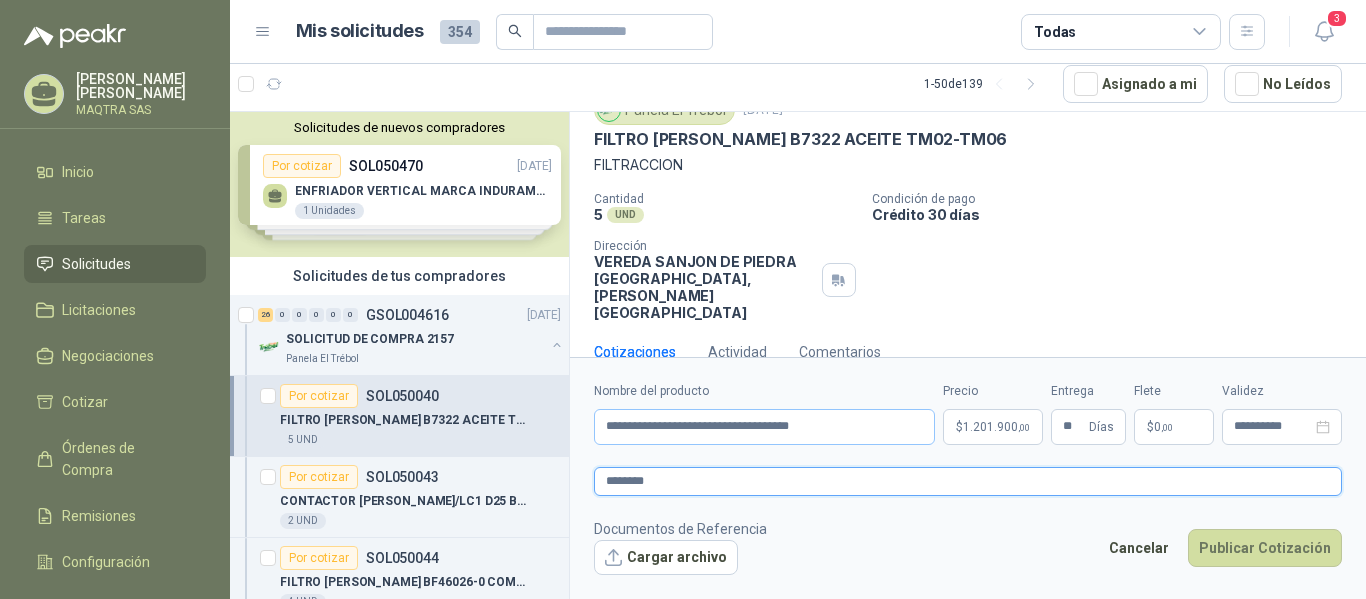 type 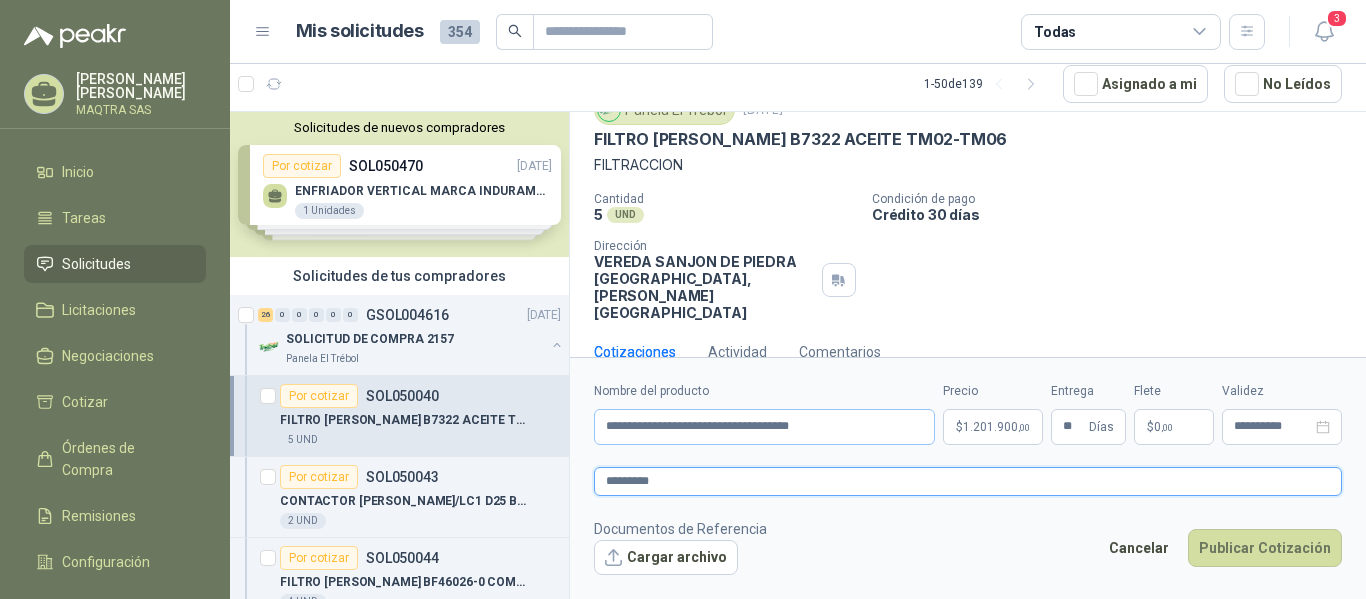 type 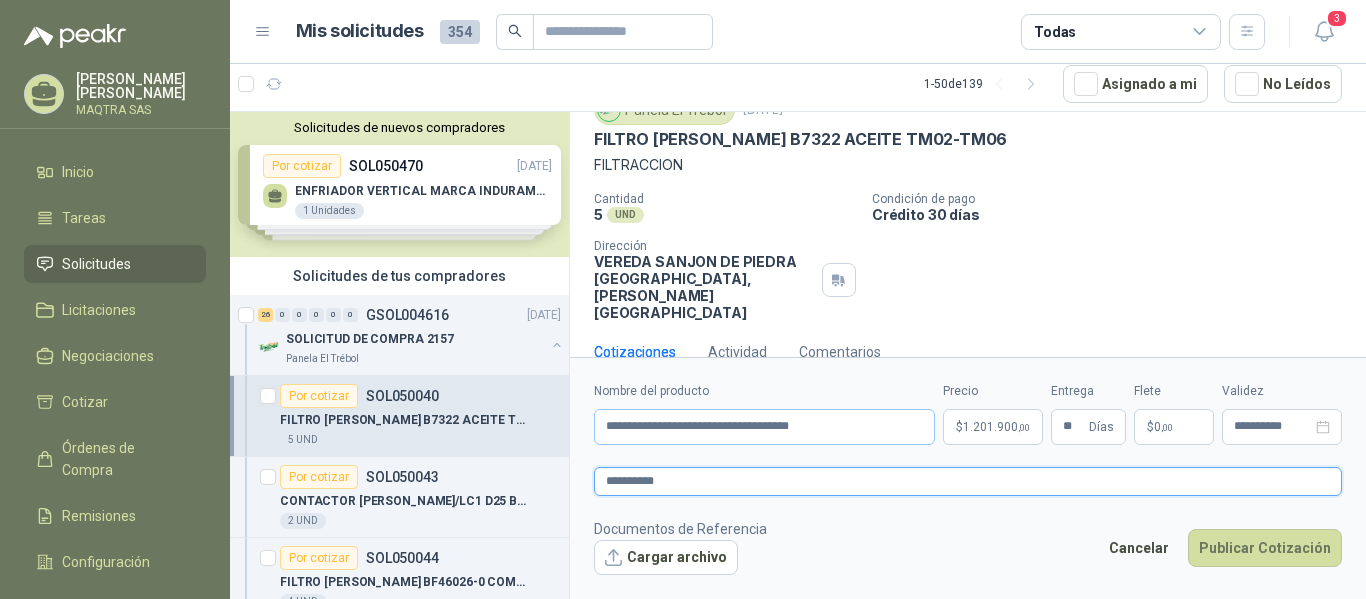 type 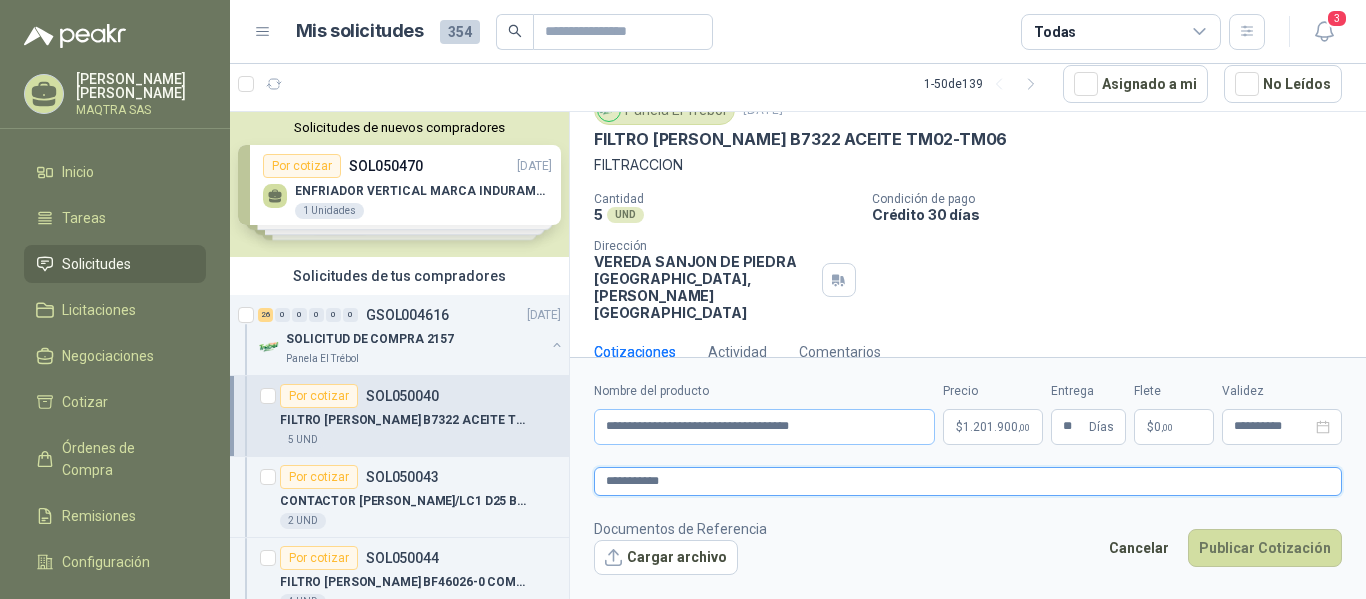 type 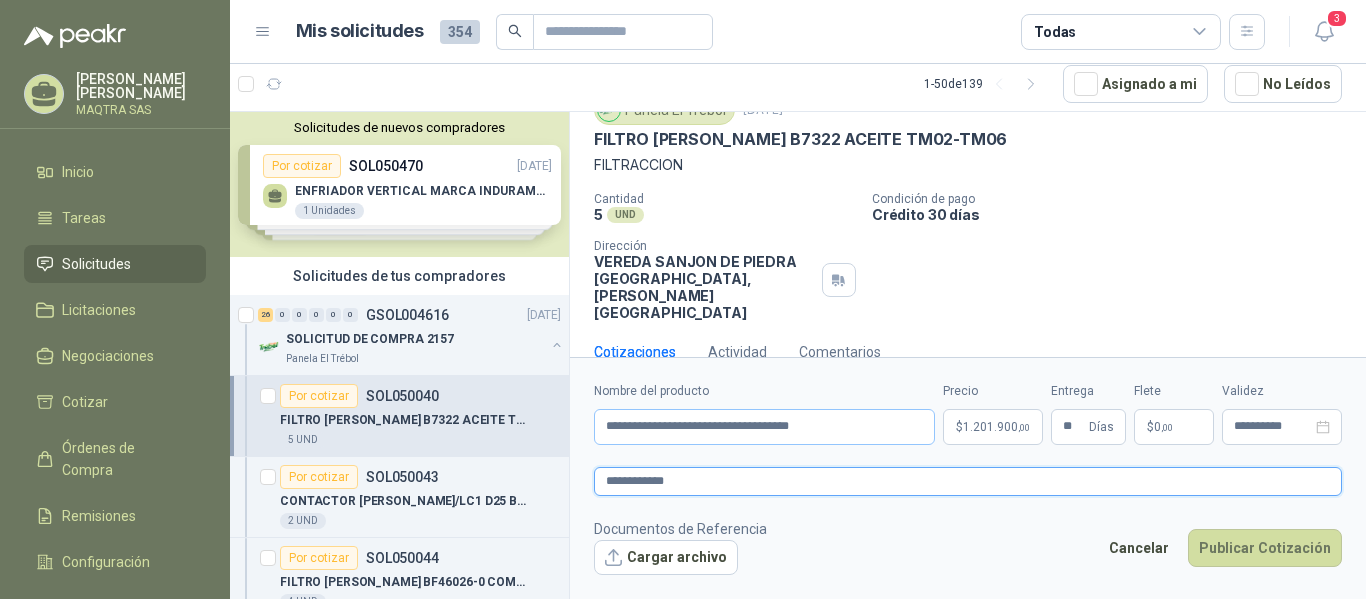type 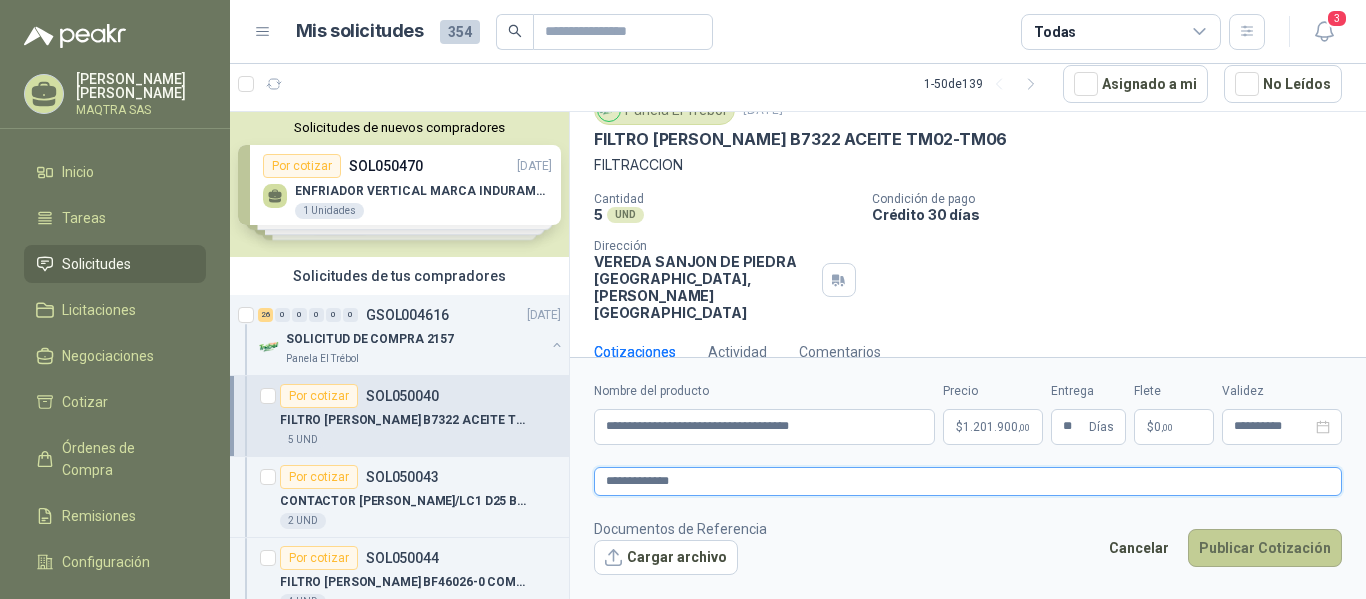type on "**********" 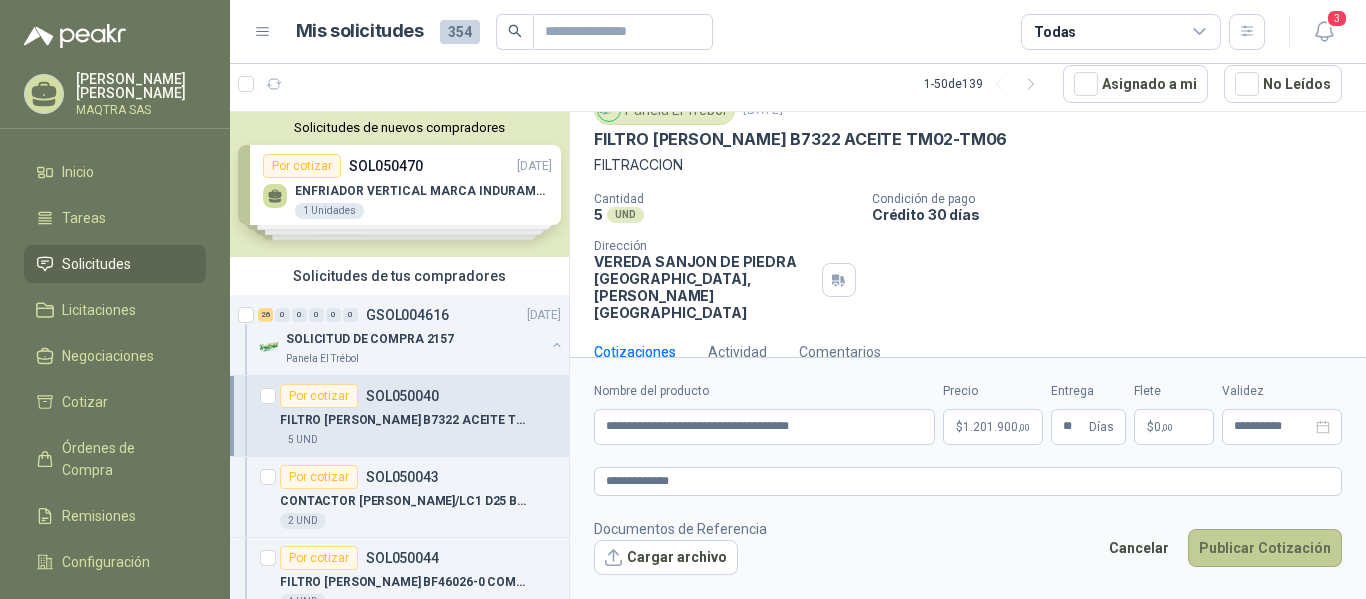 click on "Publicar Cotización" at bounding box center (1265, 548) 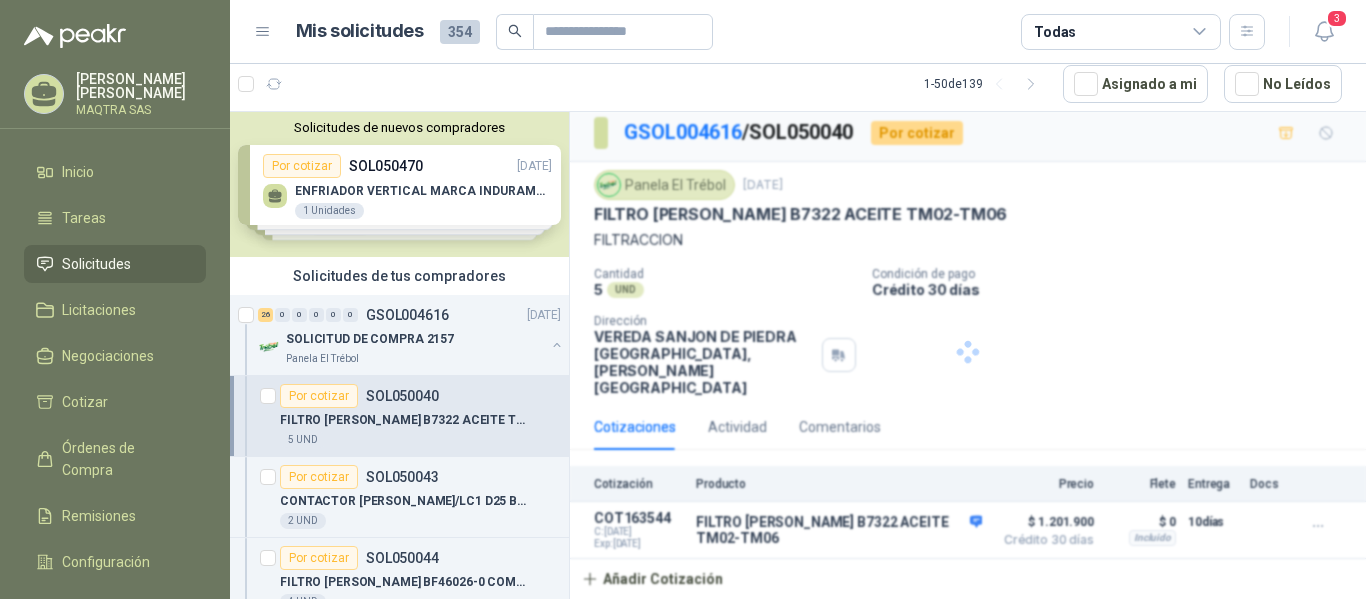scroll, scrollTop: 0, scrollLeft: 0, axis: both 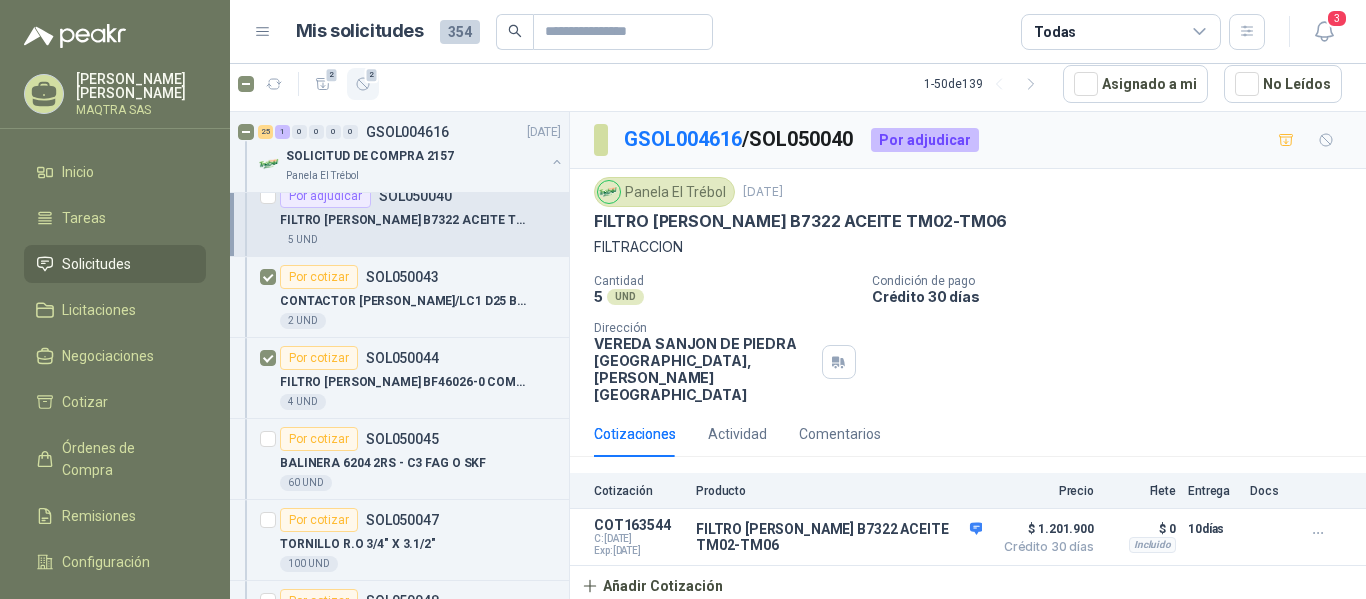 click 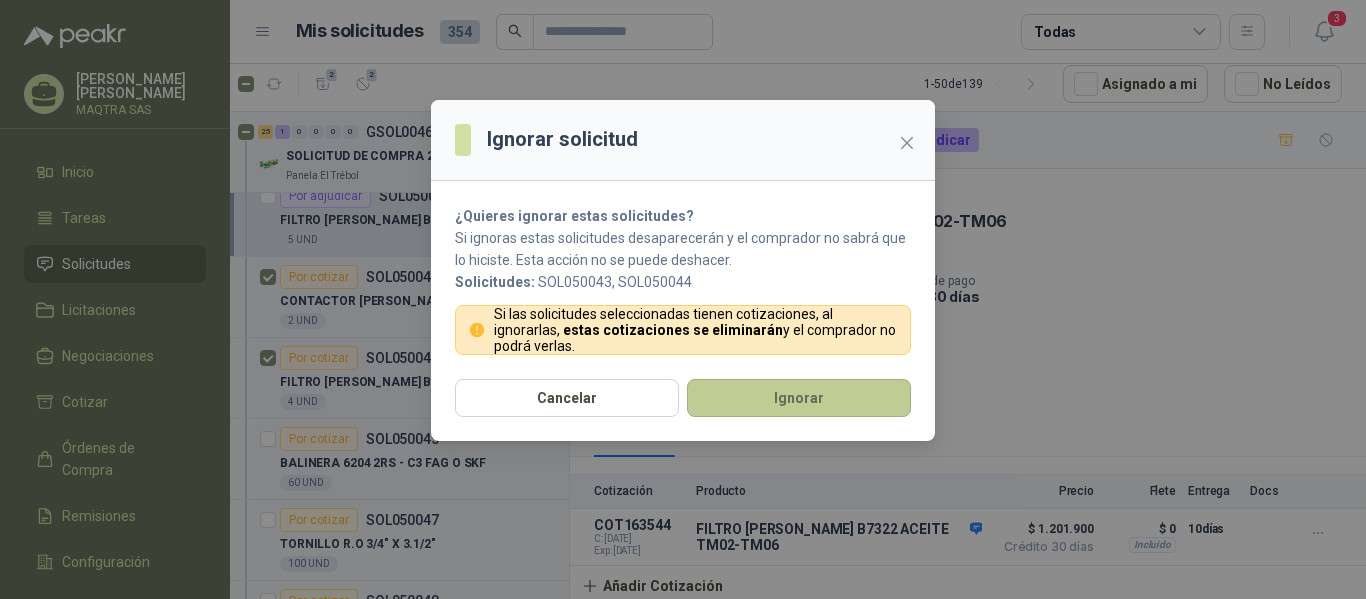 click on "Ignorar" at bounding box center [799, 398] 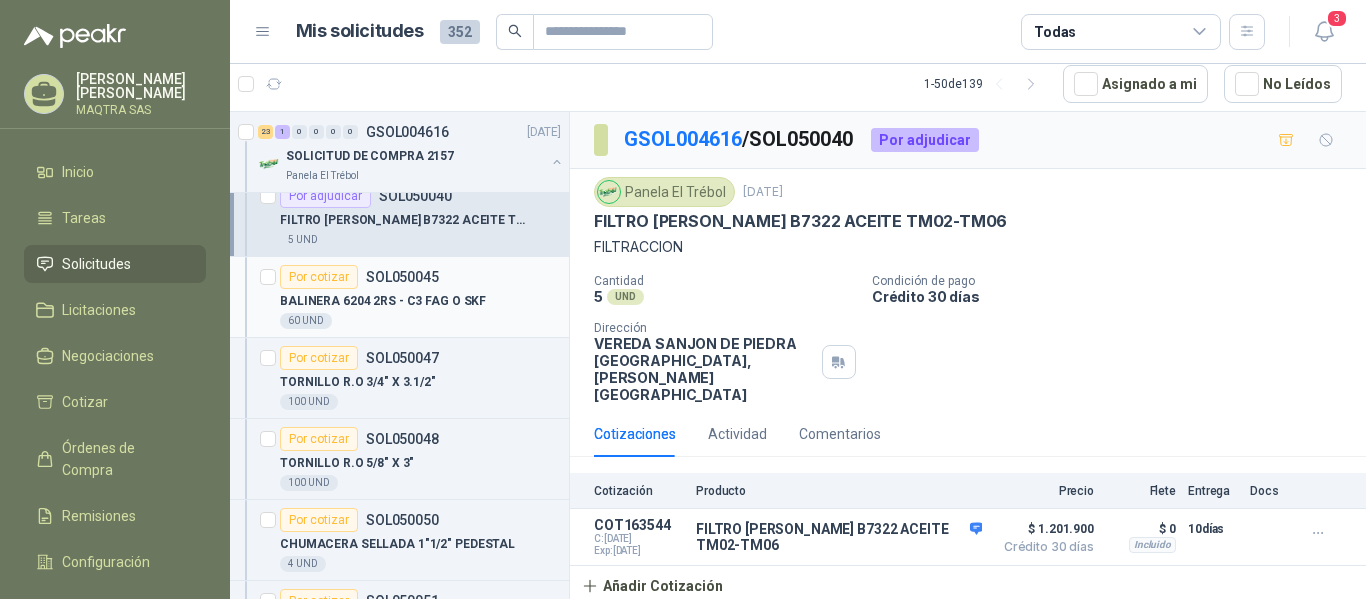 click on "BALINERA 6204 2RS - C3 FAG O SKF" at bounding box center [383, 301] 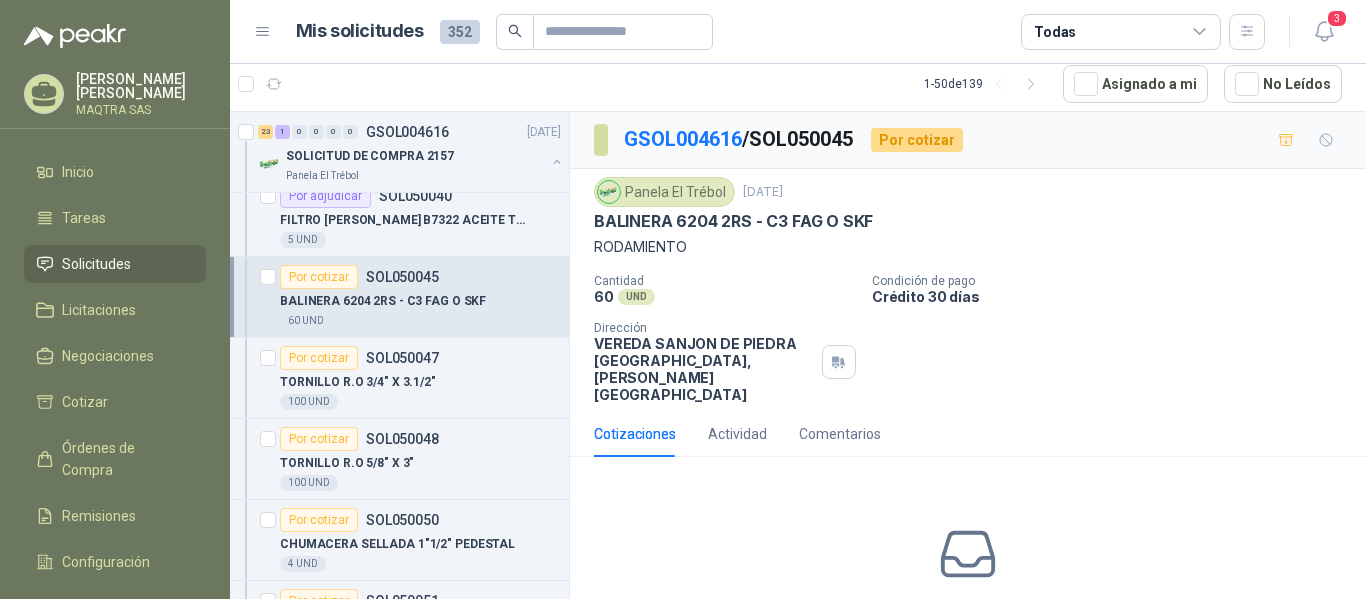 click on "BALINERA 6204 2RS - C3 FAG O SKF" at bounding box center [733, 221] 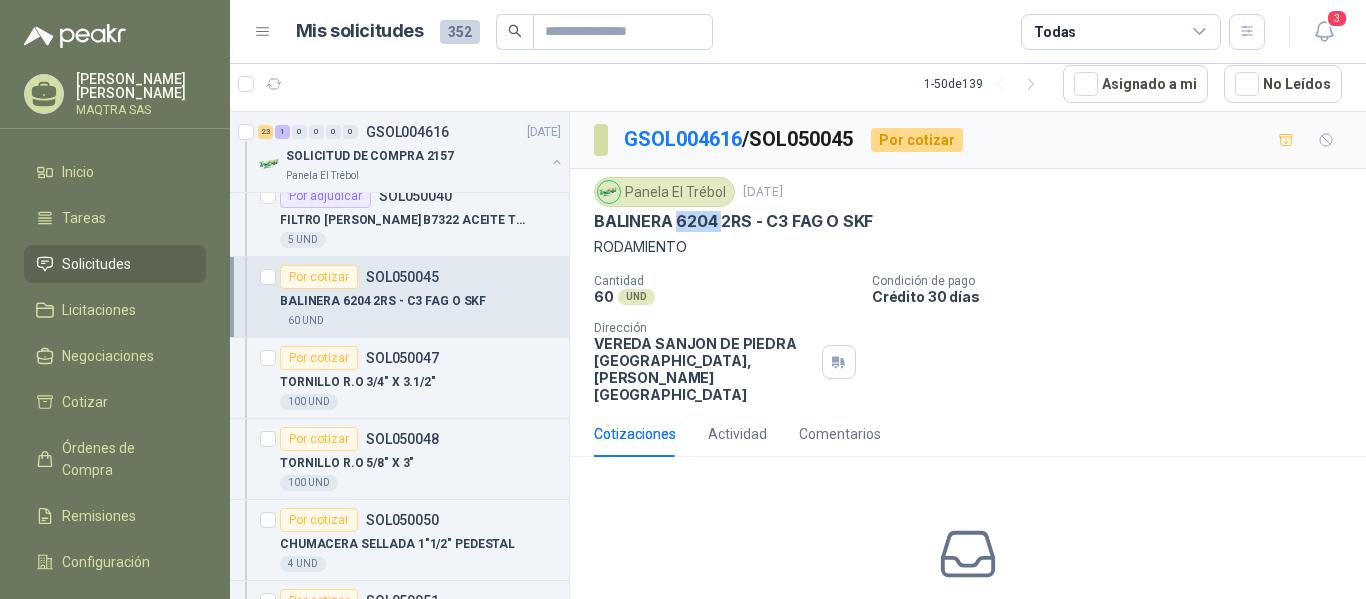 click on "BALINERA 6204 2RS - C3 FAG O SKF" at bounding box center (733, 221) 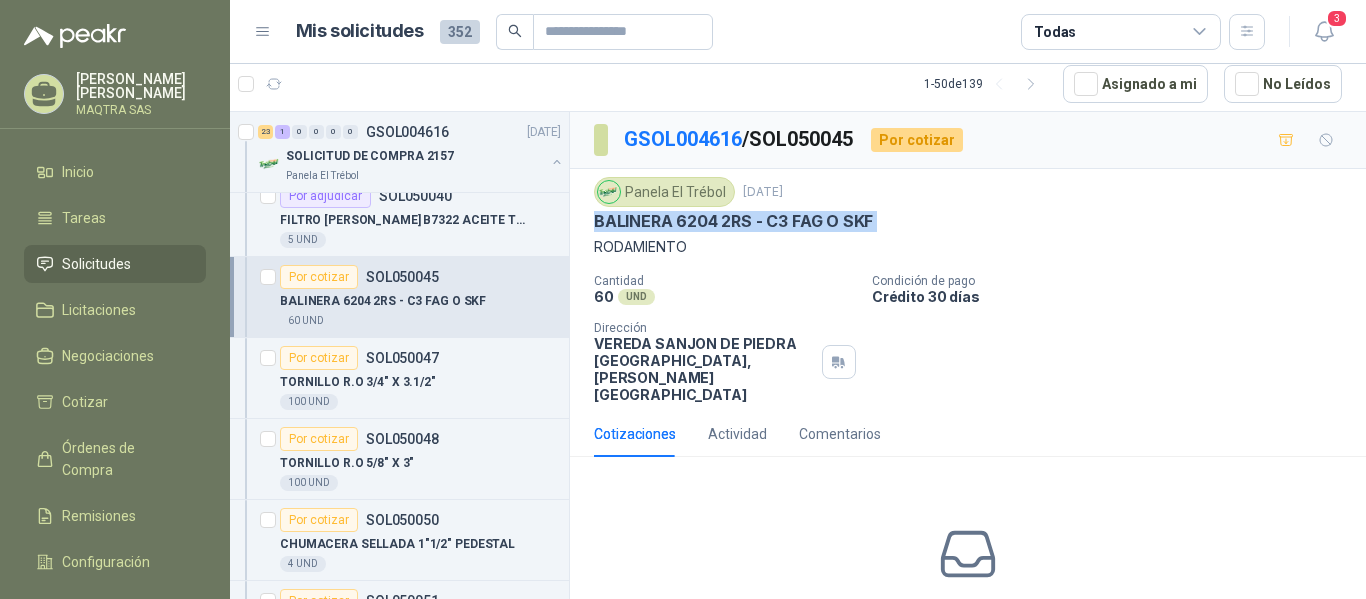 click on "BALINERA 6204 2RS - C3 FAG O SKF" at bounding box center [733, 221] 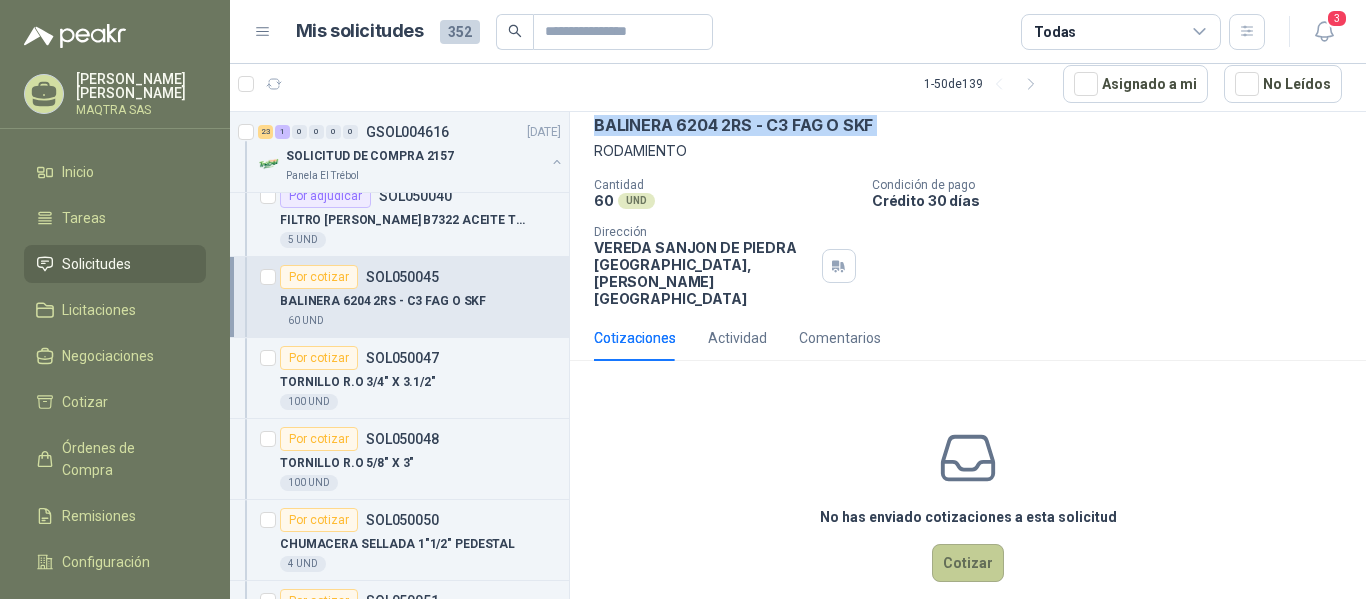 click on "Cotizar" at bounding box center [968, 563] 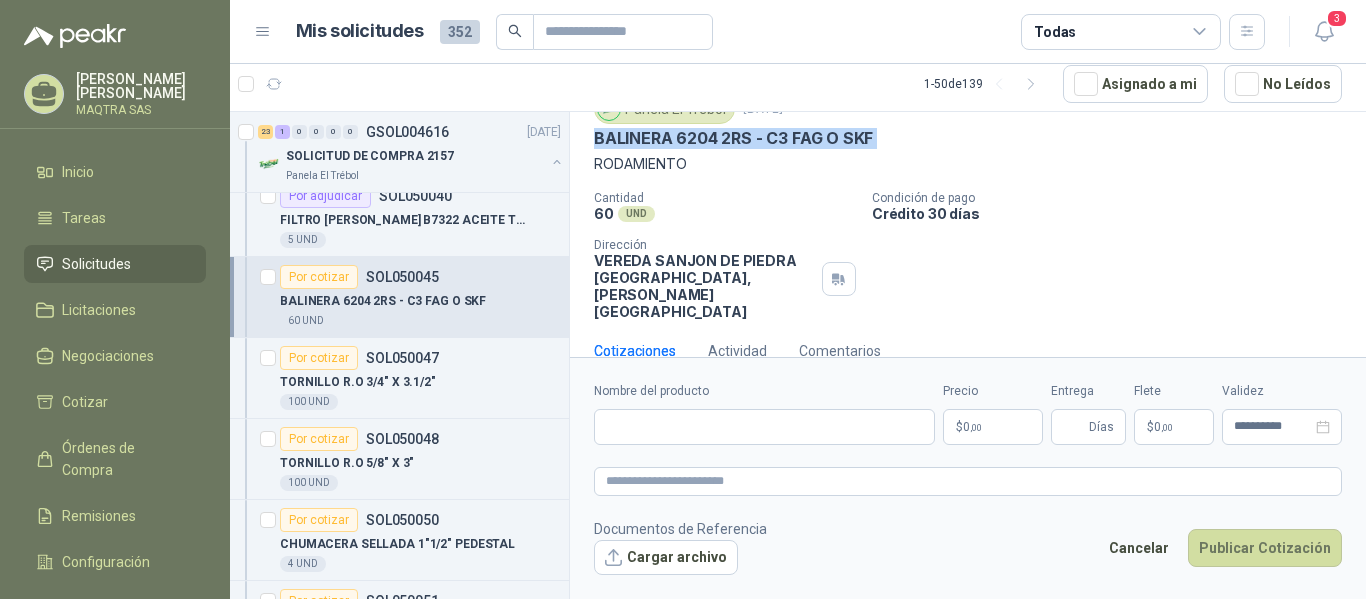 type 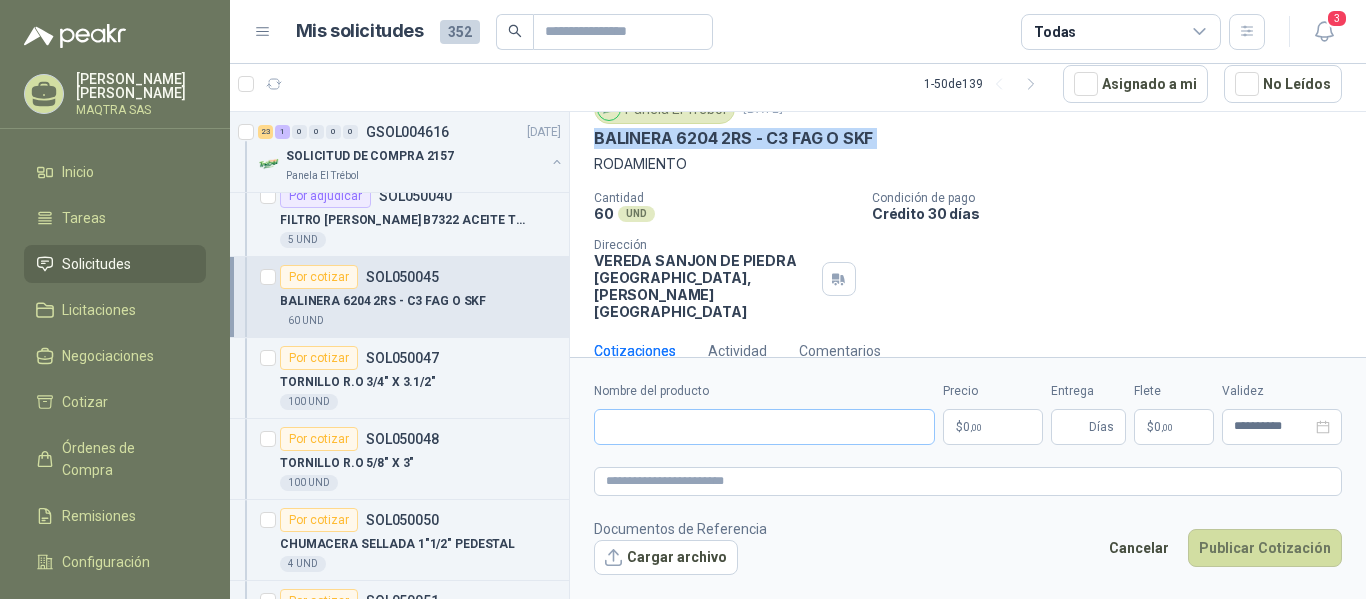 scroll, scrollTop: 82, scrollLeft: 0, axis: vertical 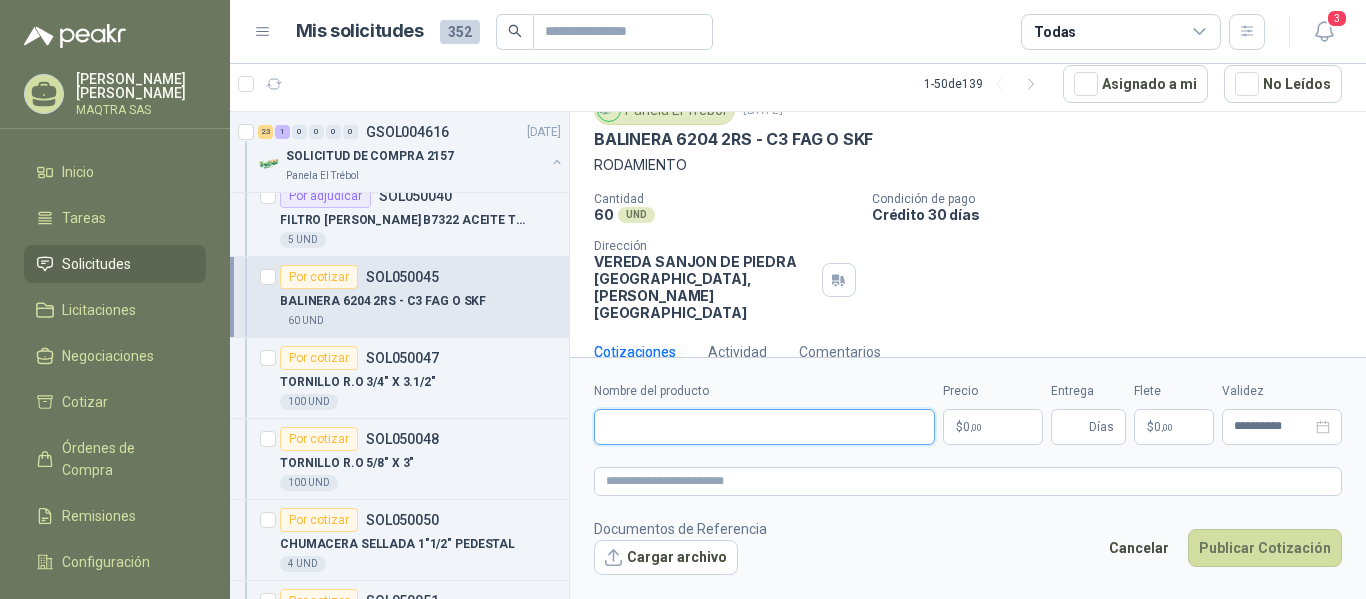 click on "Nombre del producto" at bounding box center (764, 427) 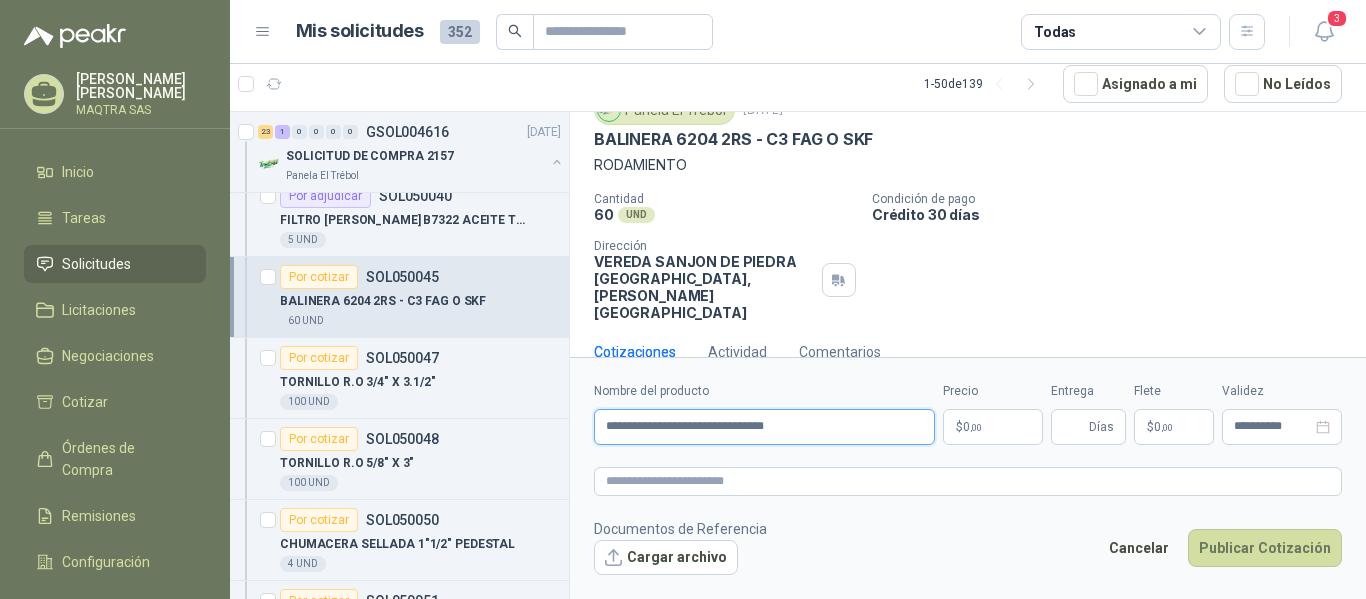 type on "**********" 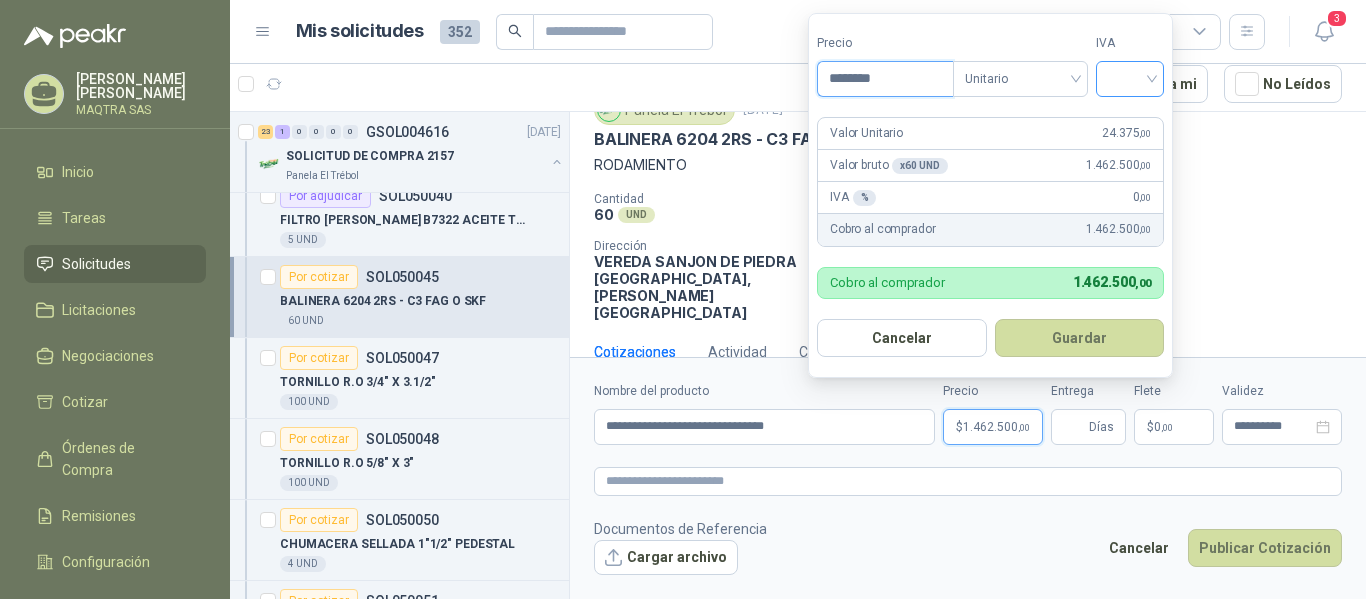 type on "********" 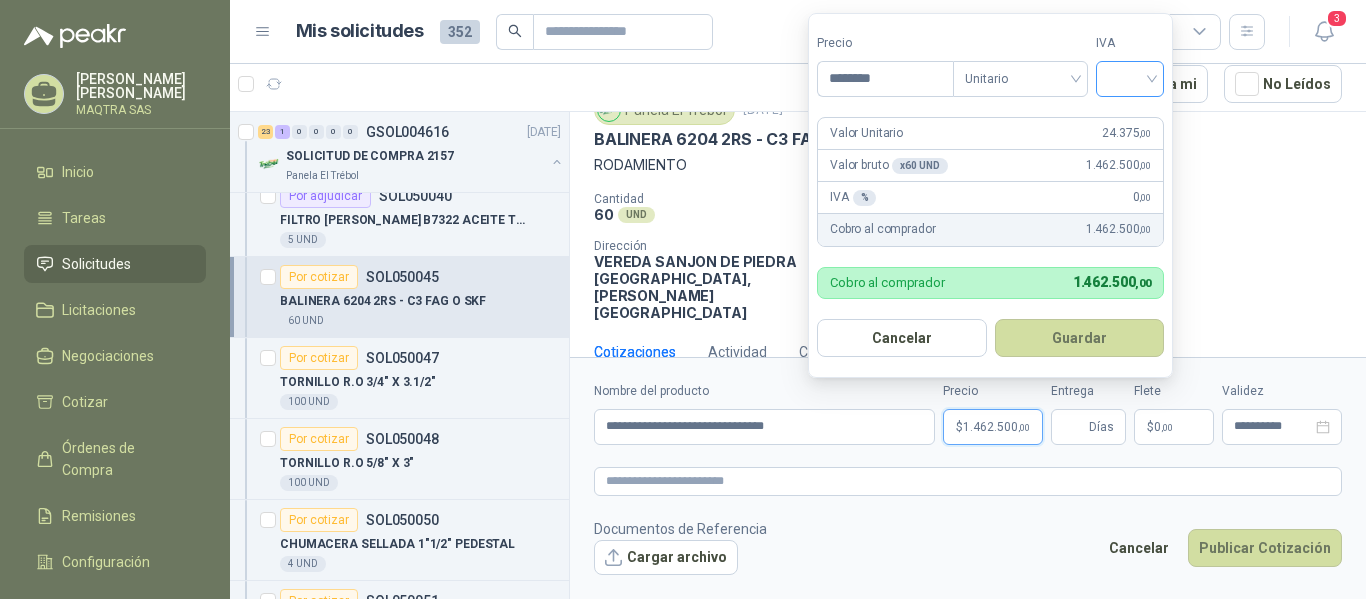 click at bounding box center (1130, 77) 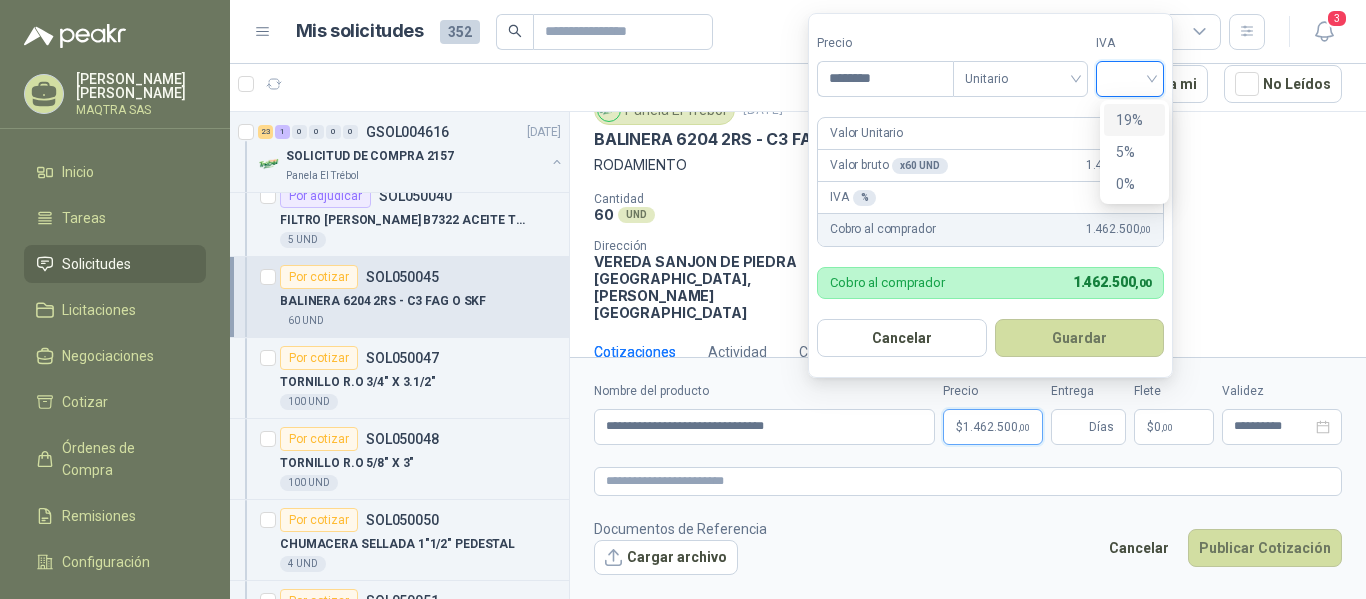 click on "19%" at bounding box center (1134, 120) 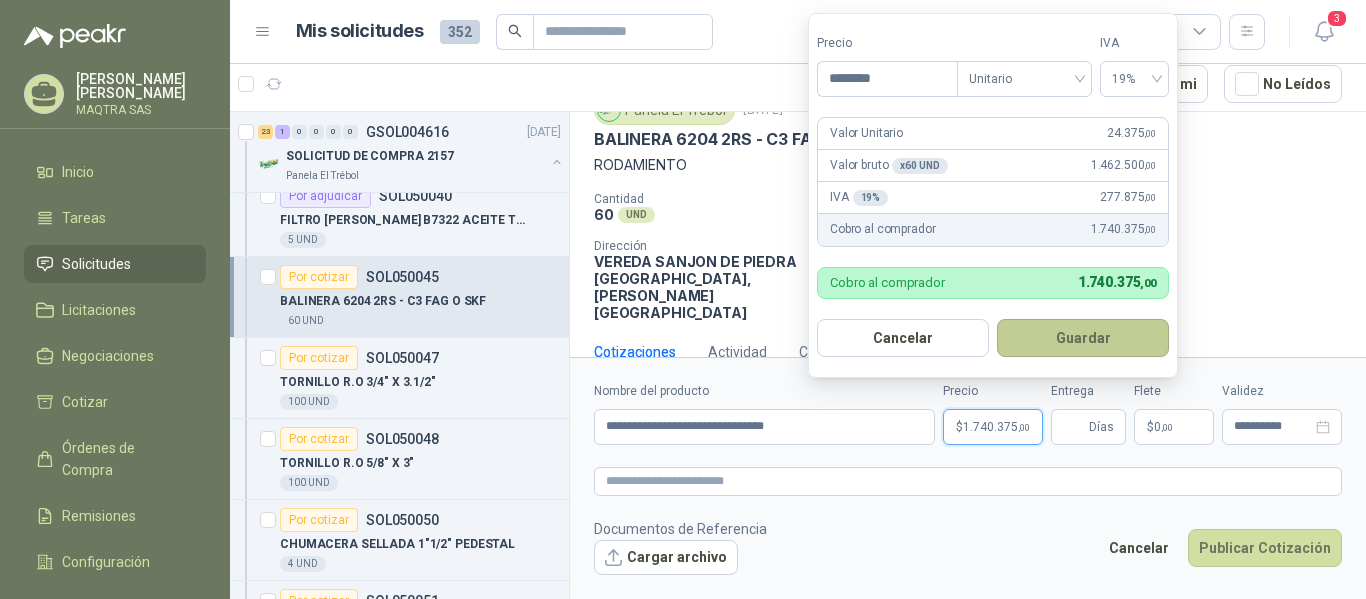 click on "Guardar" at bounding box center [1083, 338] 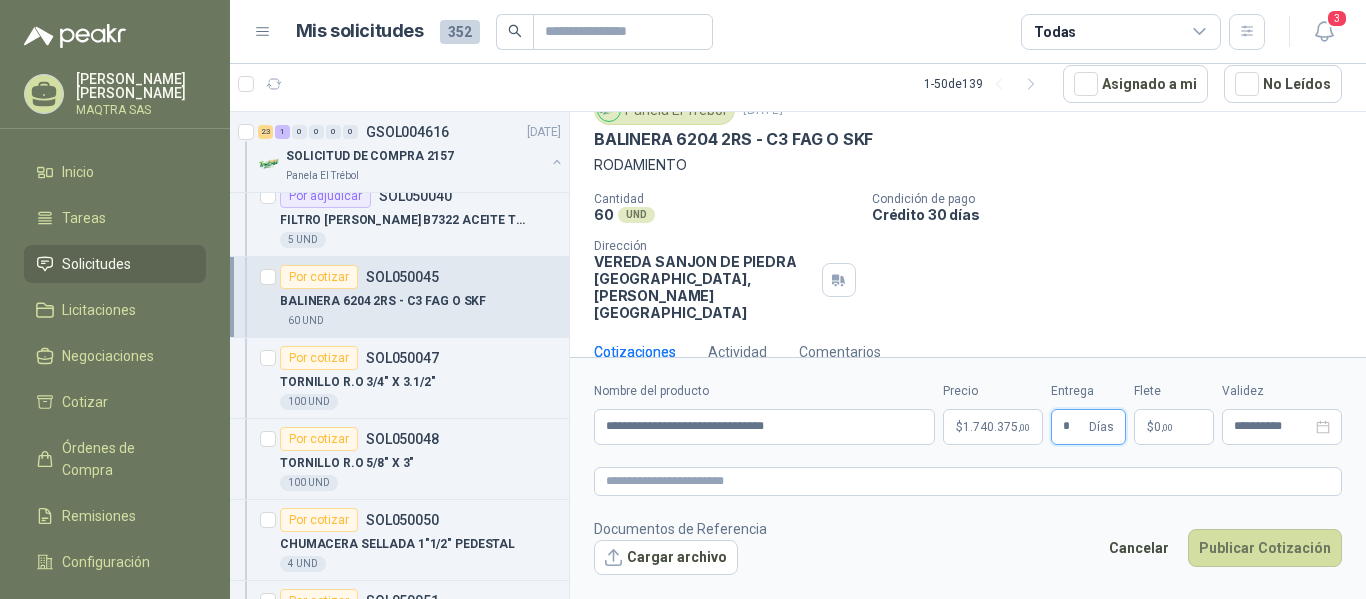 type on "*" 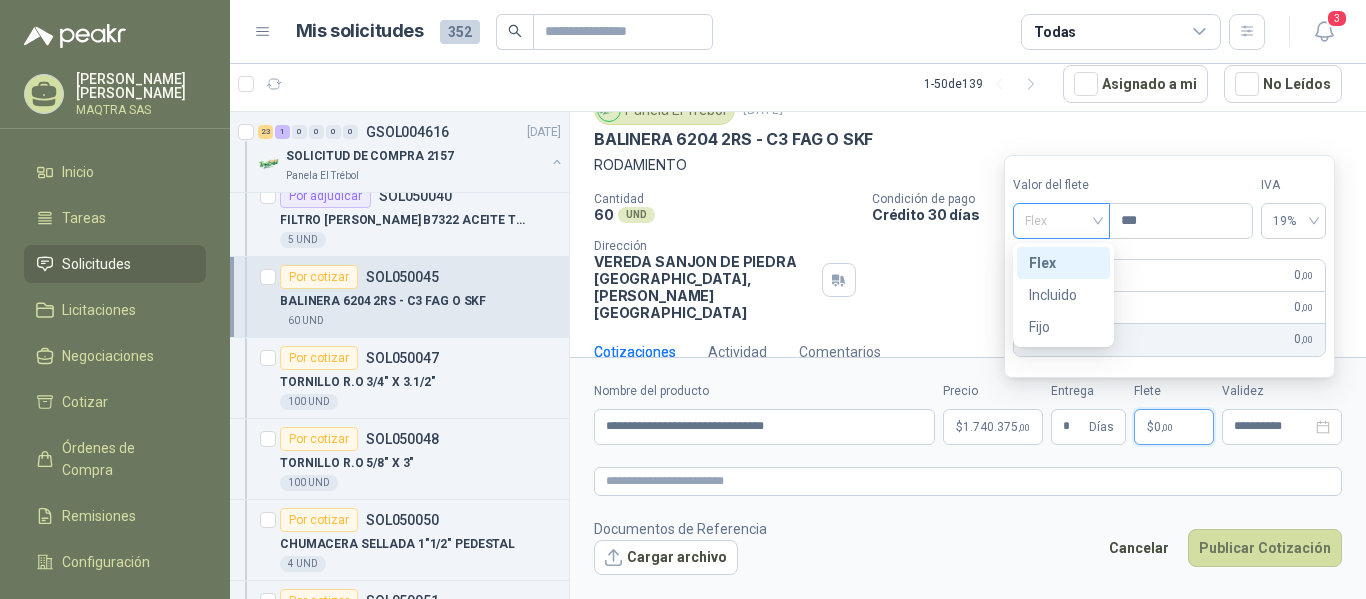 click on "Flex" at bounding box center (1061, 221) 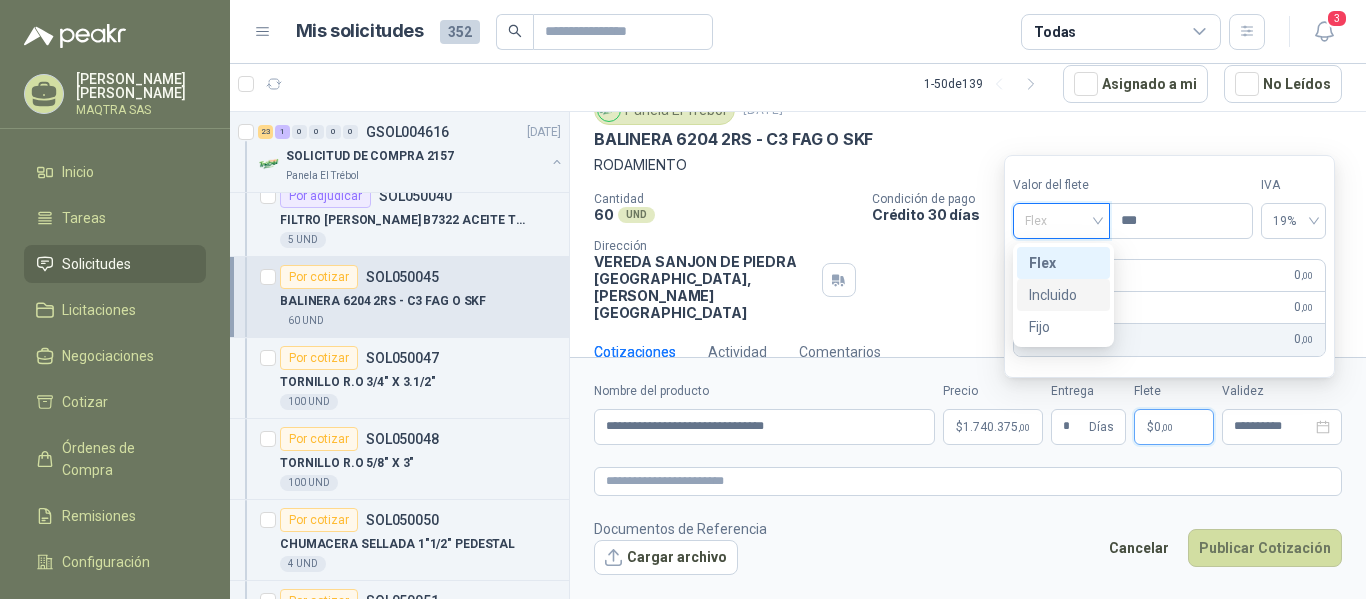 click on "Incluido" at bounding box center (1063, 295) 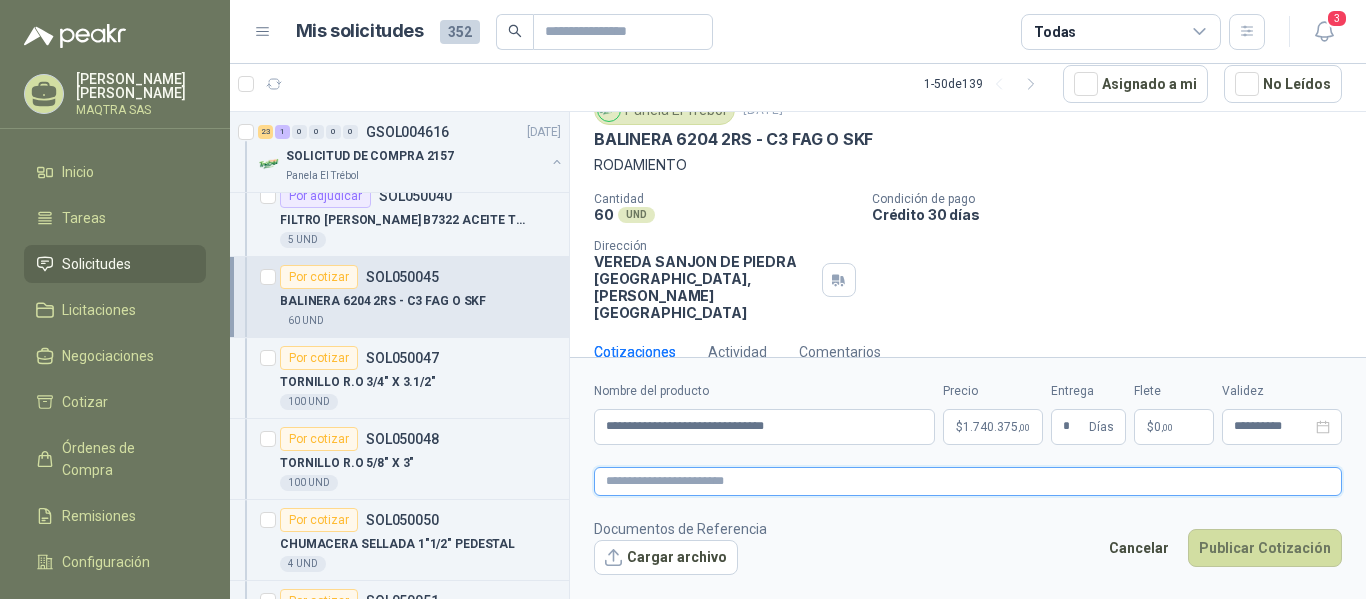 click at bounding box center (968, 481) 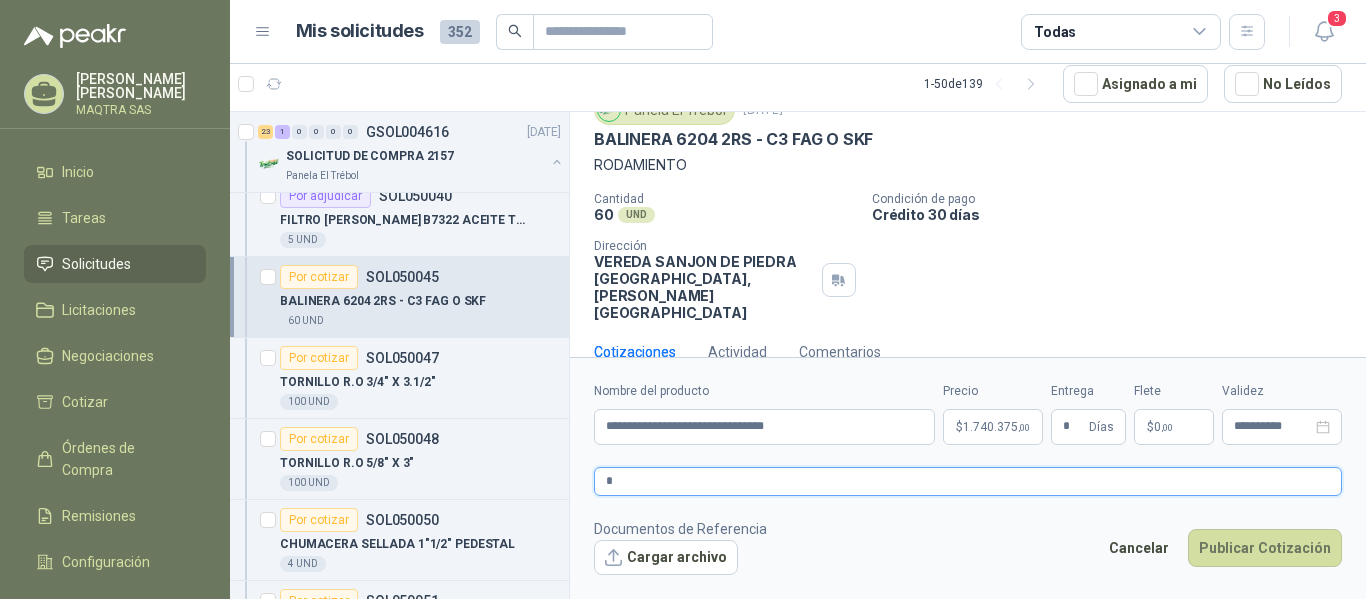 type 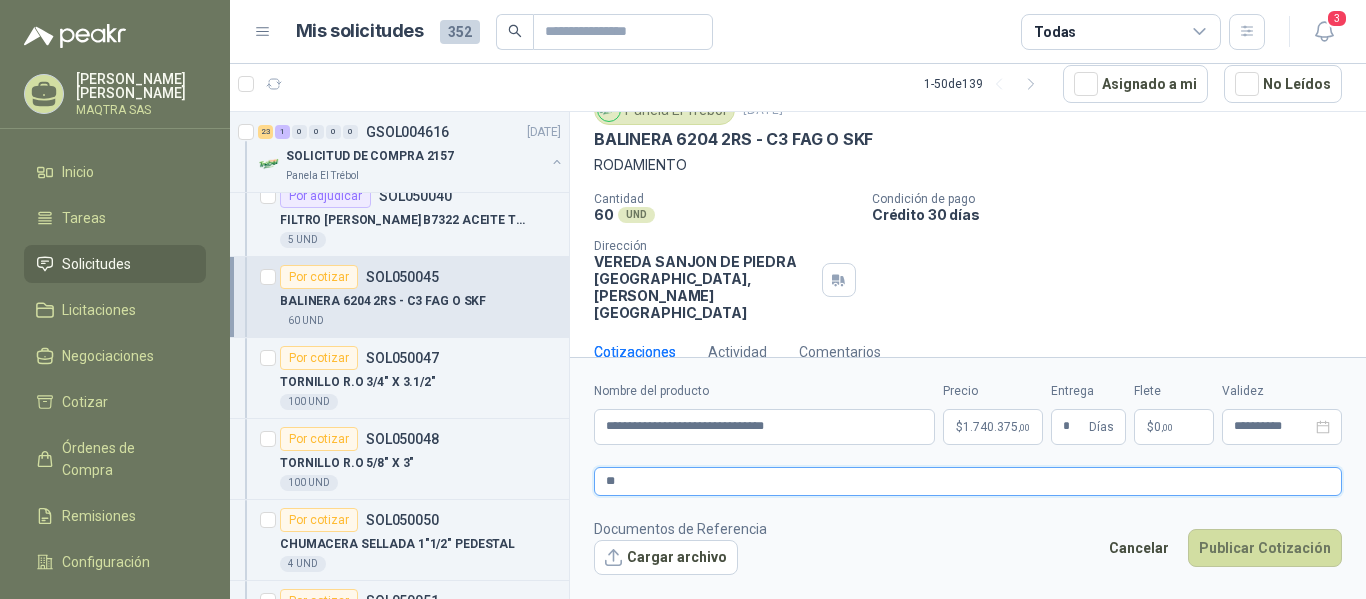 type 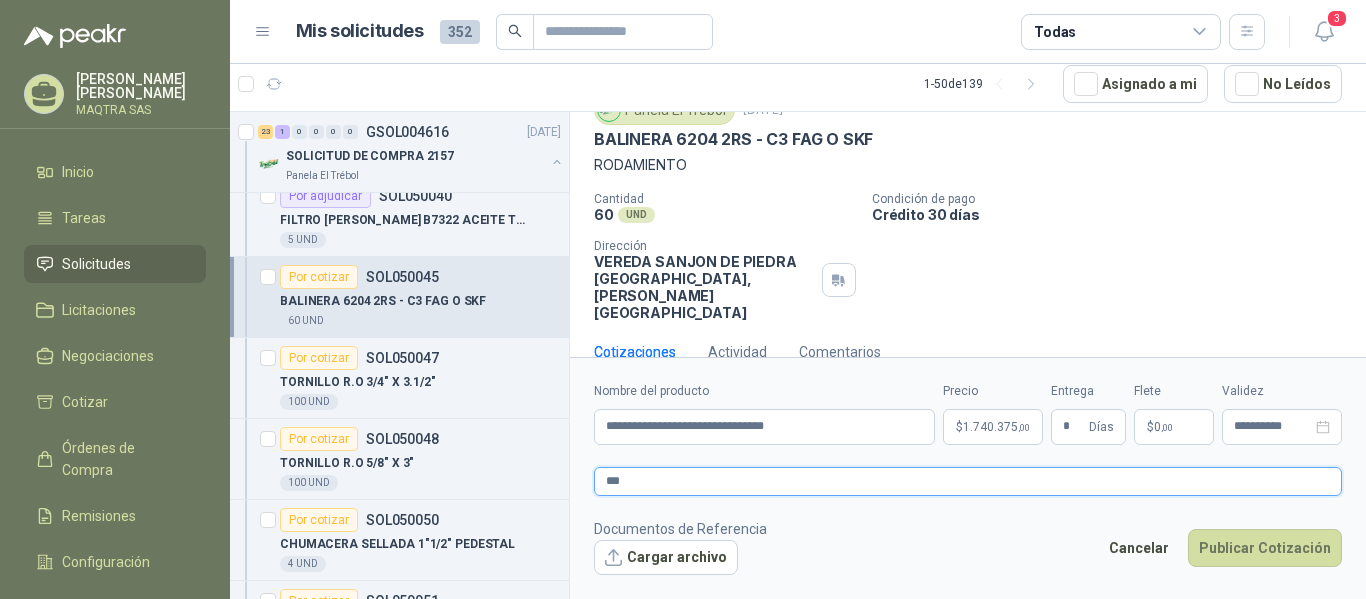 type 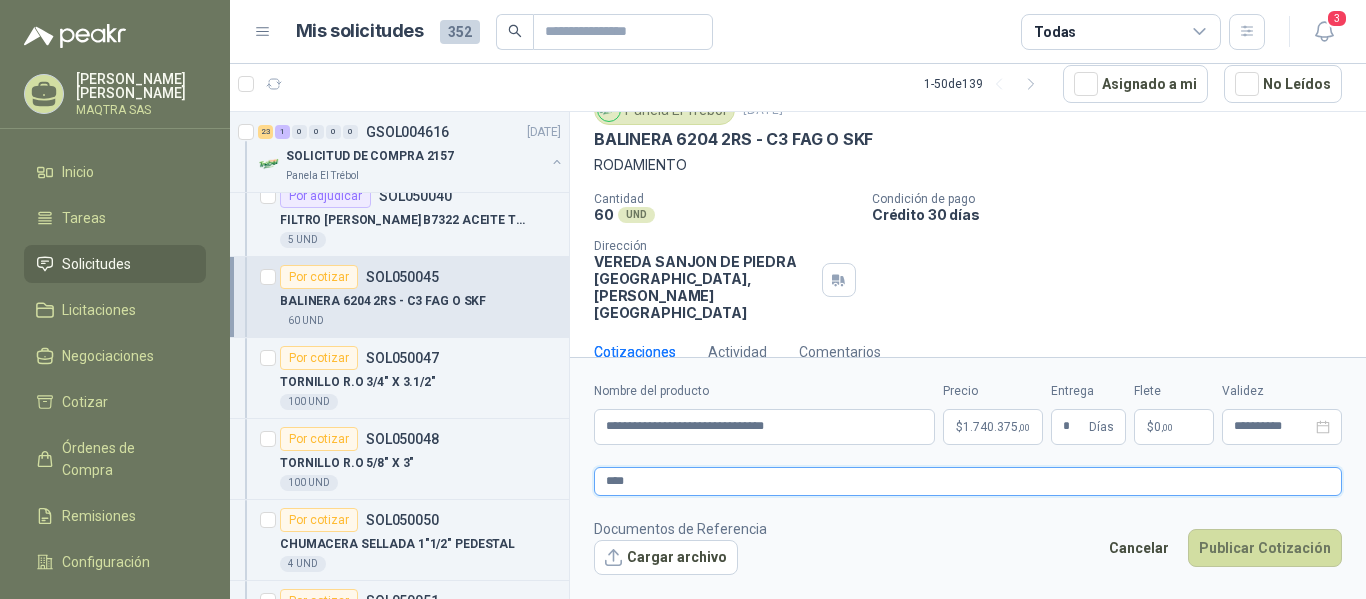 type 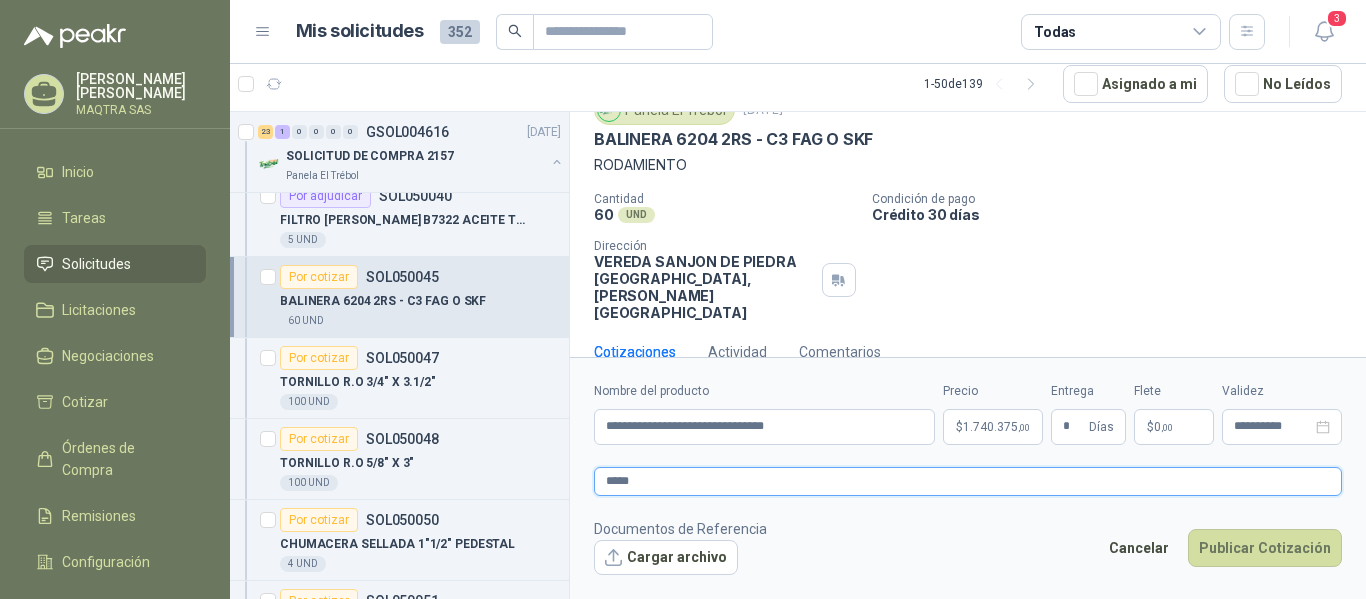 type 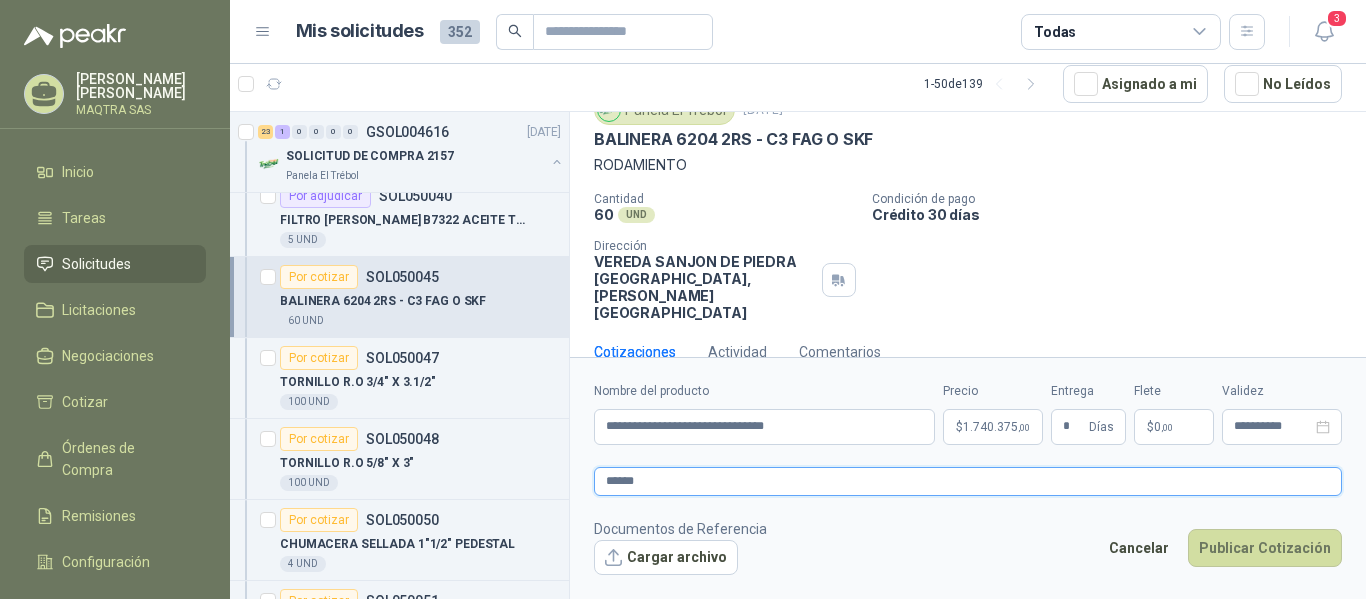 type 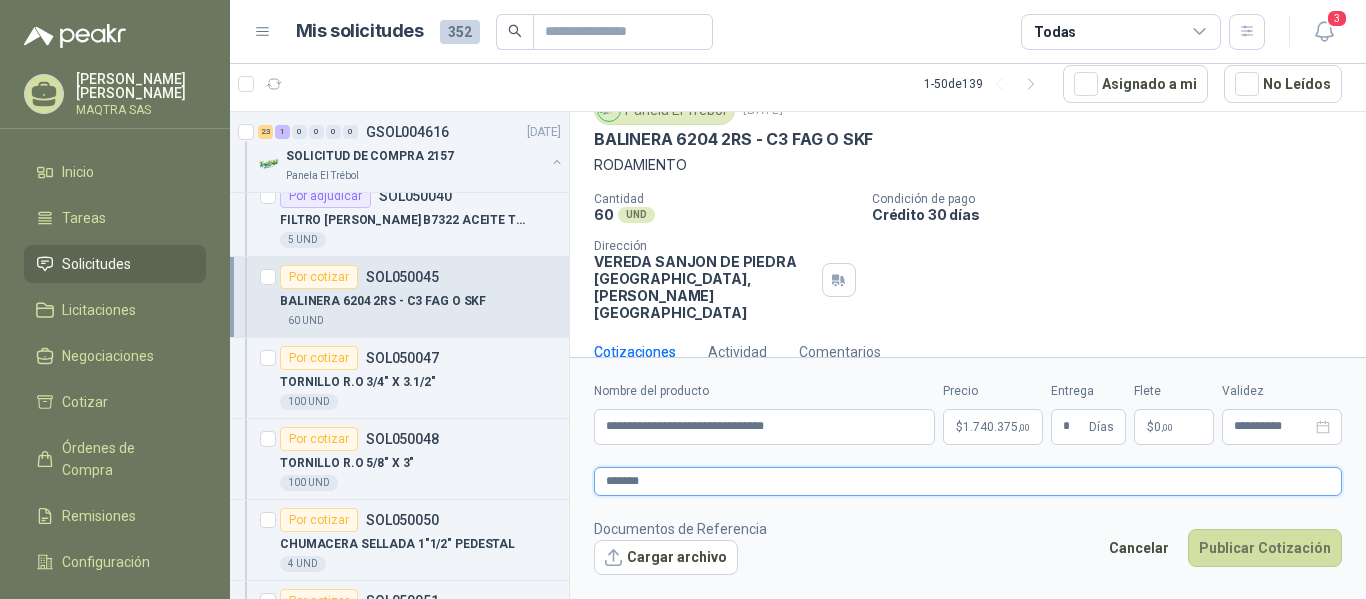 type 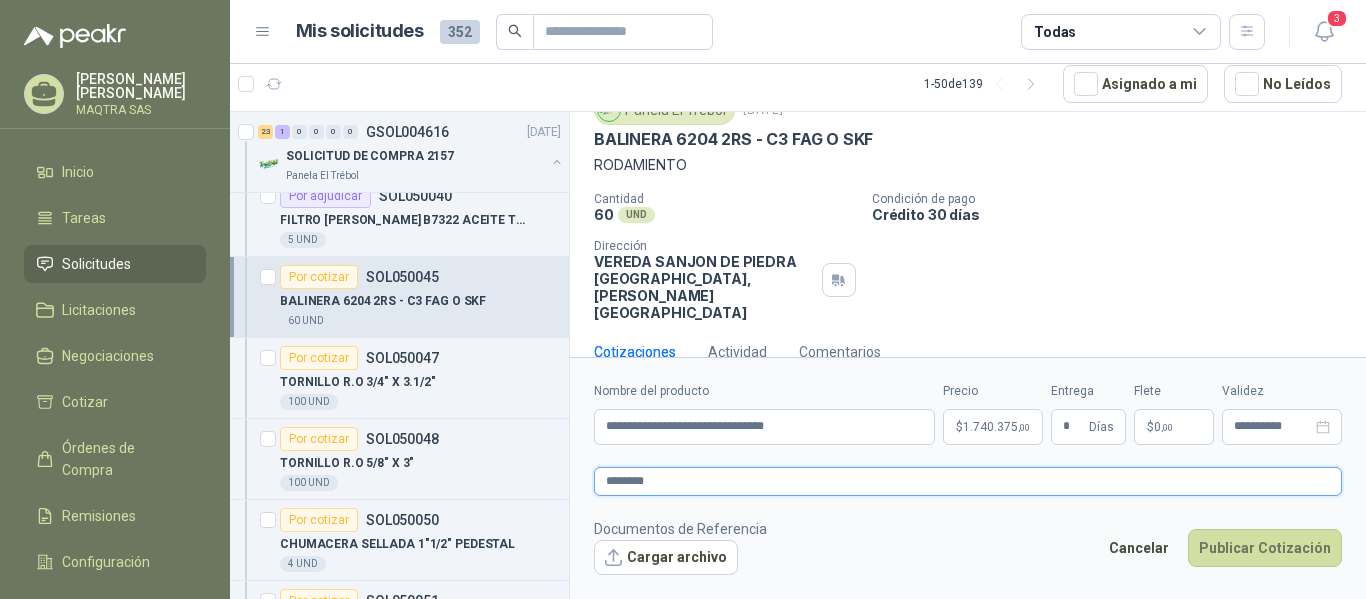 type 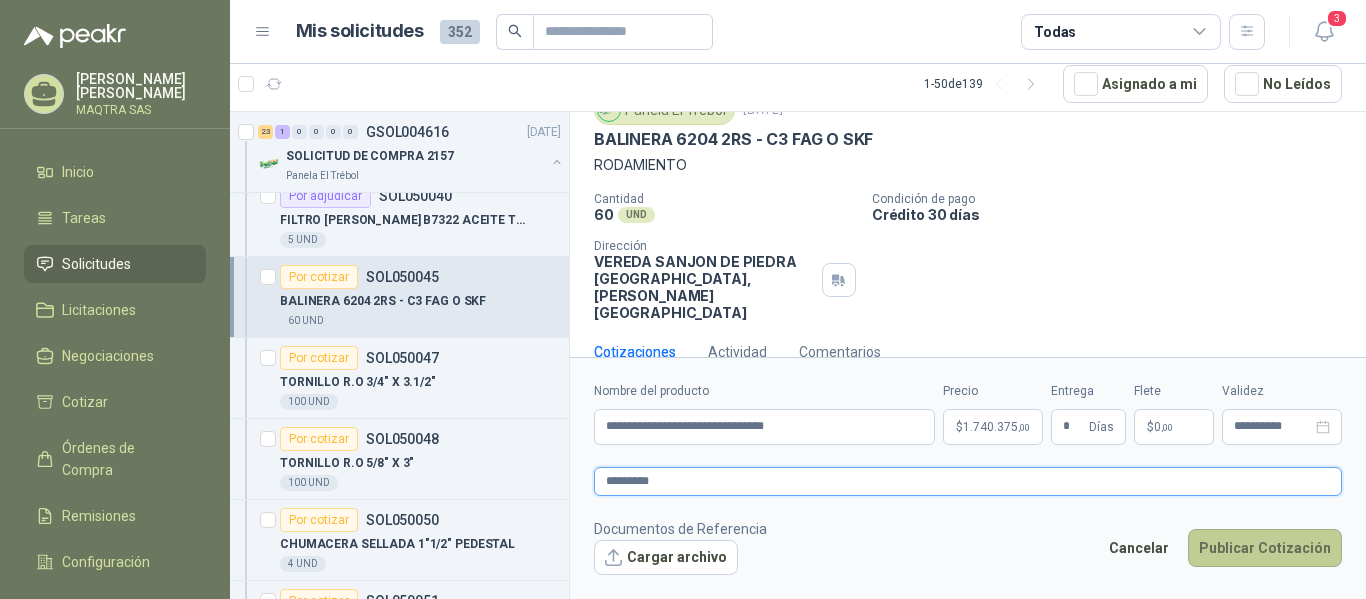 type on "*********" 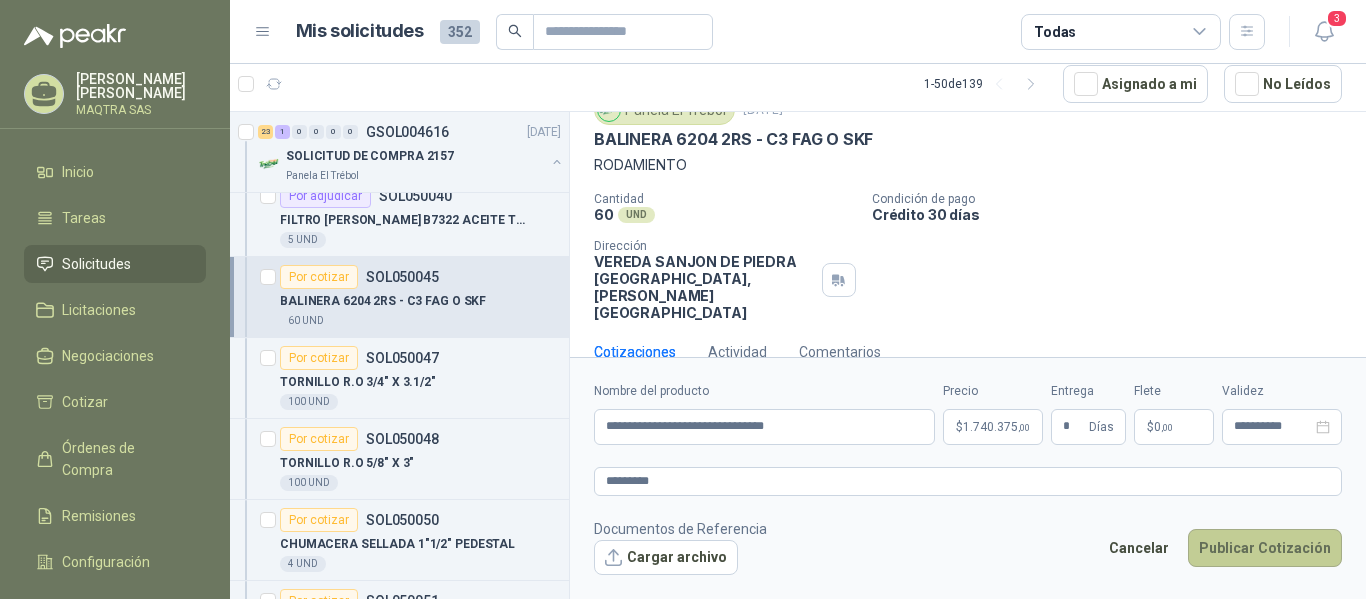 click on "Publicar Cotización" at bounding box center [1265, 548] 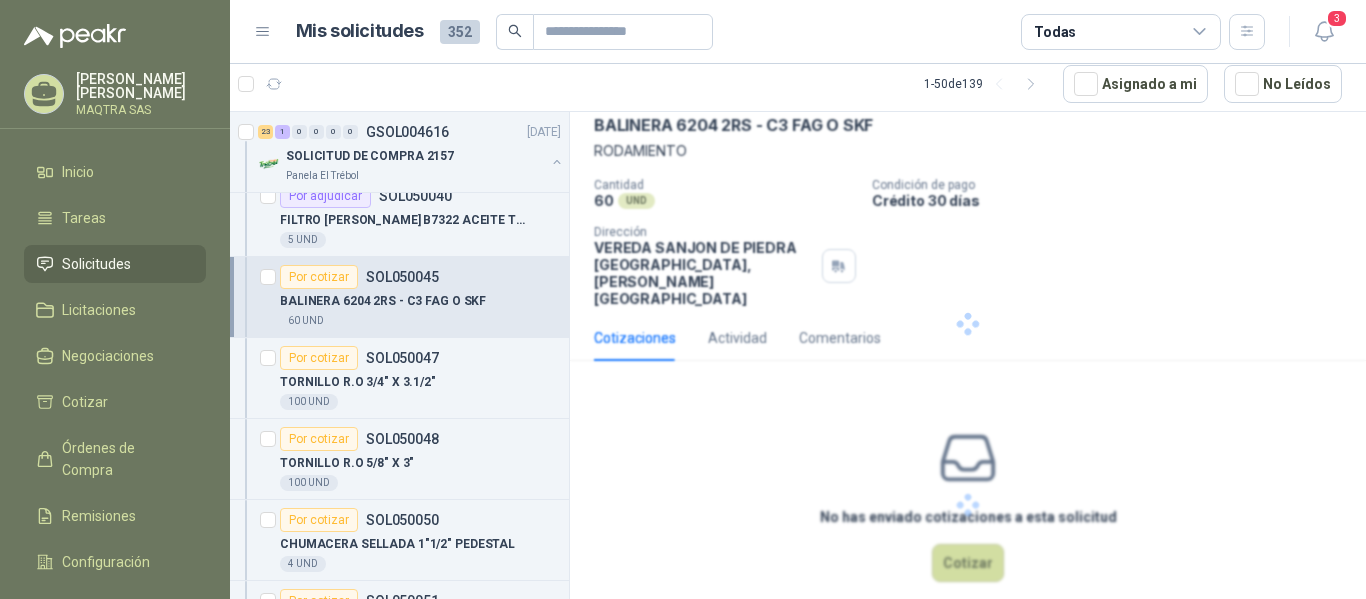 scroll, scrollTop: 0, scrollLeft: 0, axis: both 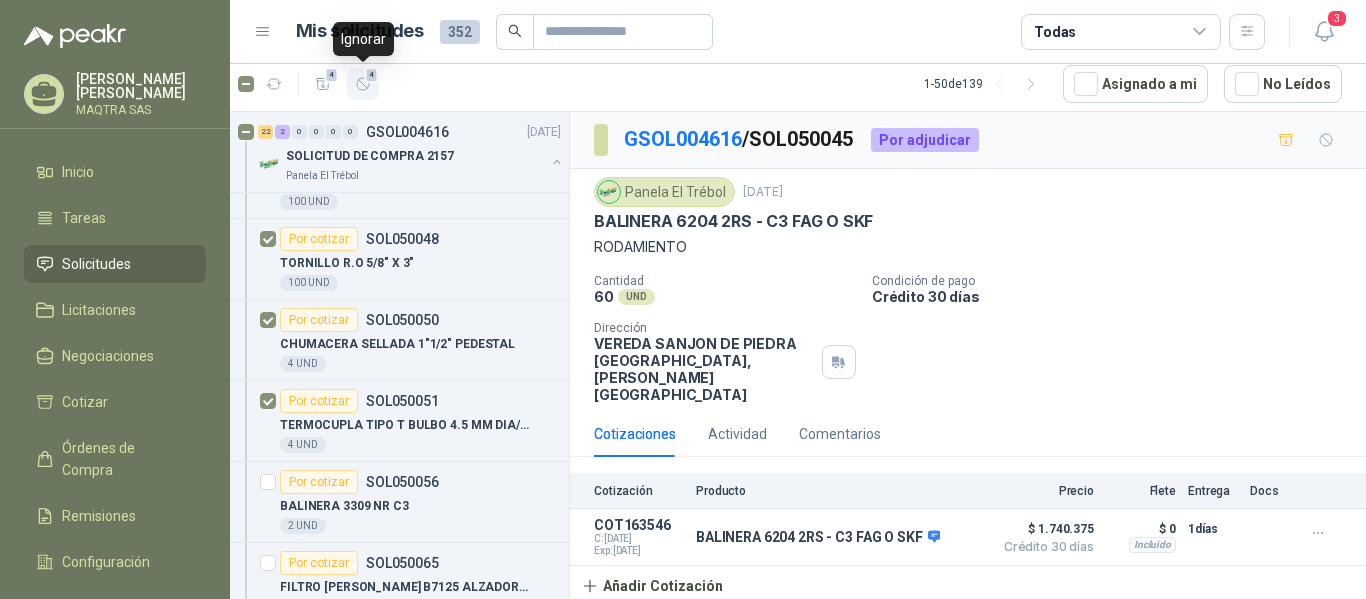 click on "4" at bounding box center (372, 75) 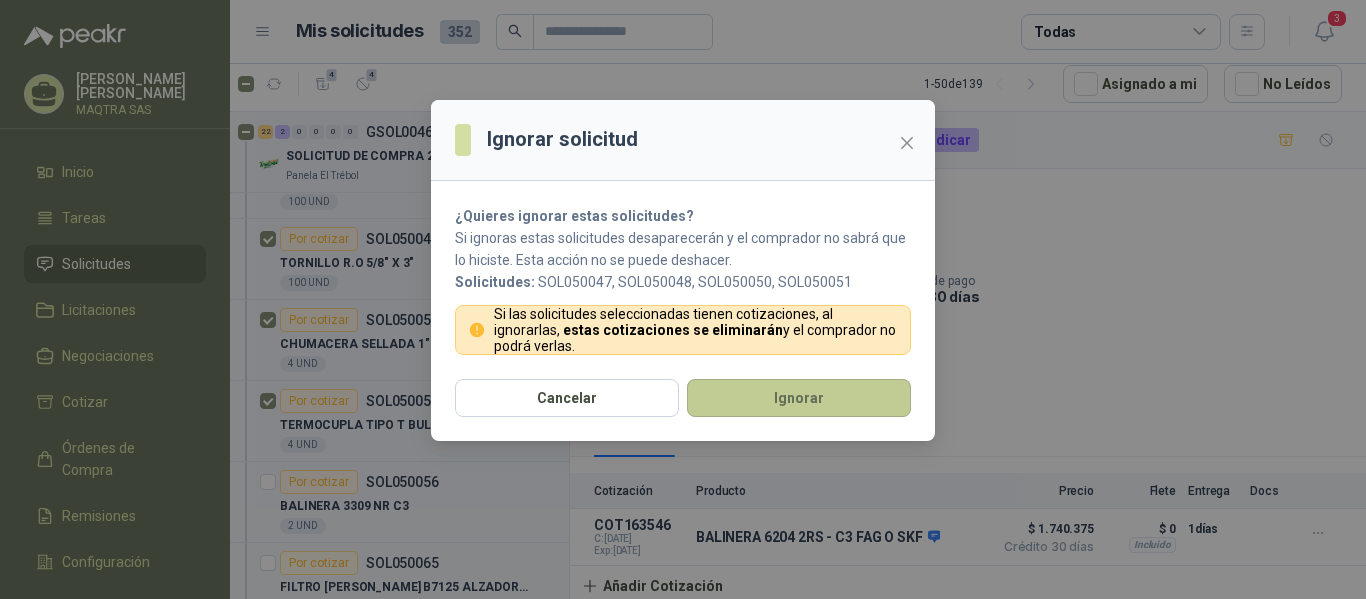click on "Ignorar" at bounding box center (799, 398) 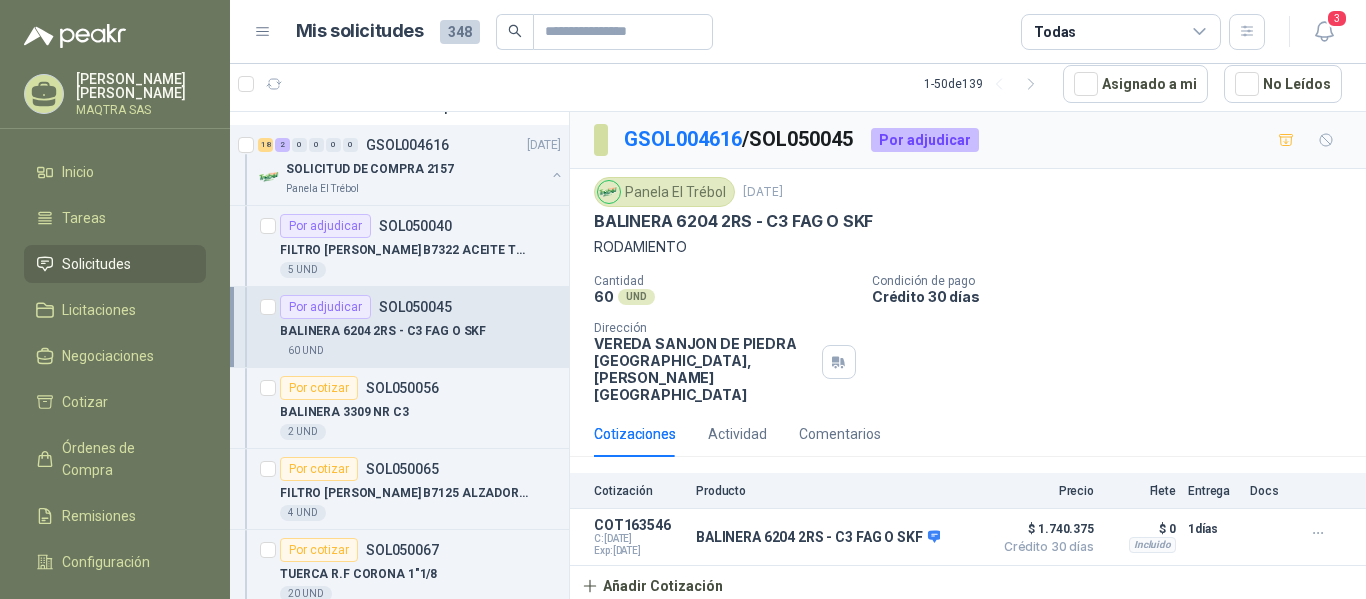 scroll, scrollTop: 200, scrollLeft: 0, axis: vertical 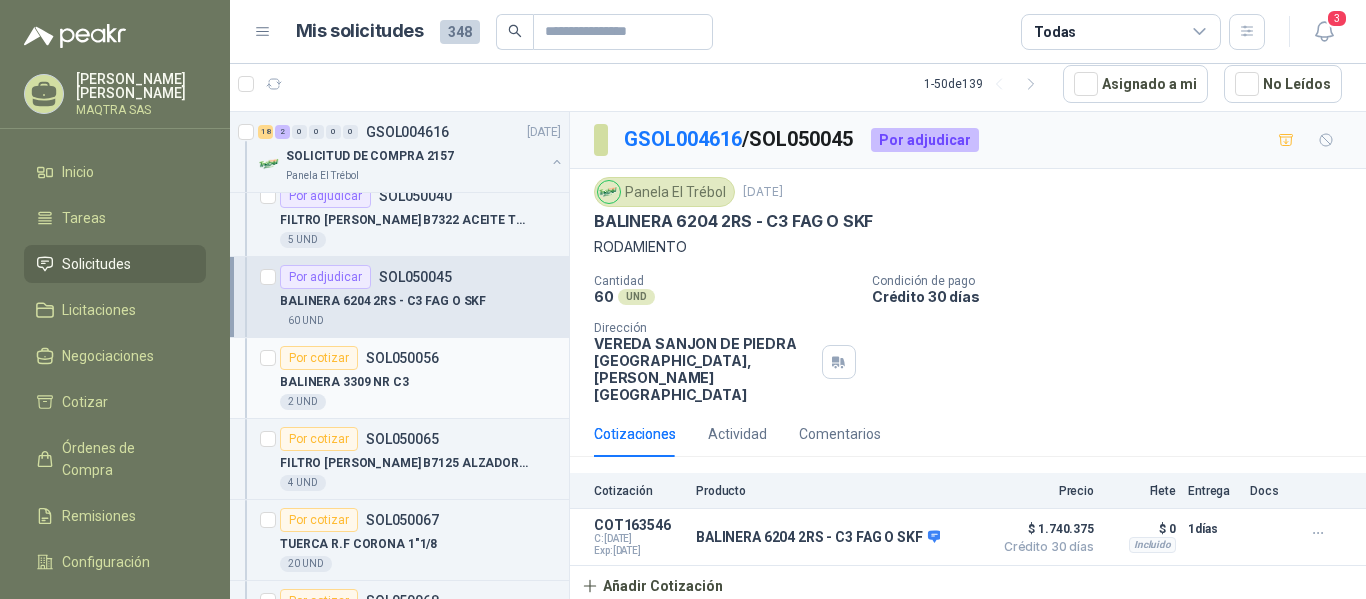 click on "2   UND" at bounding box center [420, 402] 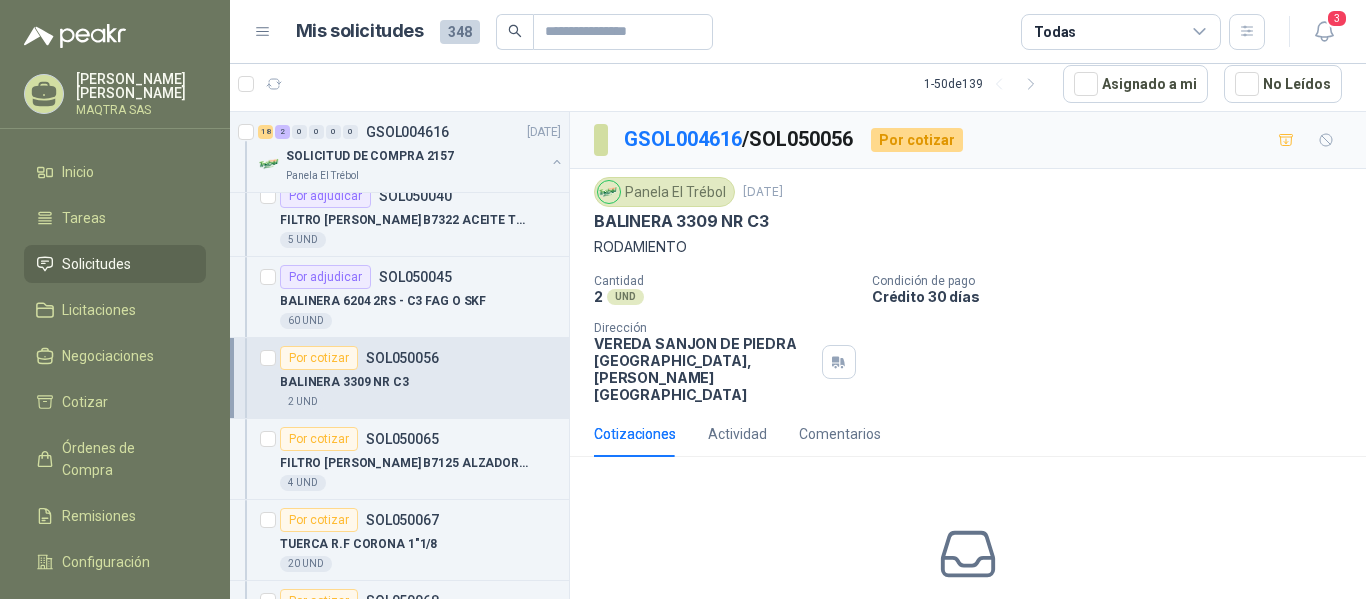 click on "BALINERA 3309 NR C3" at bounding box center (681, 221) 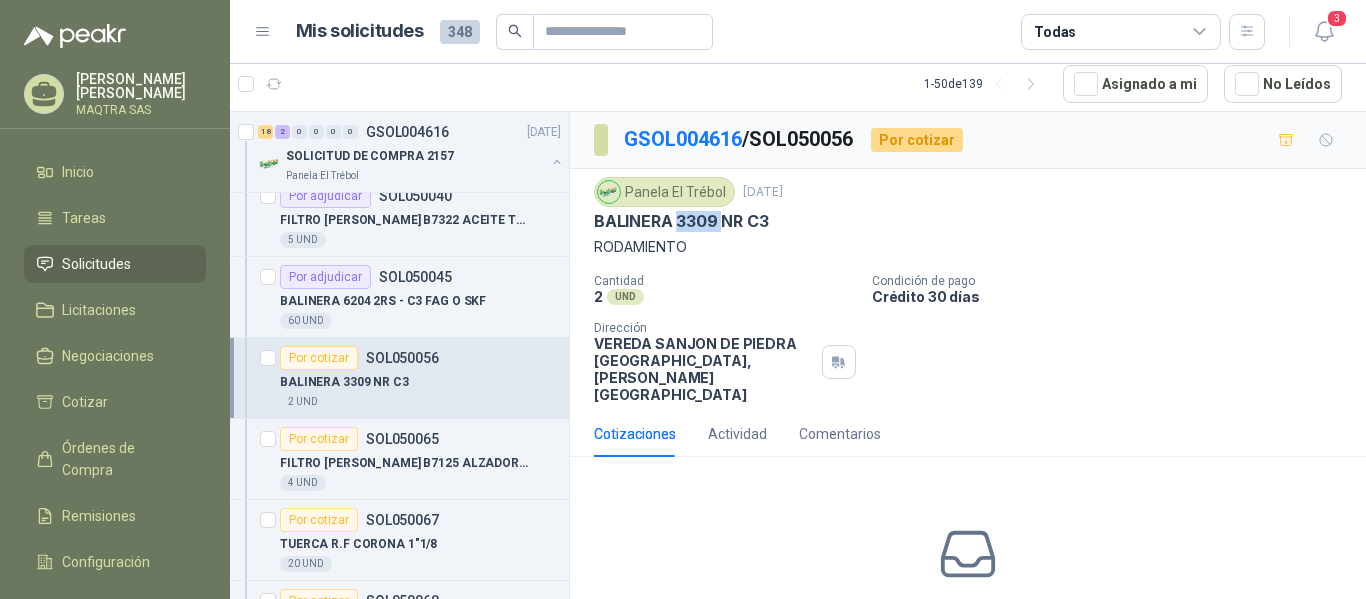 click on "BALINERA 3309 NR C3" at bounding box center [681, 221] 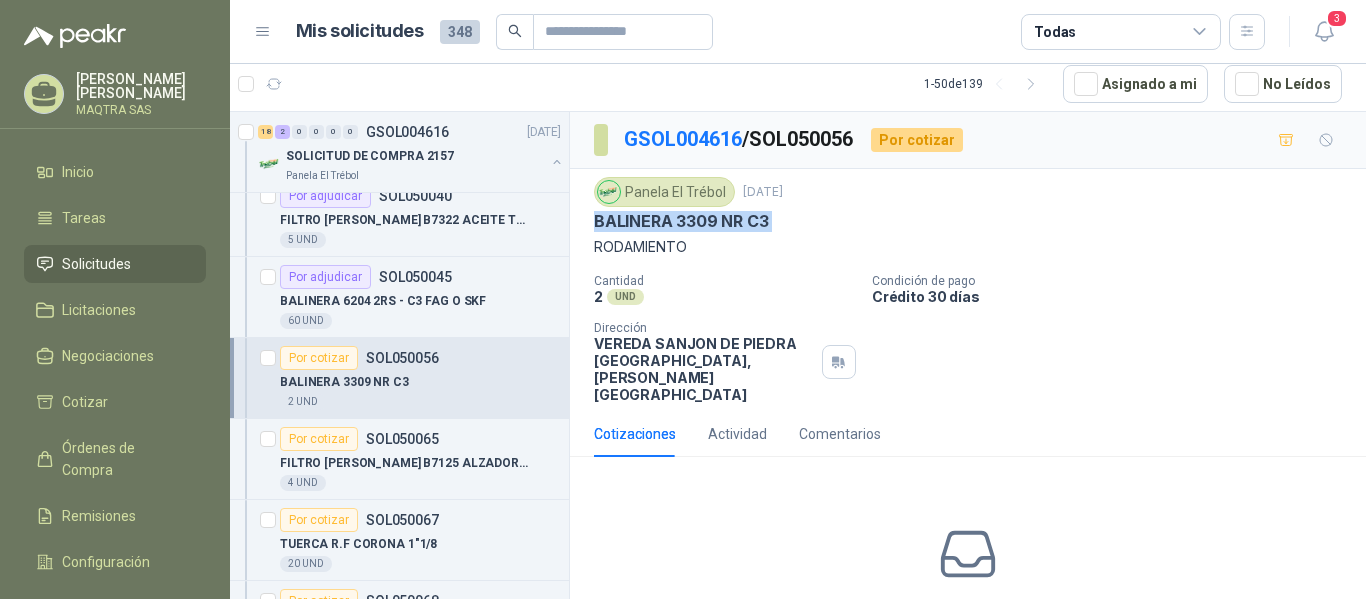 click on "BALINERA 3309 NR C3" at bounding box center [681, 221] 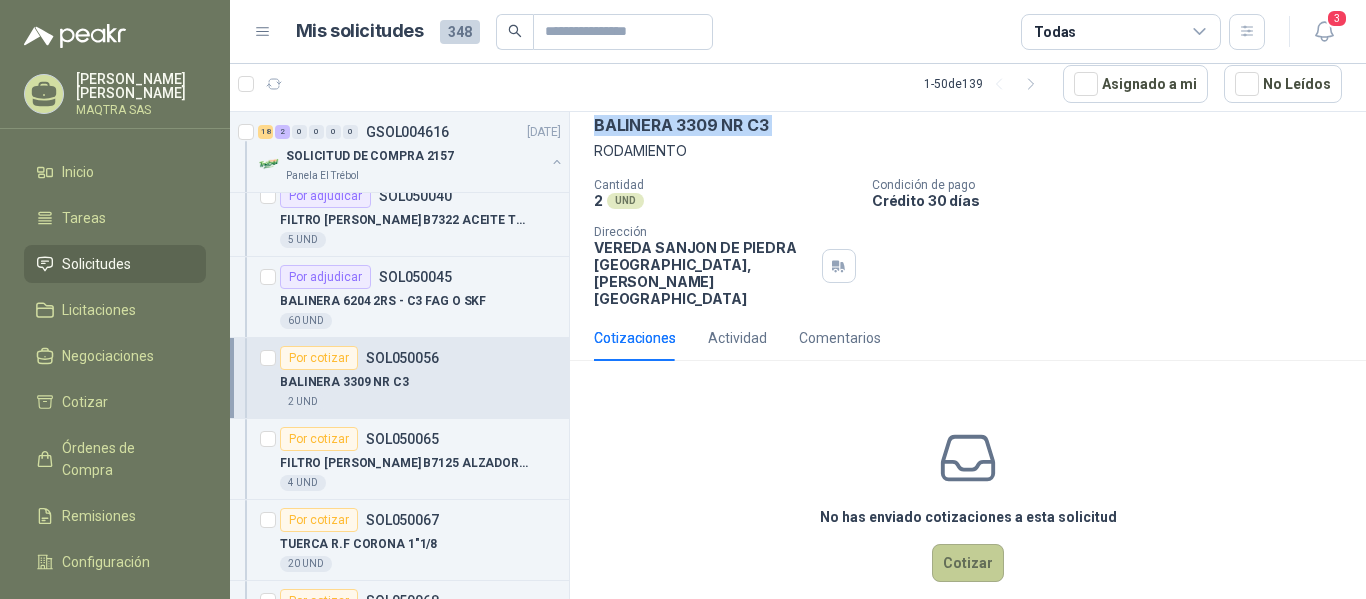 click on "Cotizar" at bounding box center (968, 563) 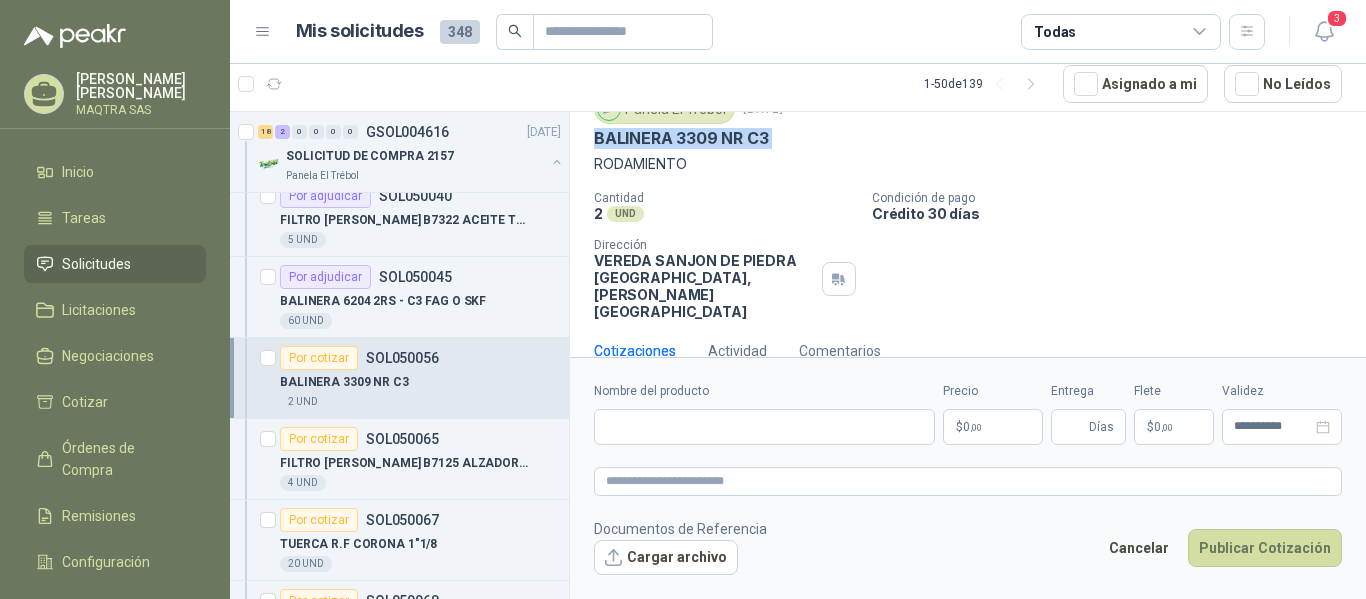 type 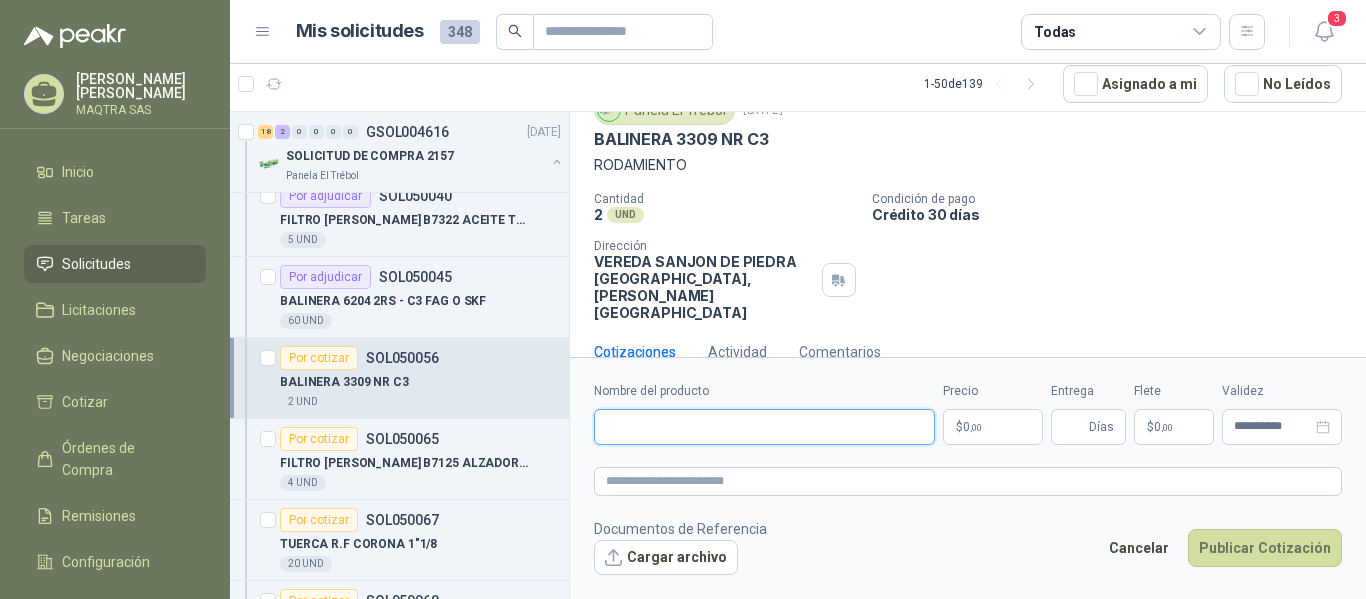 click on "Nombre del producto" at bounding box center [764, 427] 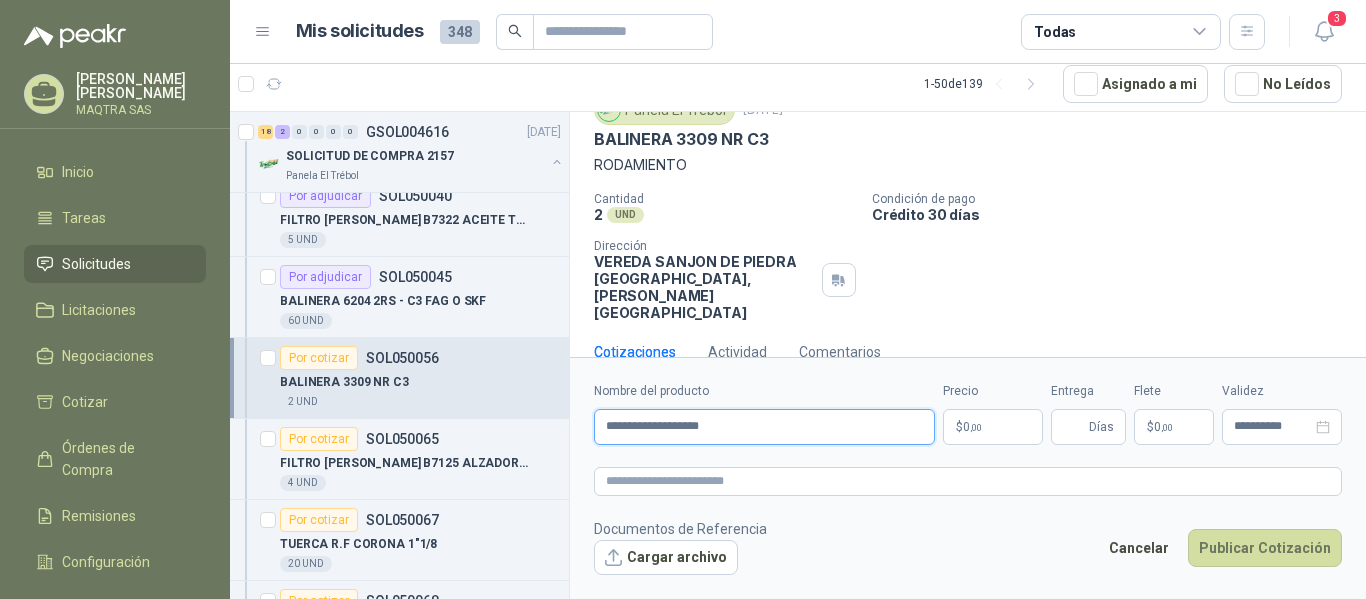 click on "**********" at bounding box center (764, 427) 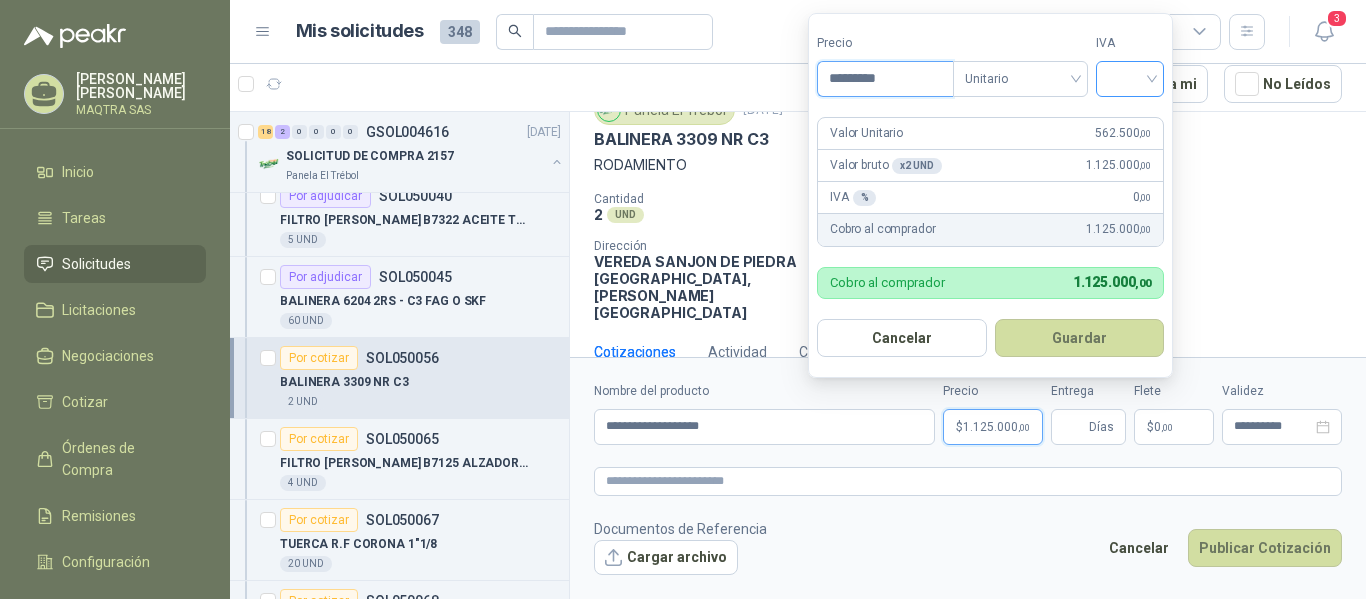 type on "*********" 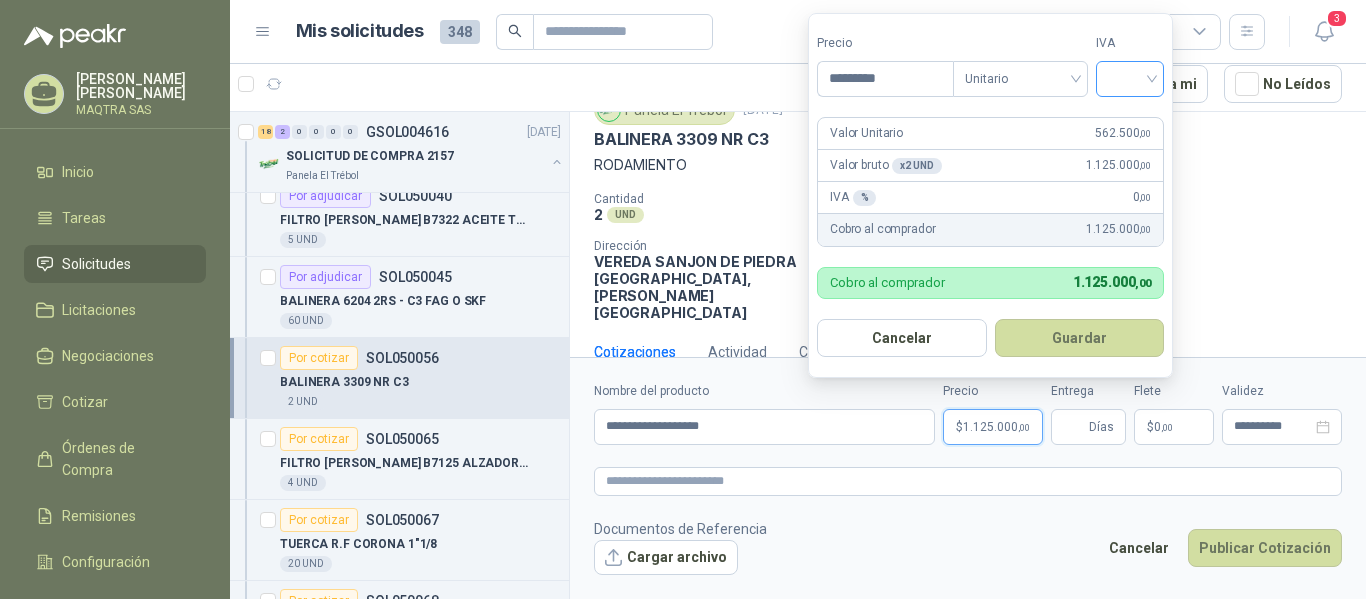 click at bounding box center (1130, 77) 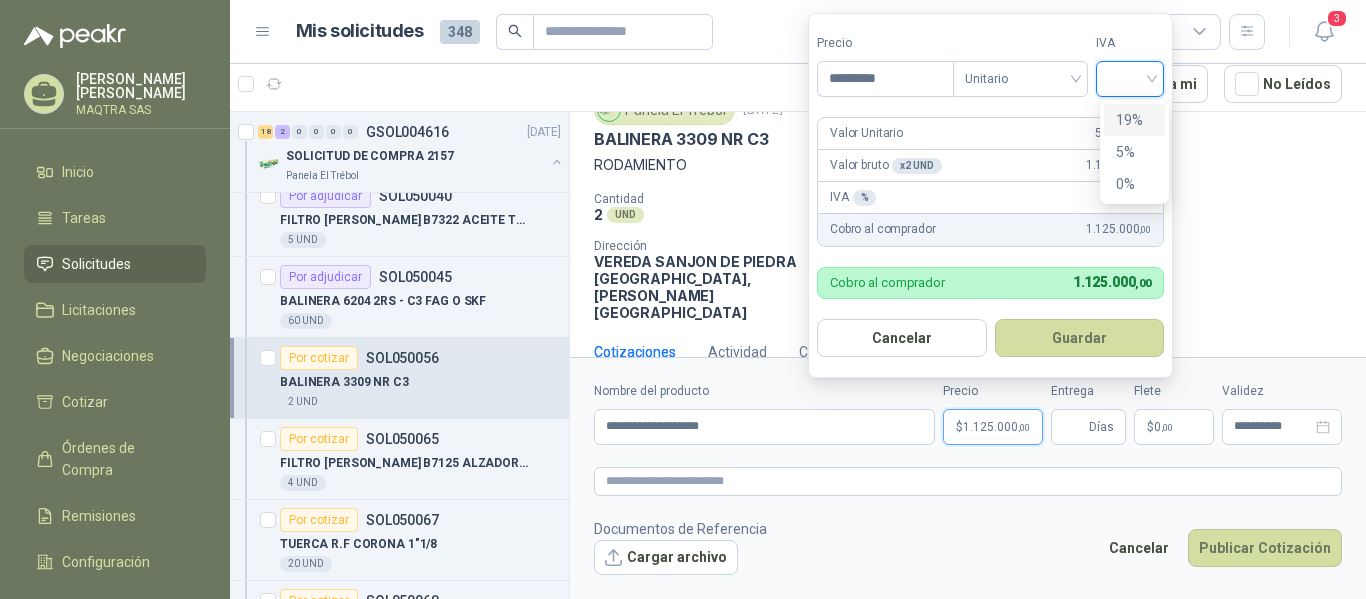 click on "19%" at bounding box center [1134, 120] 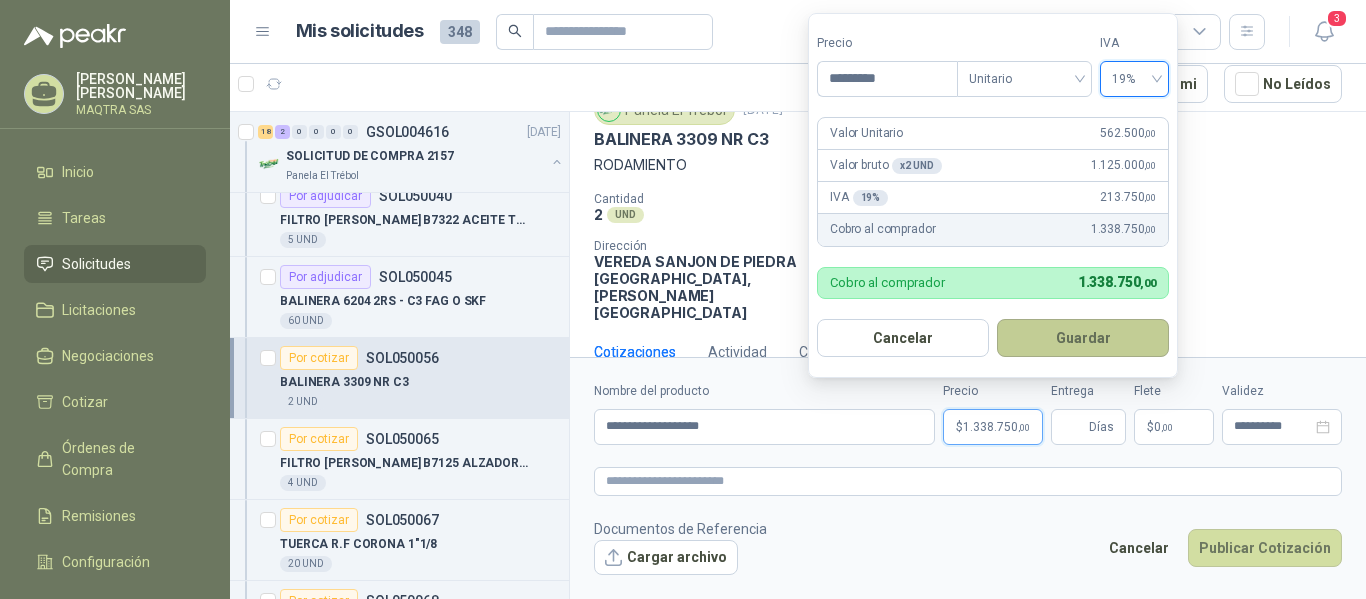 click on "Guardar" at bounding box center [1083, 338] 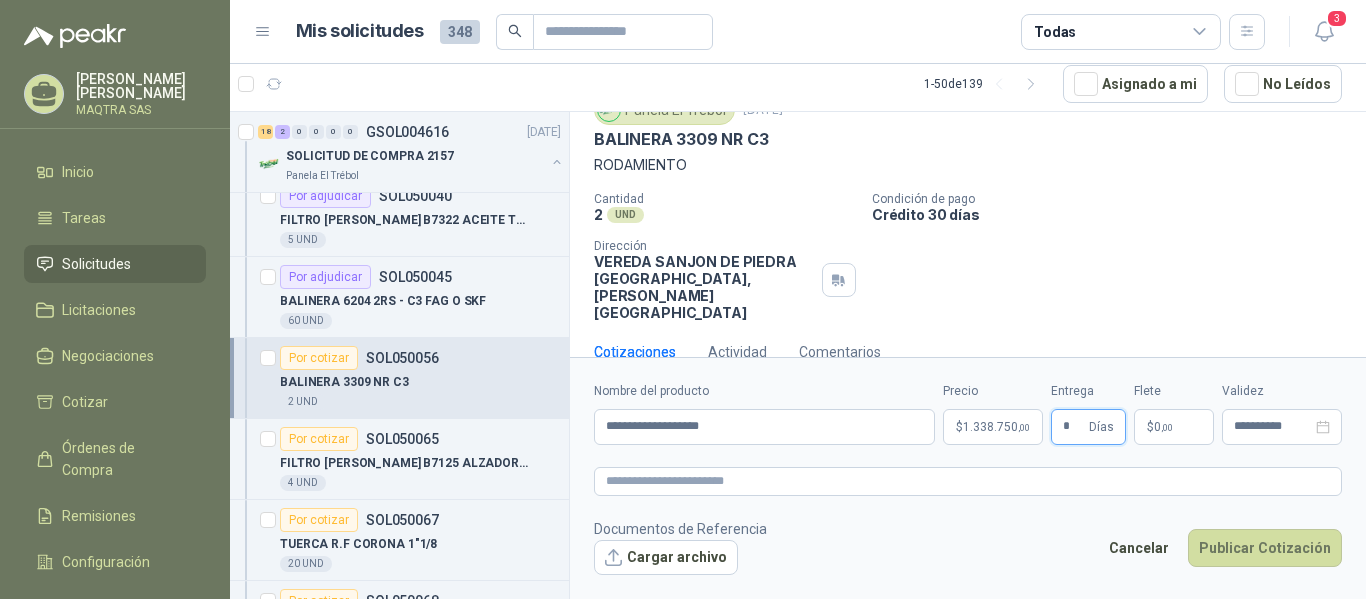 type on "*" 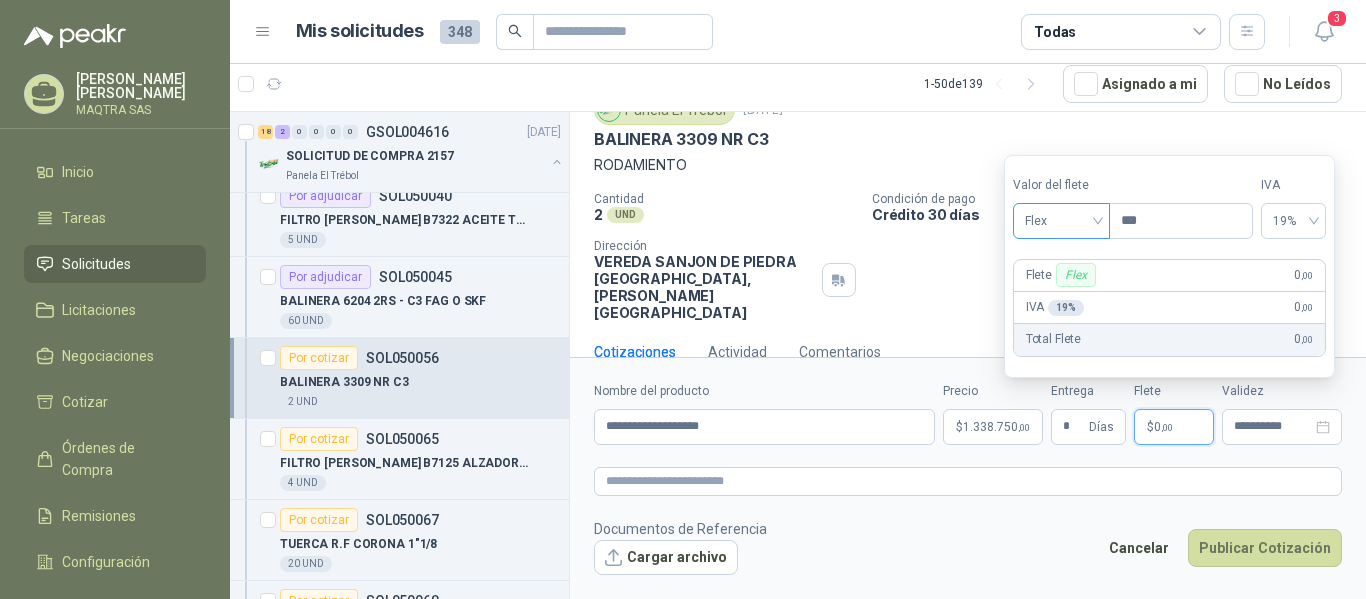 click on "Flex" at bounding box center (1061, 221) 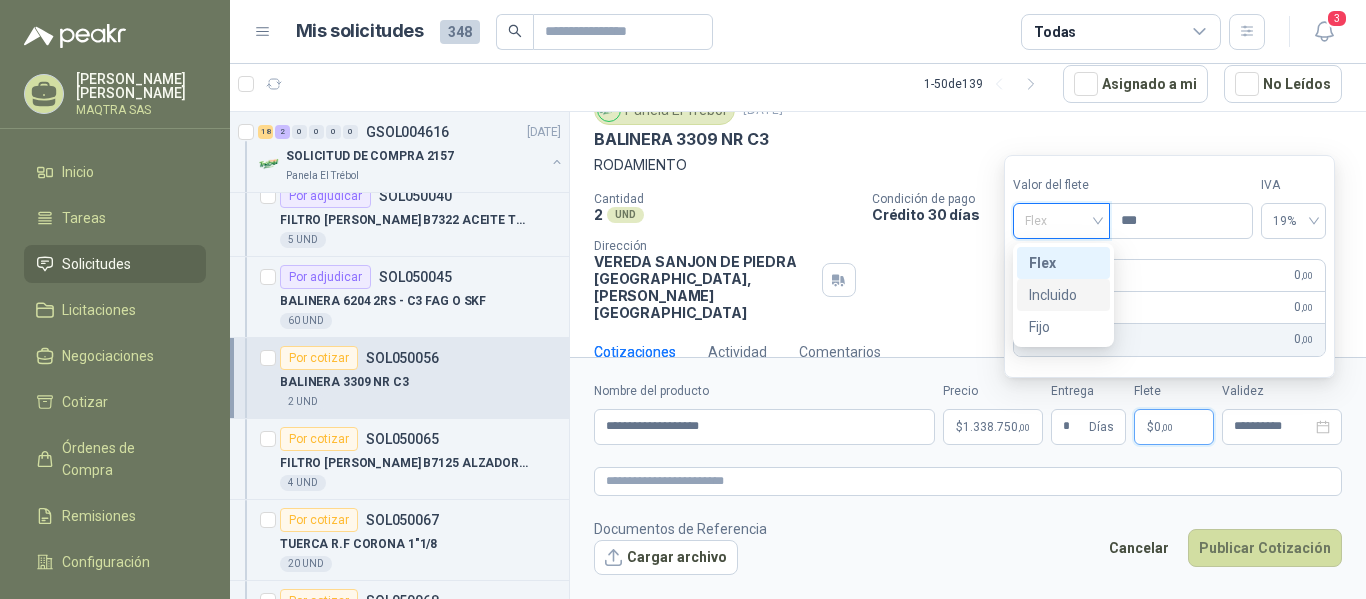 click on "Incluido" at bounding box center (1063, 295) 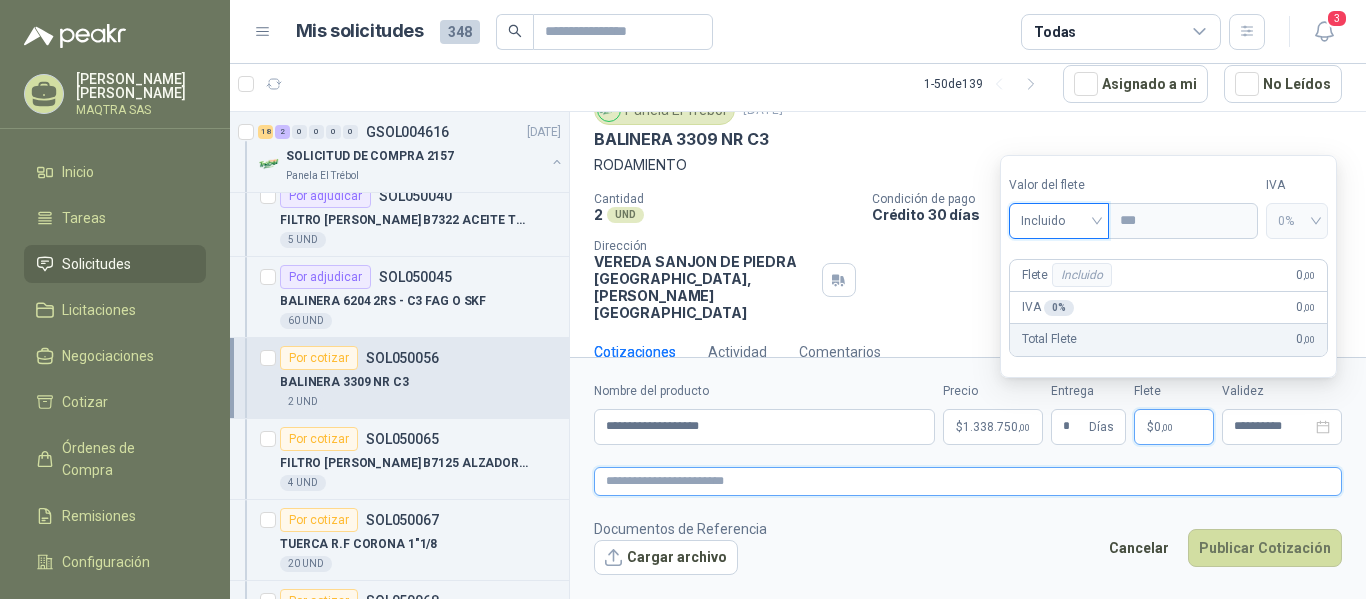 click at bounding box center (968, 481) 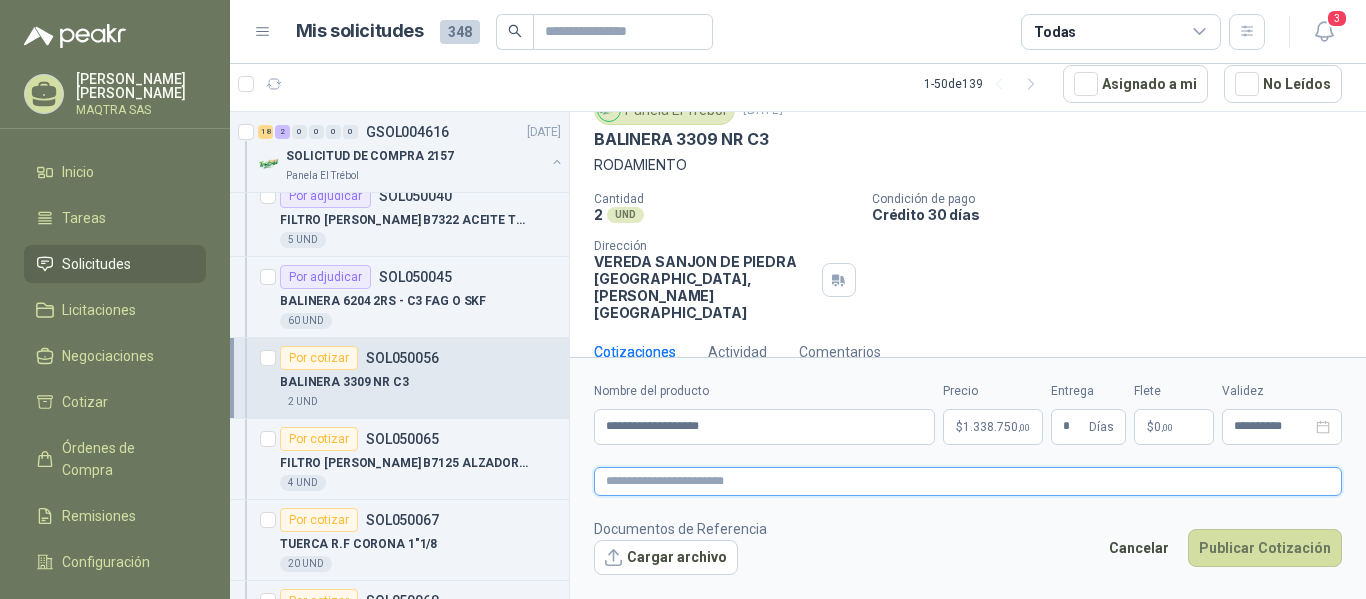 type 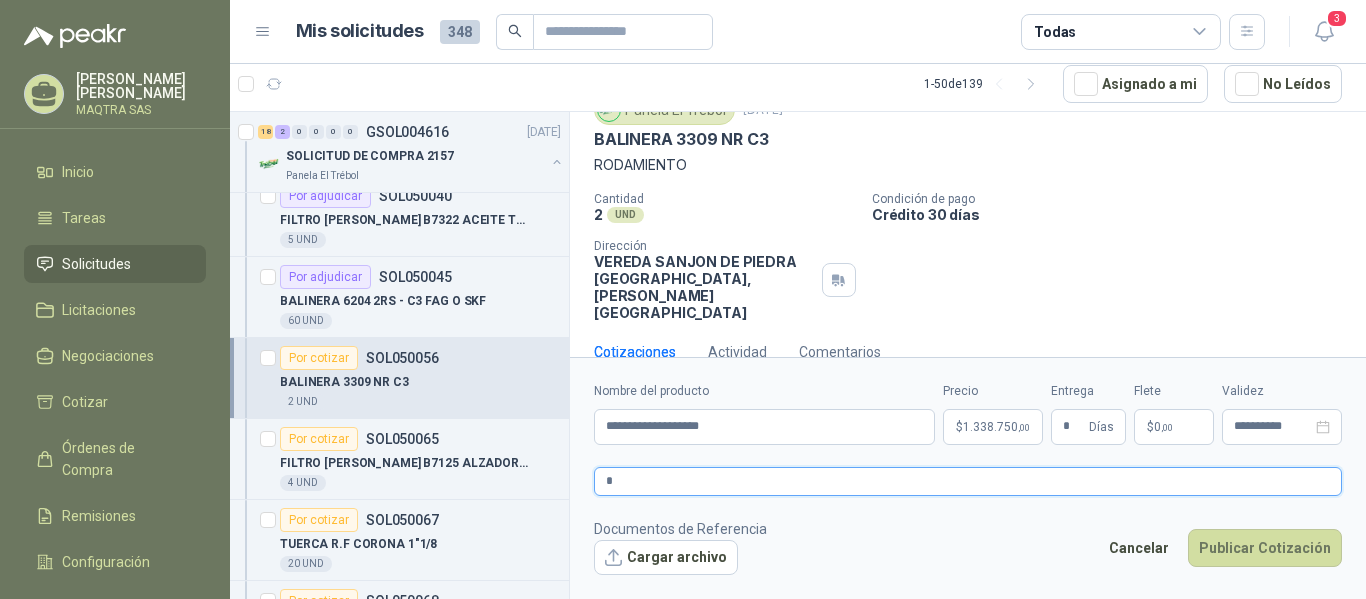 type 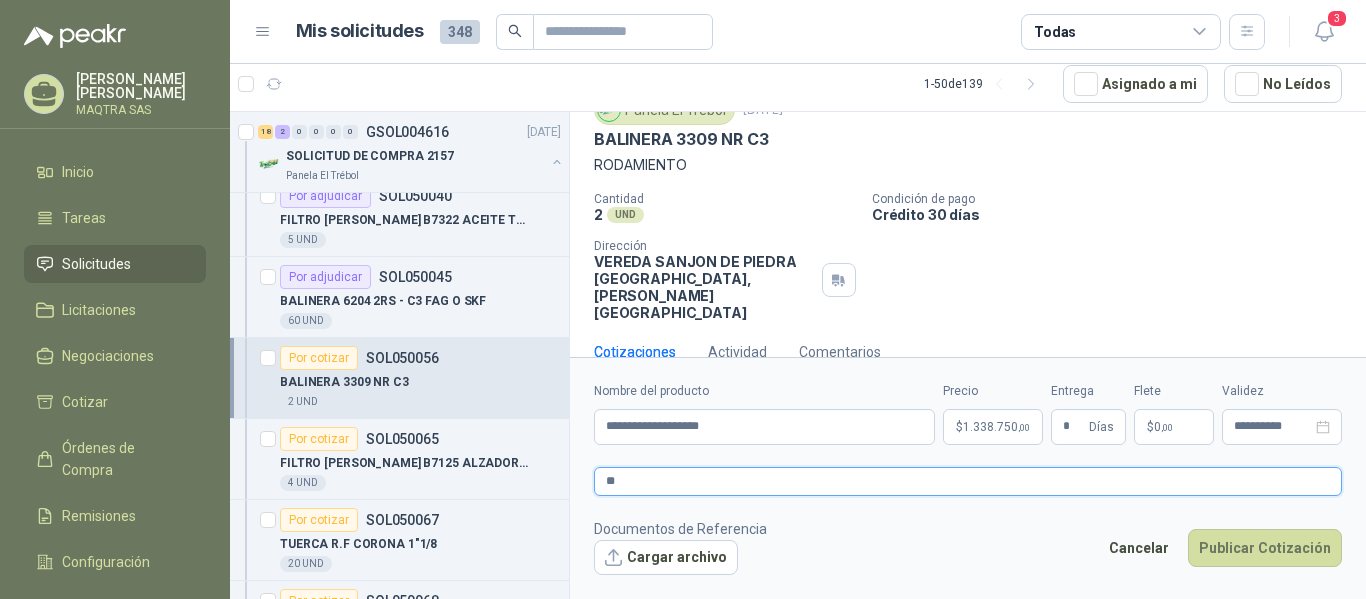 type 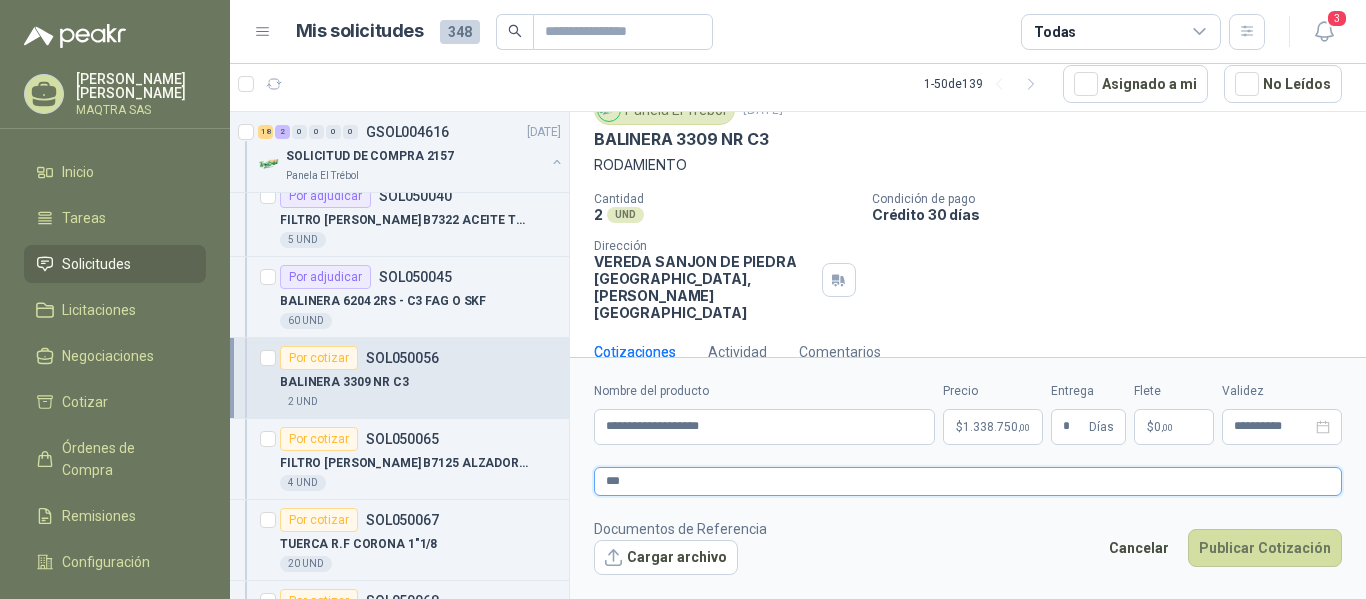 type 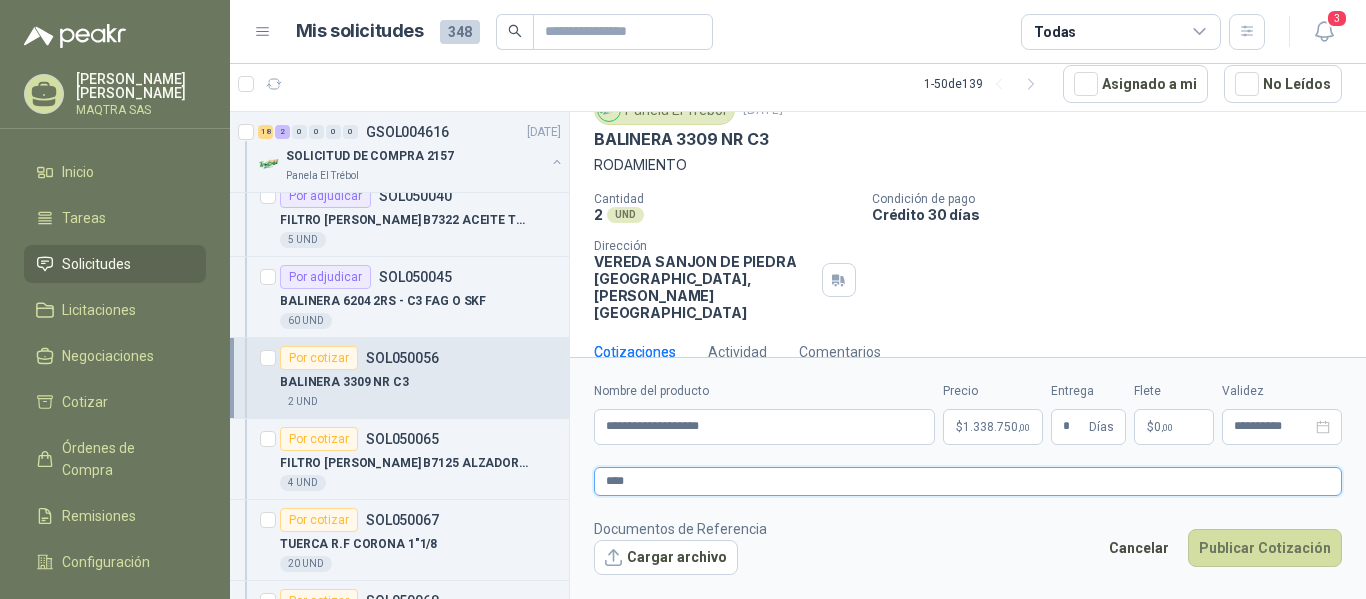 type 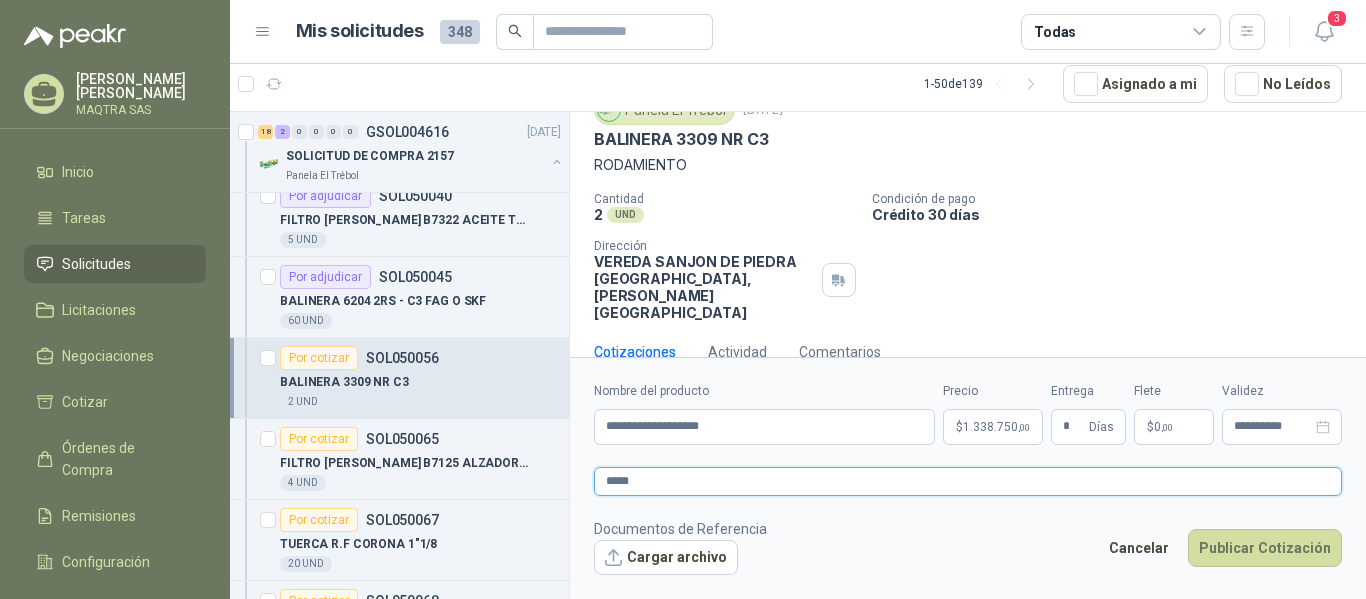 type 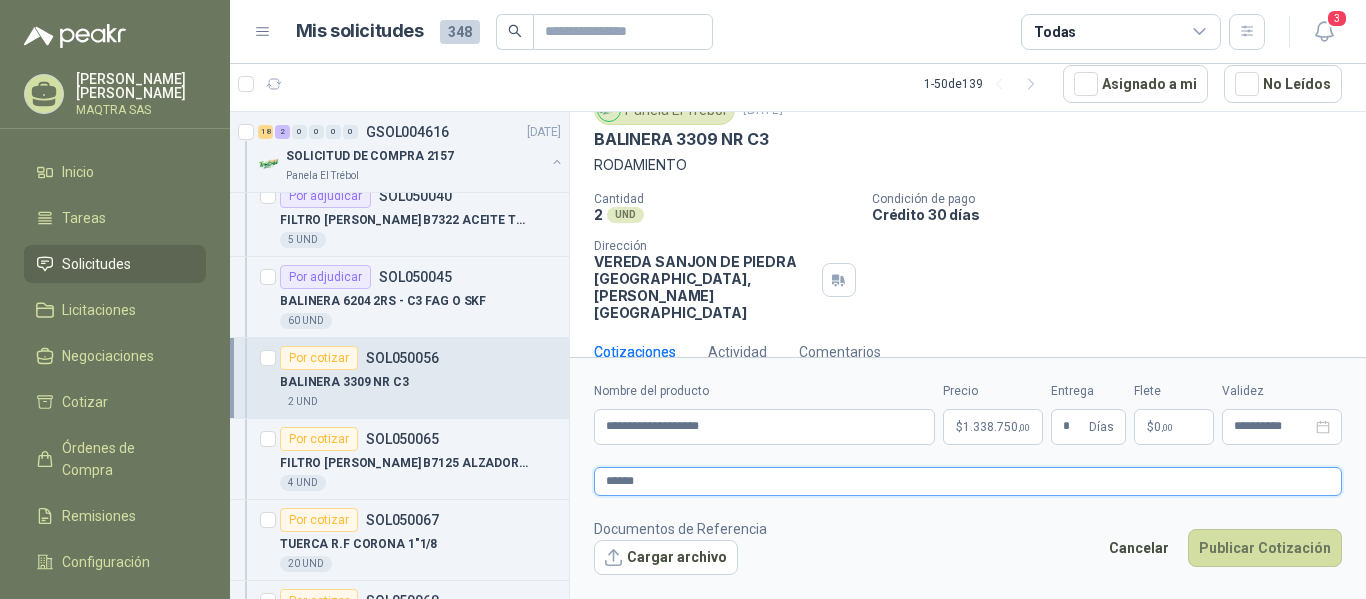 type 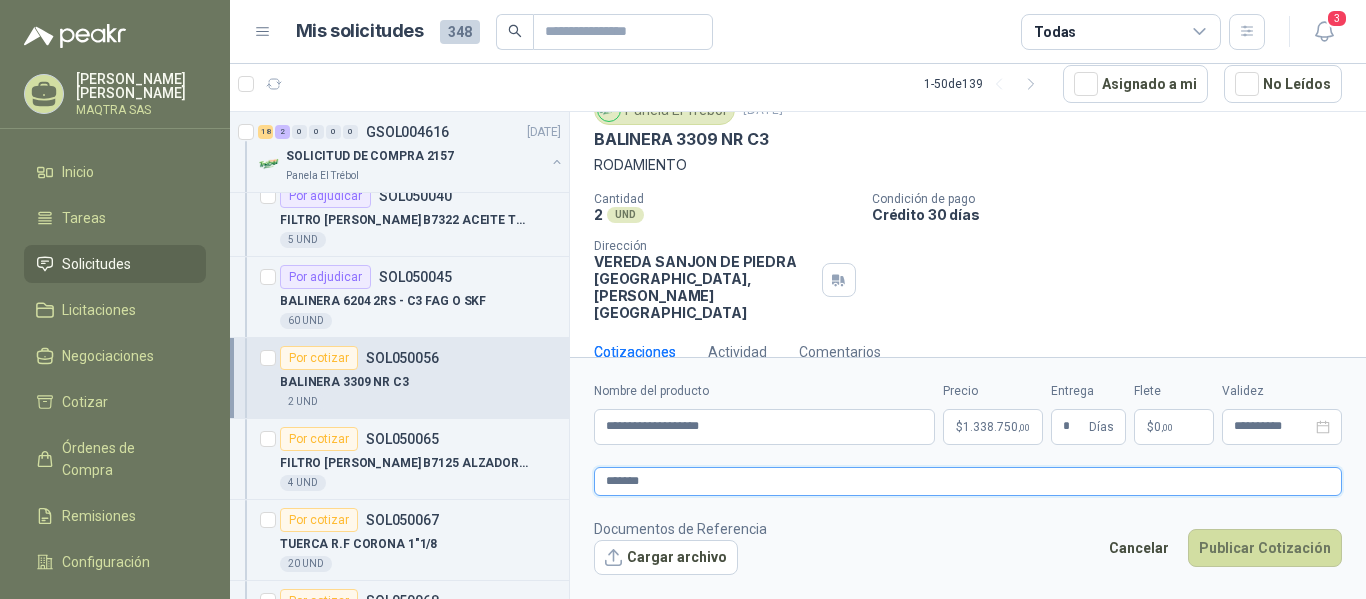 type 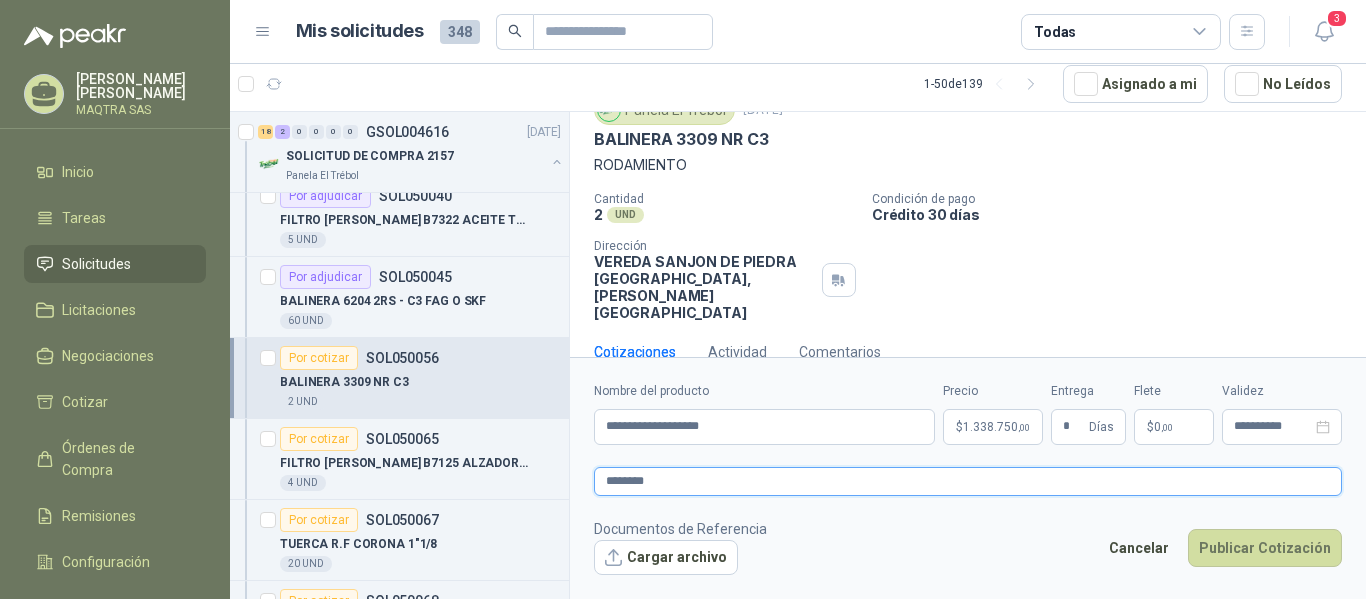 type 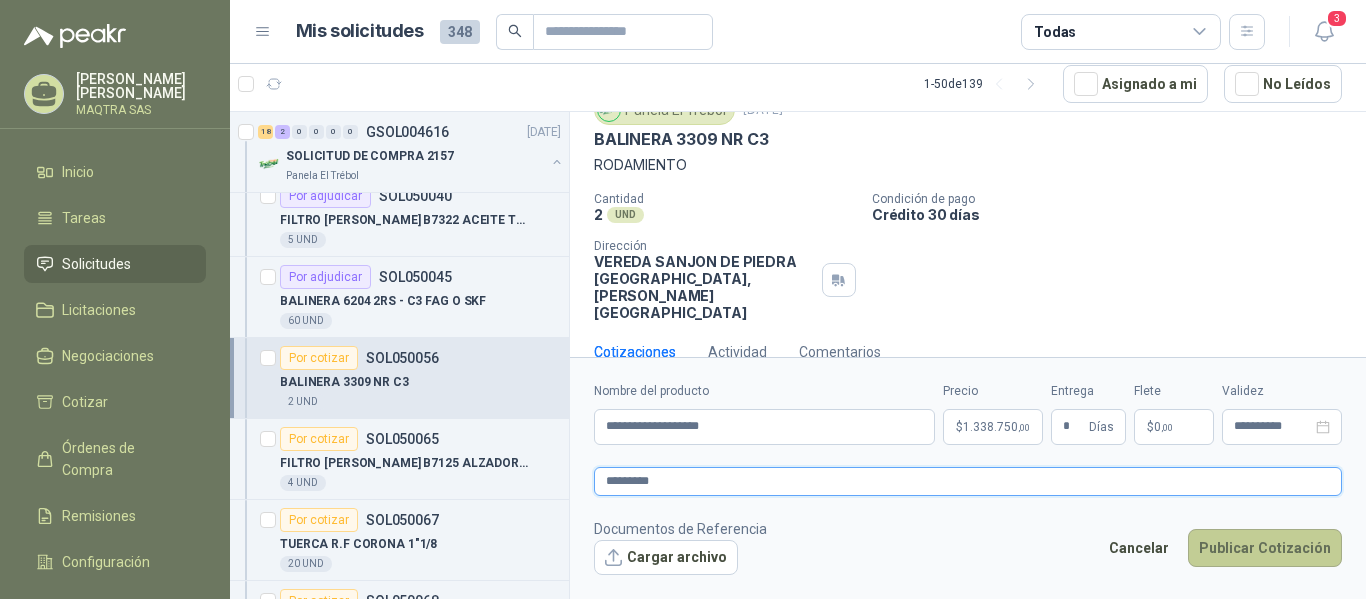type on "*********" 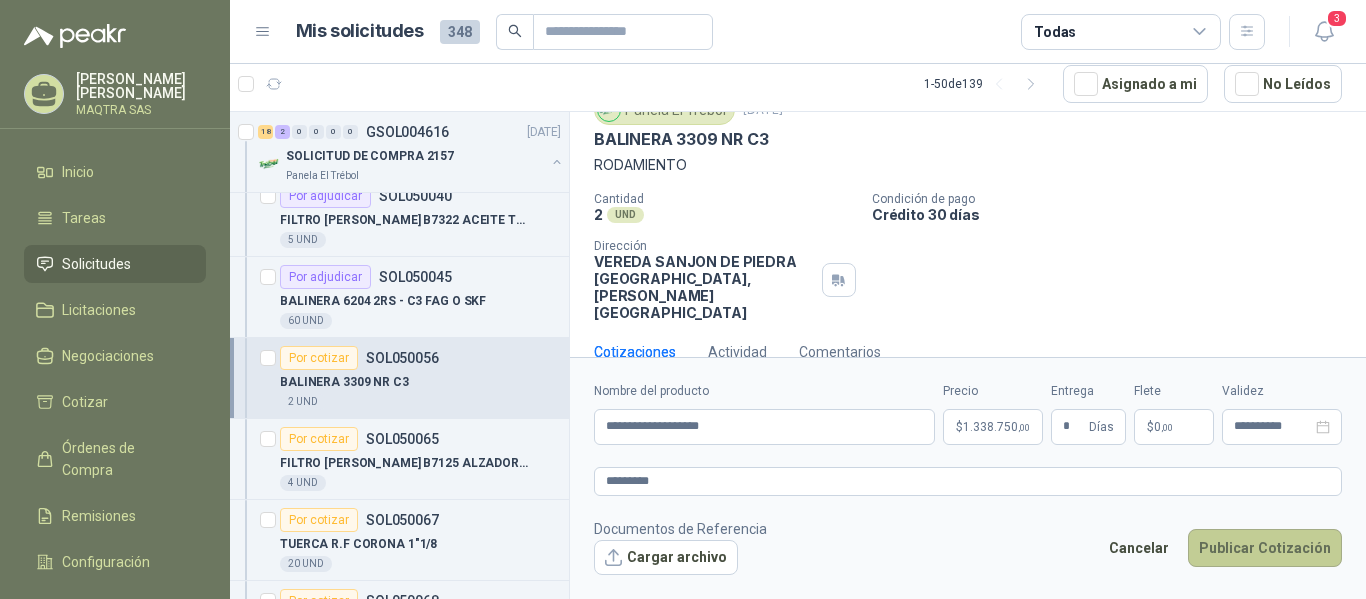 click on "Publicar Cotización" at bounding box center [1265, 548] 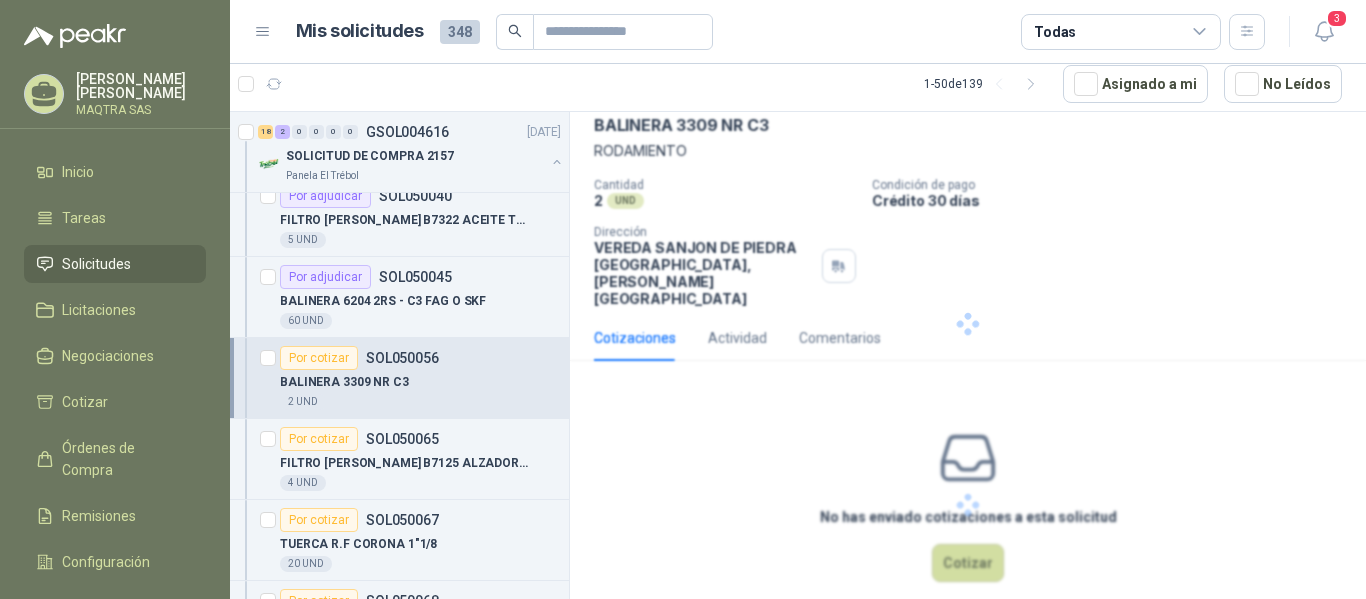 scroll, scrollTop: 0, scrollLeft: 0, axis: both 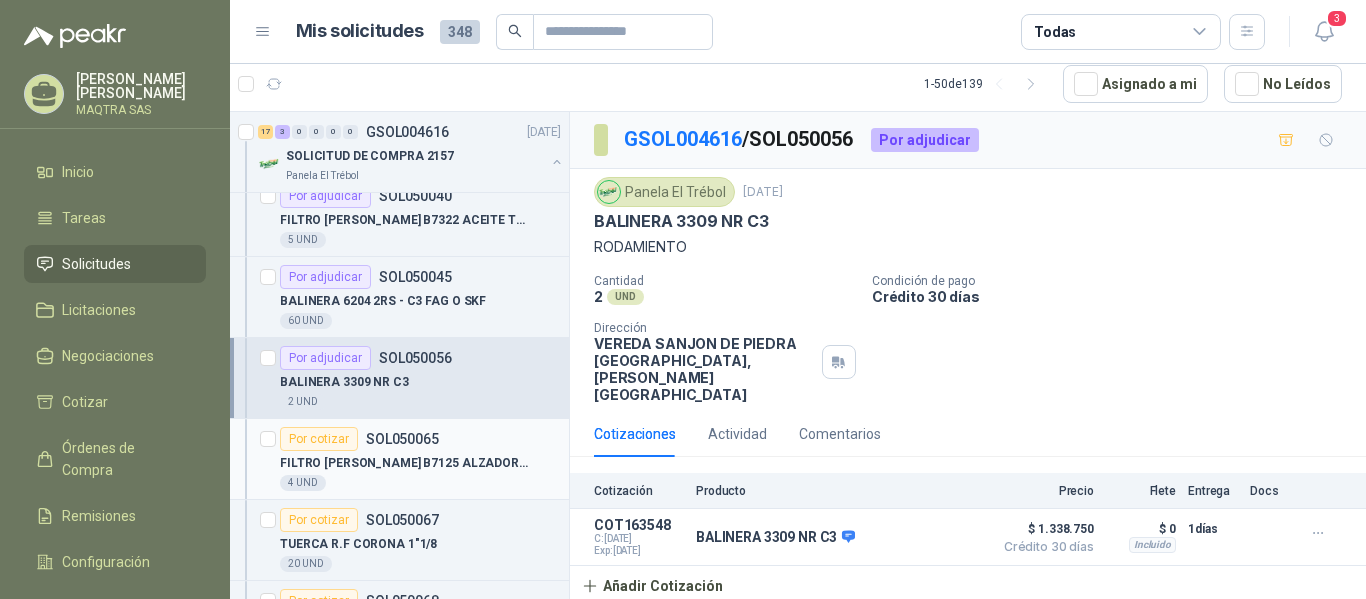 click on "FILTRO [PERSON_NAME] B7125 ALZADORA 1850" at bounding box center (404, 463) 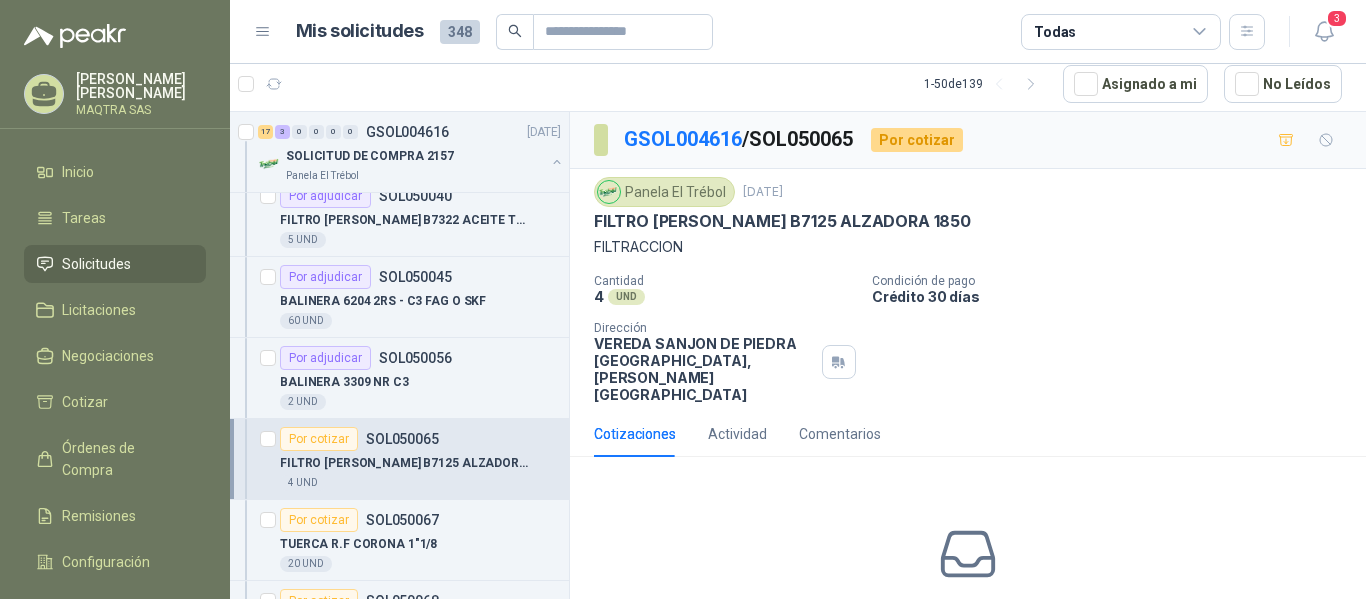 click on "FILTRO [PERSON_NAME] B7125 ALZADORA 1850" at bounding box center [782, 221] 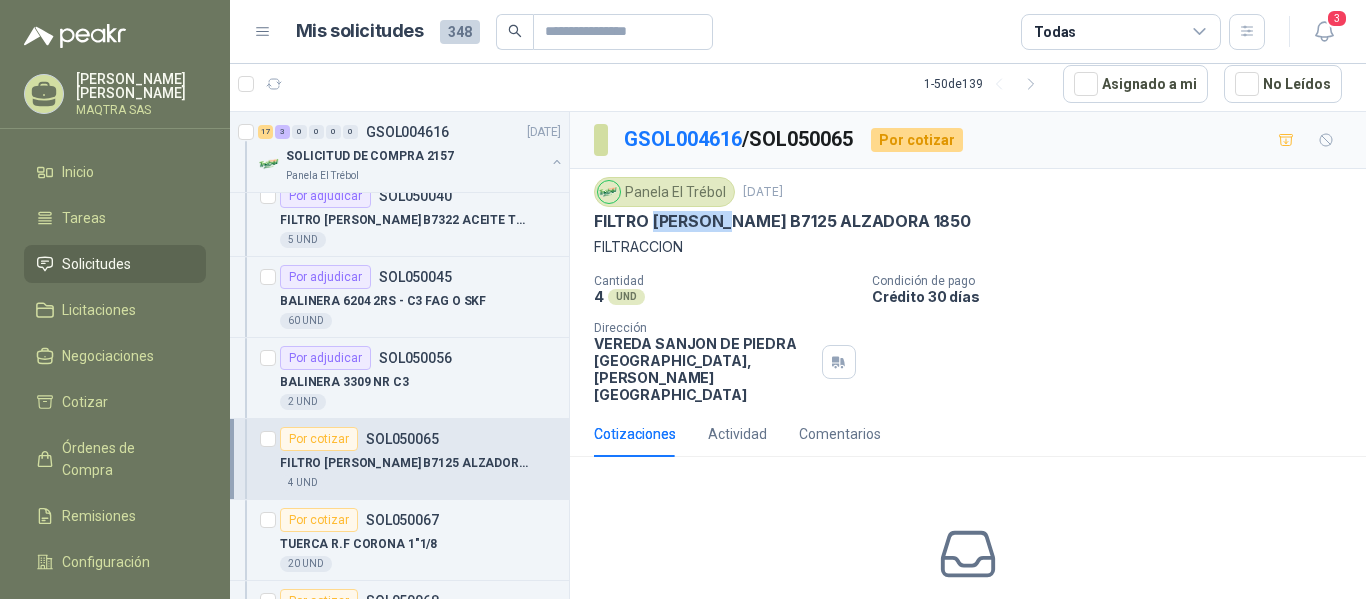 click on "FILTRO [PERSON_NAME] B7125 ALZADORA 1850" at bounding box center (782, 221) 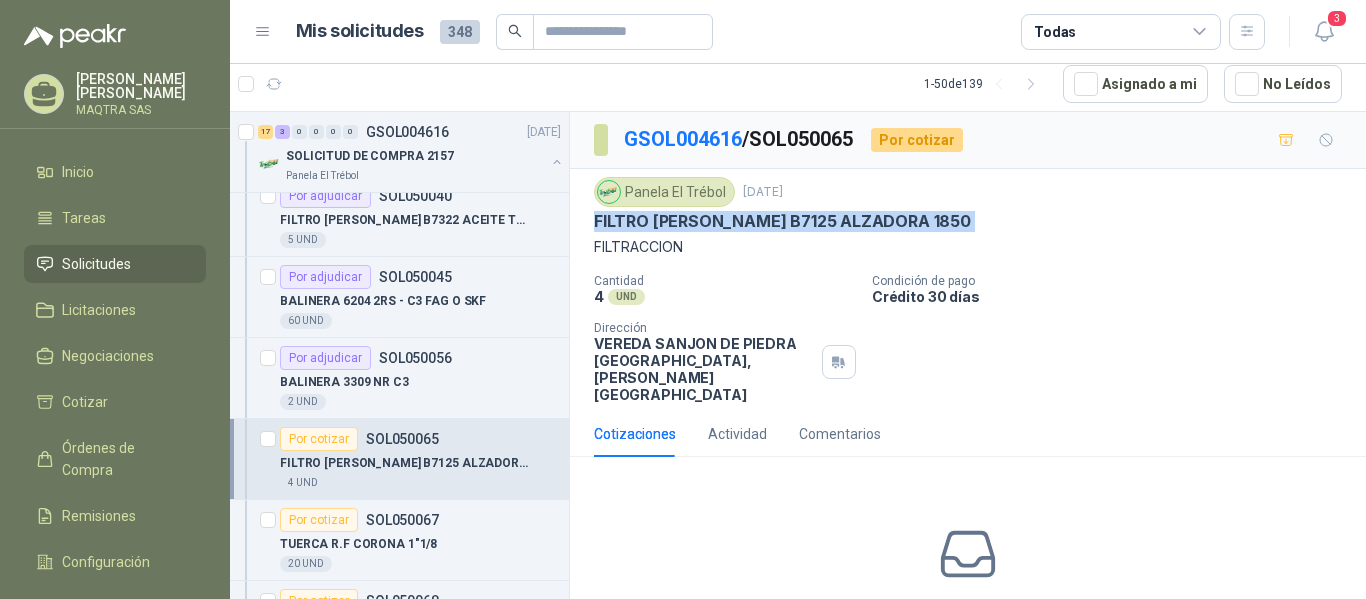 click on "FILTRO [PERSON_NAME] B7125 ALZADORA 1850" at bounding box center (782, 221) 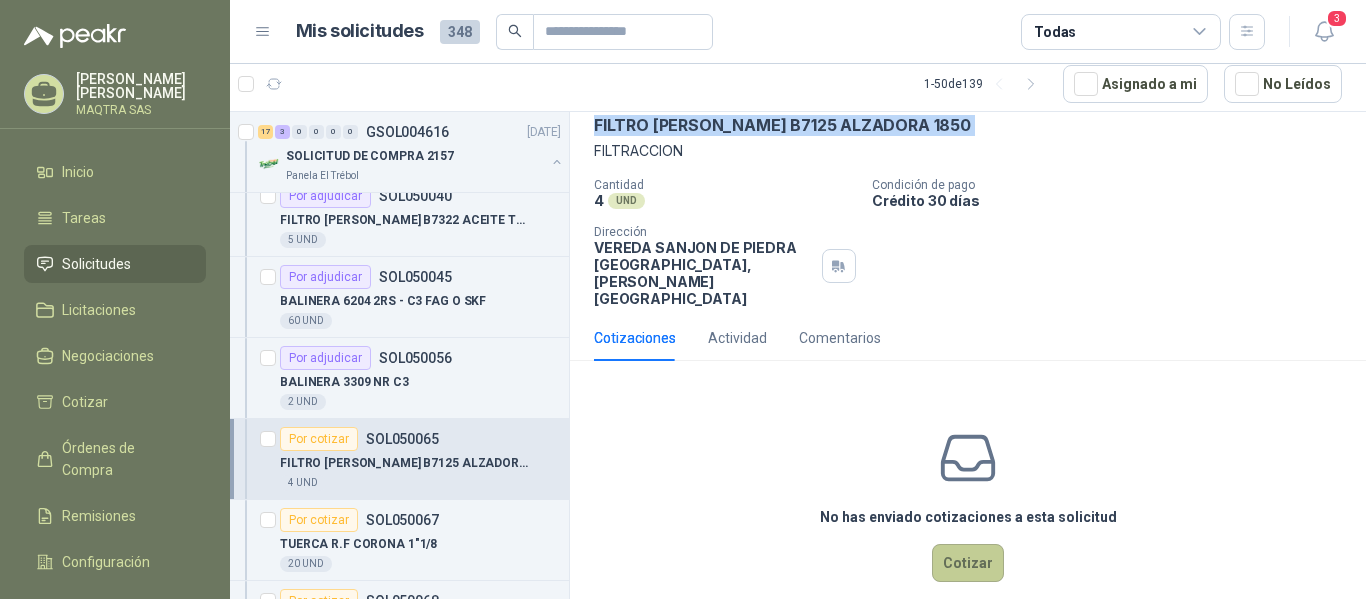 click on "Cotizar" at bounding box center (968, 563) 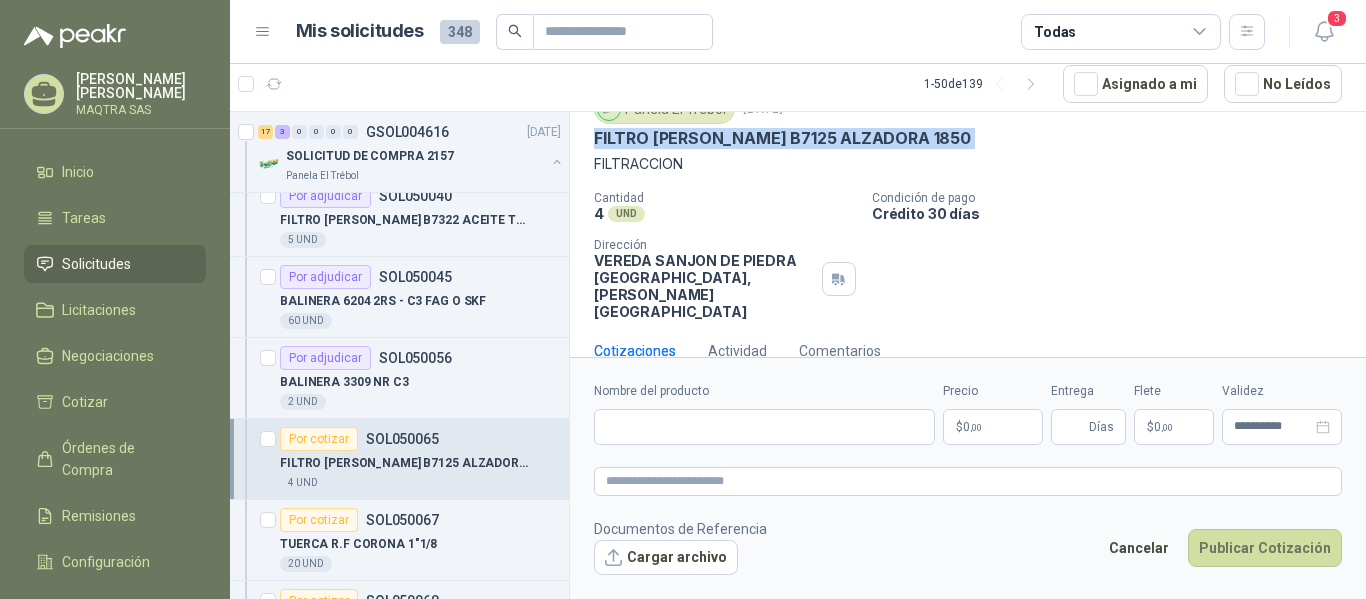 type 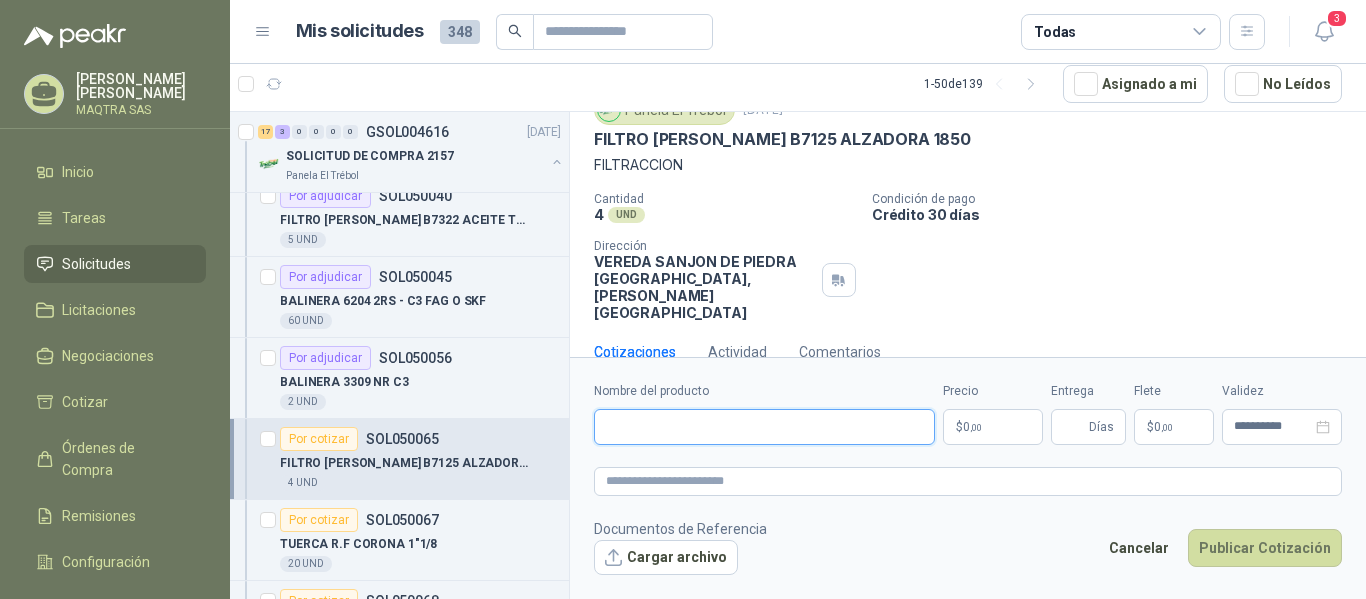 click on "Nombre del producto" at bounding box center (764, 427) 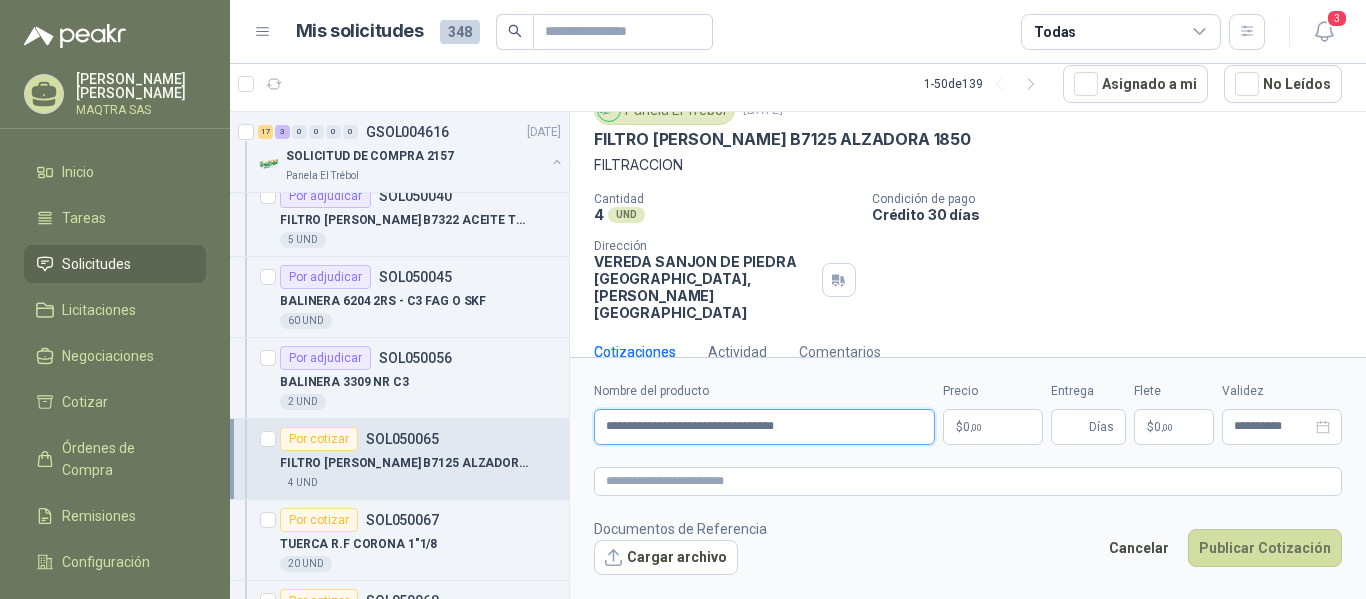 type on "**********" 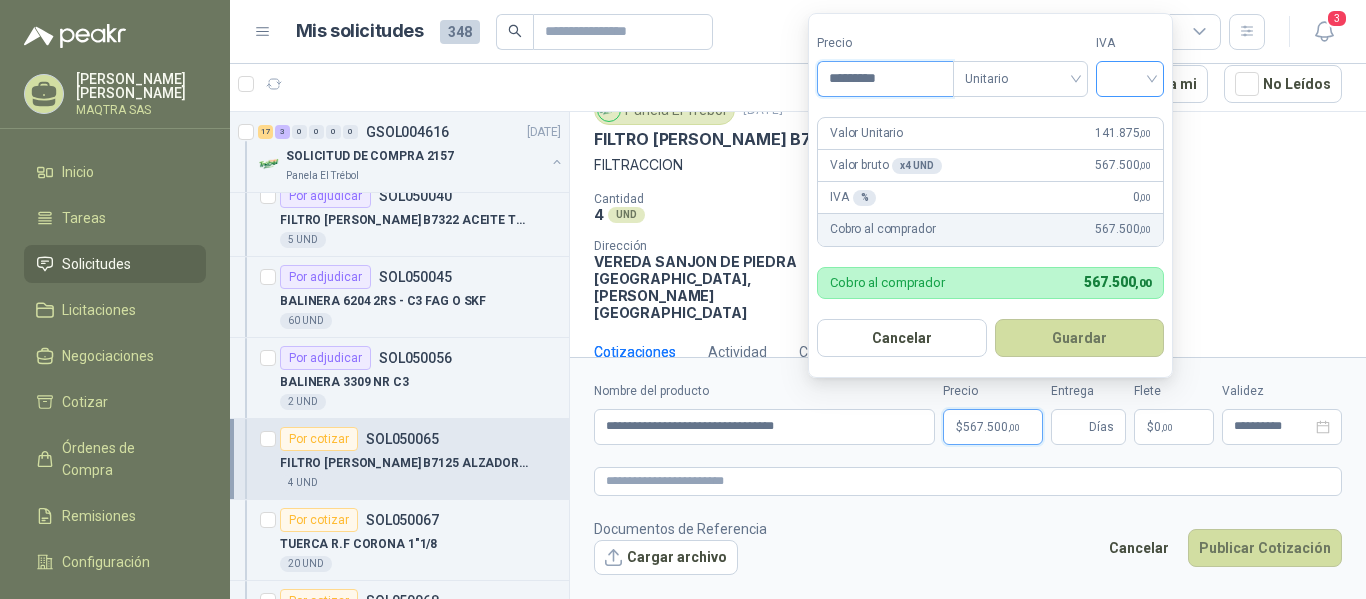 type on "*********" 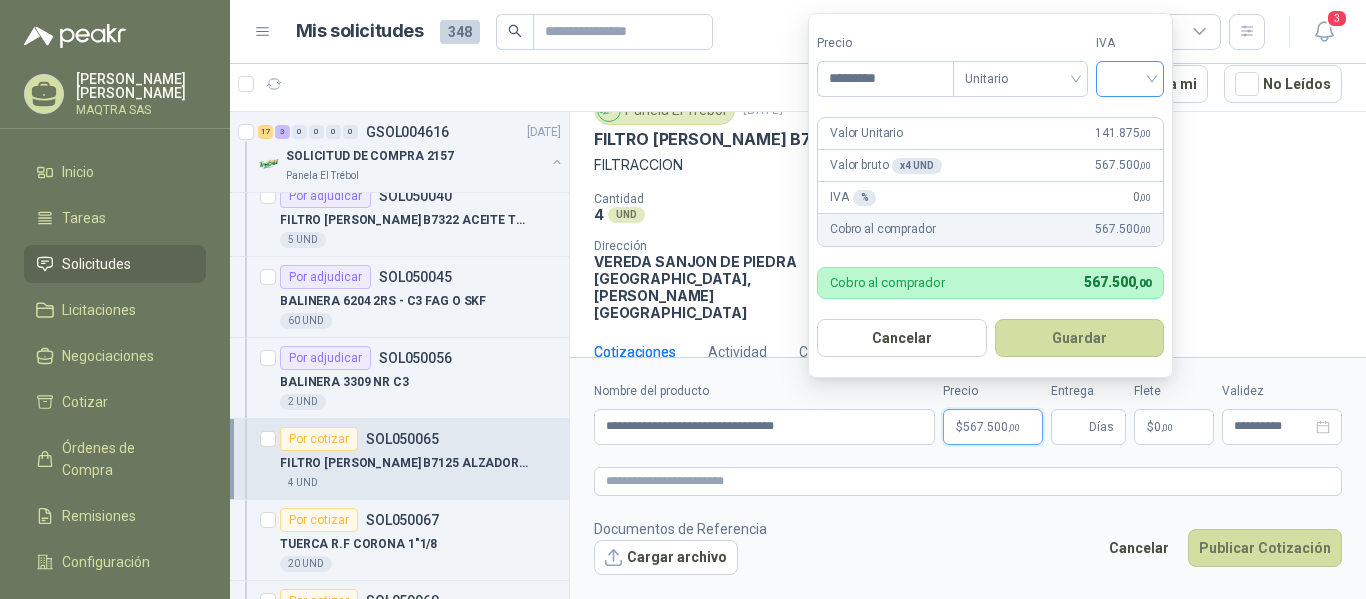 click at bounding box center [1130, 77] 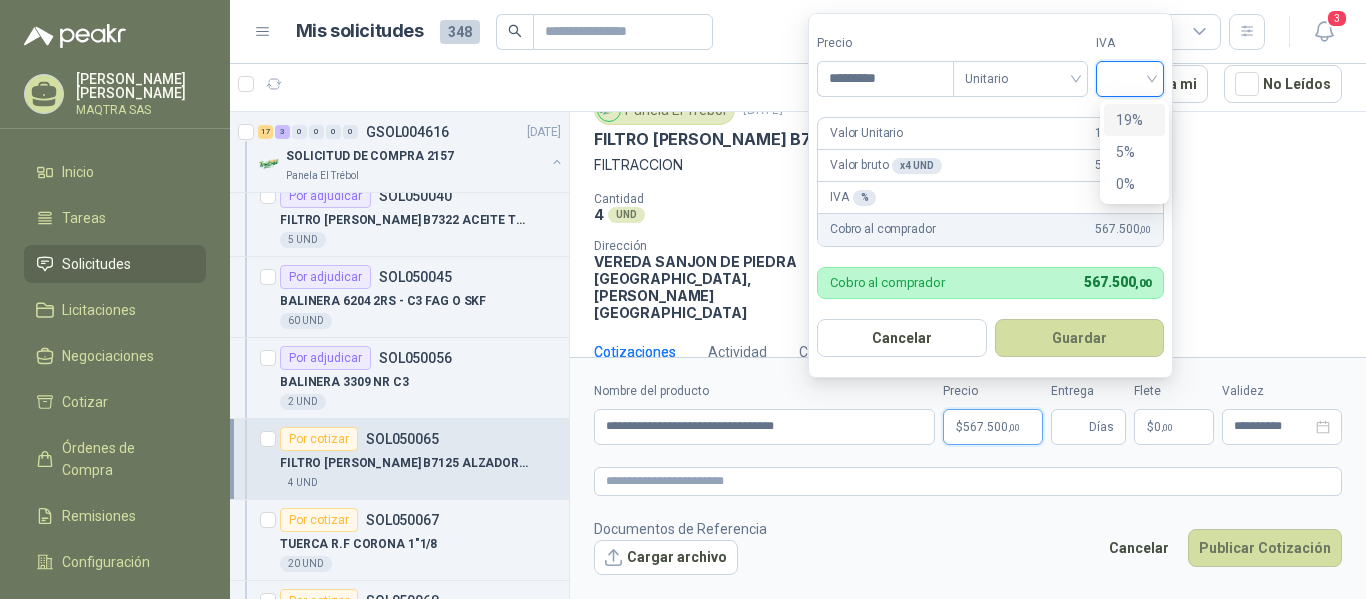 click on "19%" at bounding box center [1134, 120] 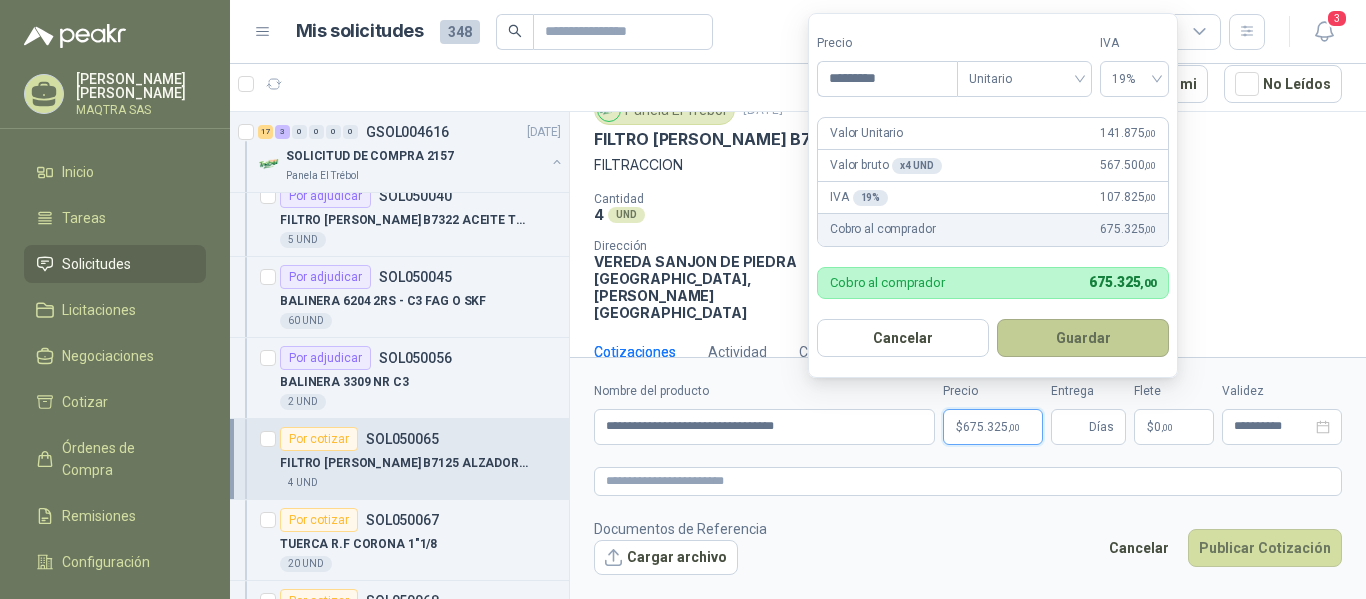 click on "Guardar" at bounding box center (1083, 338) 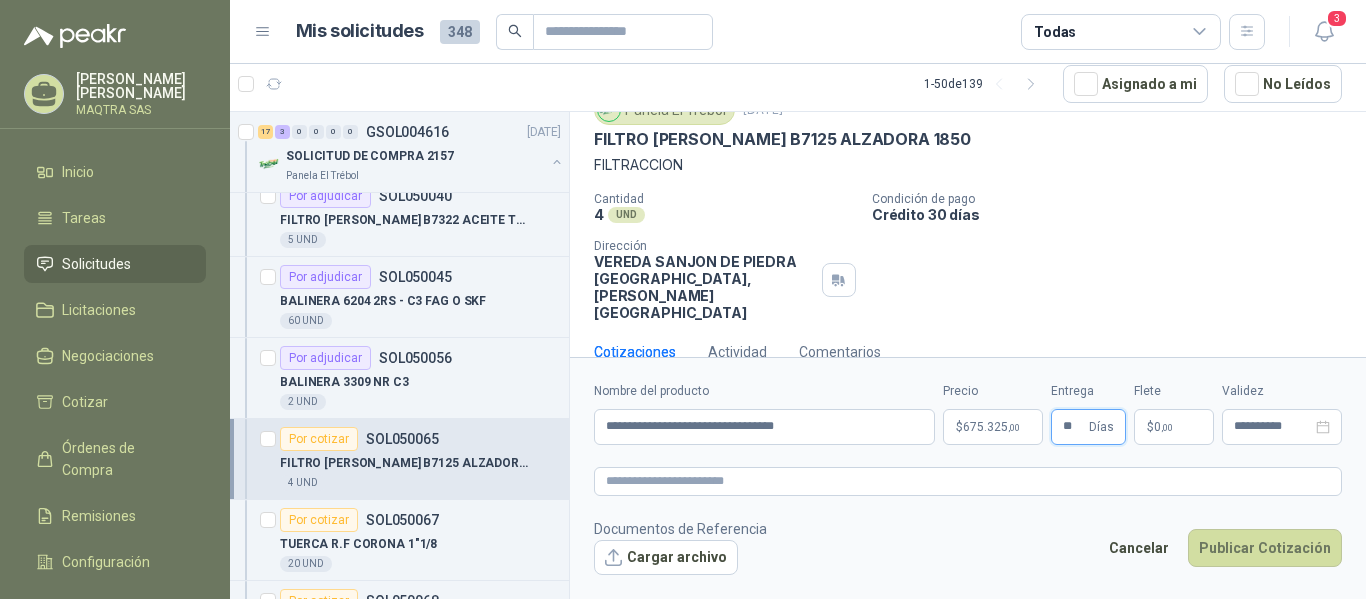 type on "**" 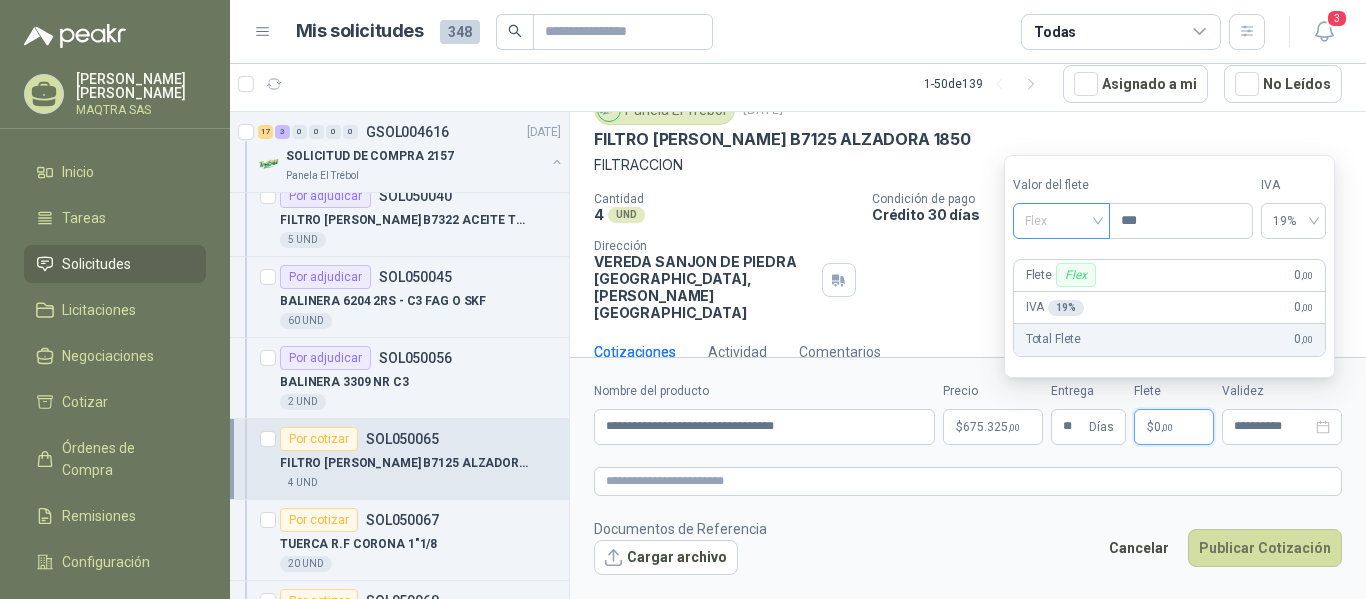 click on "Flex" at bounding box center [1061, 221] 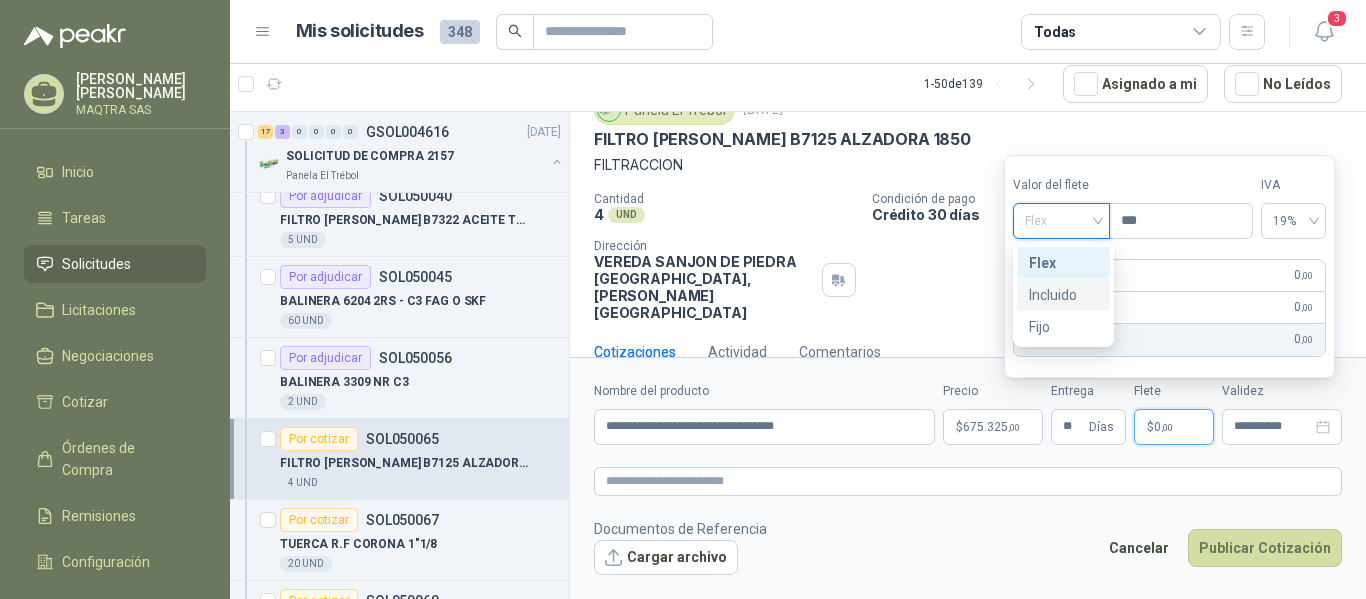 click on "Incluido" at bounding box center (1063, 295) 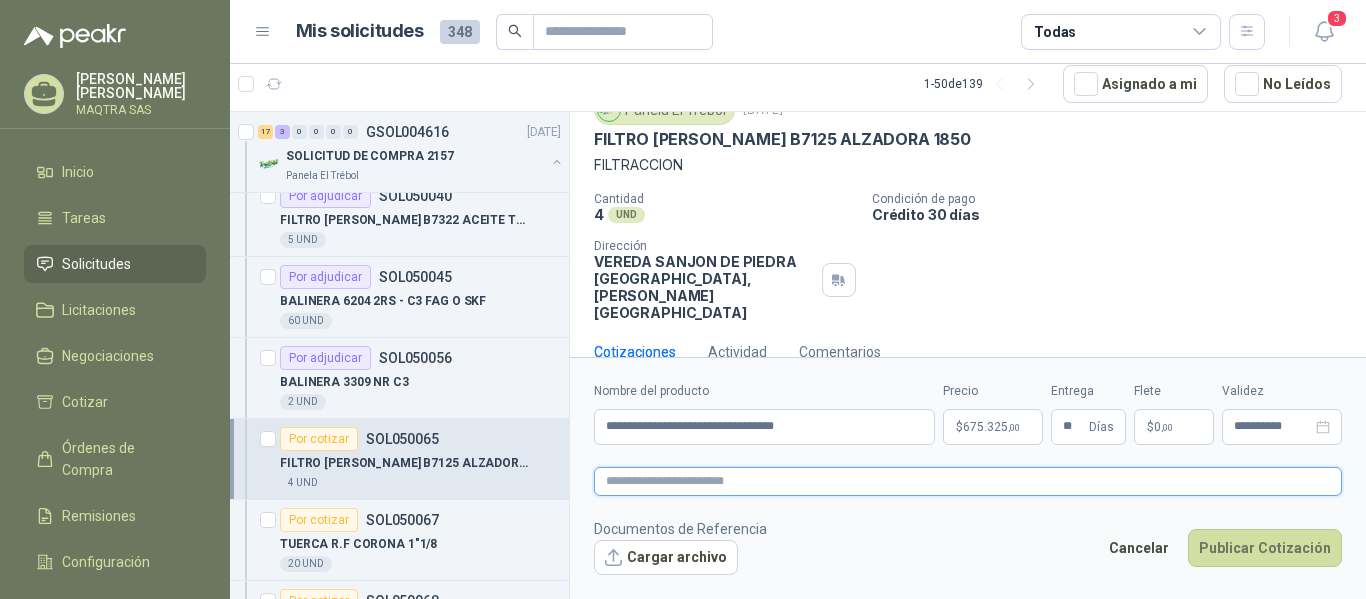 click at bounding box center (968, 481) 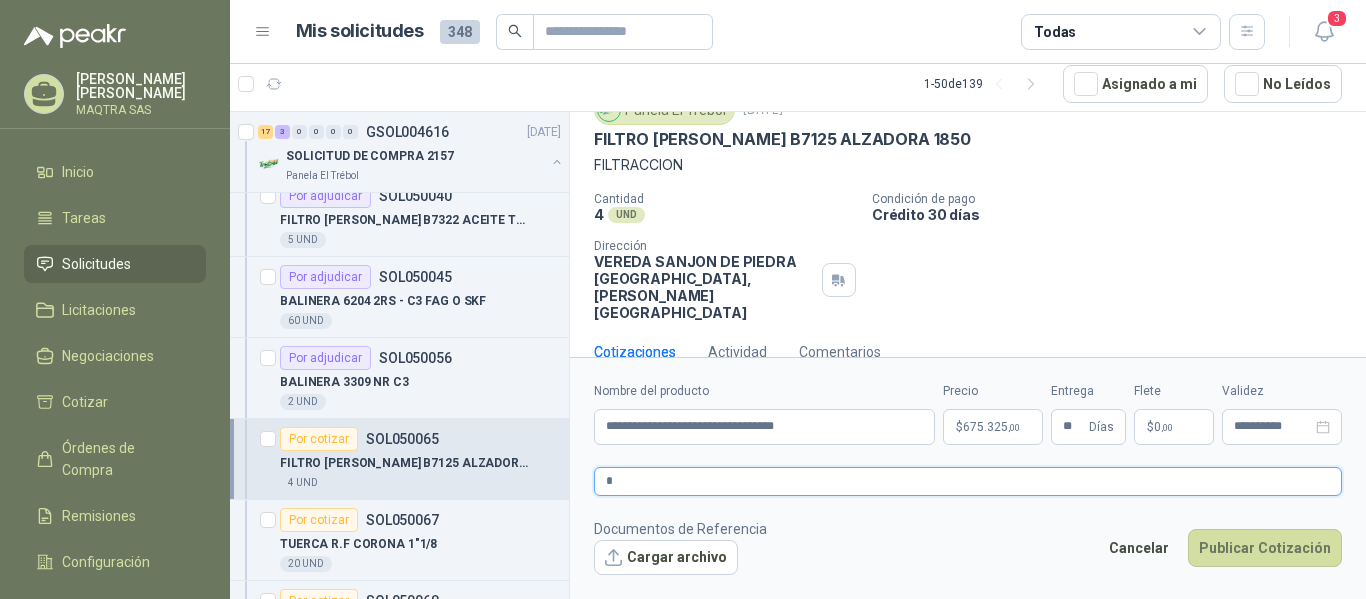 type 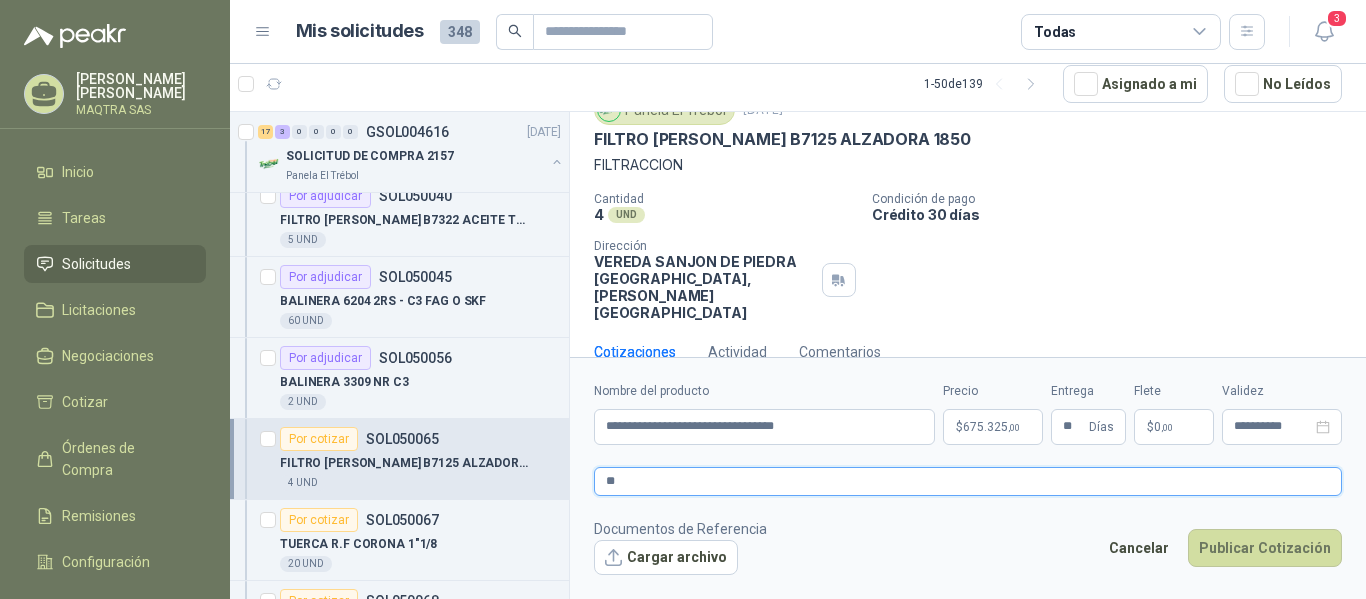 type 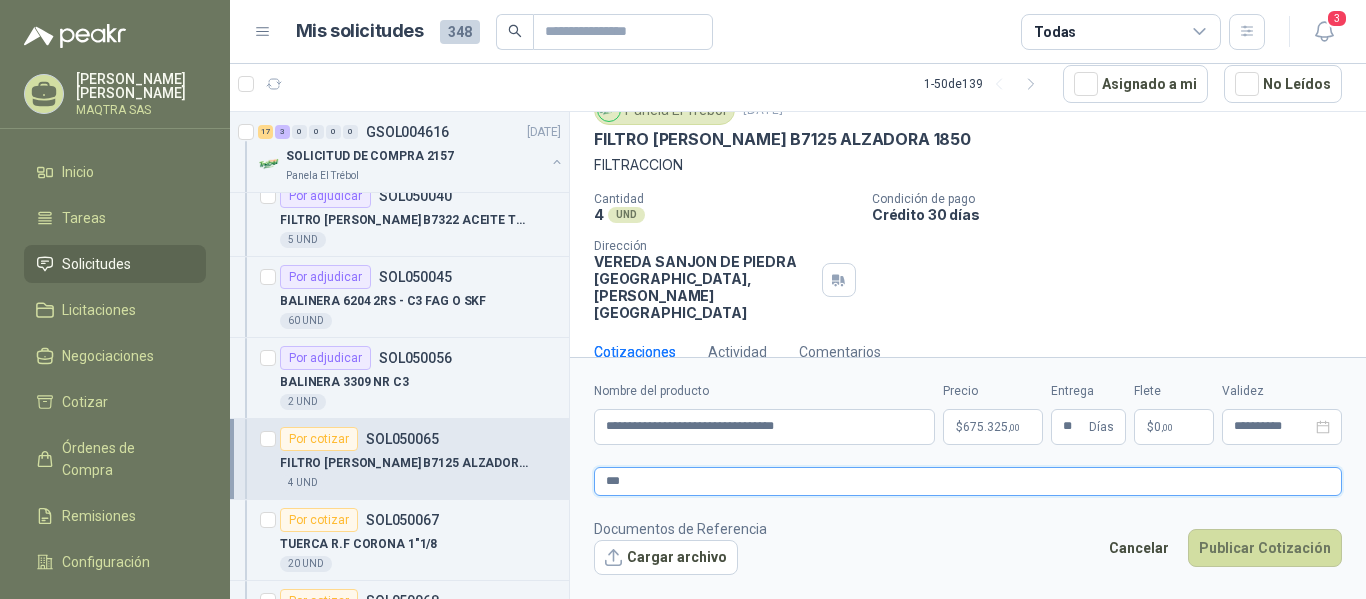 type 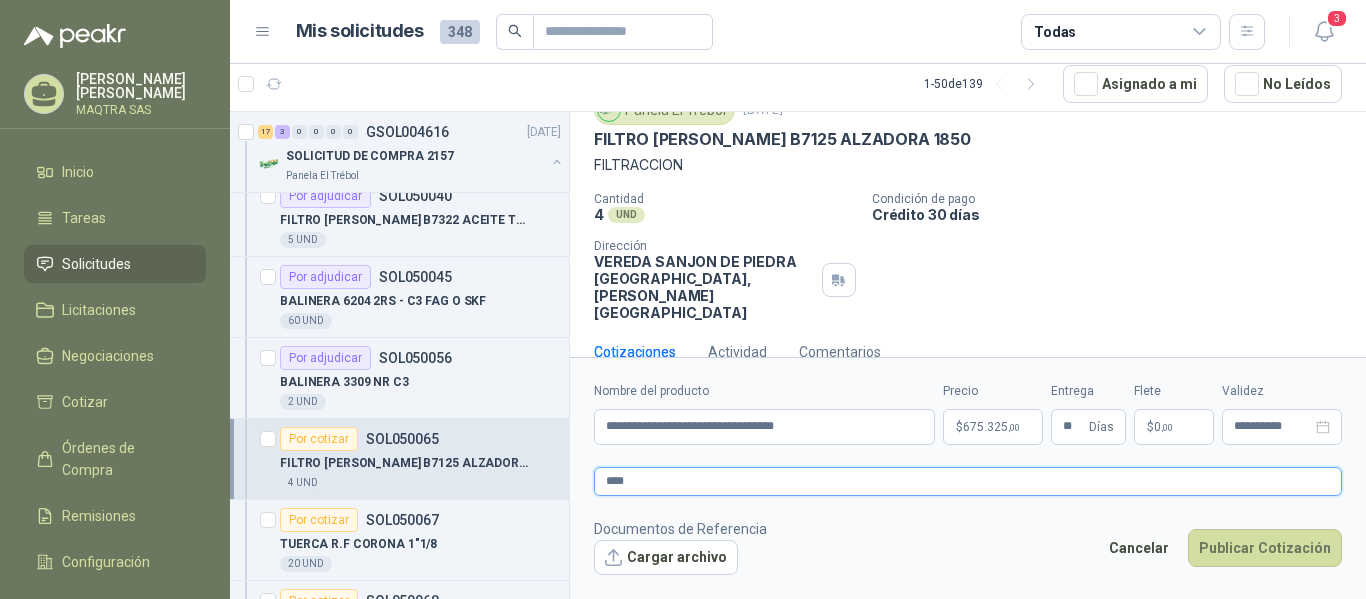 type 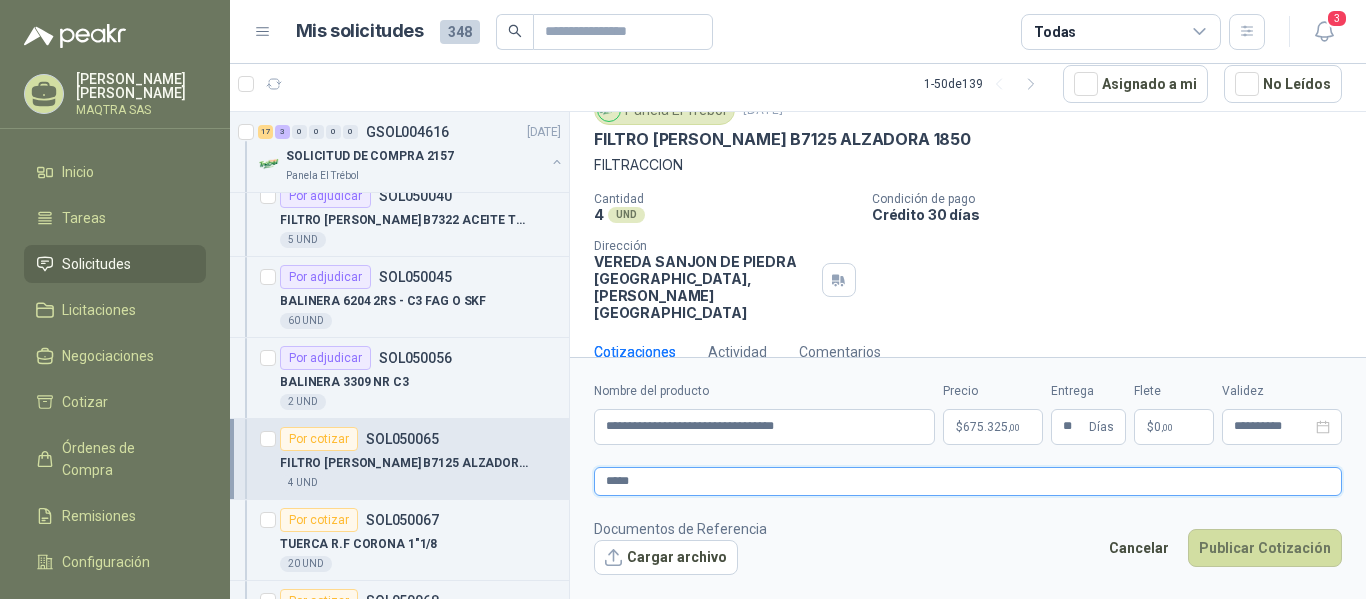 type 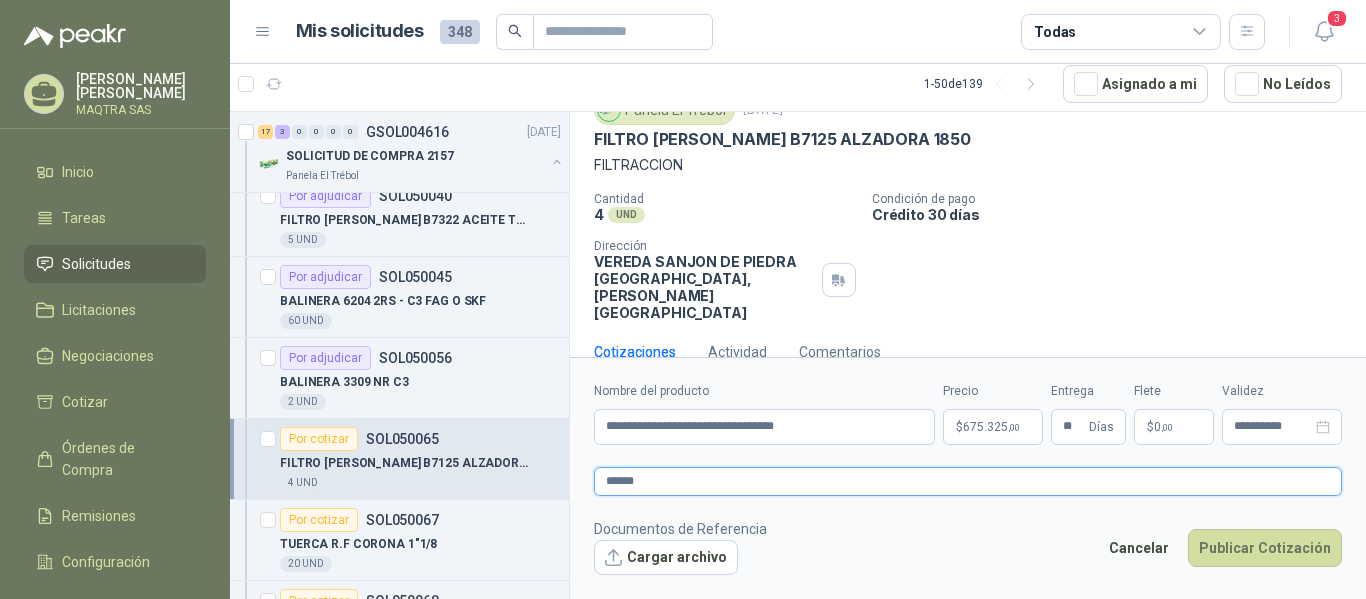 type 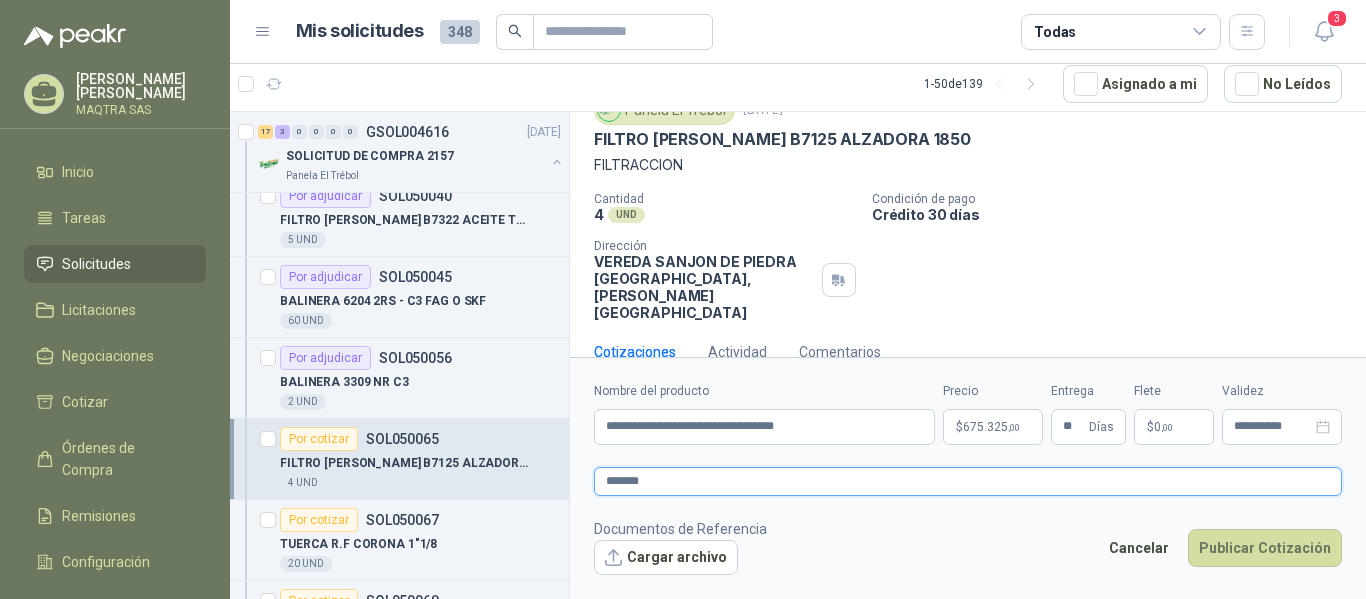 type 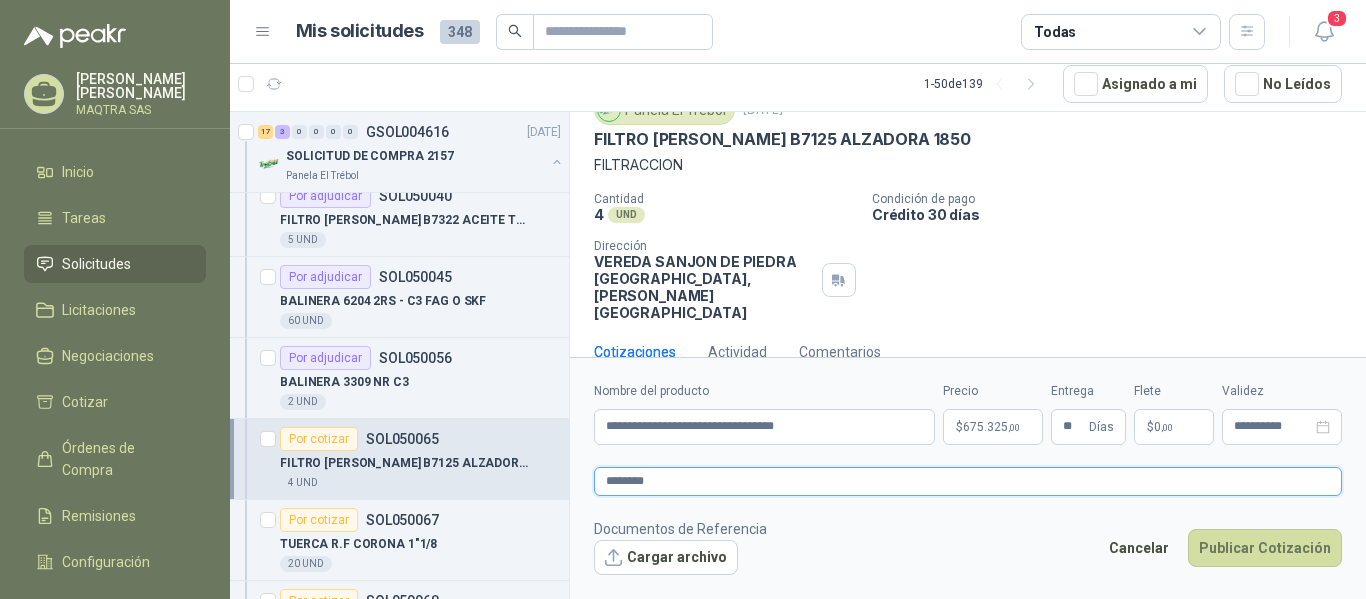 type 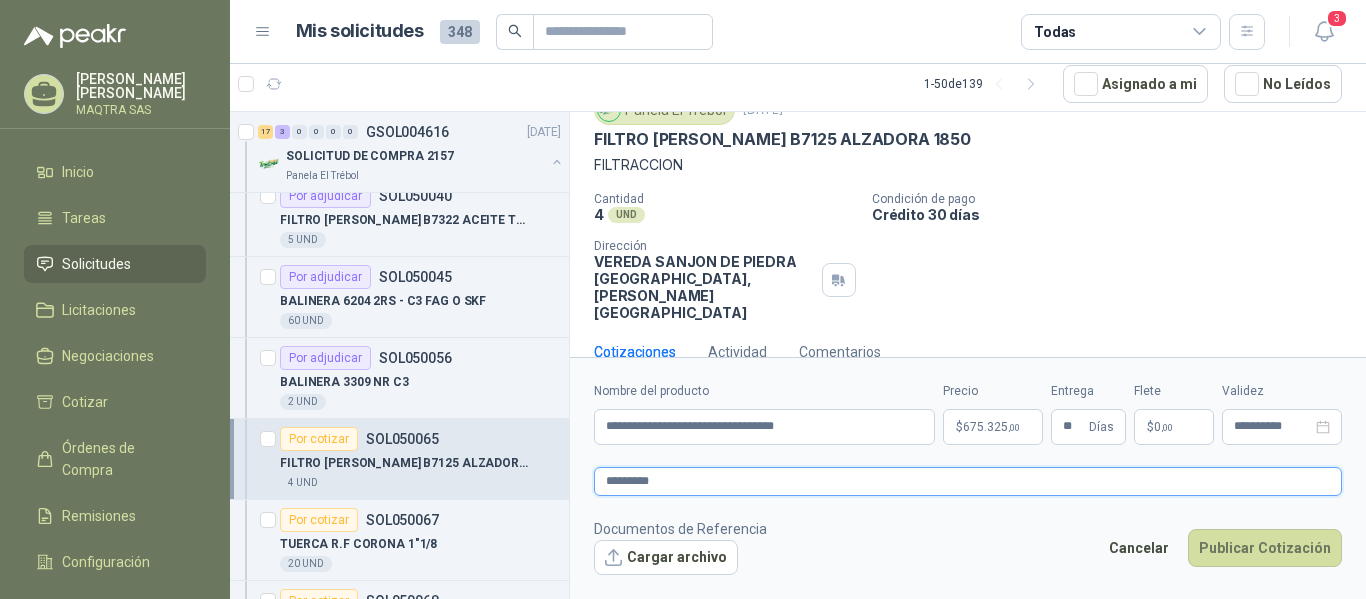 type 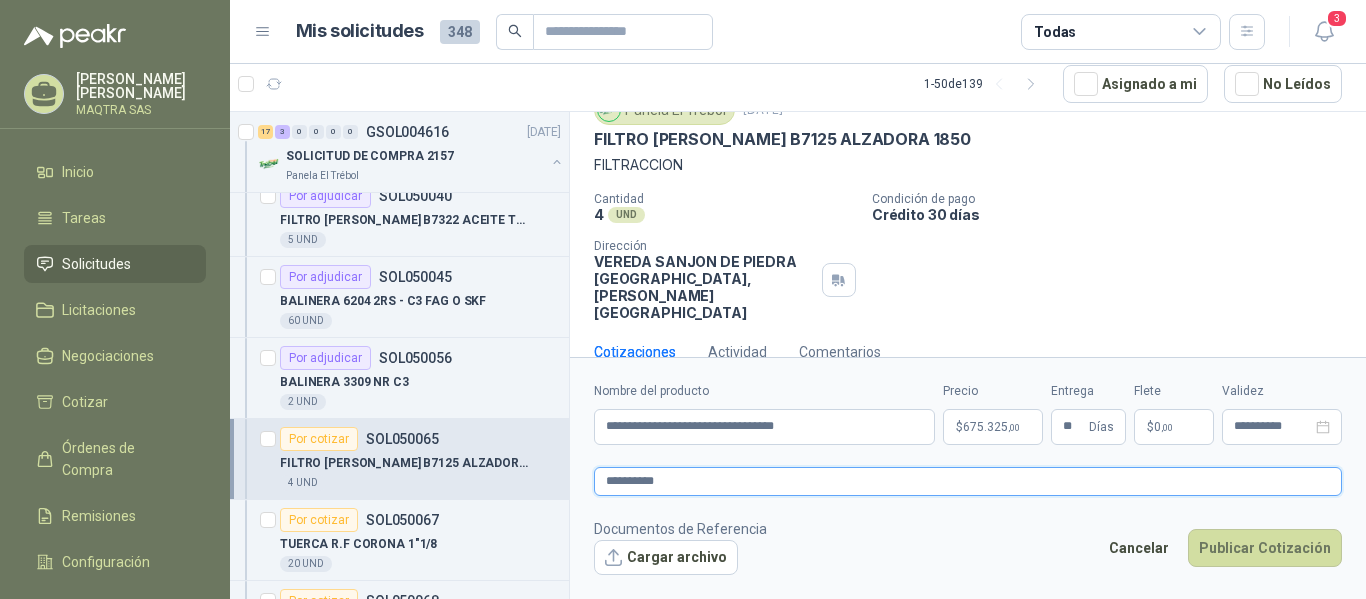 type 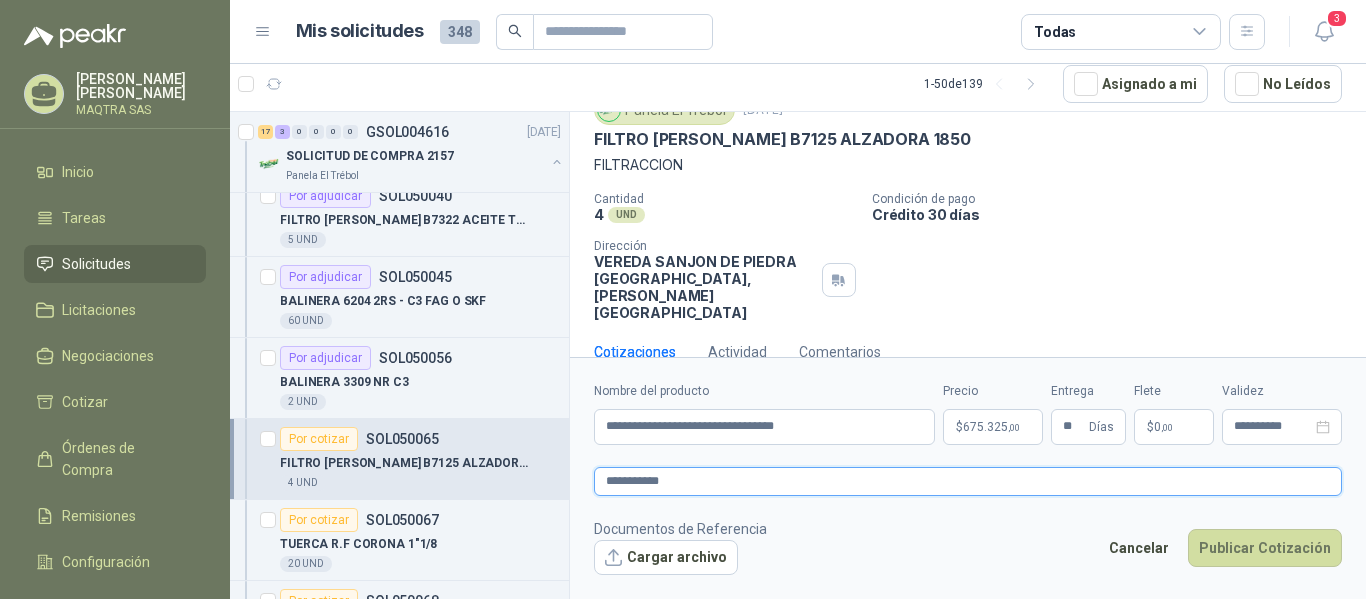 type 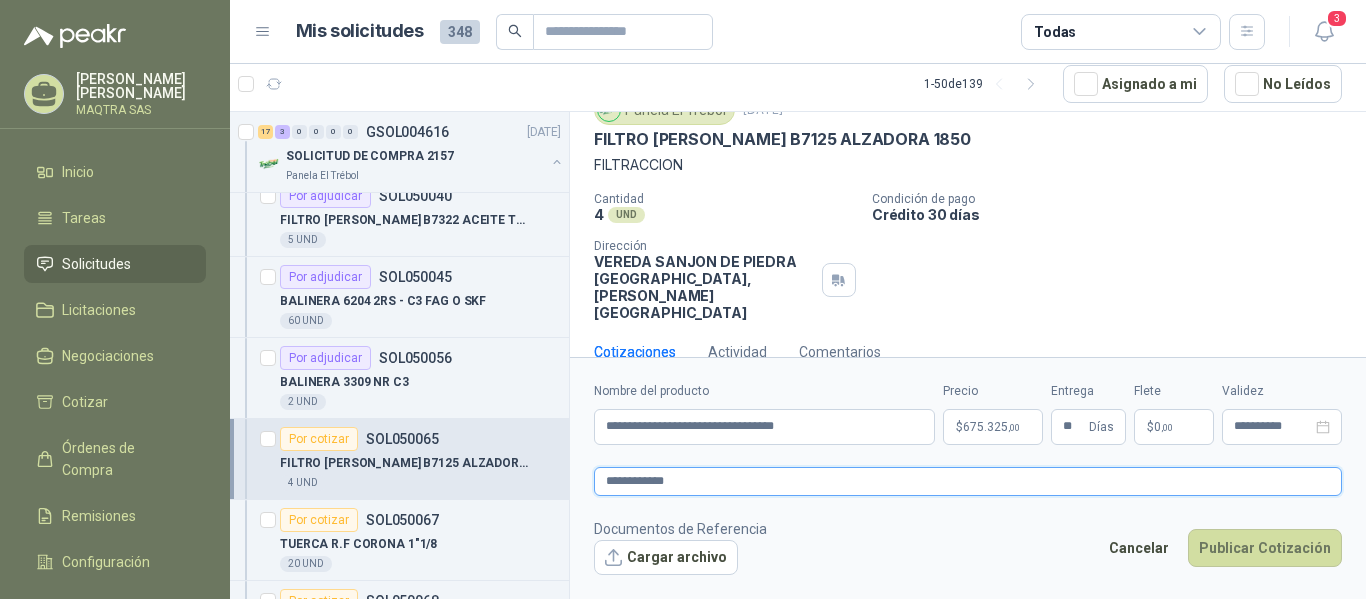 type 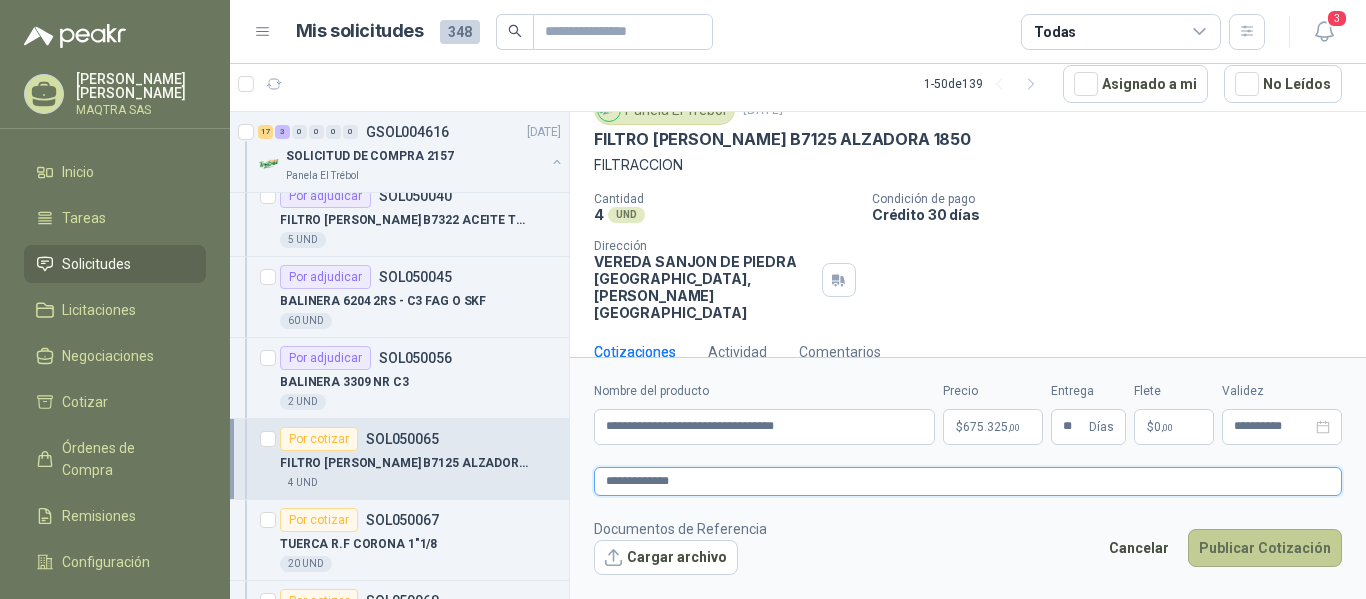 type on "**********" 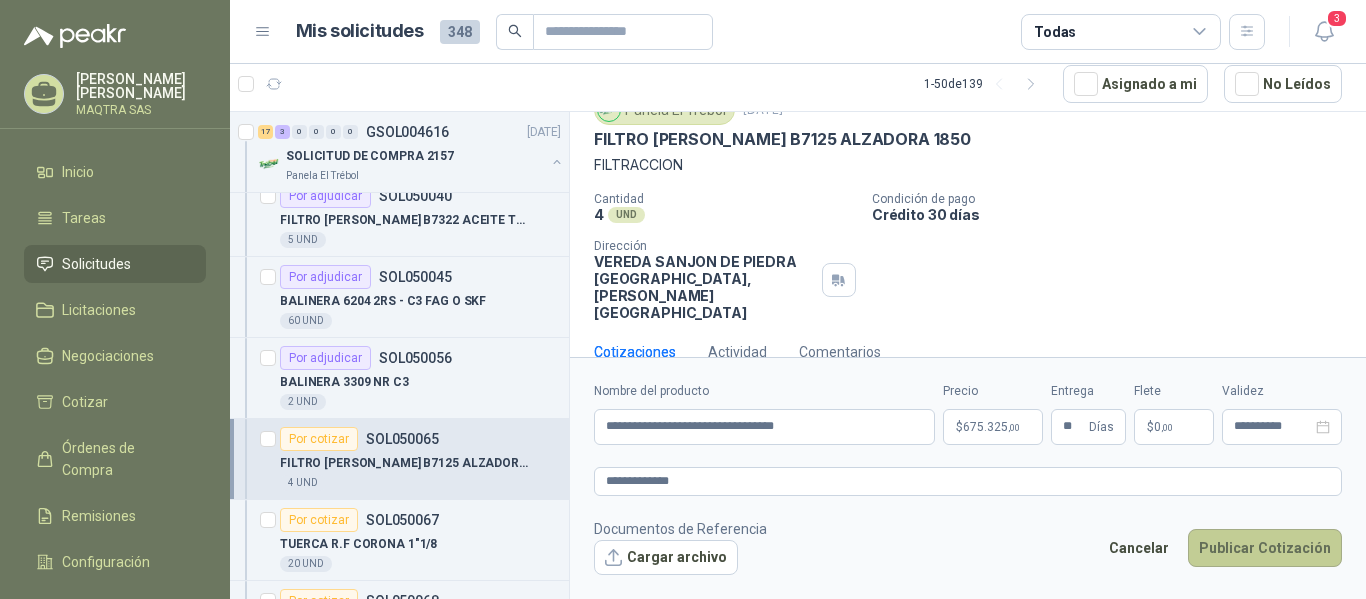 click on "Publicar Cotización" at bounding box center [1265, 548] 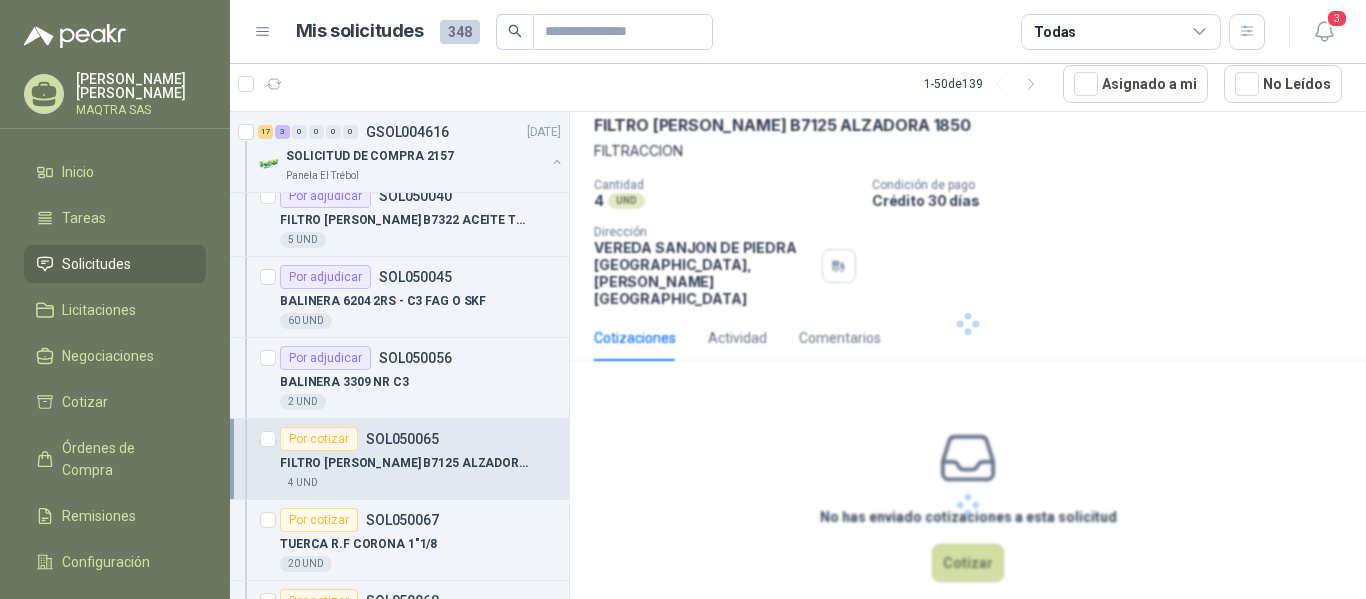 scroll, scrollTop: 0, scrollLeft: 0, axis: both 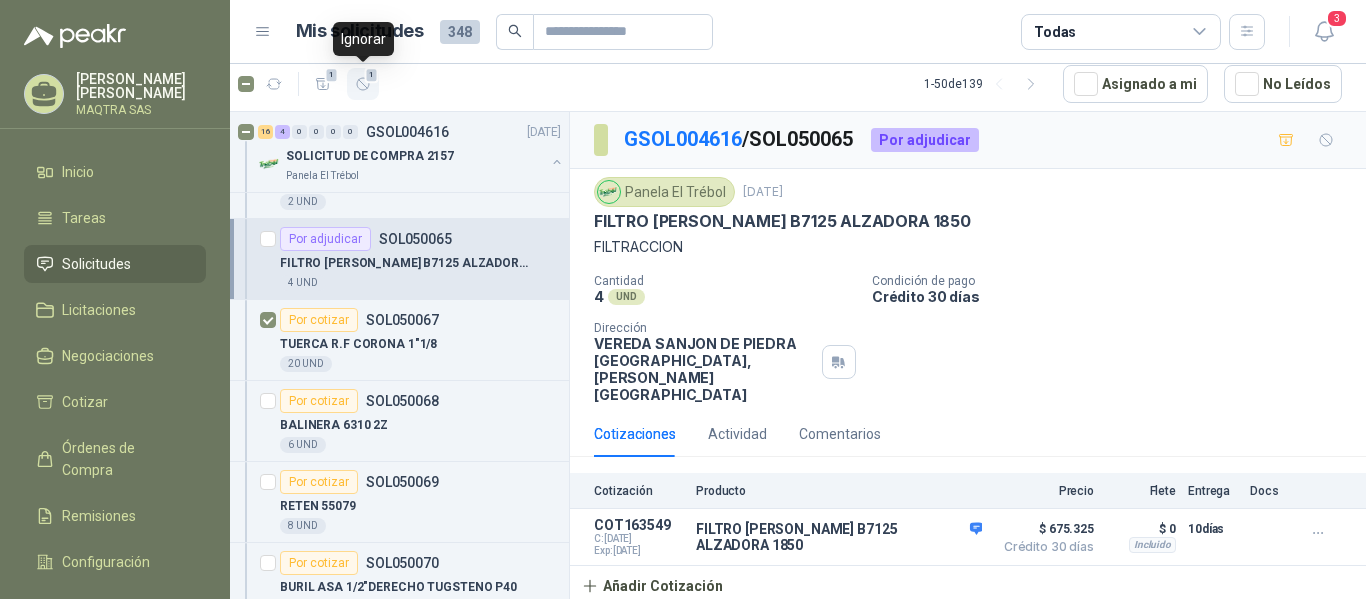 click on "1" at bounding box center (372, 75) 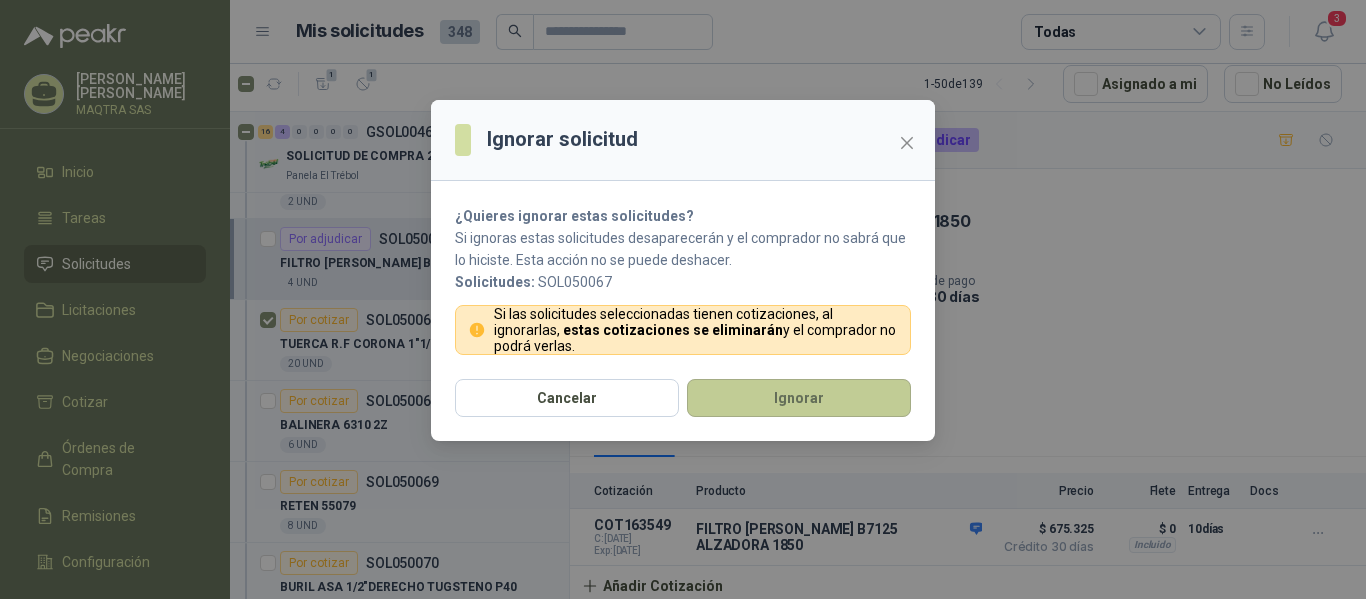 click on "Ignorar" at bounding box center (799, 398) 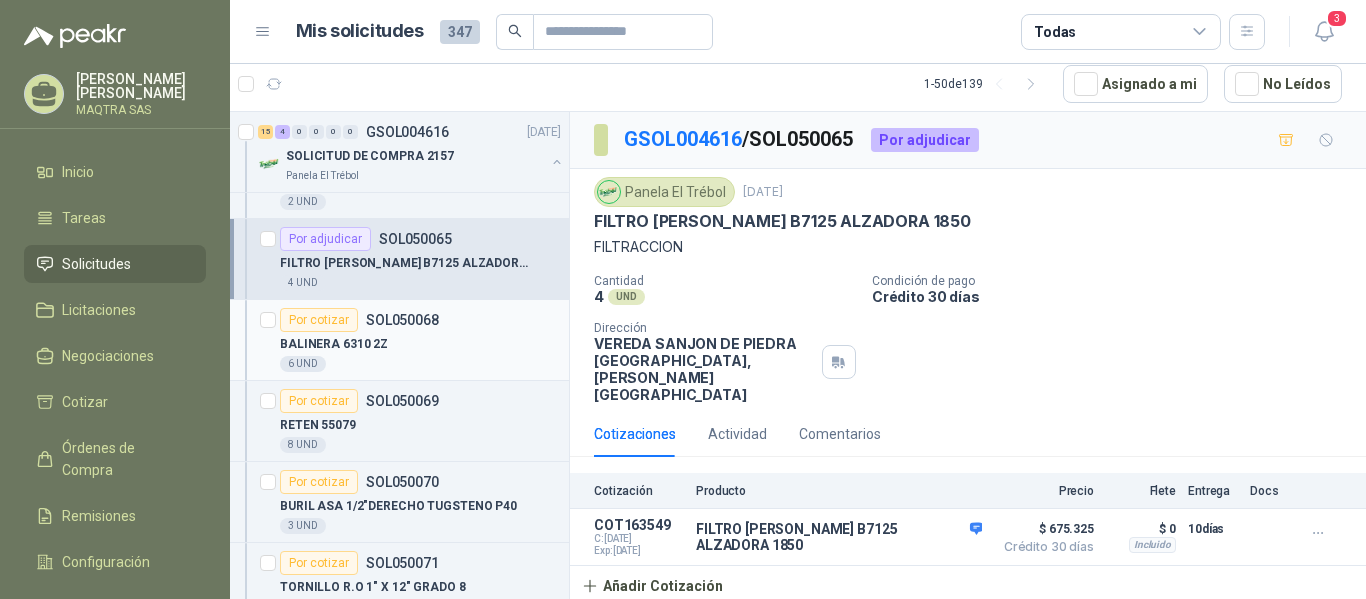 click on "BALINERA 6310 2Z" at bounding box center (420, 344) 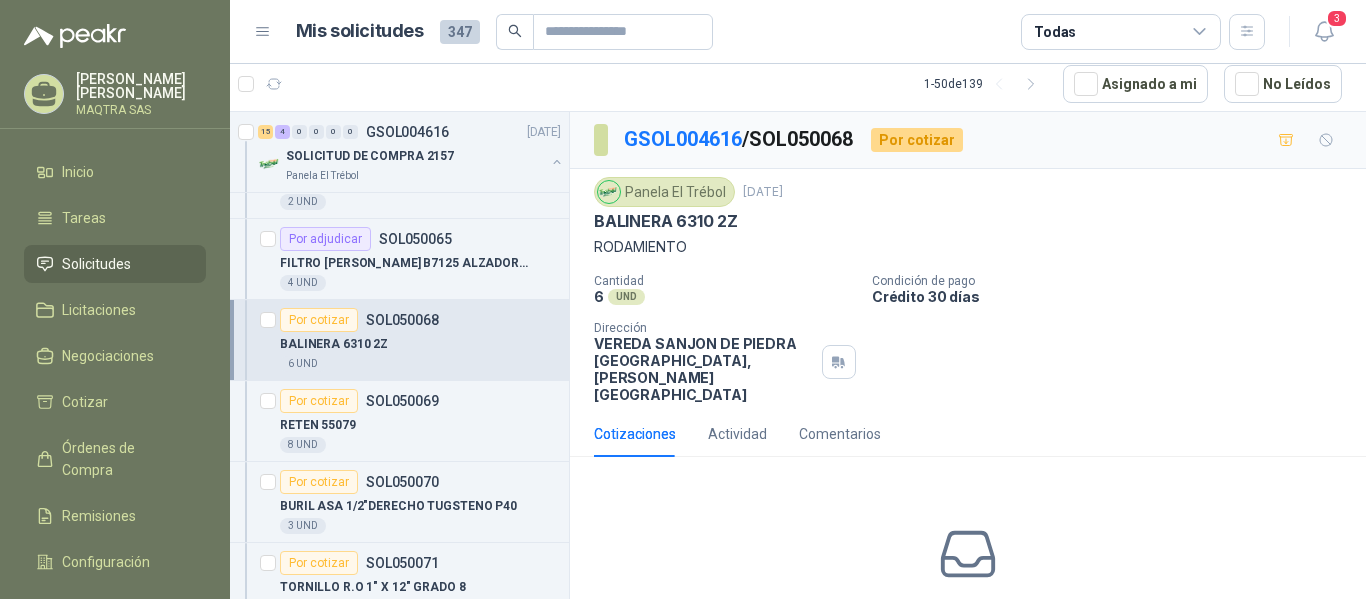 click on "BALINERA 6310 2Z" at bounding box center (666, 221) 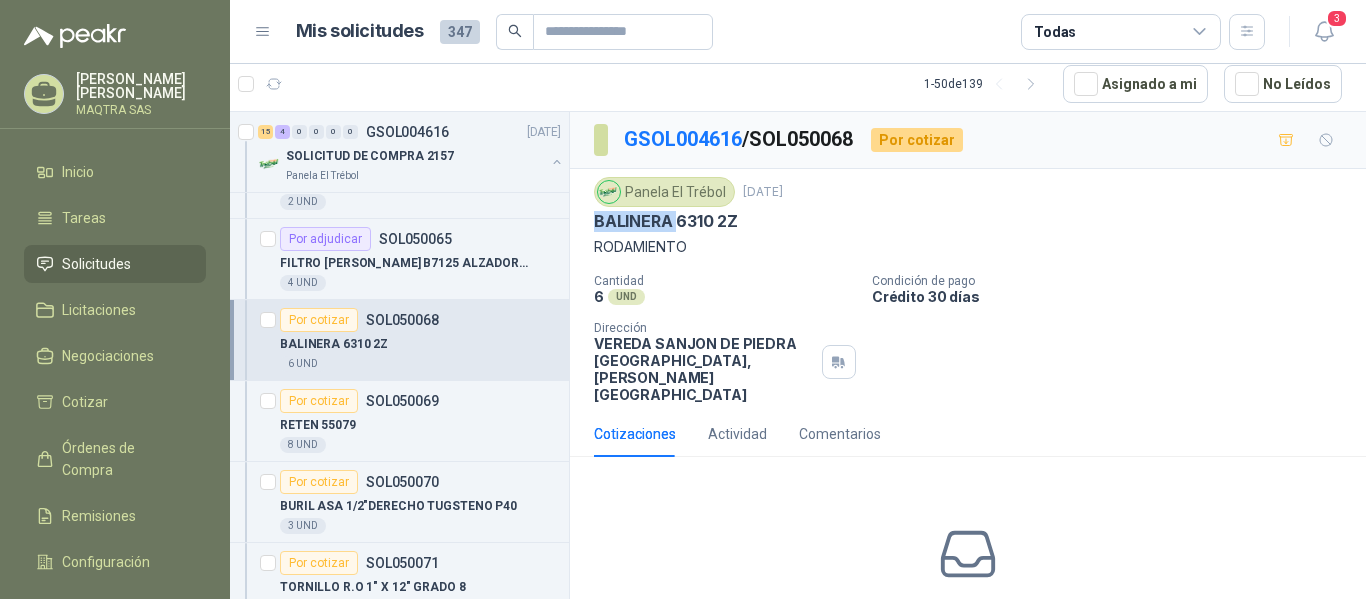 click on "BALINERA 6310 2Z" at bounding box center [666, 221] 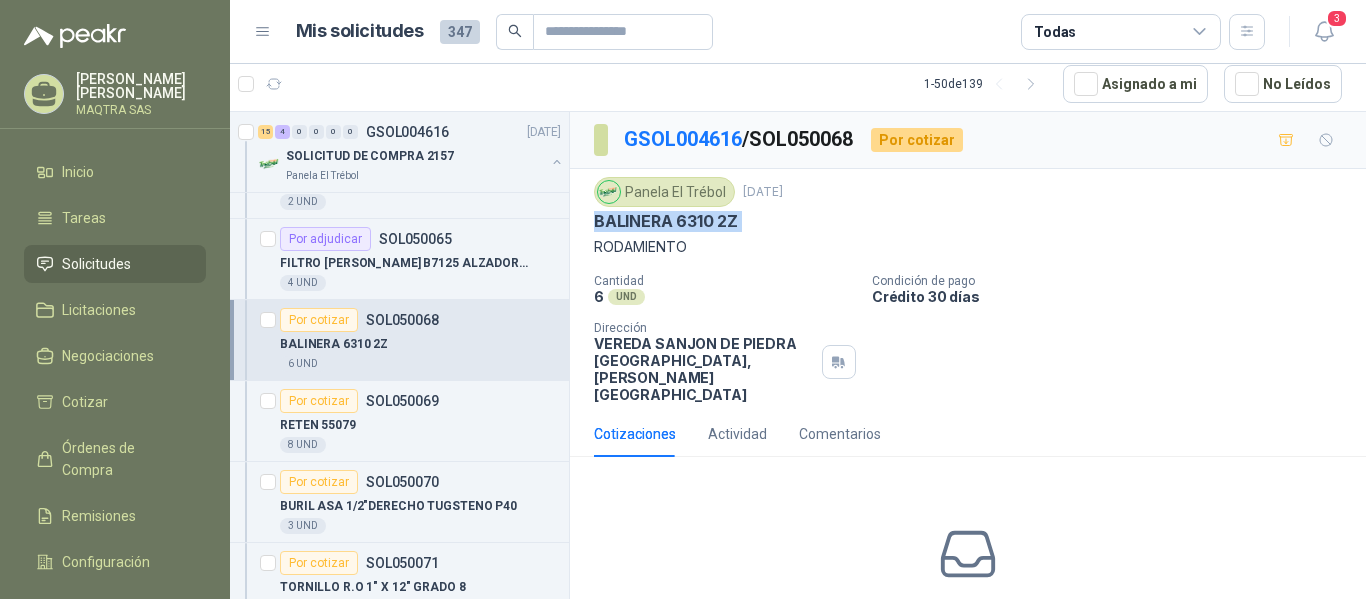 click on "BALINERA 6310 2Z" at bounding box center (666, 221) 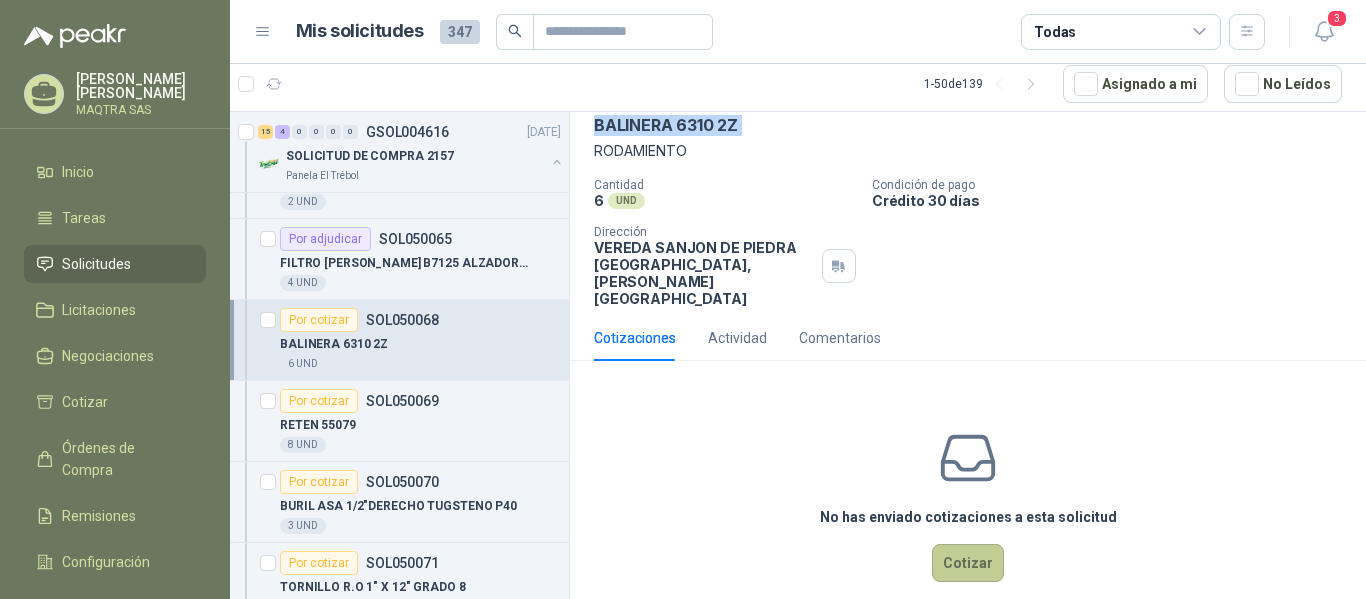 click on "Cotizar" at bounding box center (968, 563) 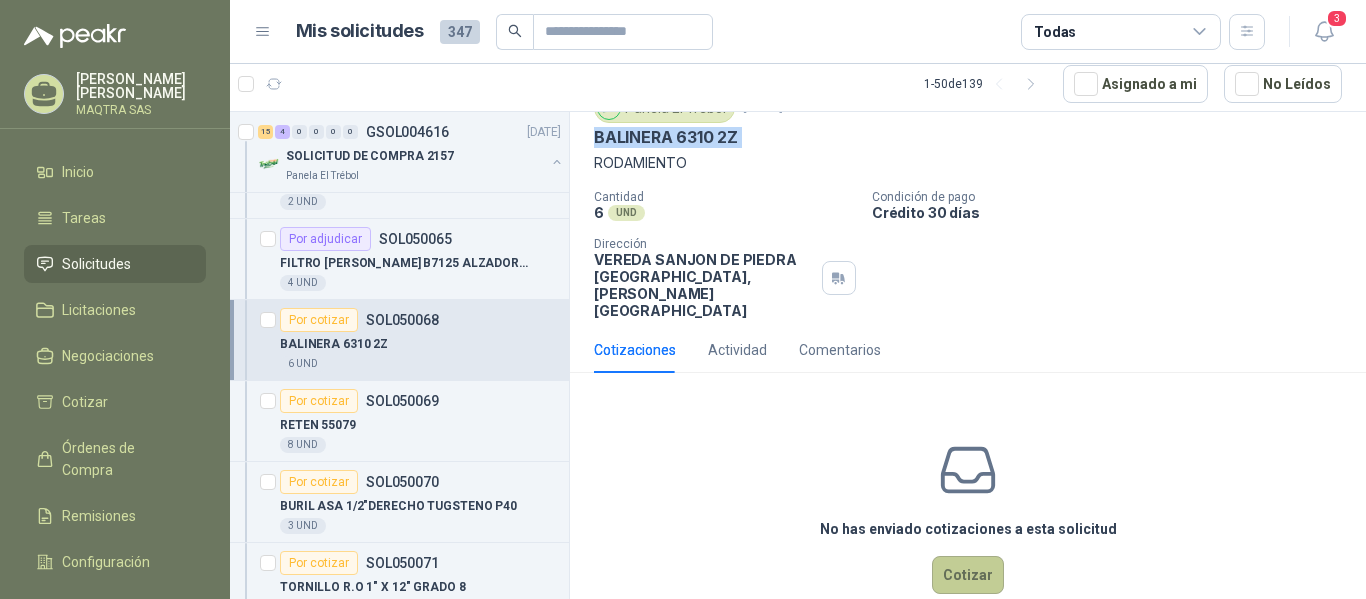 type 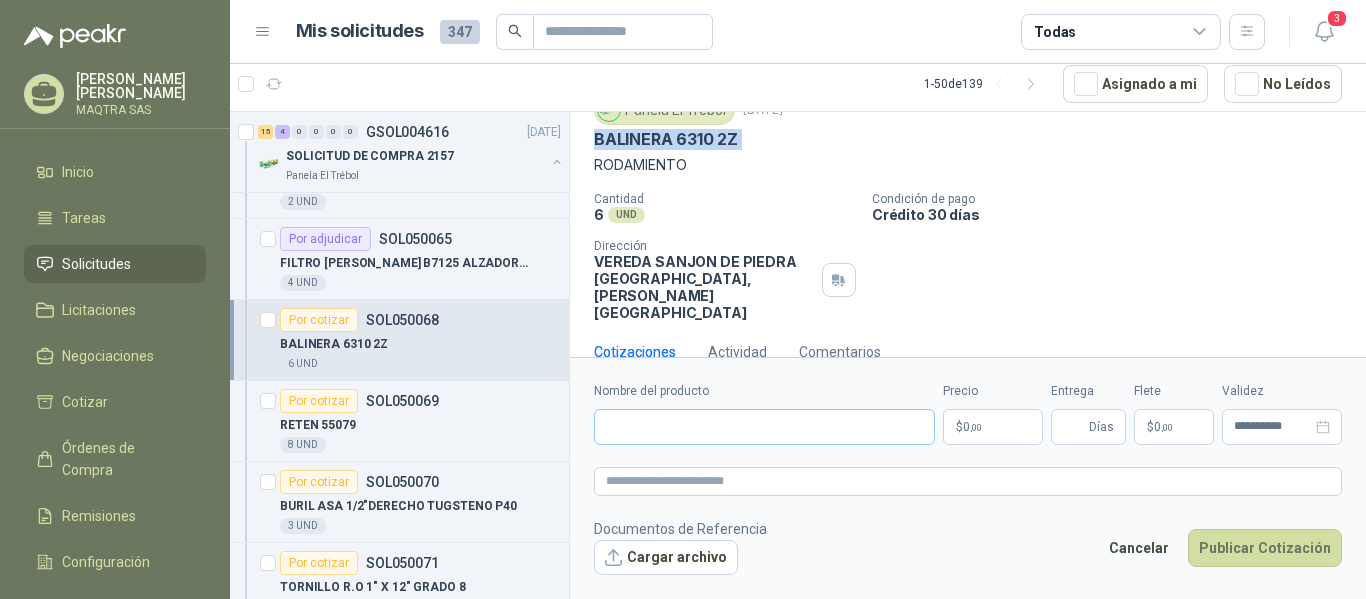 scroll, scrollTop: 82, scrollLeft: 0, axis: vertical 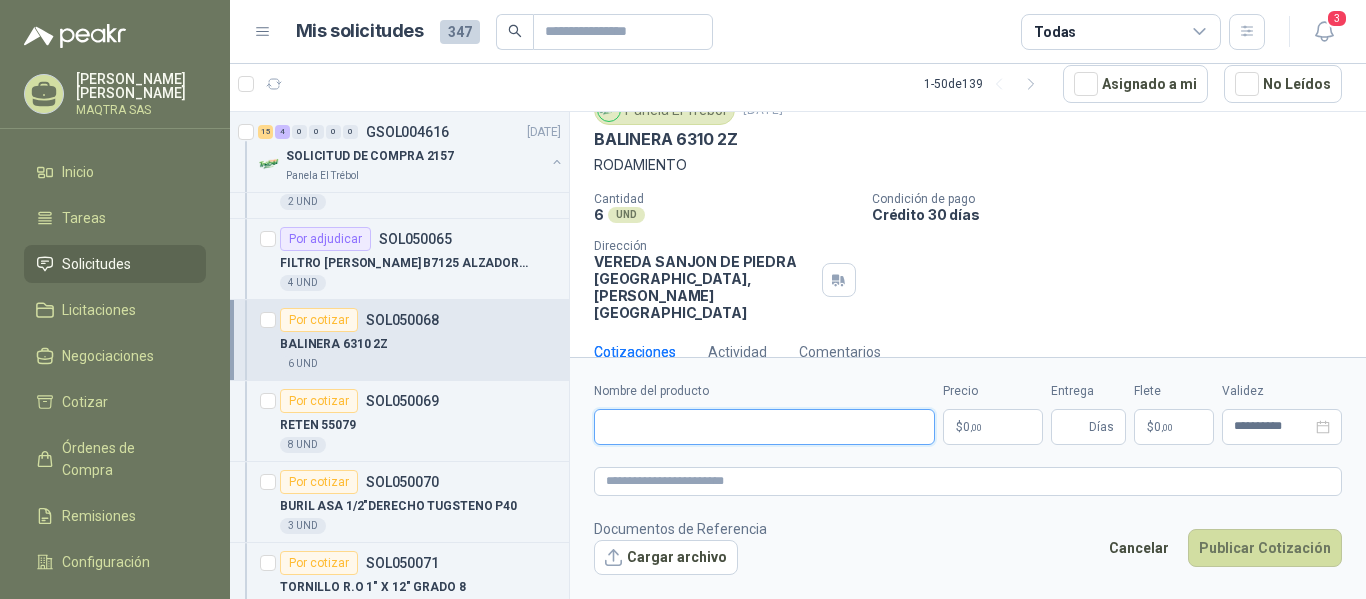 click on "Nombre del producto" at bounding box center [764, 427] 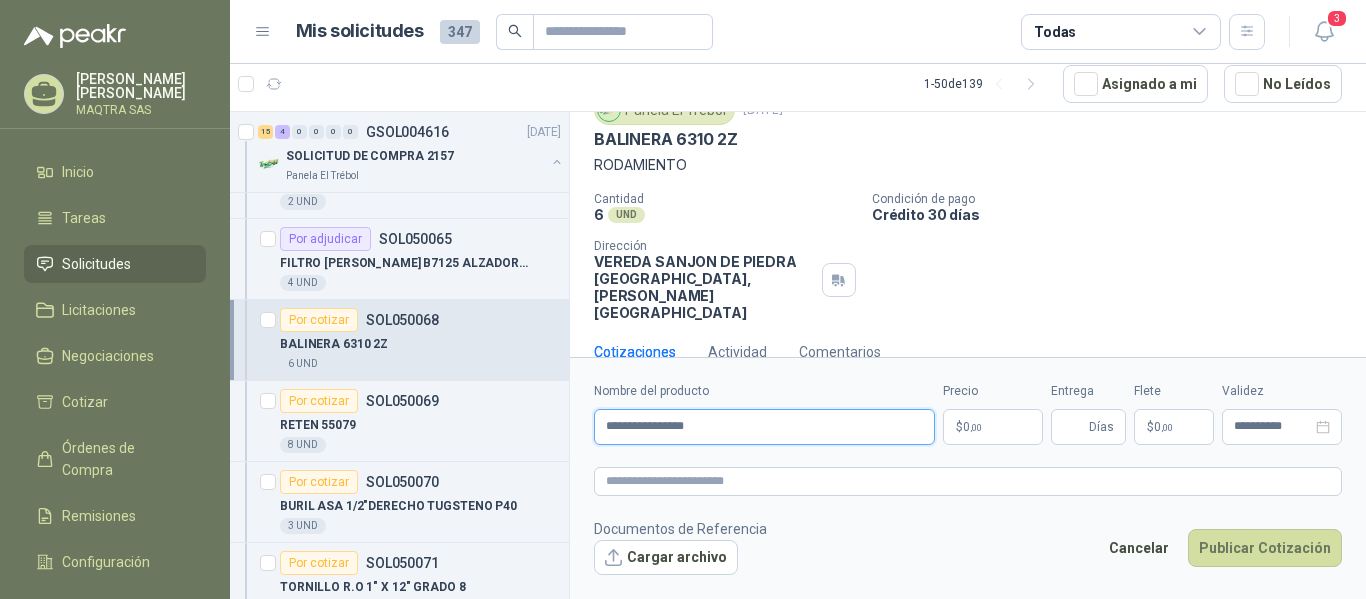 type on "**********" 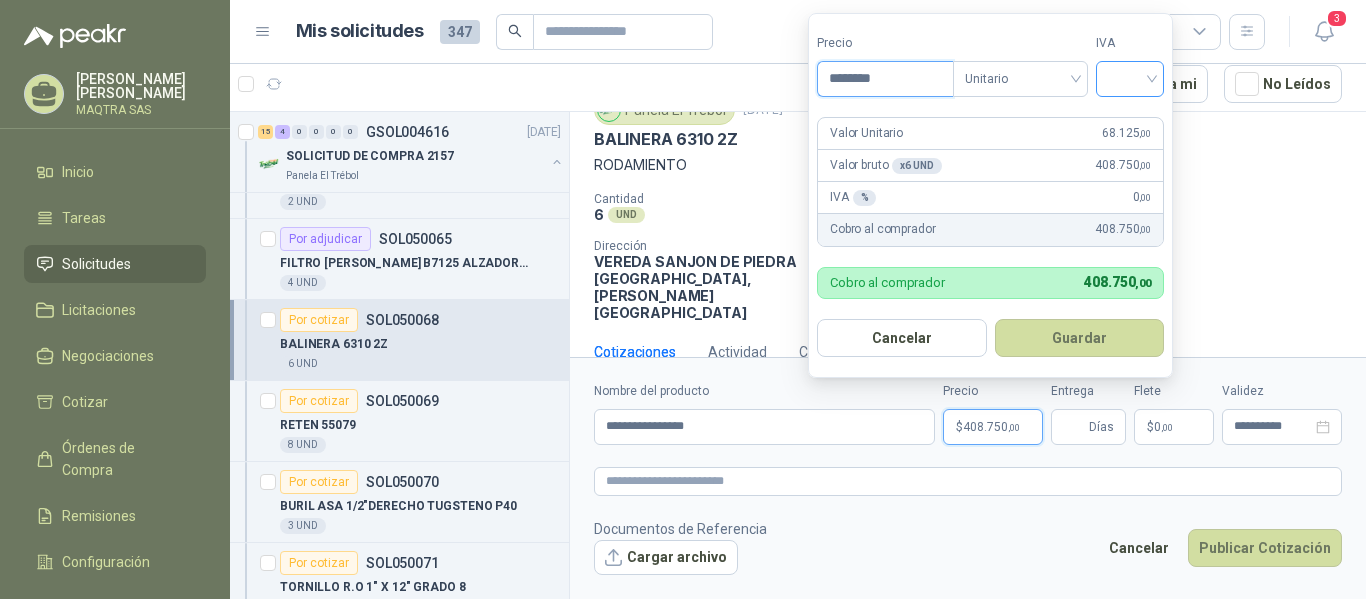 type on "********" 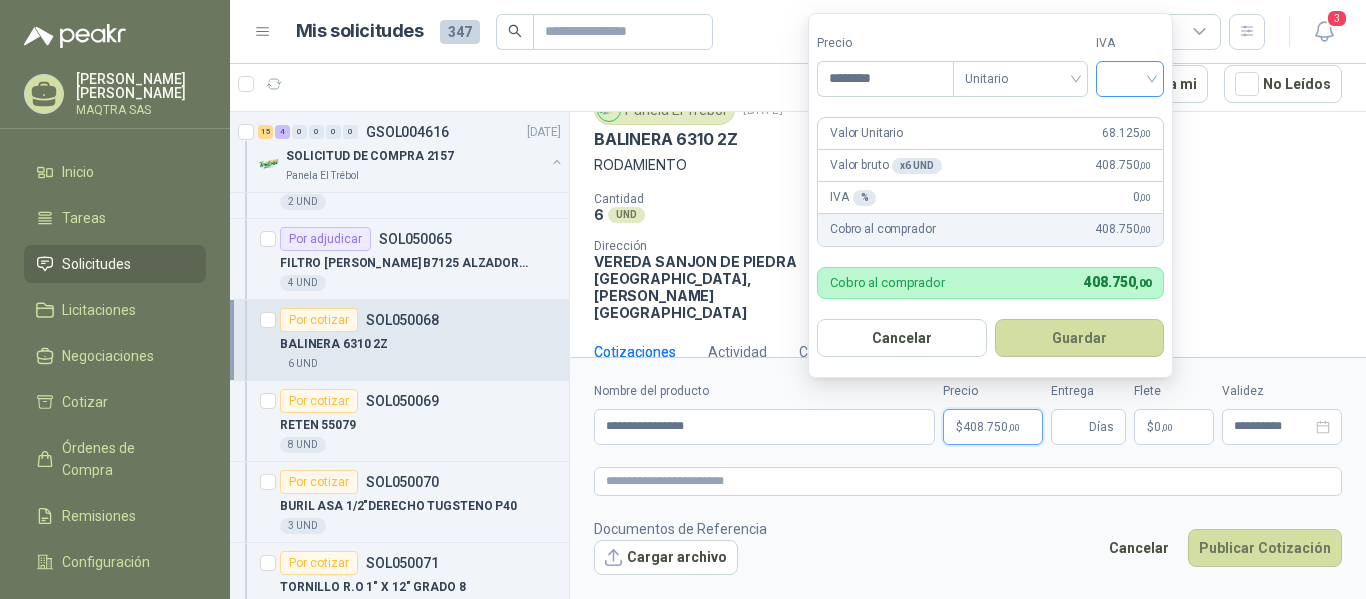 click at bounding box center [1130, 77] 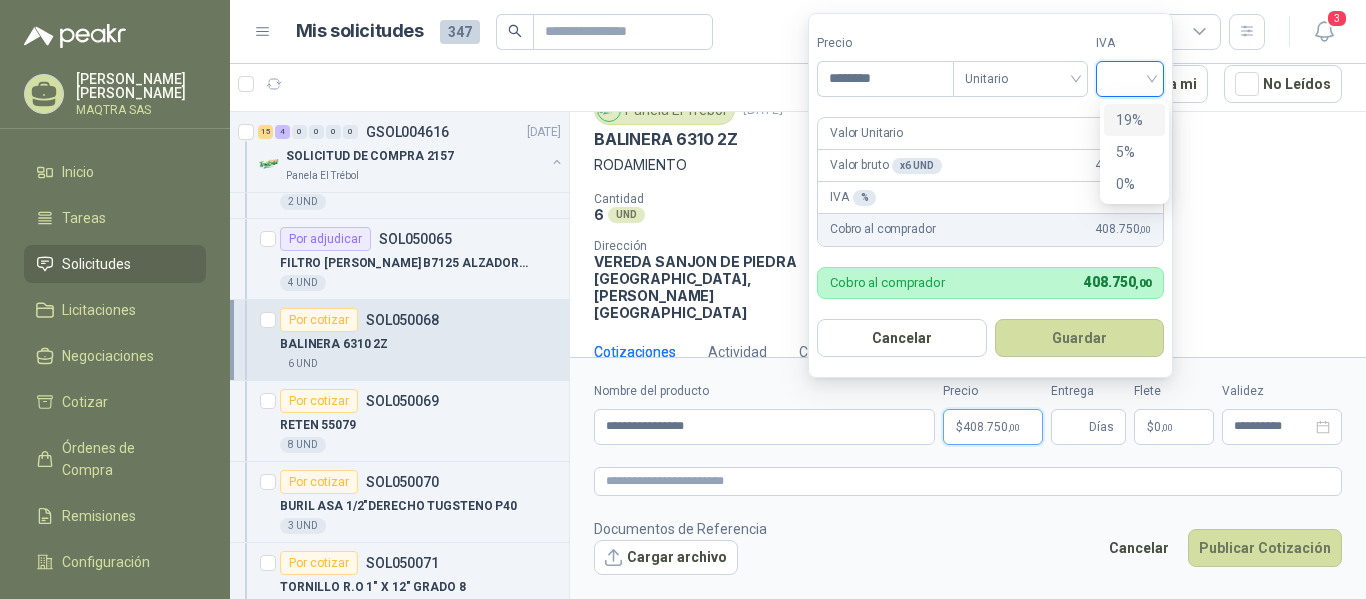 click on "19%" at bounding box center (1134, 120) 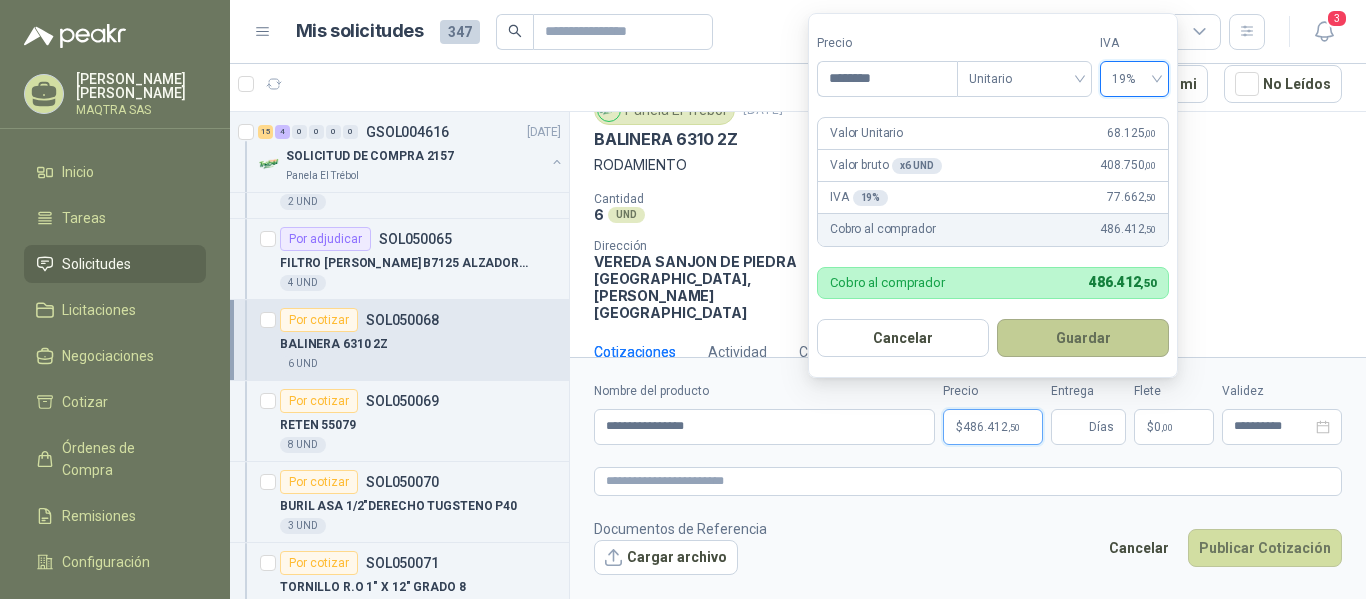 click on "Guardar" at bounding box center [1083, 338] 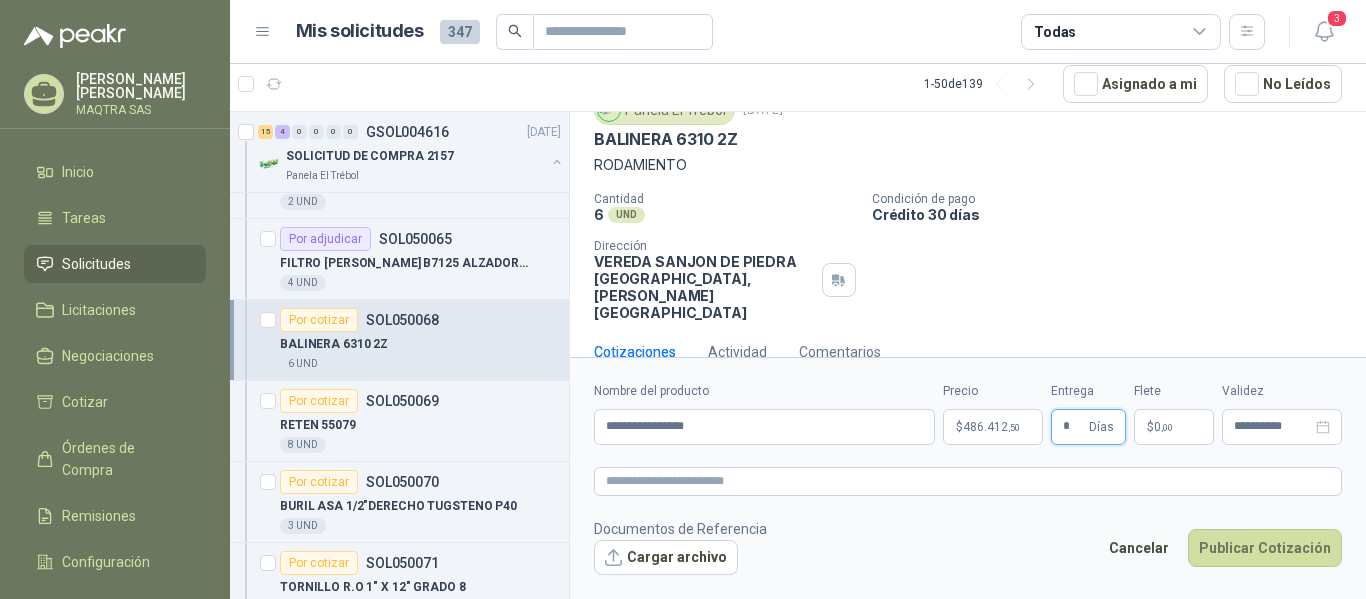 type on "*" 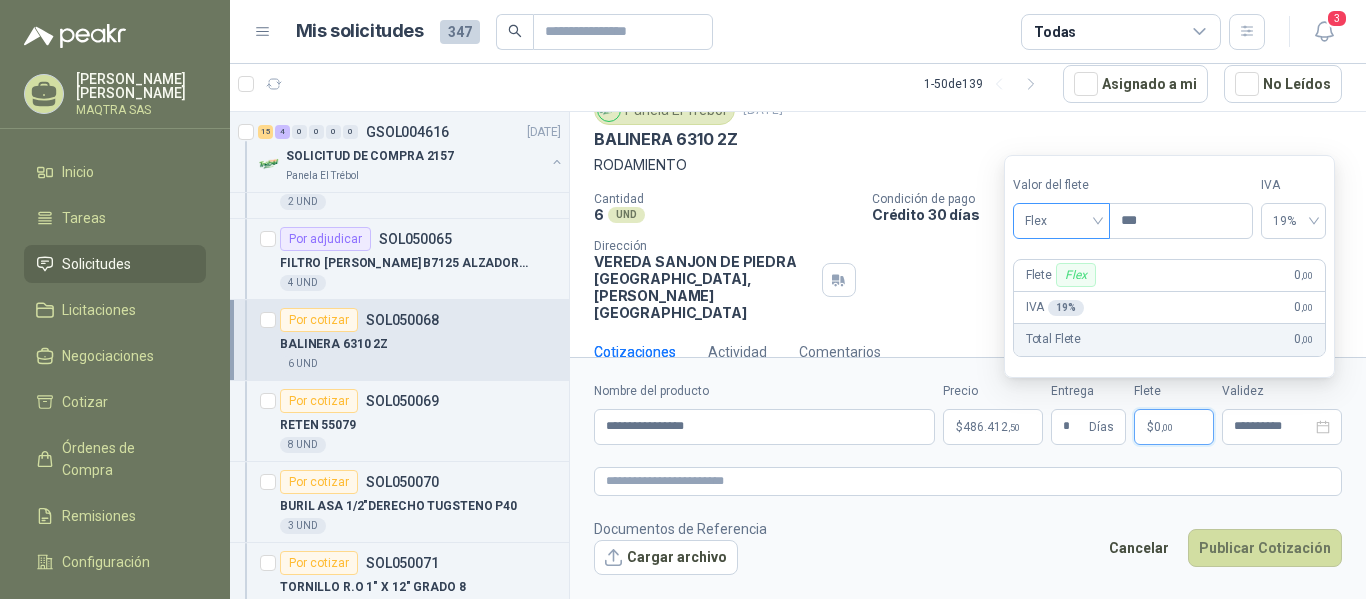 click on "Flex" at bounding box center (1061, 221) 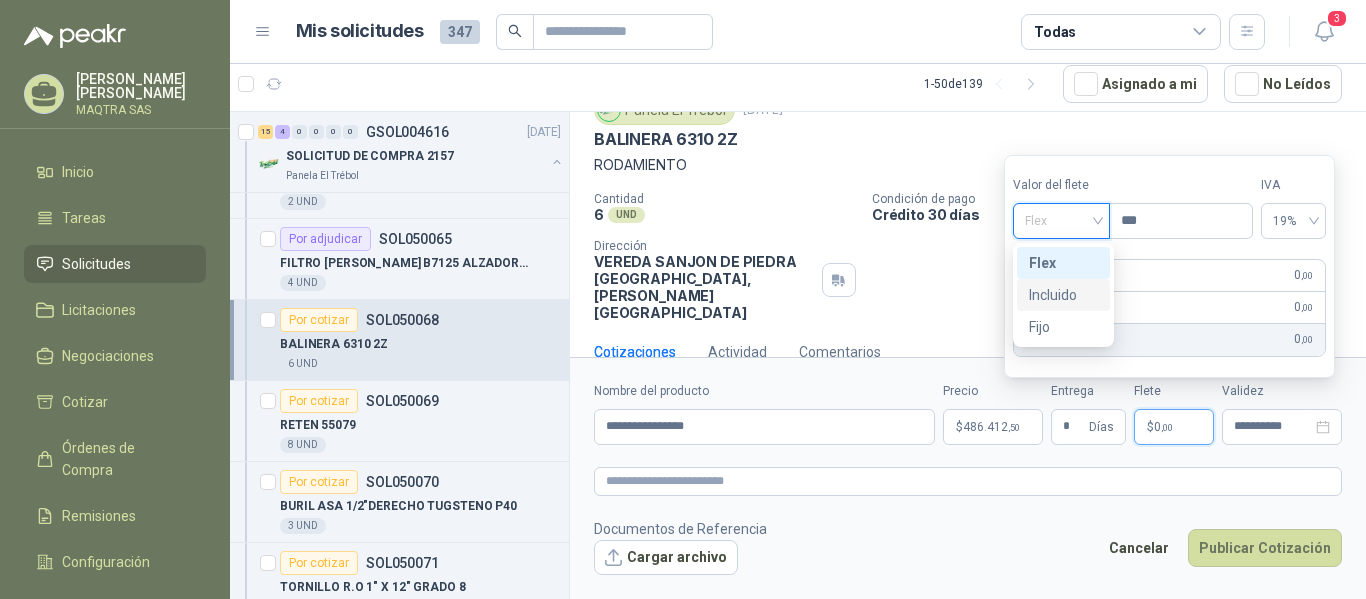 click on "Incluido" at bounding box center [1063, 295] 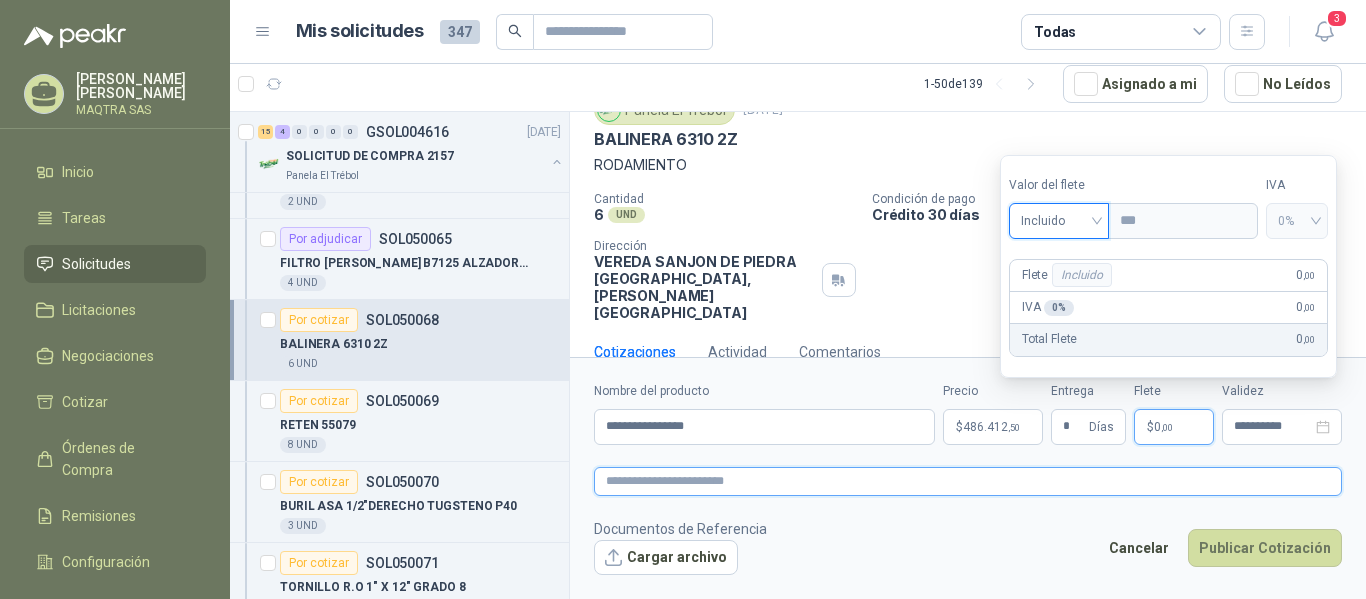 click at bounding box center [968, 481] 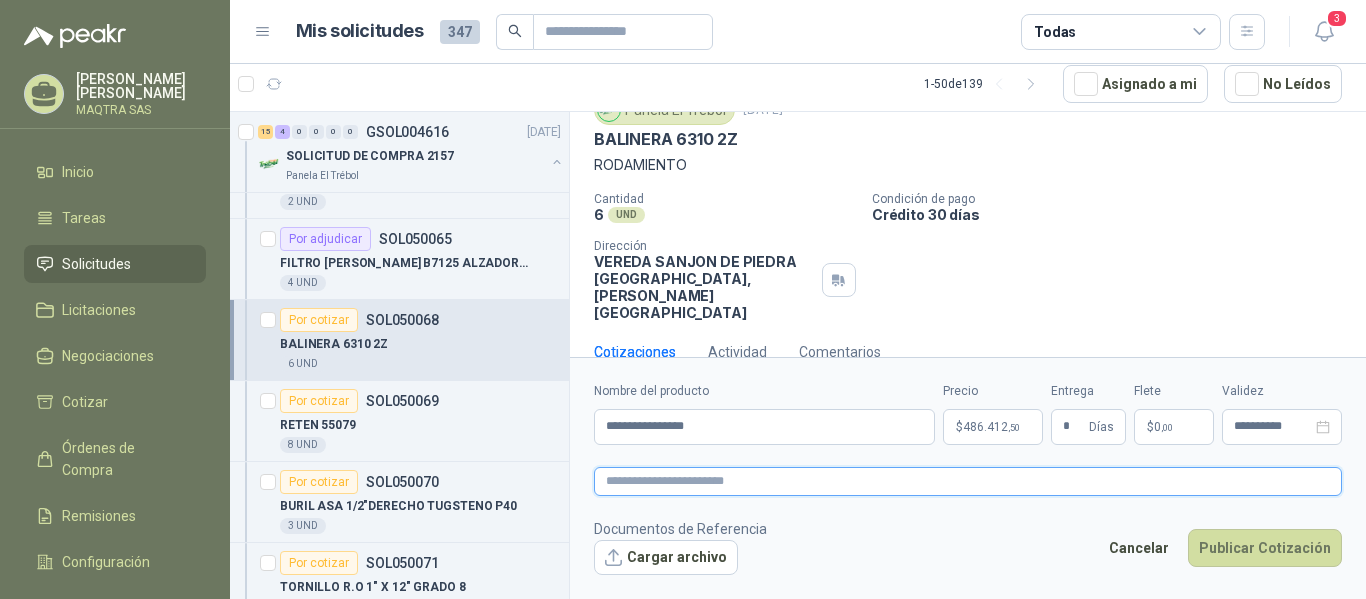 type 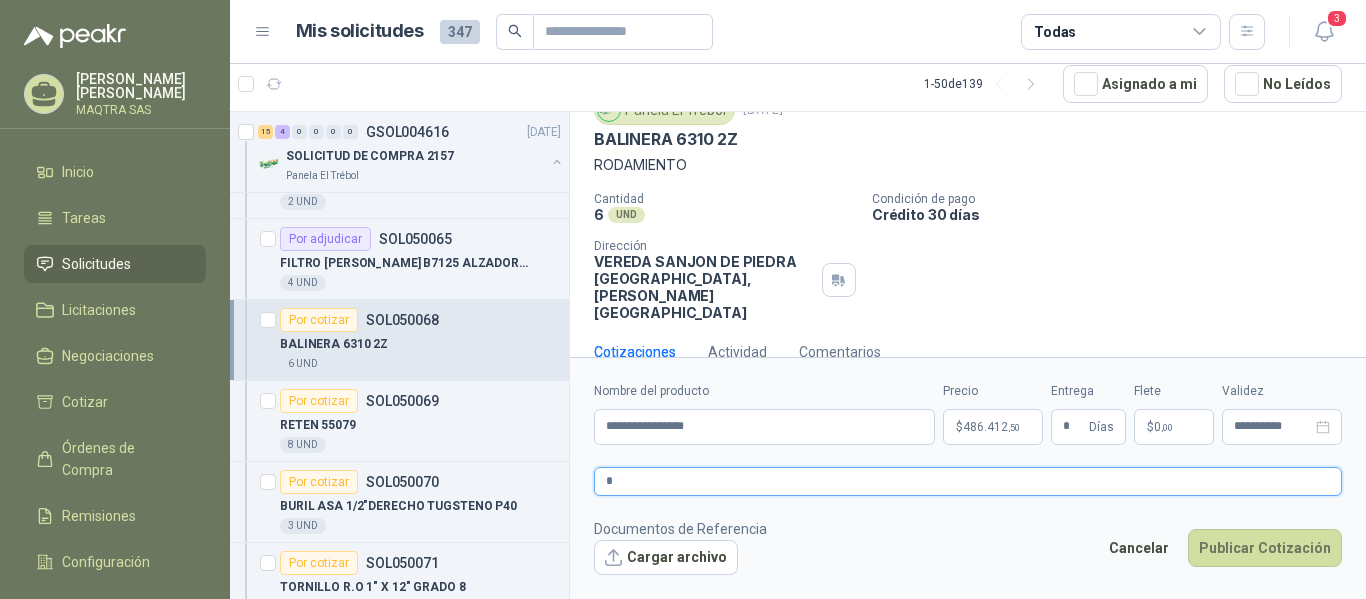 type 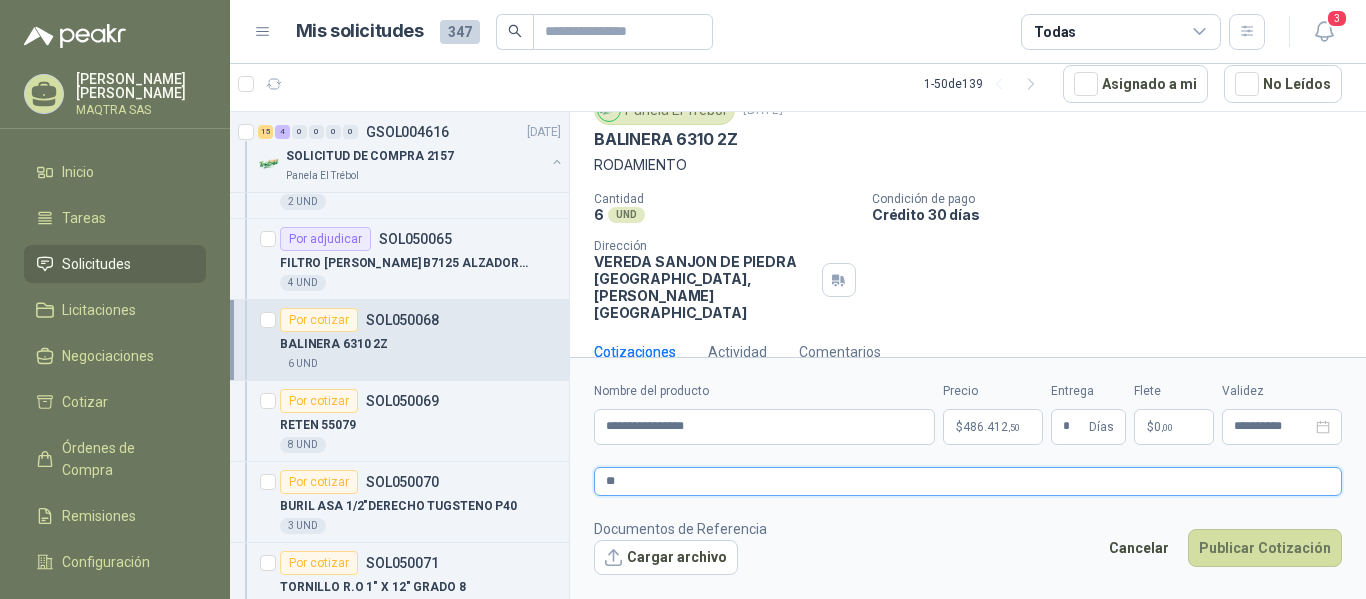 type 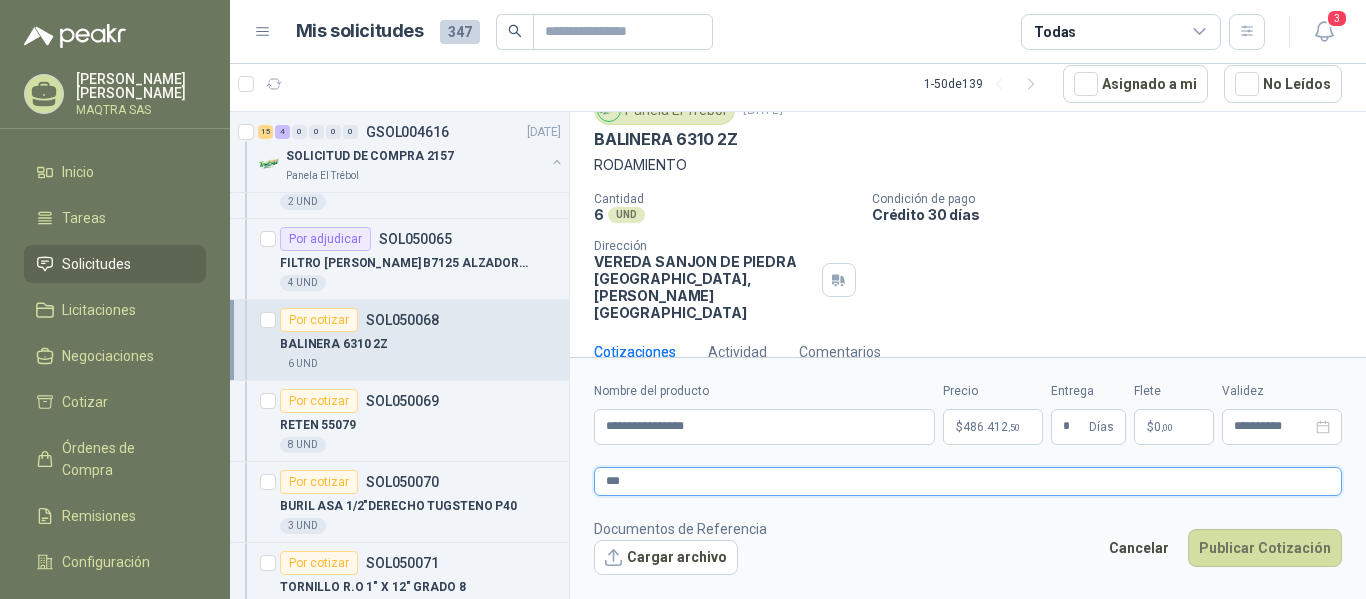 type 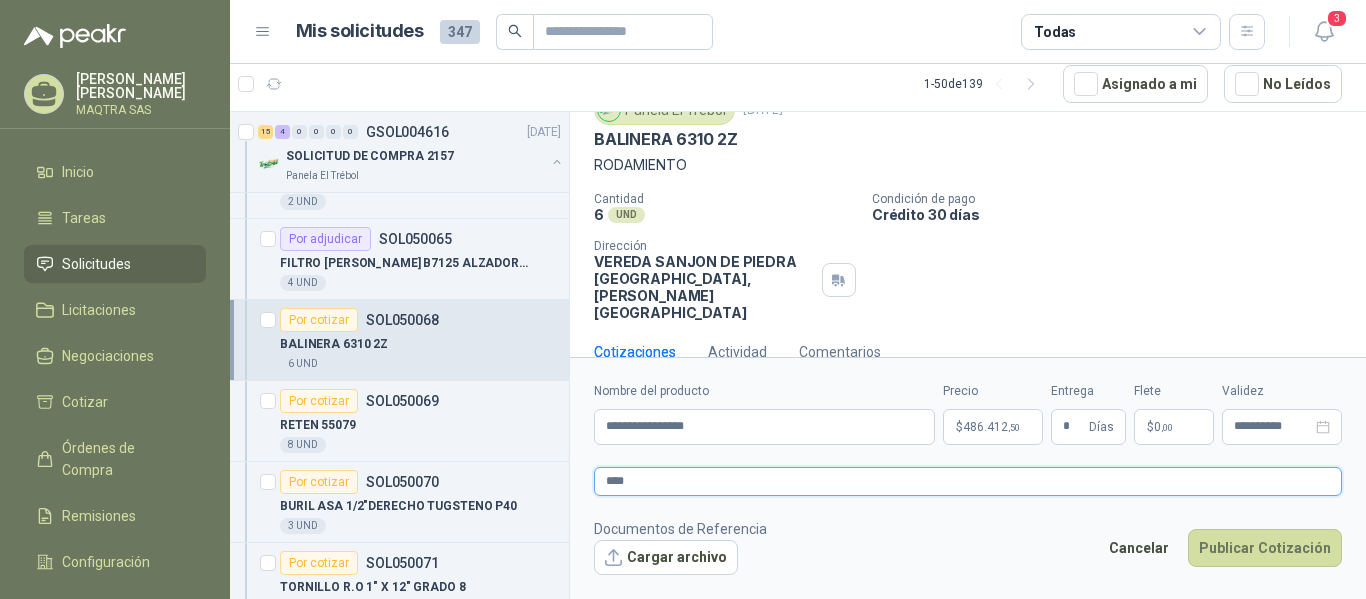 type 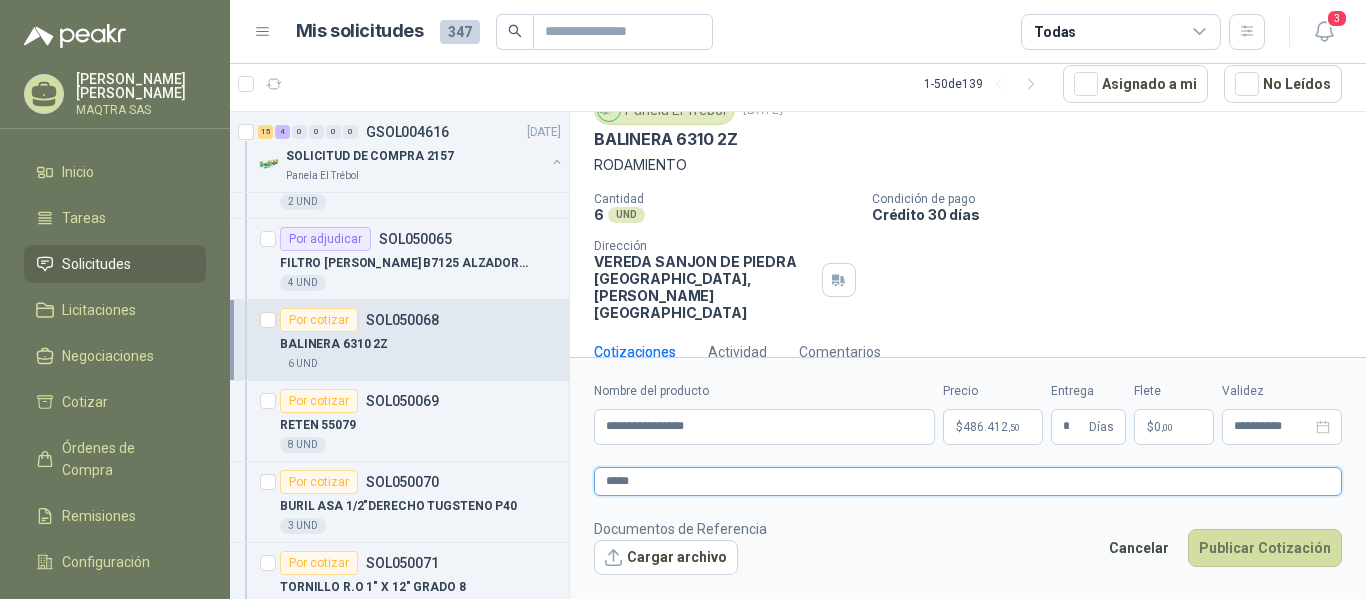type 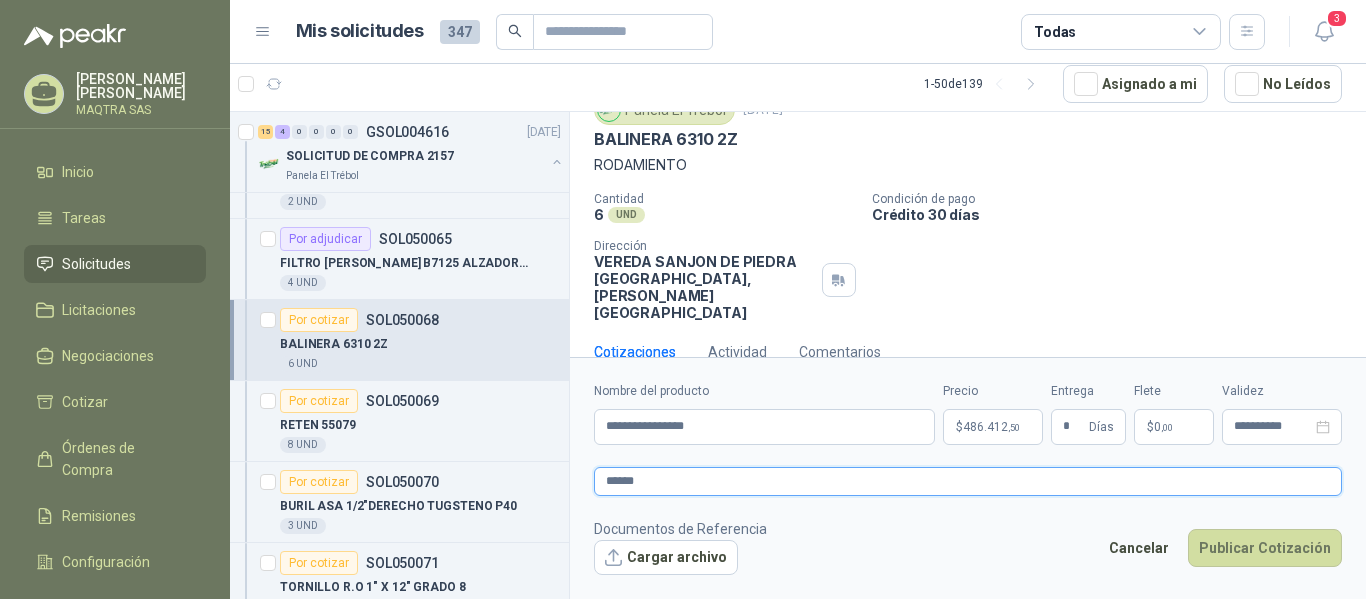type 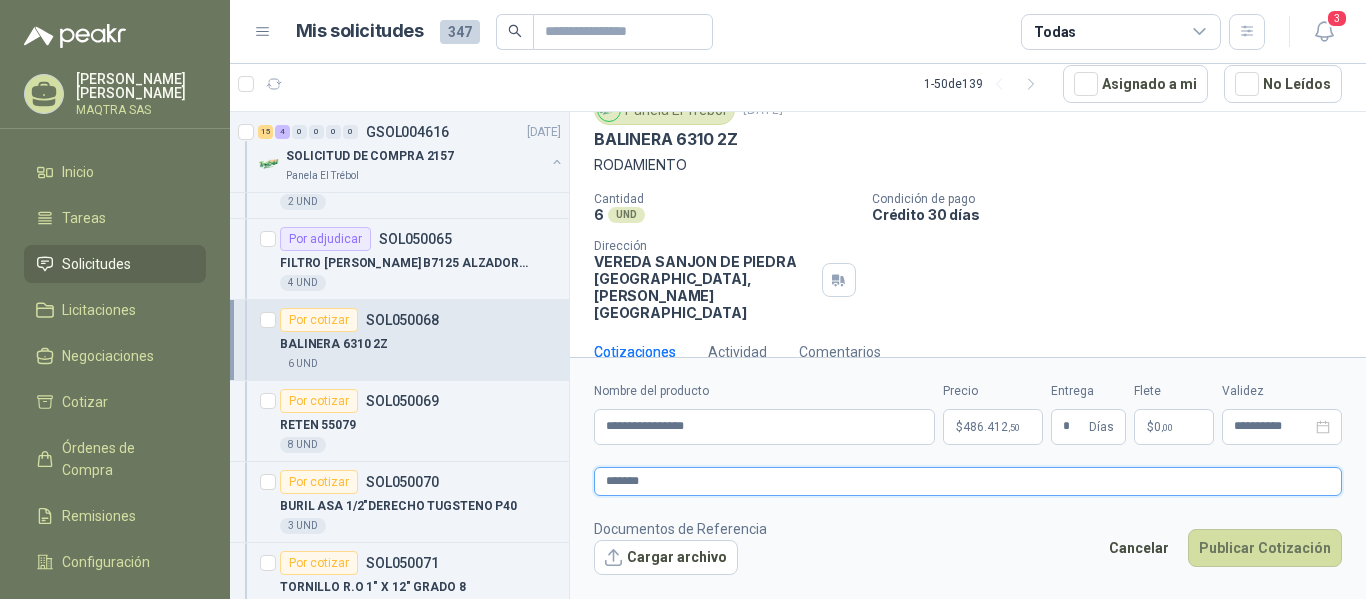 type 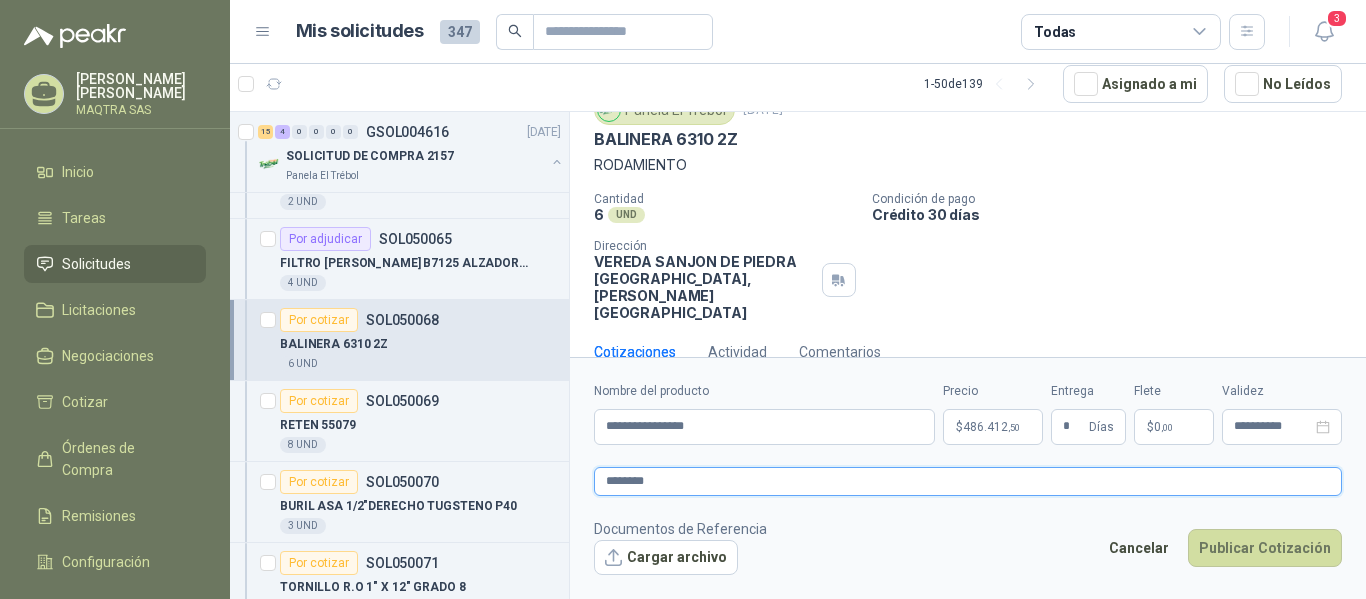 type 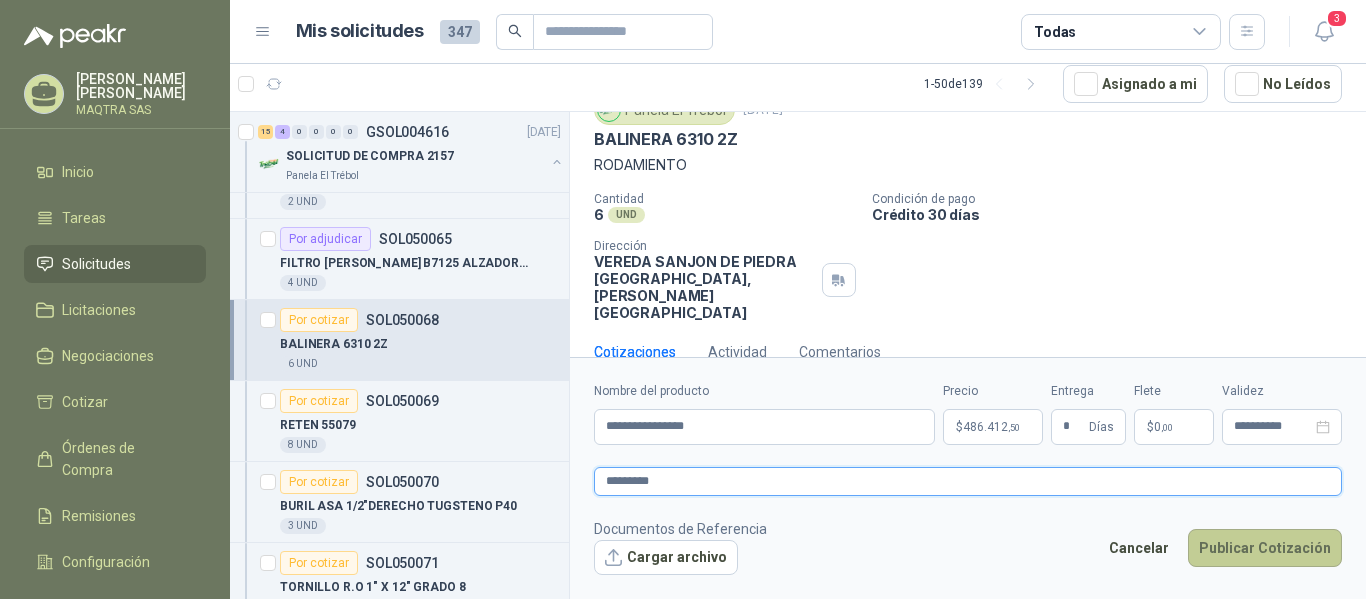 type on "*********" 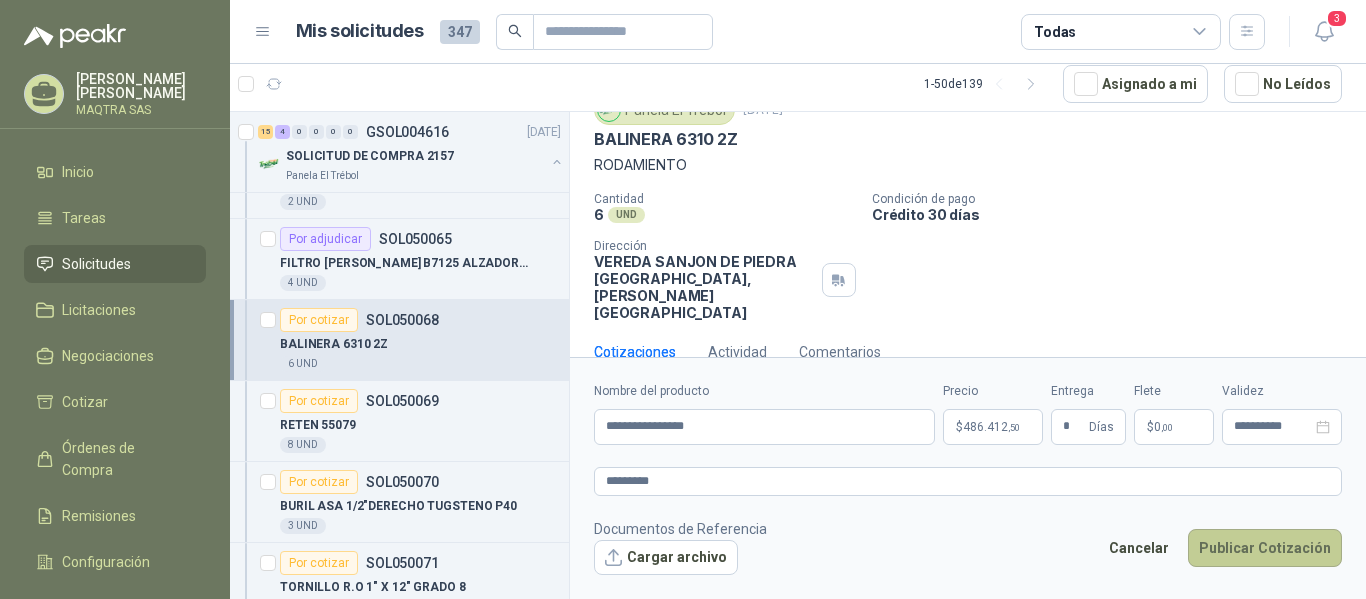 click on "Publicar Cotización" at bounding box center [1265, 548] 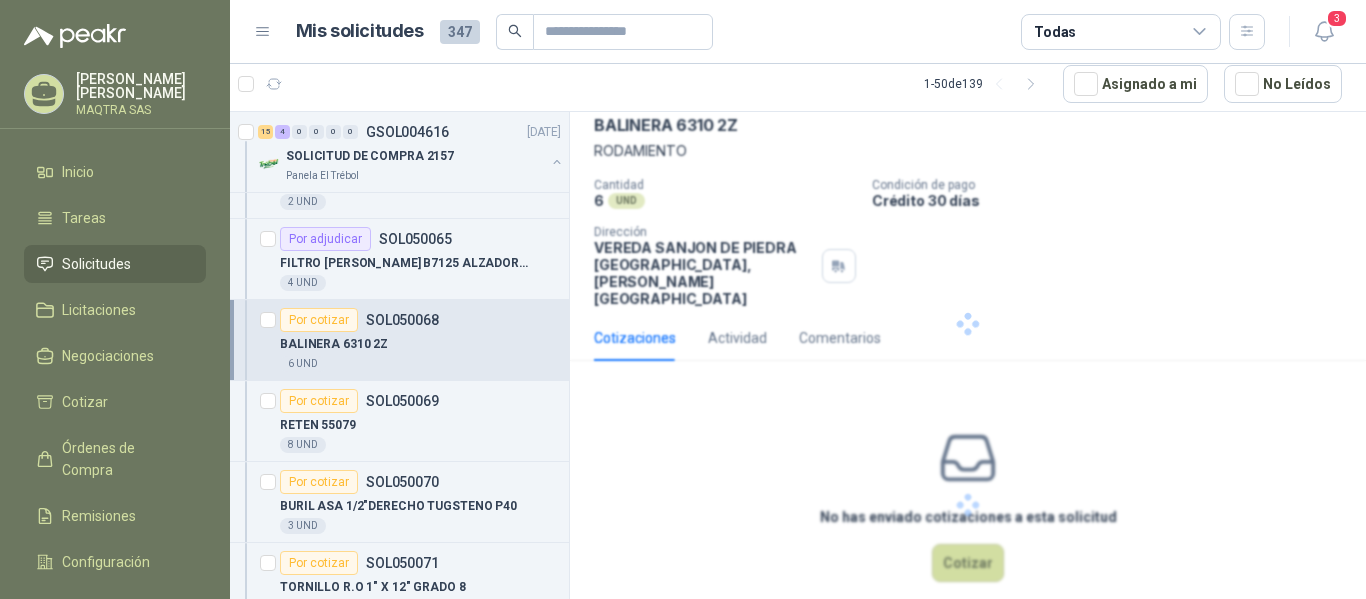 scroll, scrollTop: 0, scrollLeft: 0, axis: both 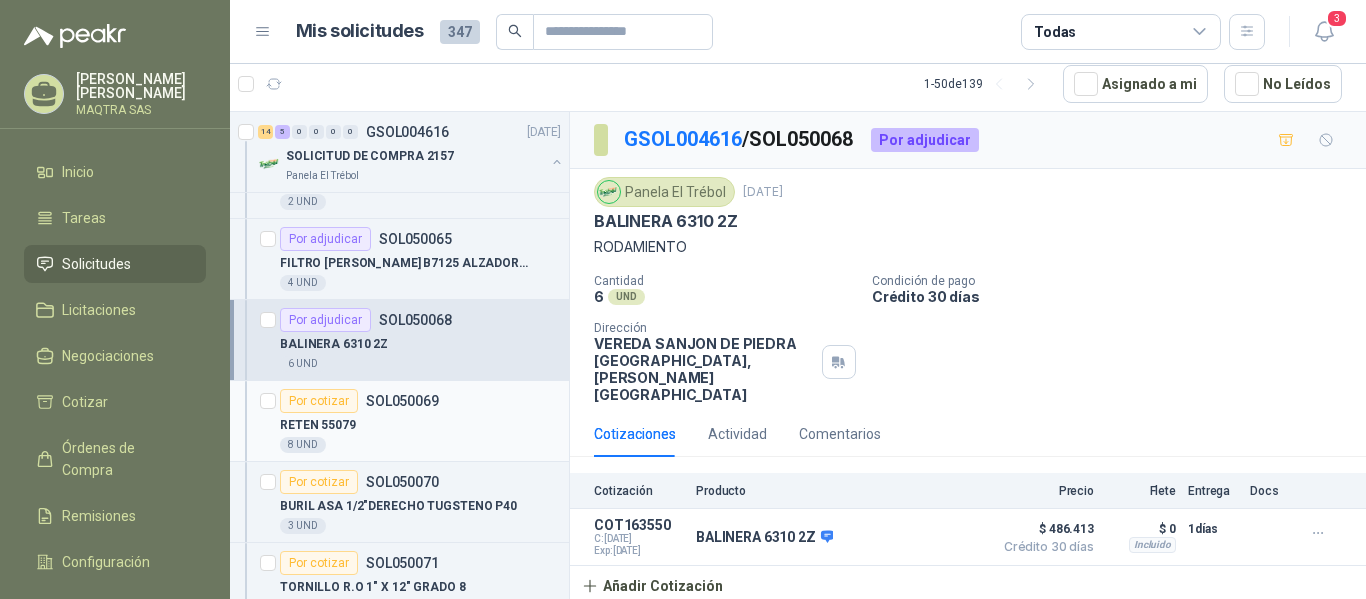 click on "RETEN  55079" at bounding box center [420, 425] 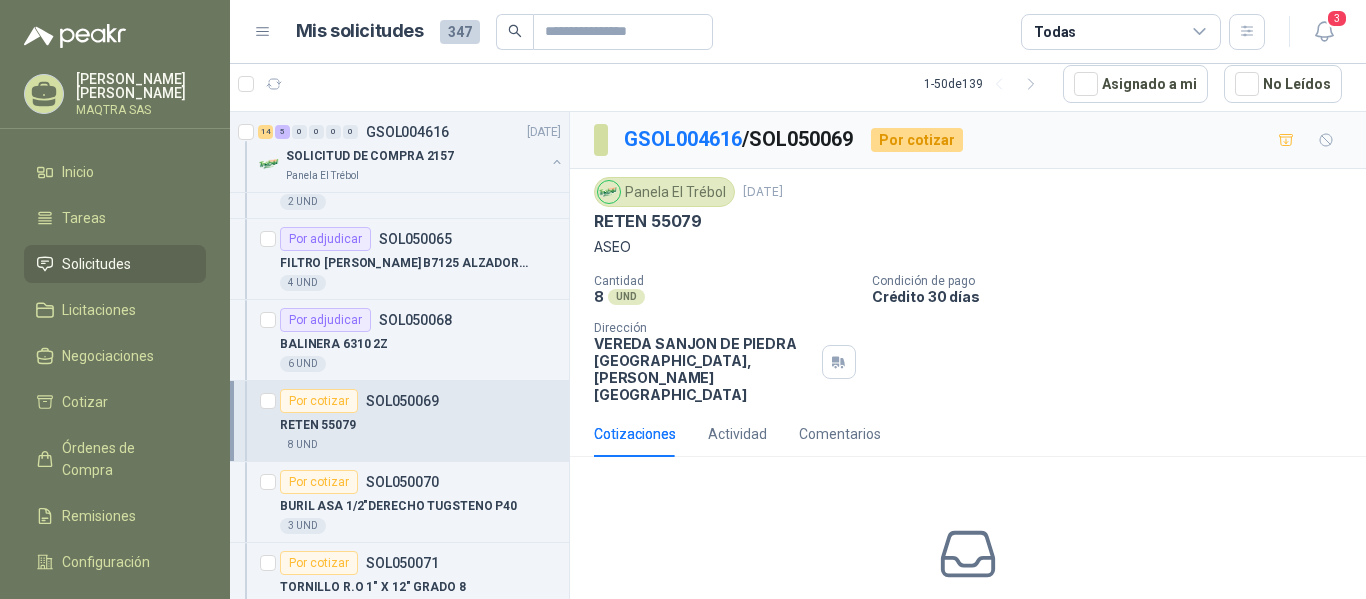 click on "RETEN  55079" at bounding box center [648, 221] 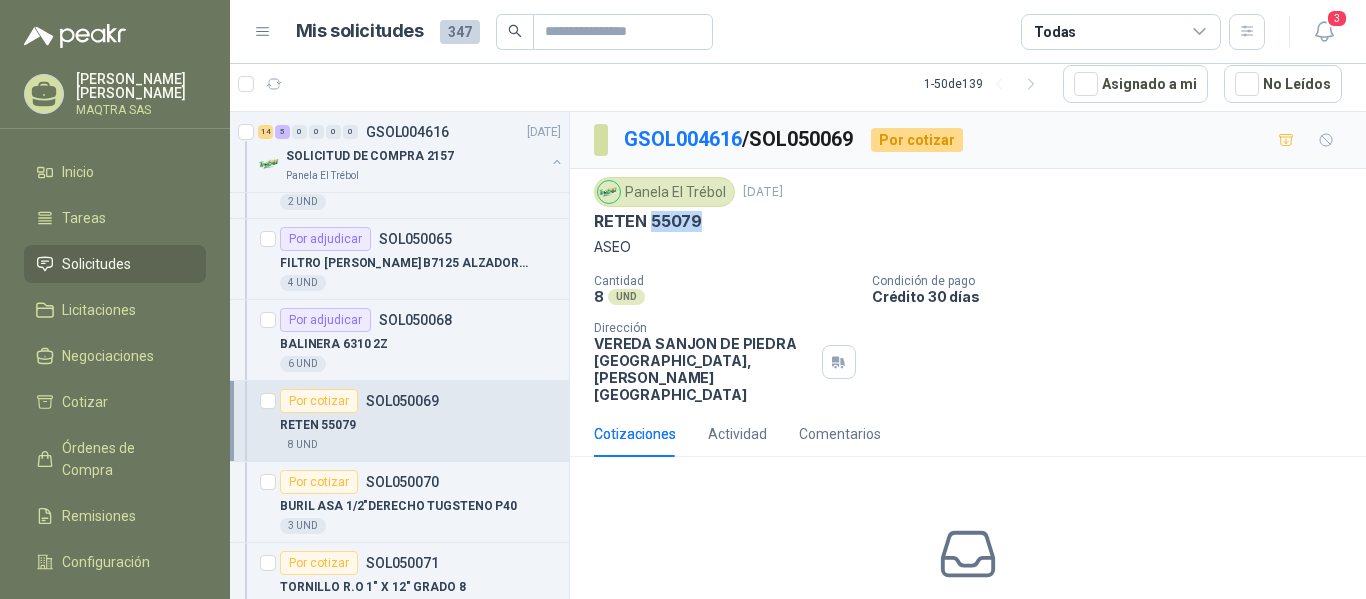 click on "RETEN  55079" at bounding box center (648, 221) 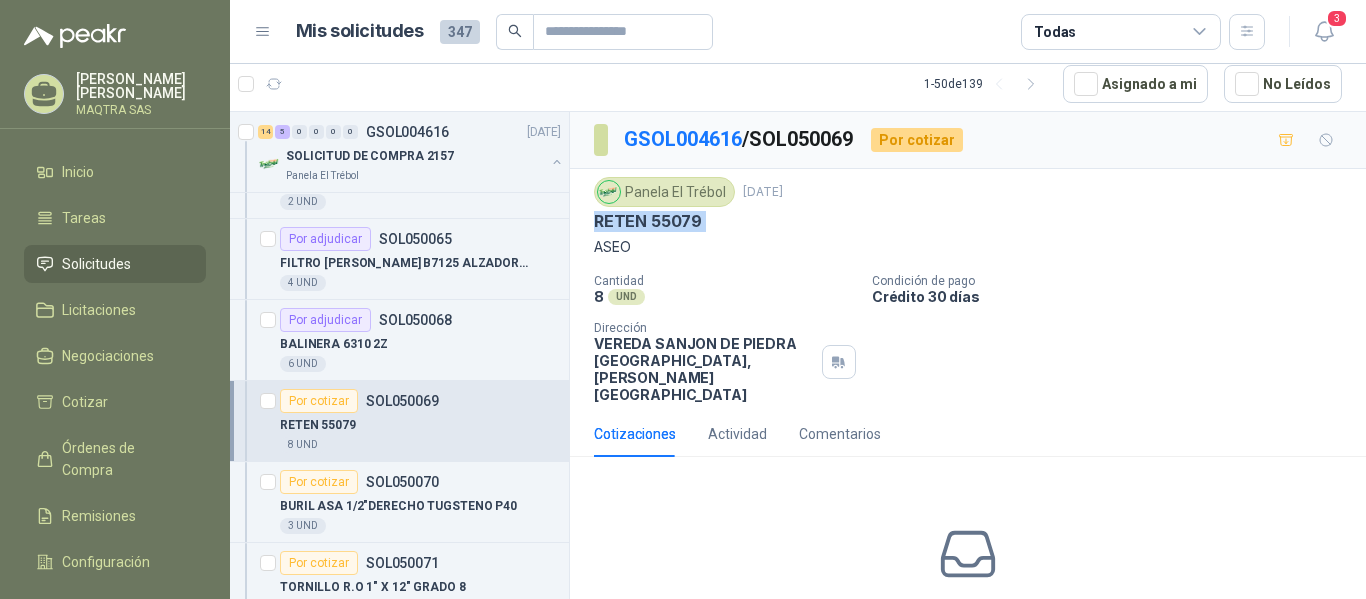 click on "RETEN  55079" at bounding box center (648, 221) 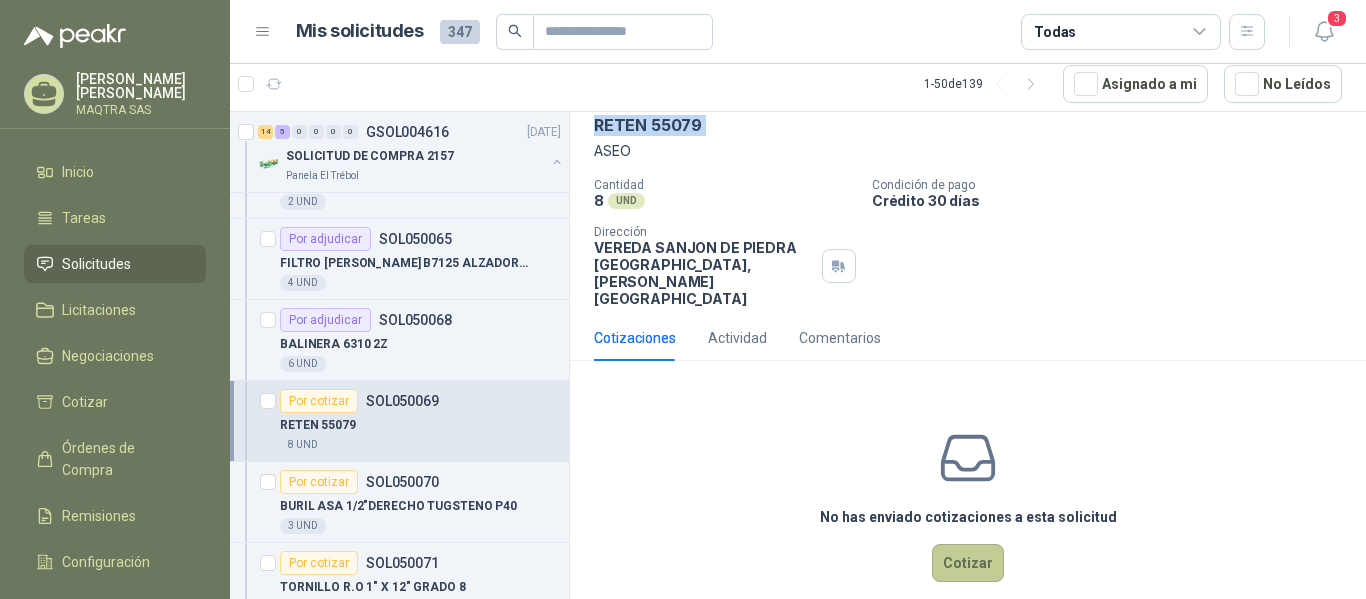 click on "Cotizar" at bounding box center (968, 563) 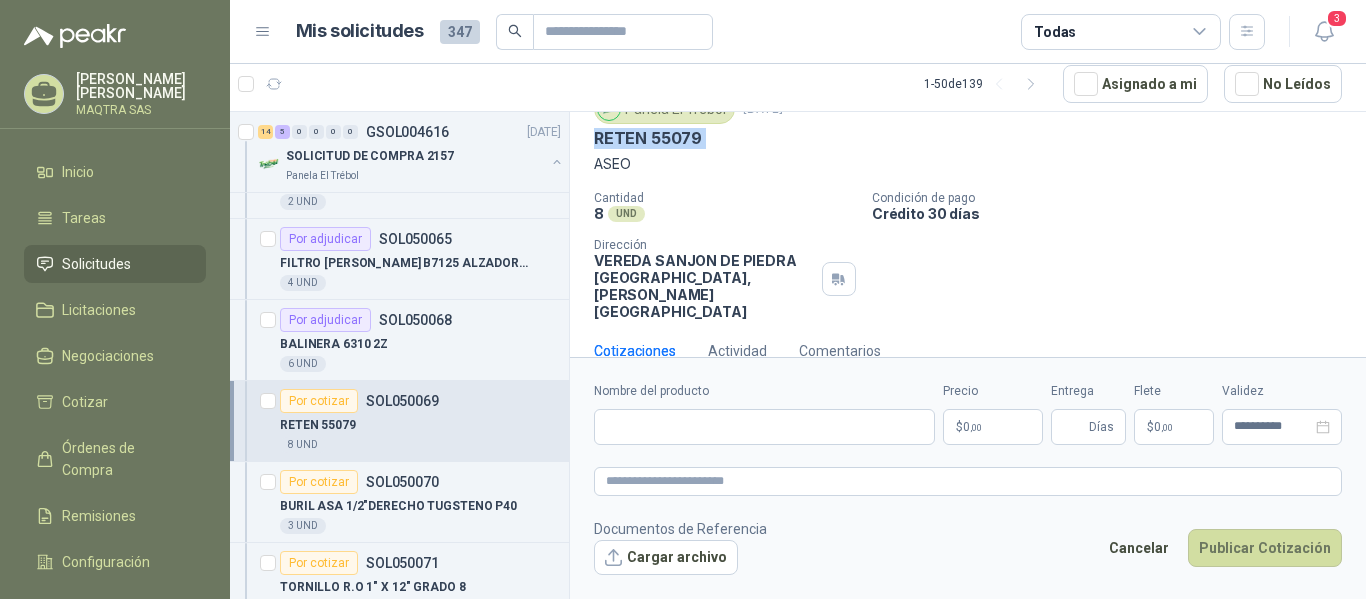 type 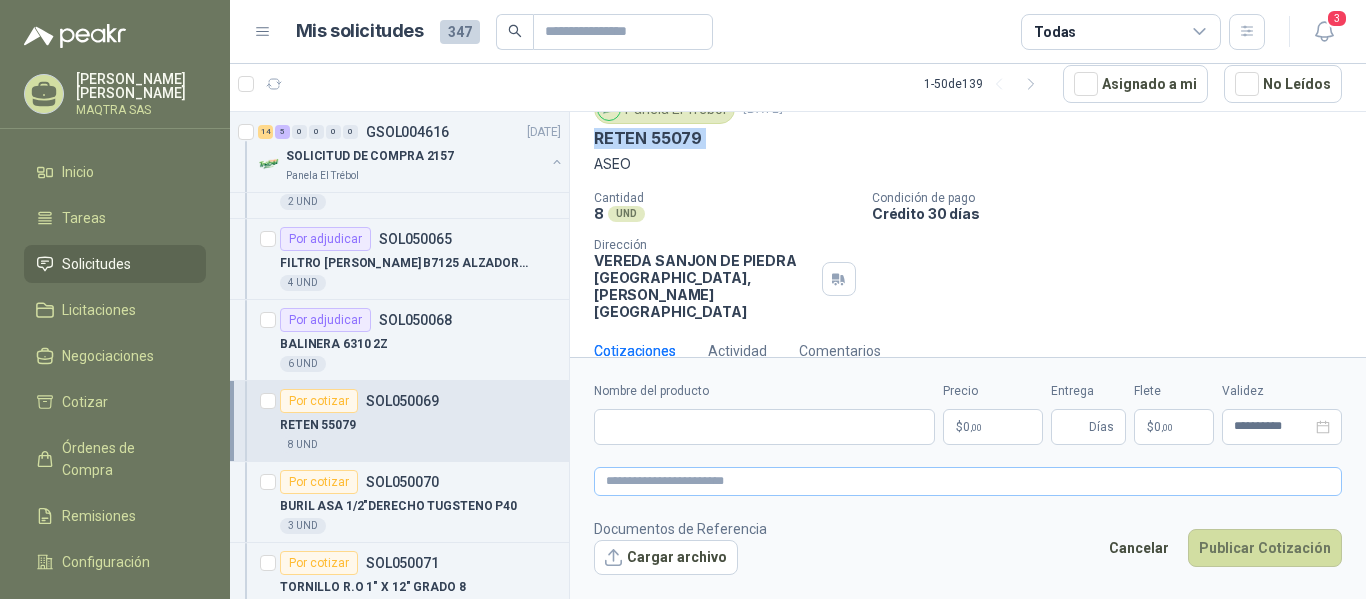 scroll, scrollTop: 82, scrollLeft: 0, axis: vertical 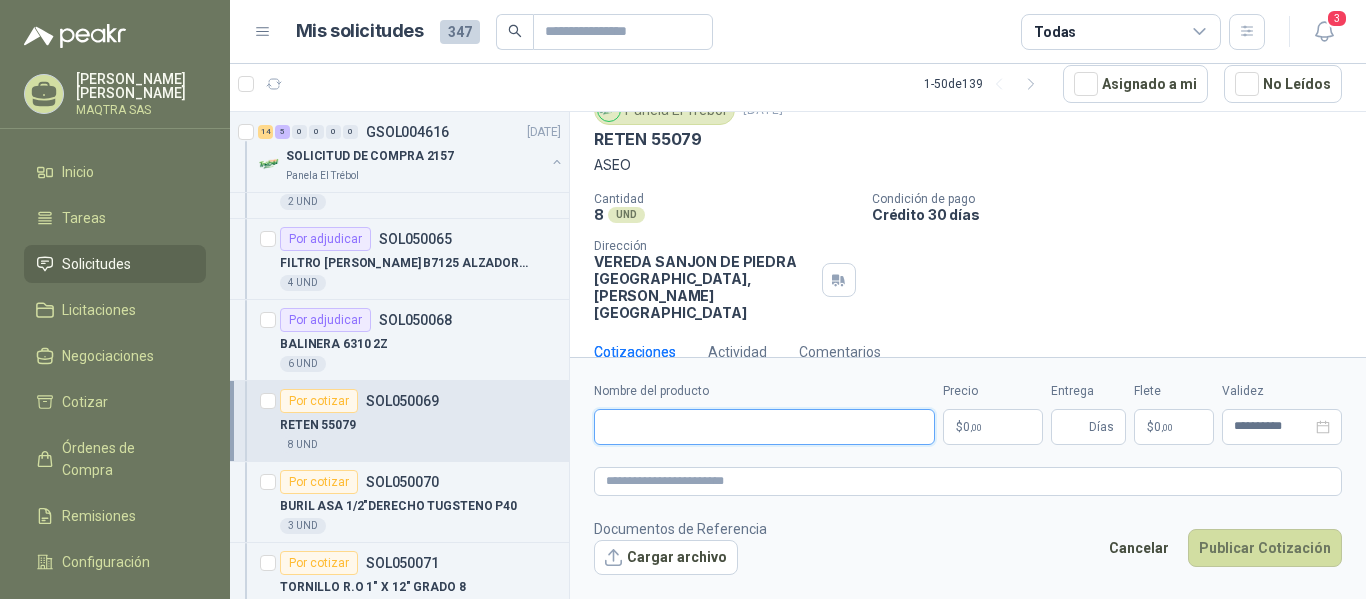 click on "Nombre del producto" at bounding box center [764, 427] 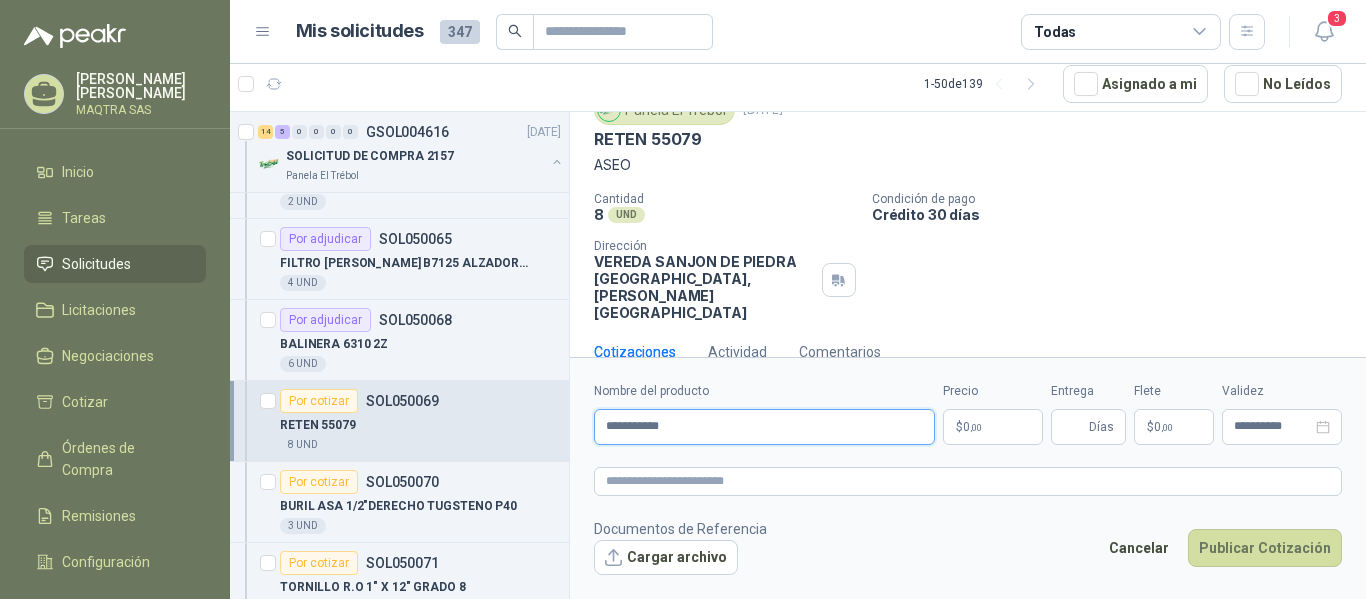 type on "**********" 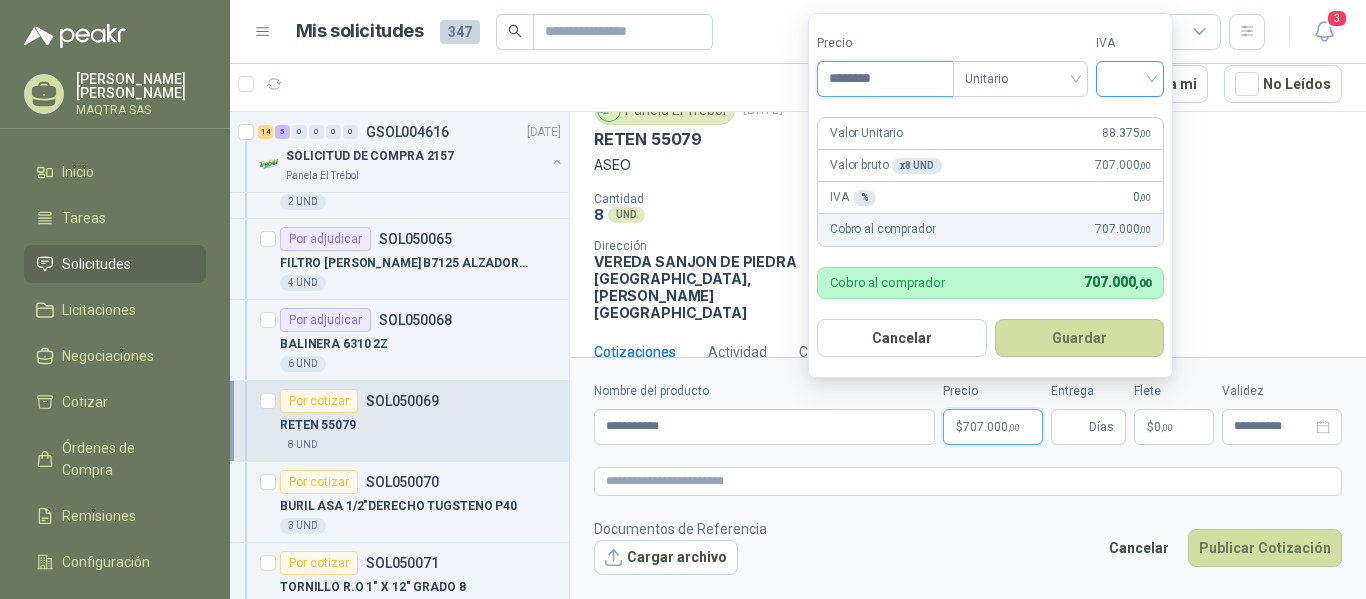 type on "********" 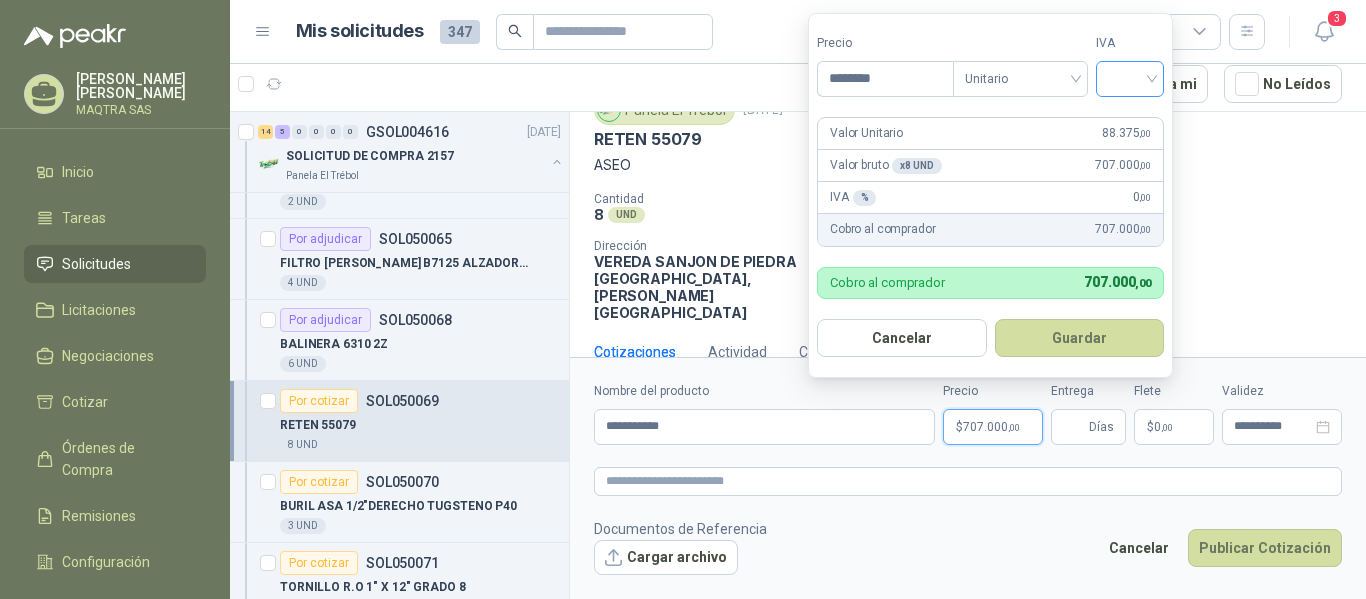 click at bounding box center [1130, 77] 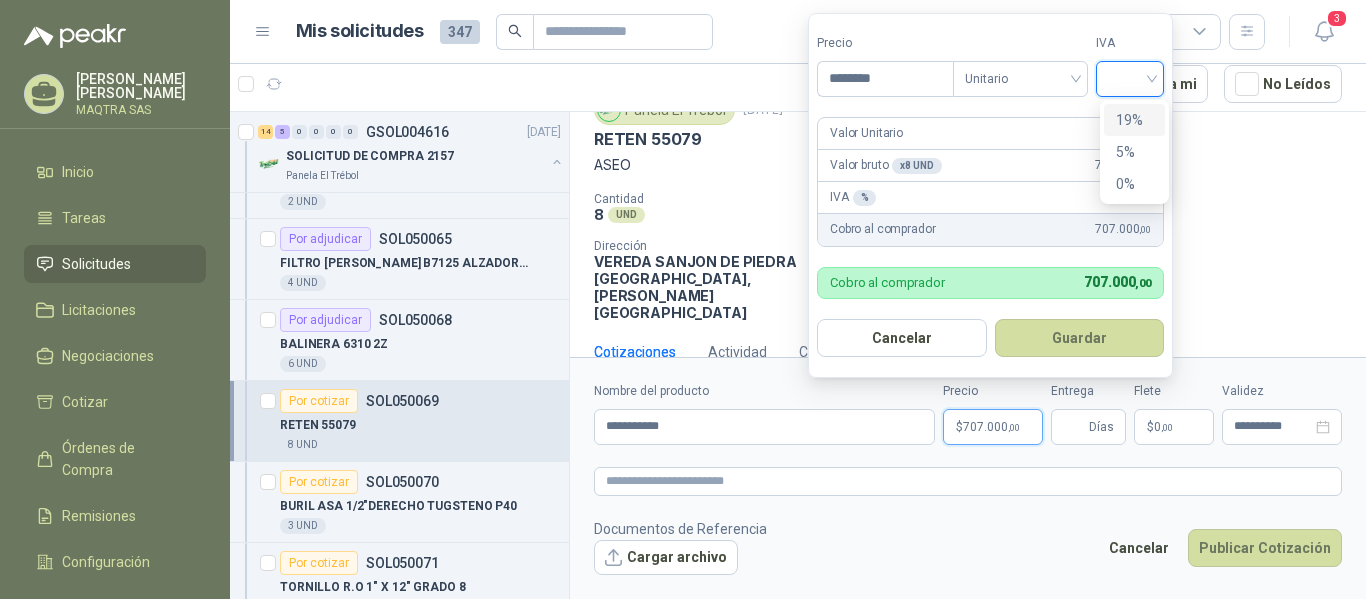 click on "19%" at bounding box center (1134, 120) 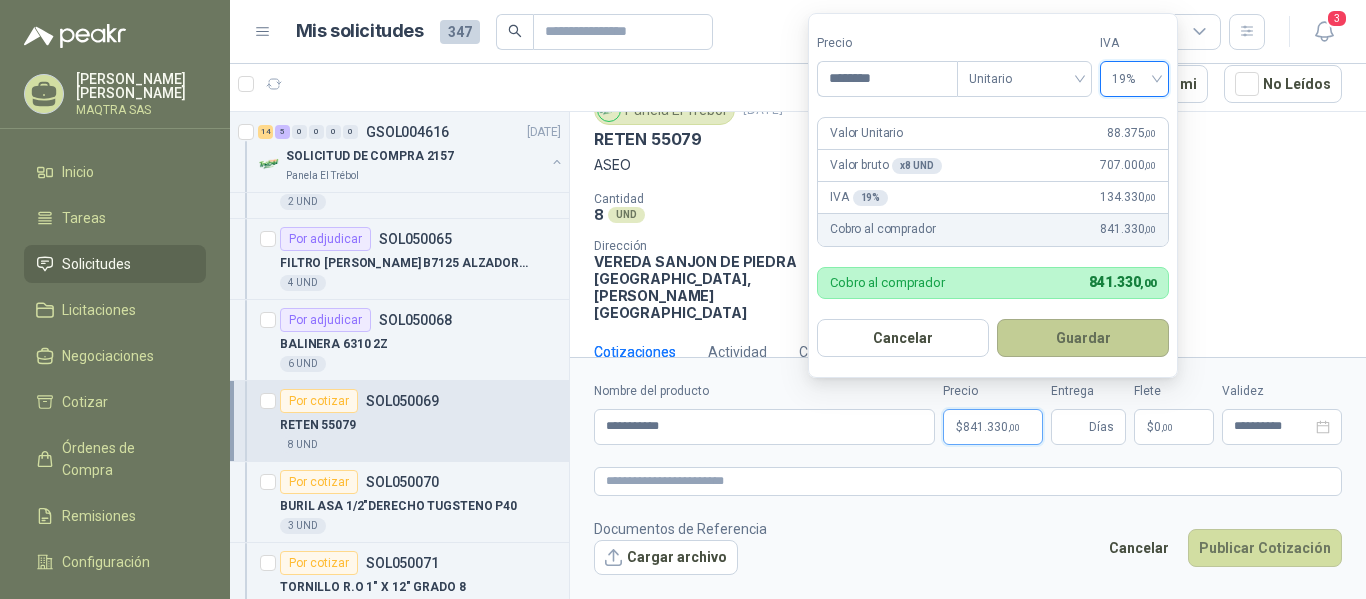 click on "Guardar" at bounding box center [1083, 338] 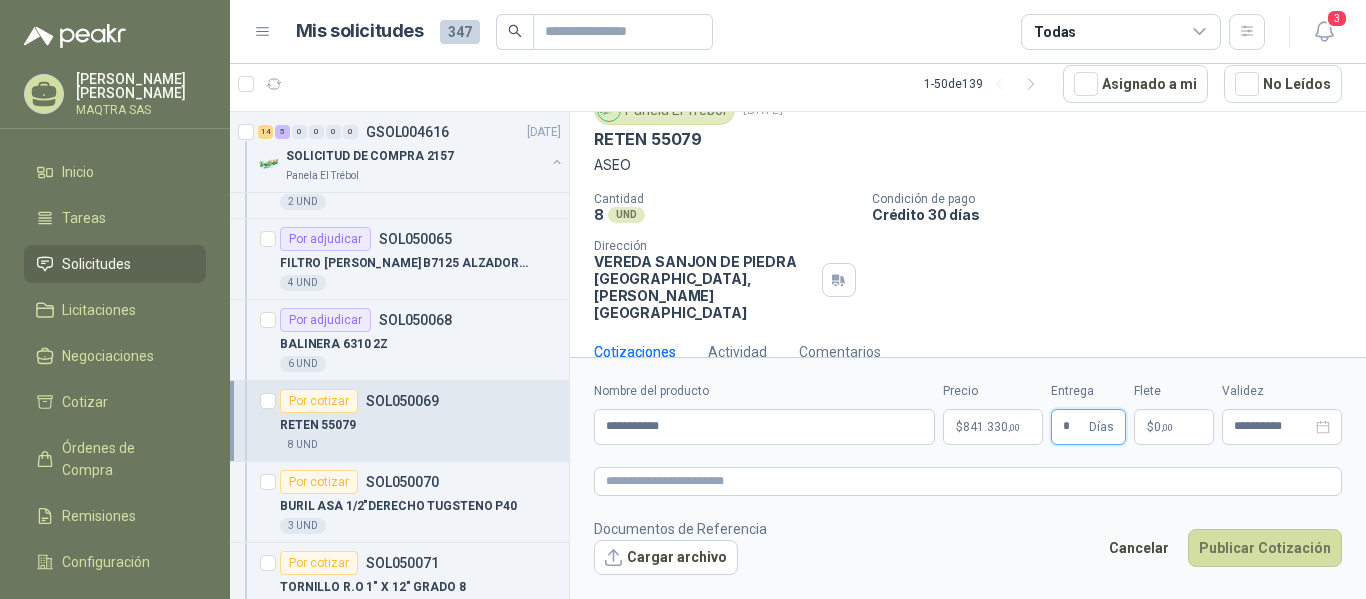 type on "*" 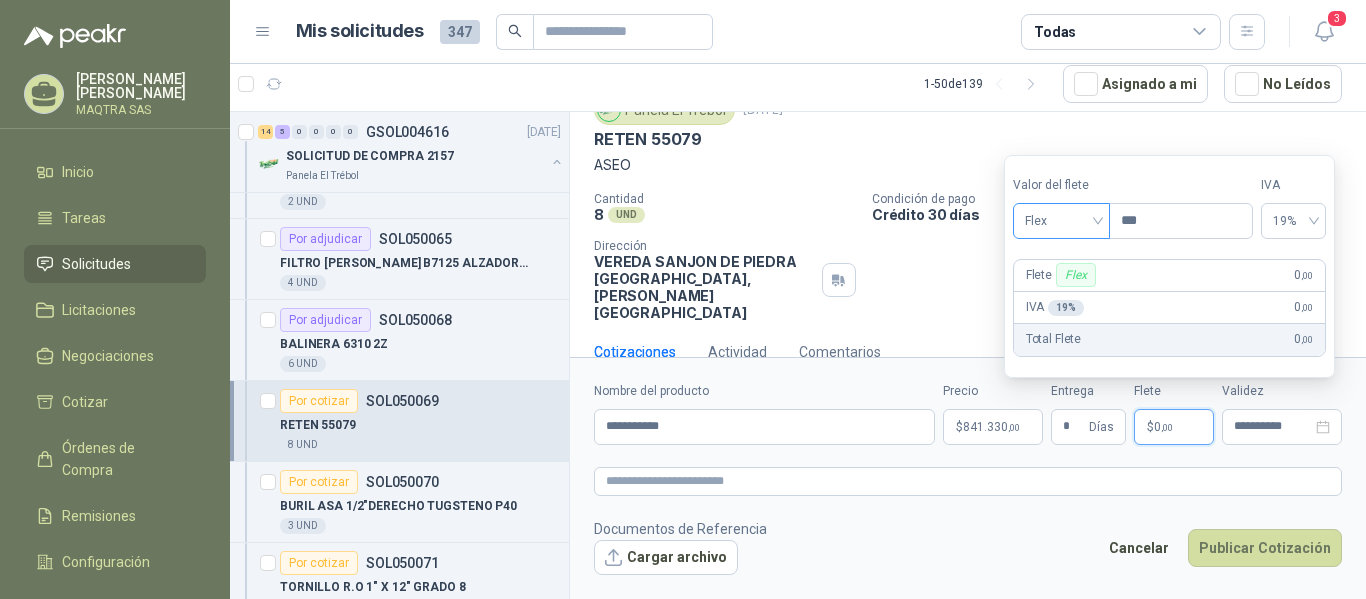 click on "Flex" at bounding box center (1061, 221) 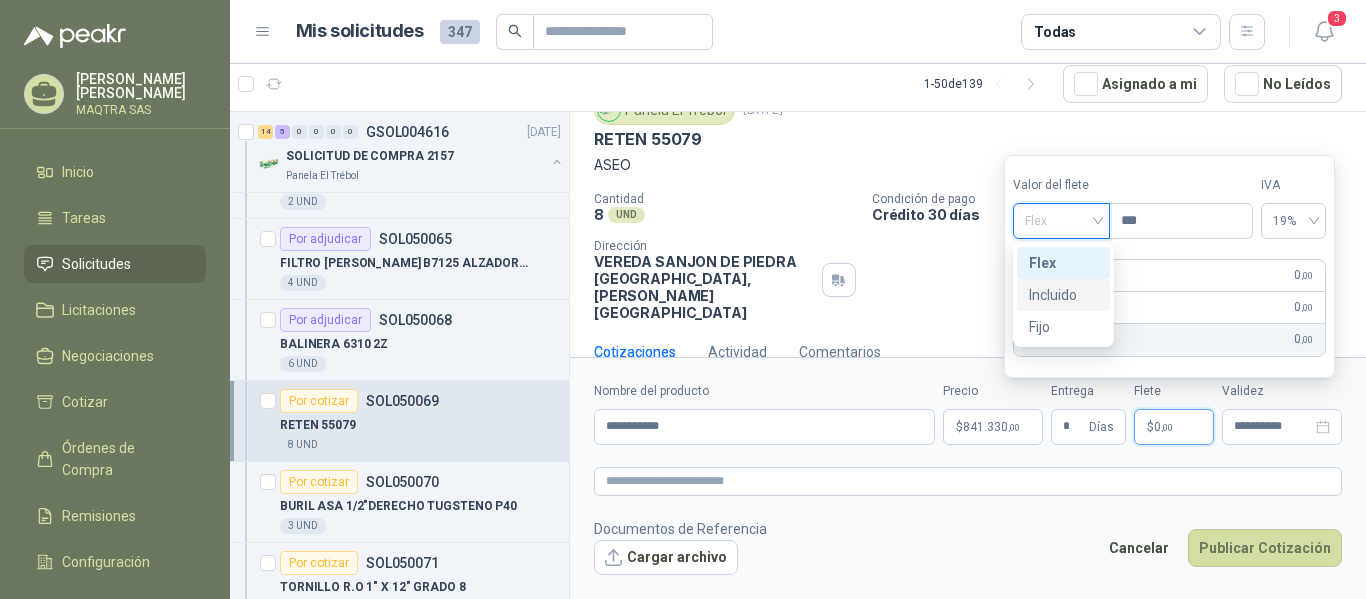click on "Incluido" at bounding box center [1063, 295] 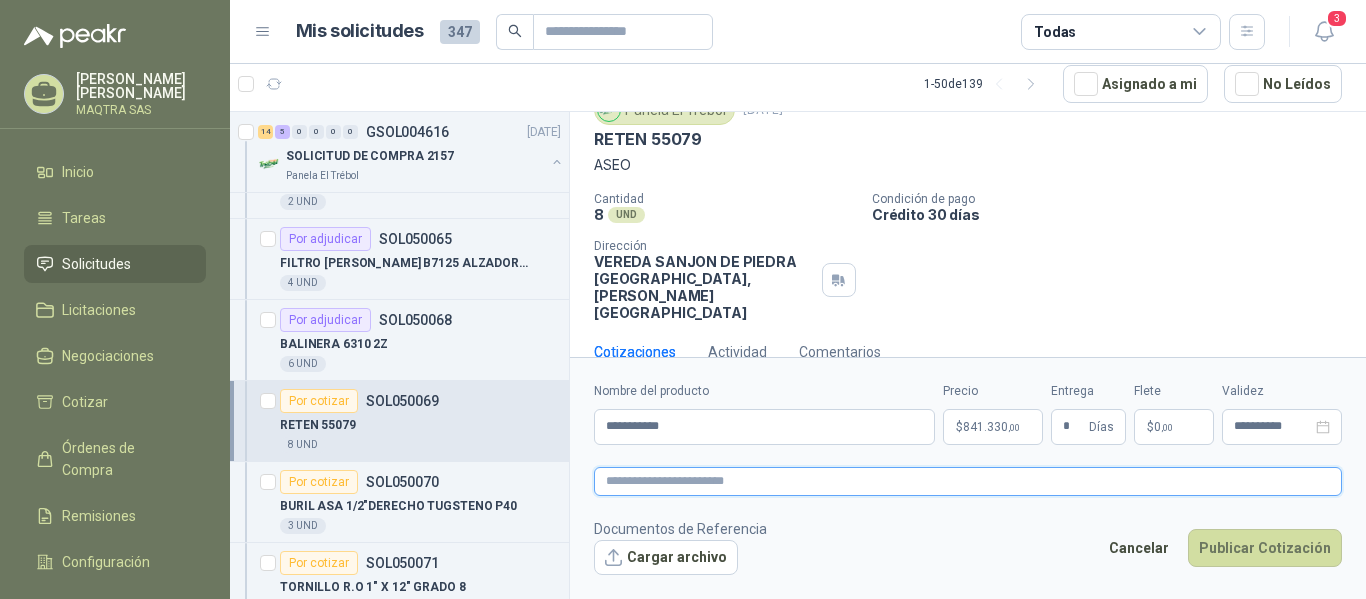click at bounding box center (968, 481) 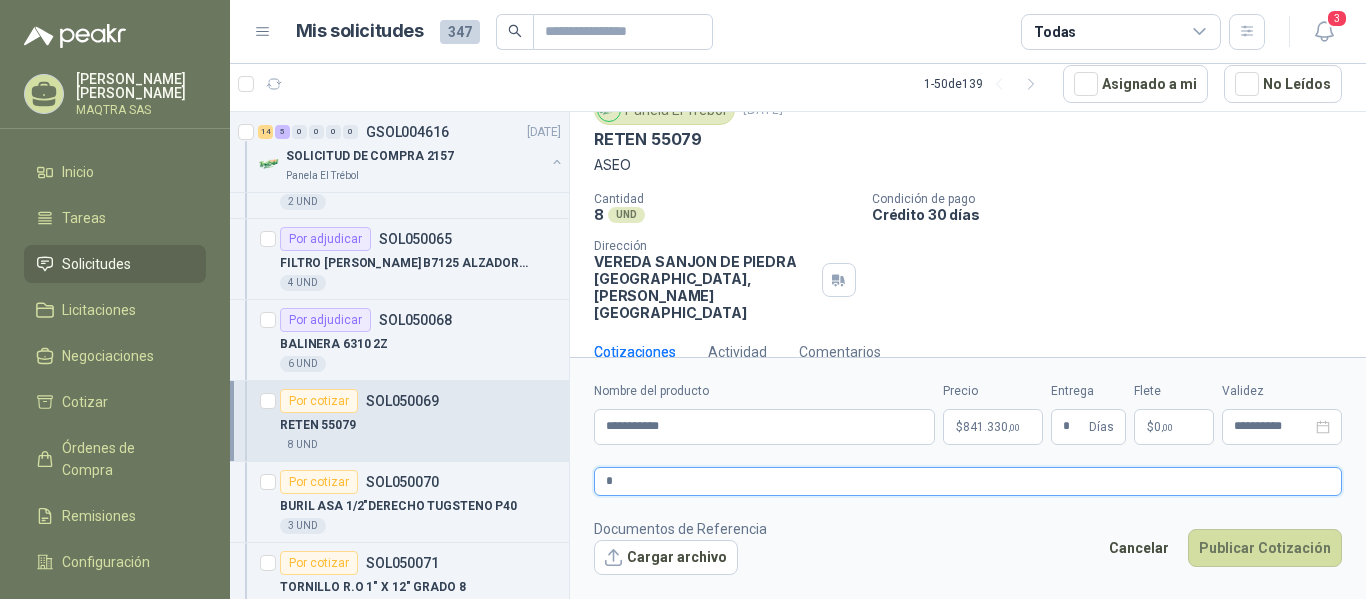 type 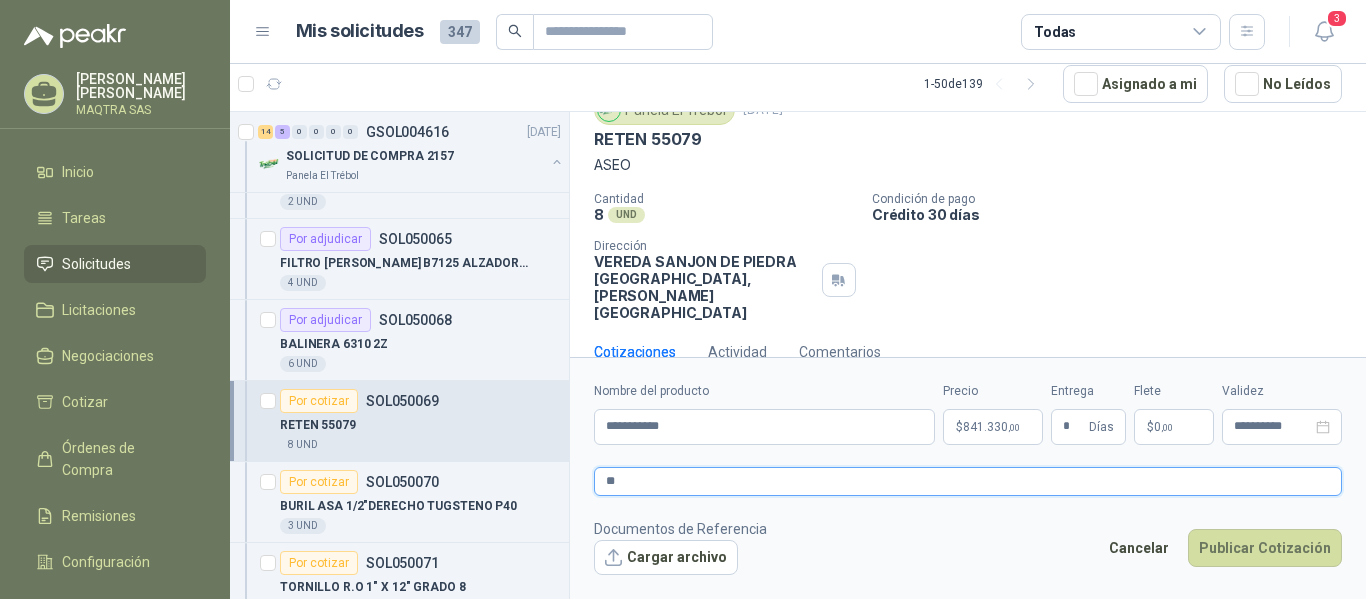 type 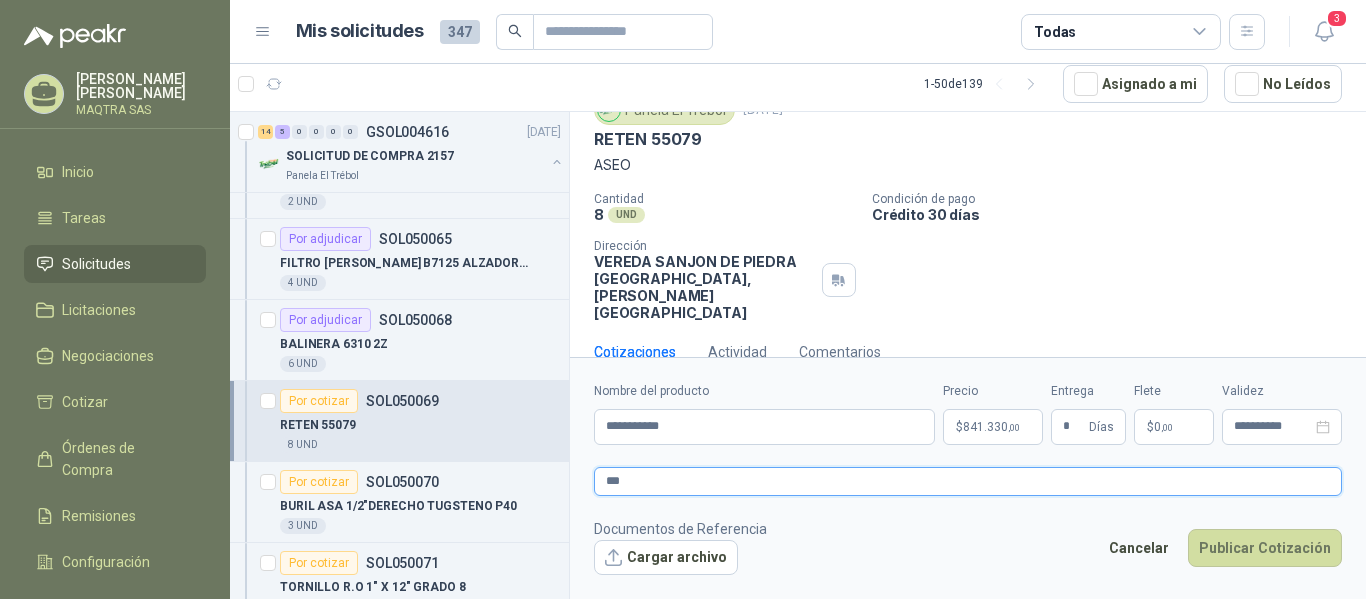 type 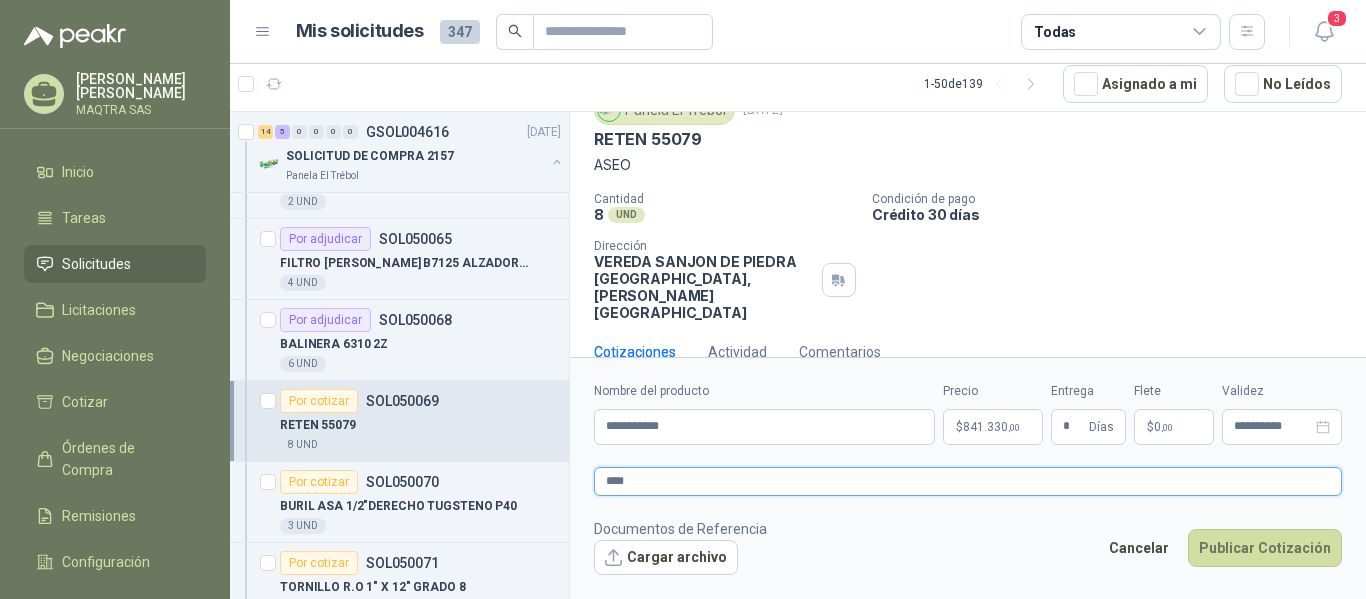 type 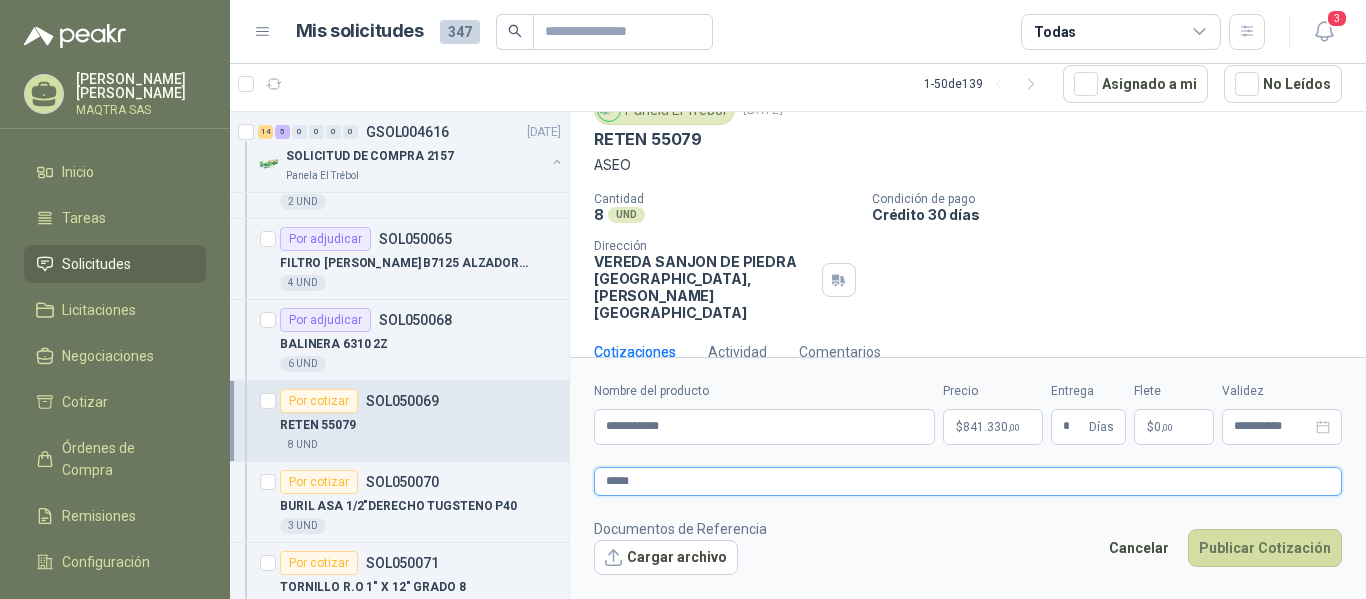 type 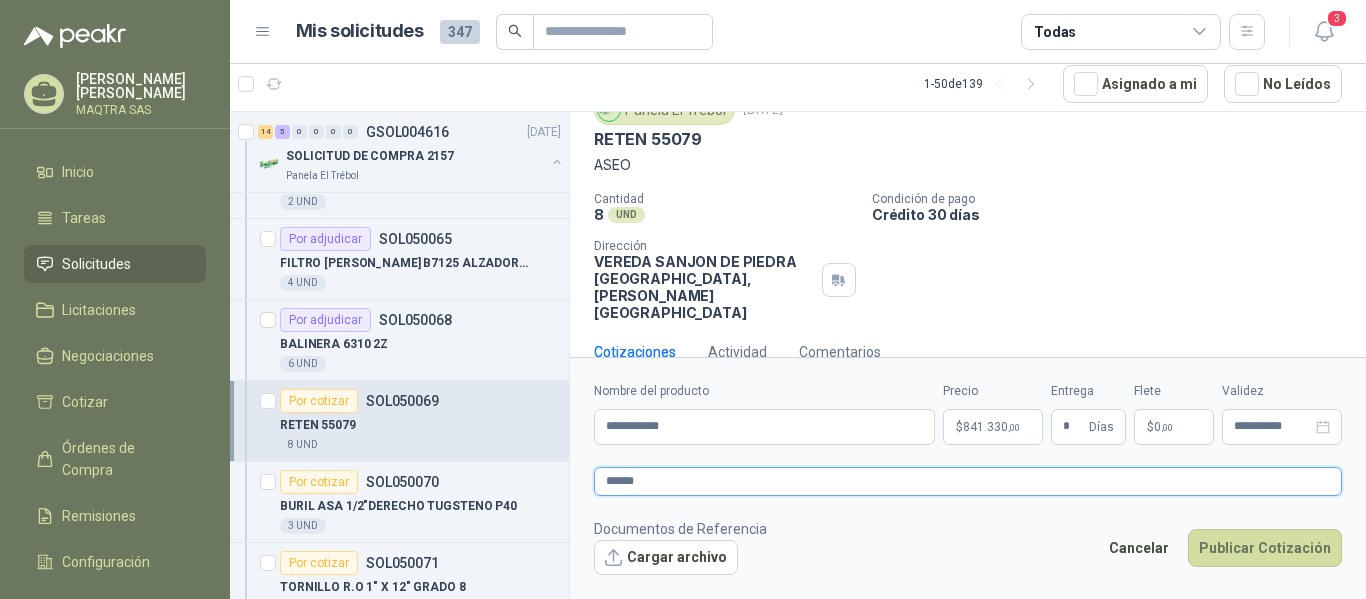 type 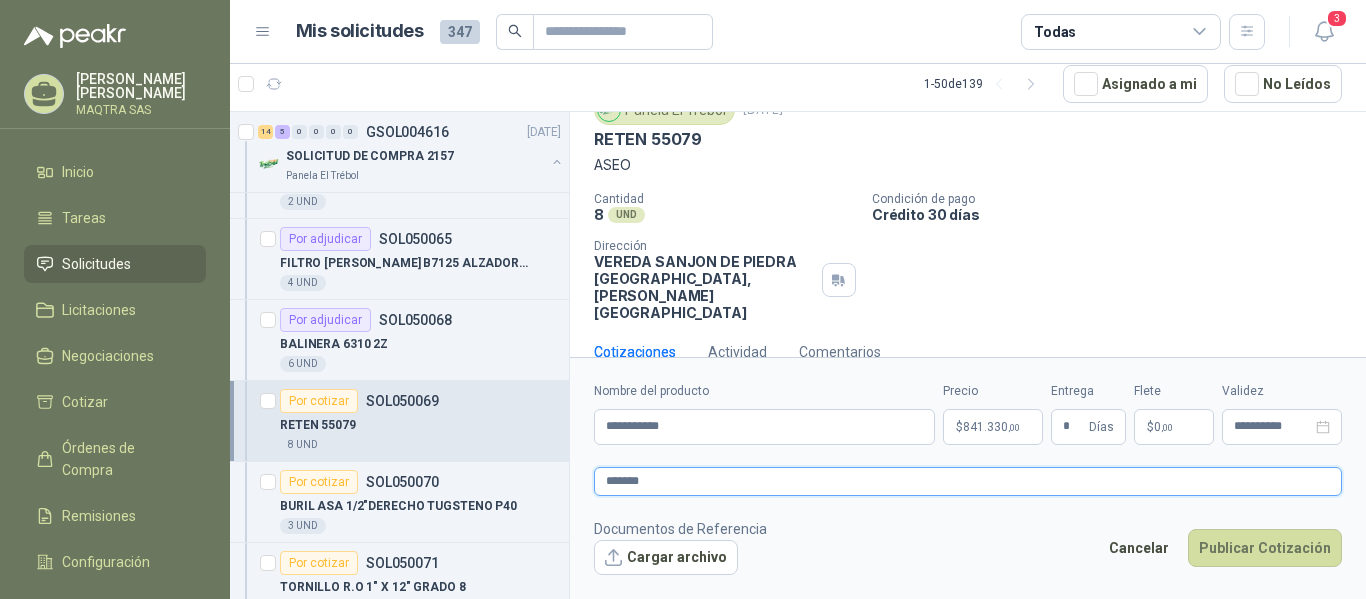 type 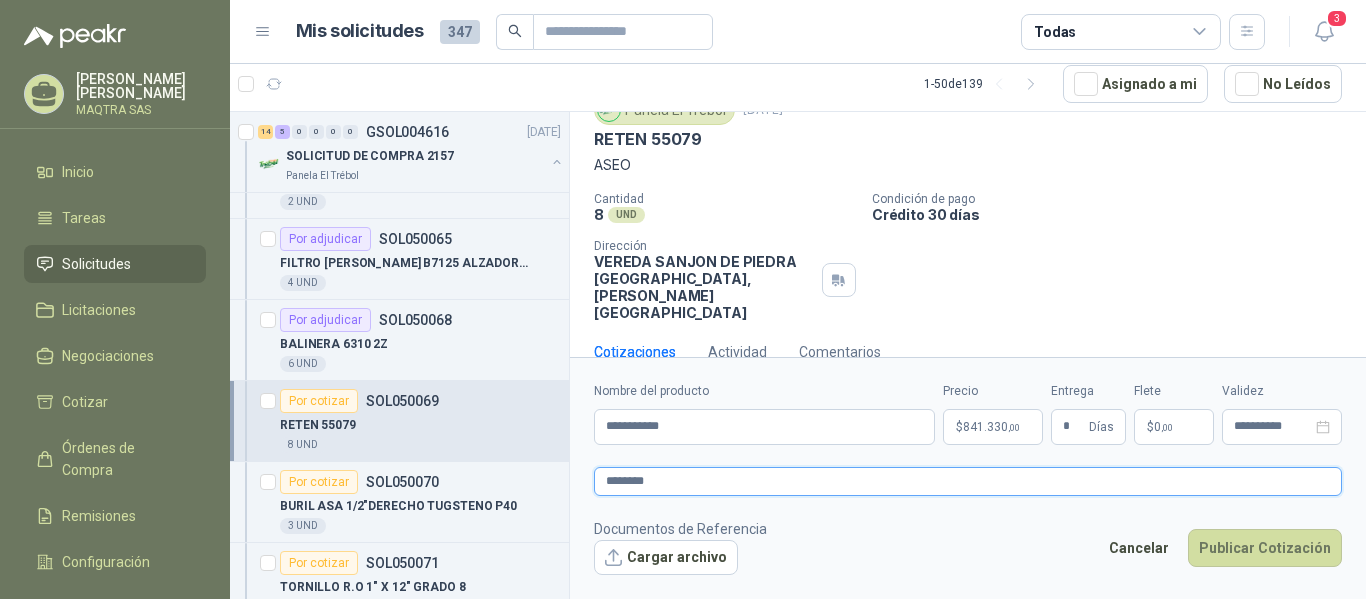 type 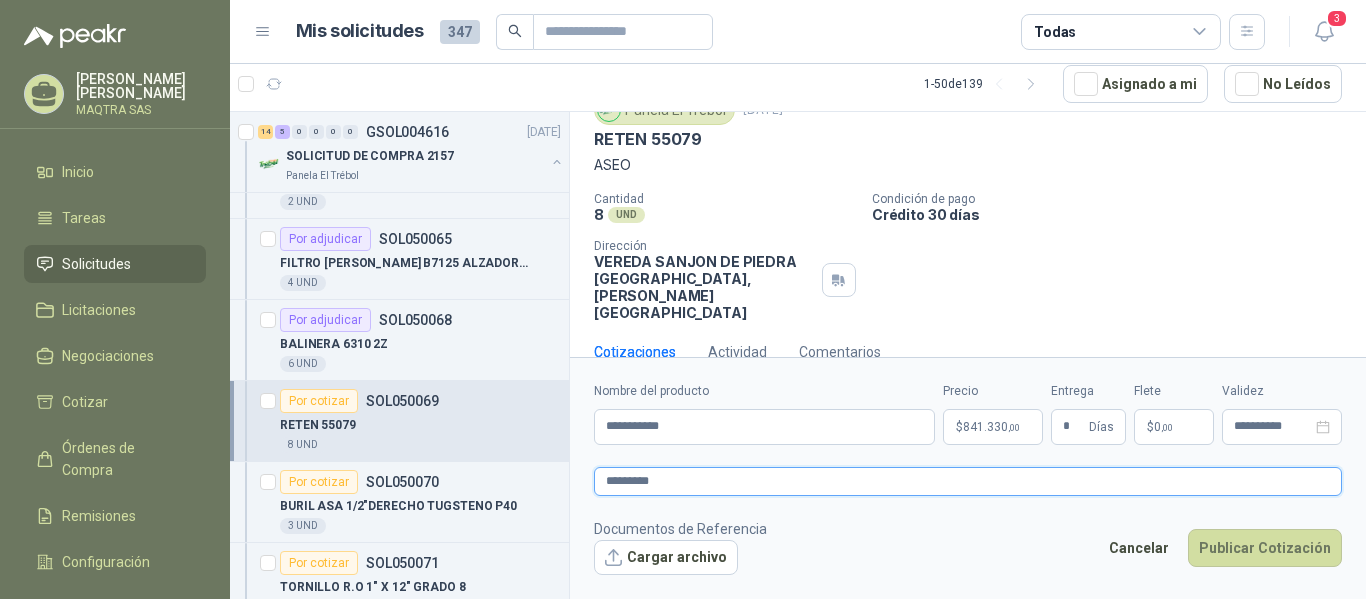 type 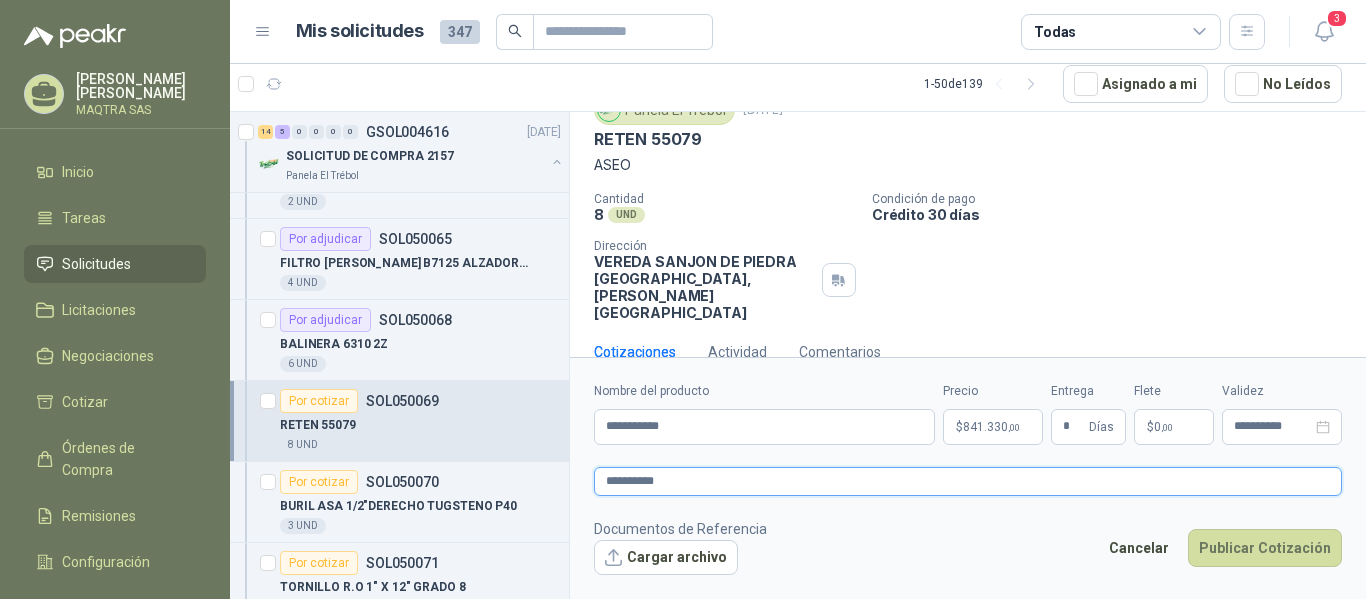 type 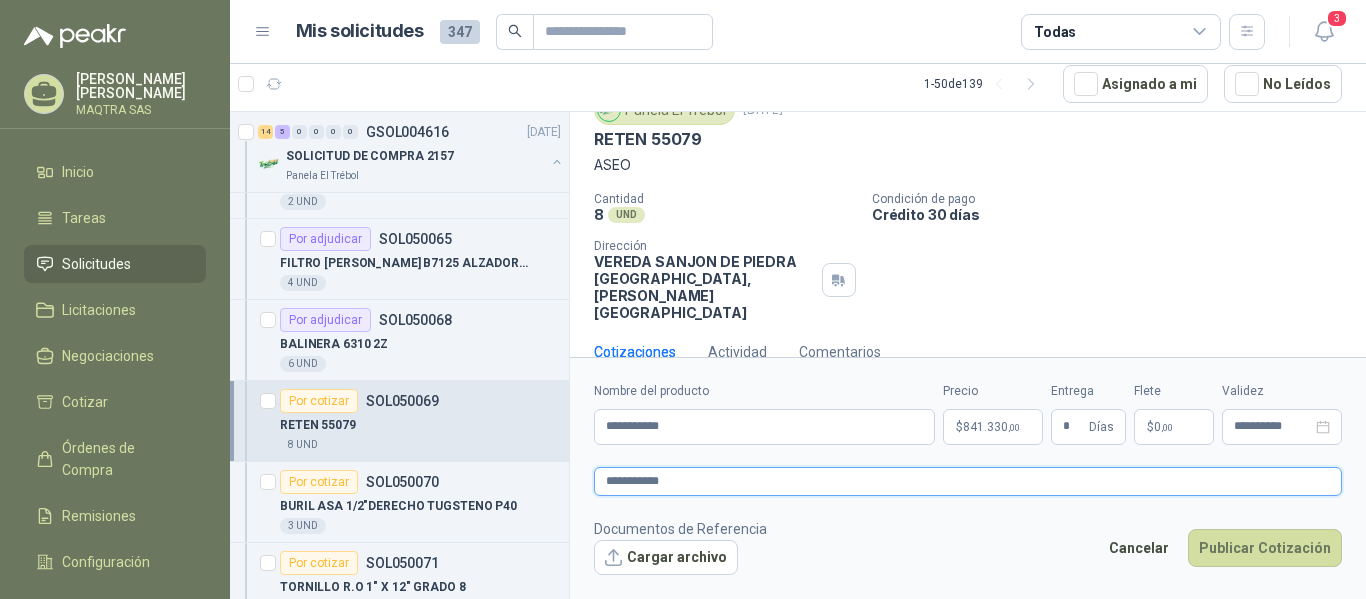 type 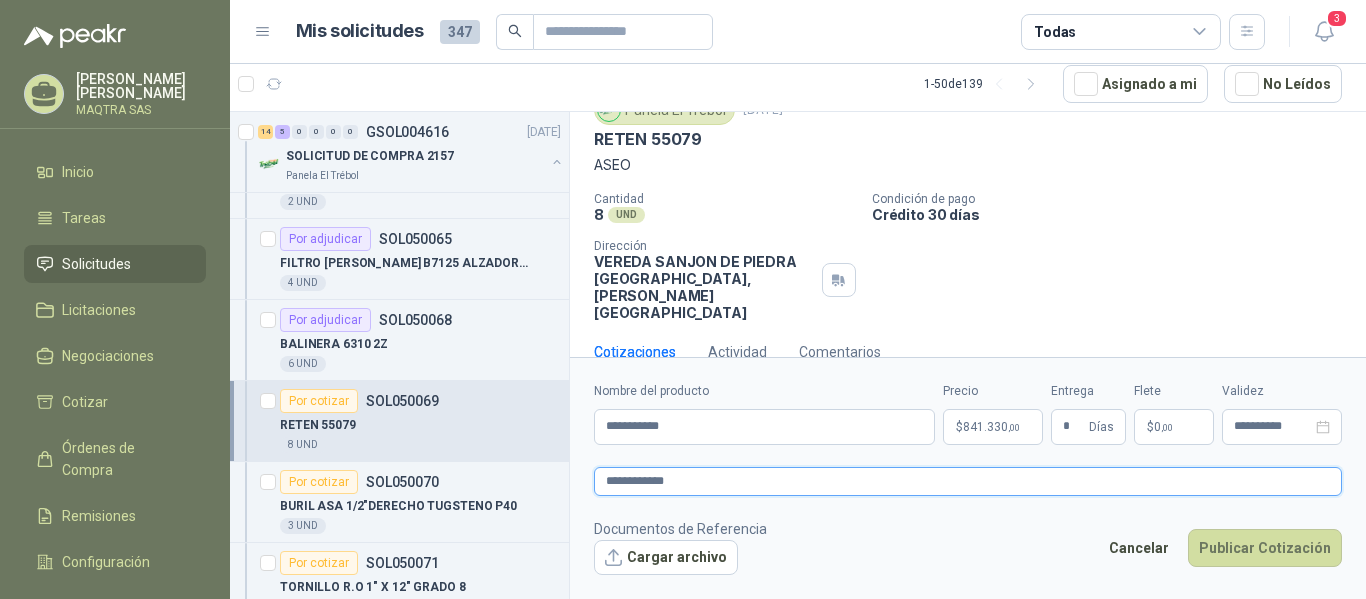 type 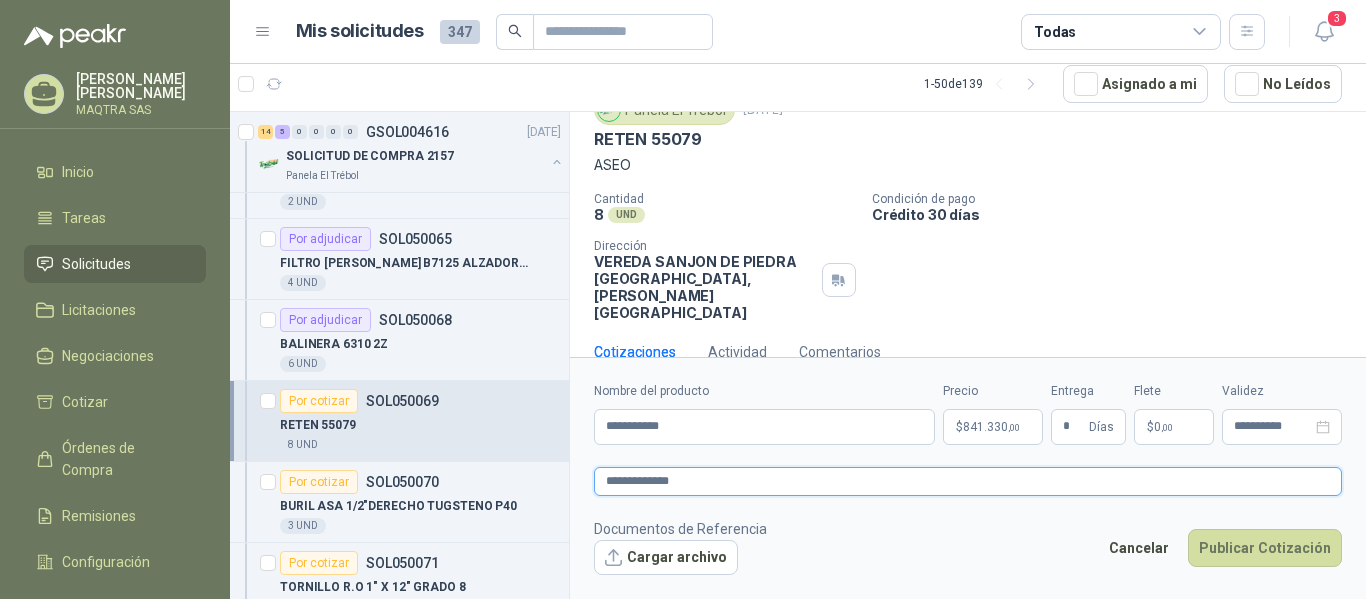 type 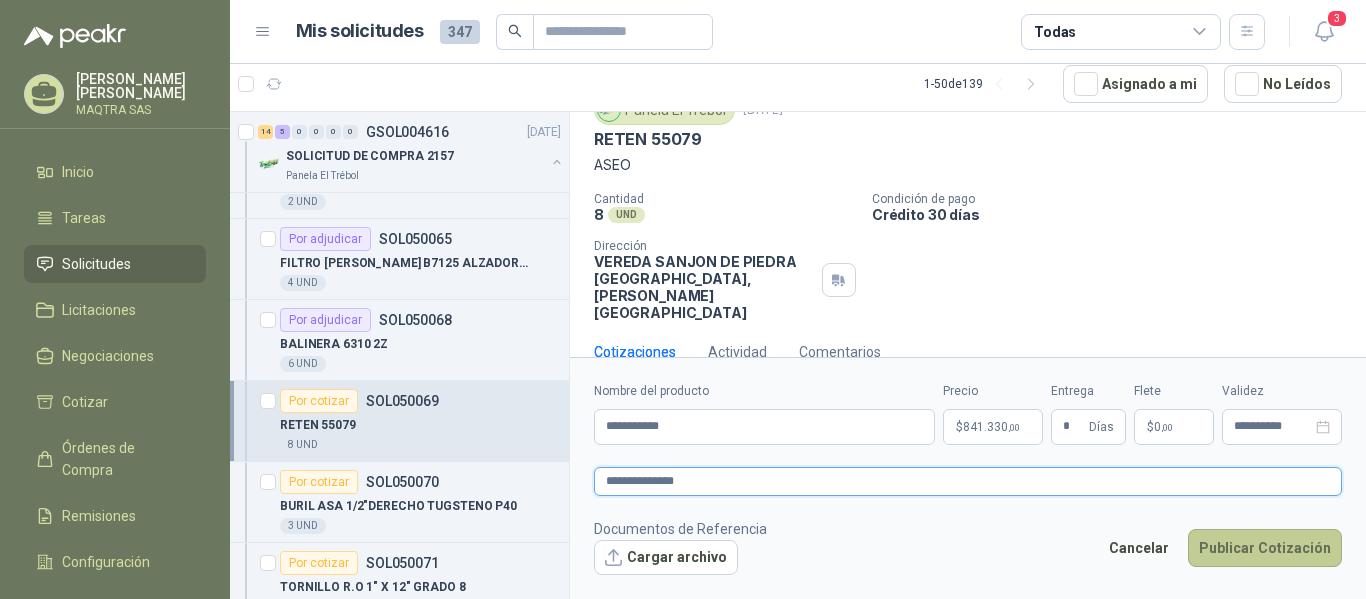 type on "**********" 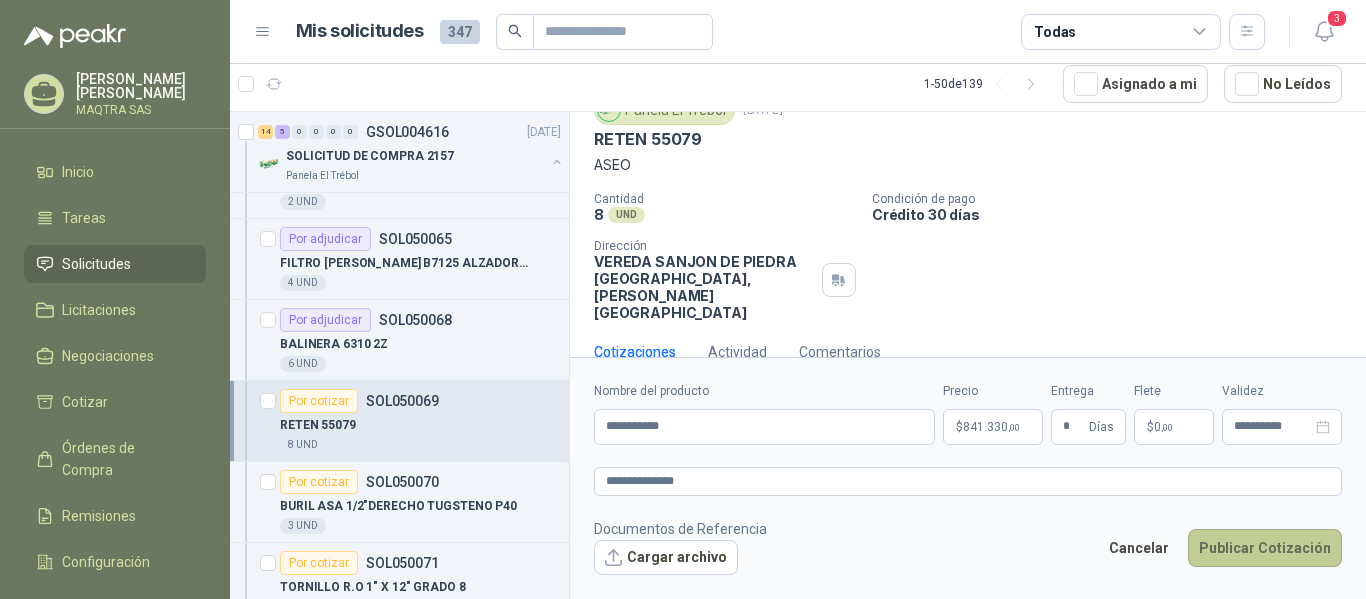 click on "Publicar Cotización" at bounding box center (1265, 548) 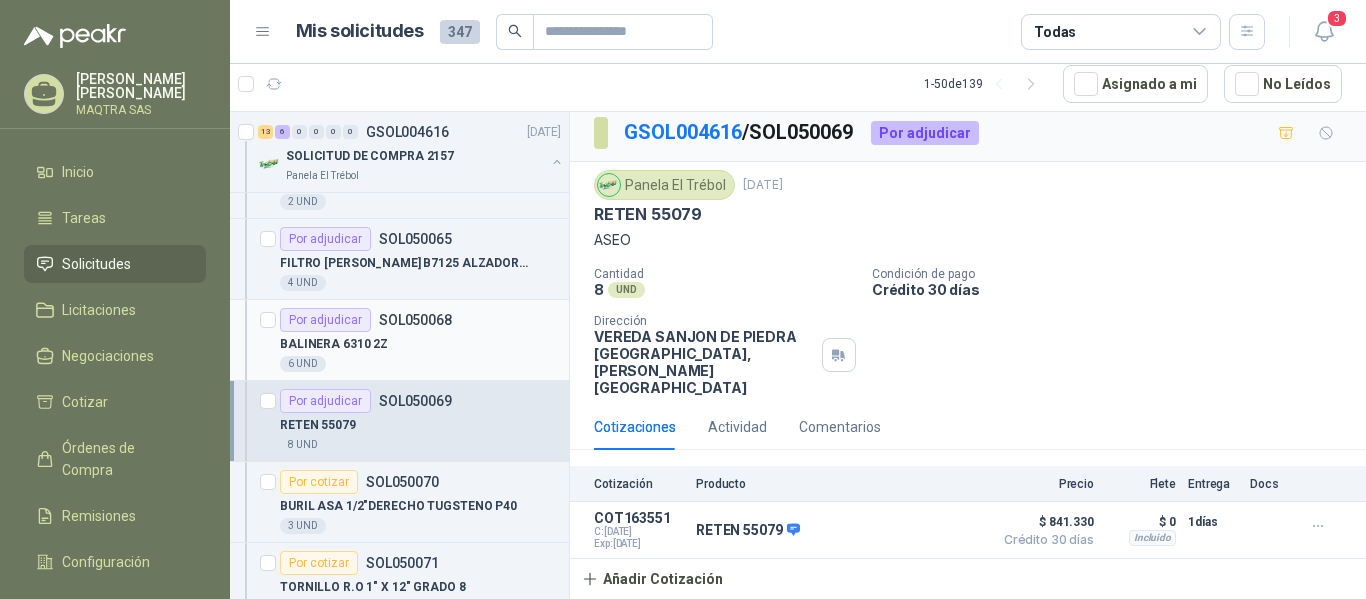 scroll, scrollTop: 0, scrollLeft: 0, axis: both 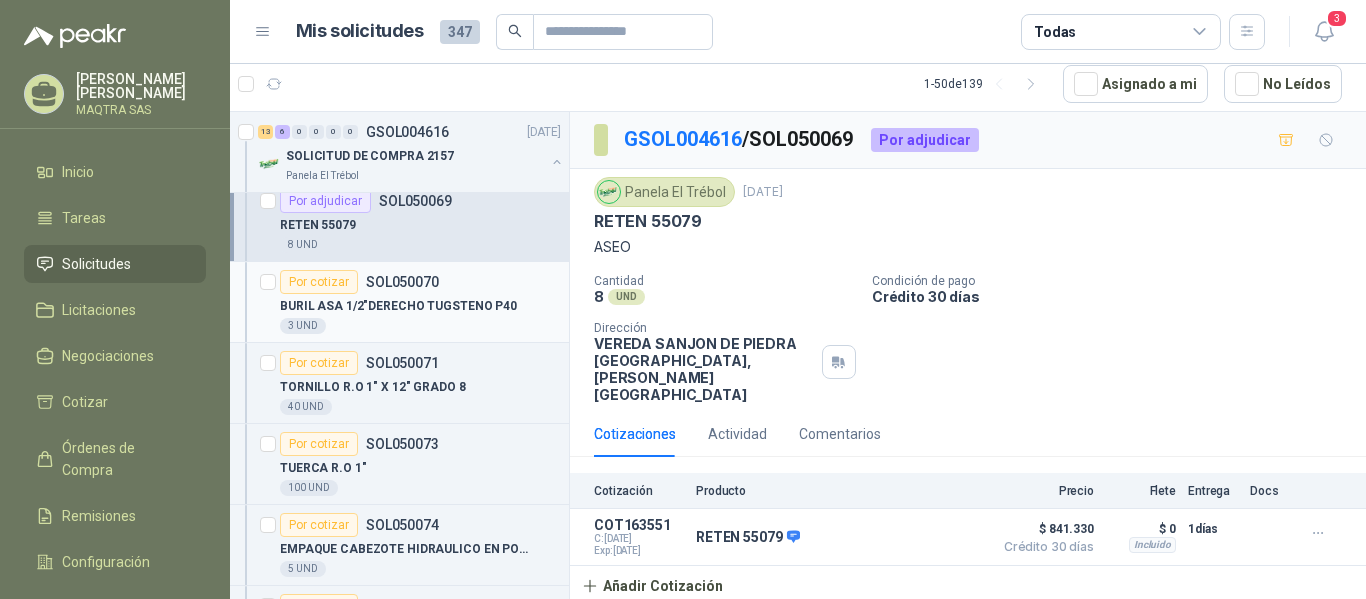 click on "BURIL ASA 1/2"DERECHO TUGSTENO P40" at bounding box center (398, 306) 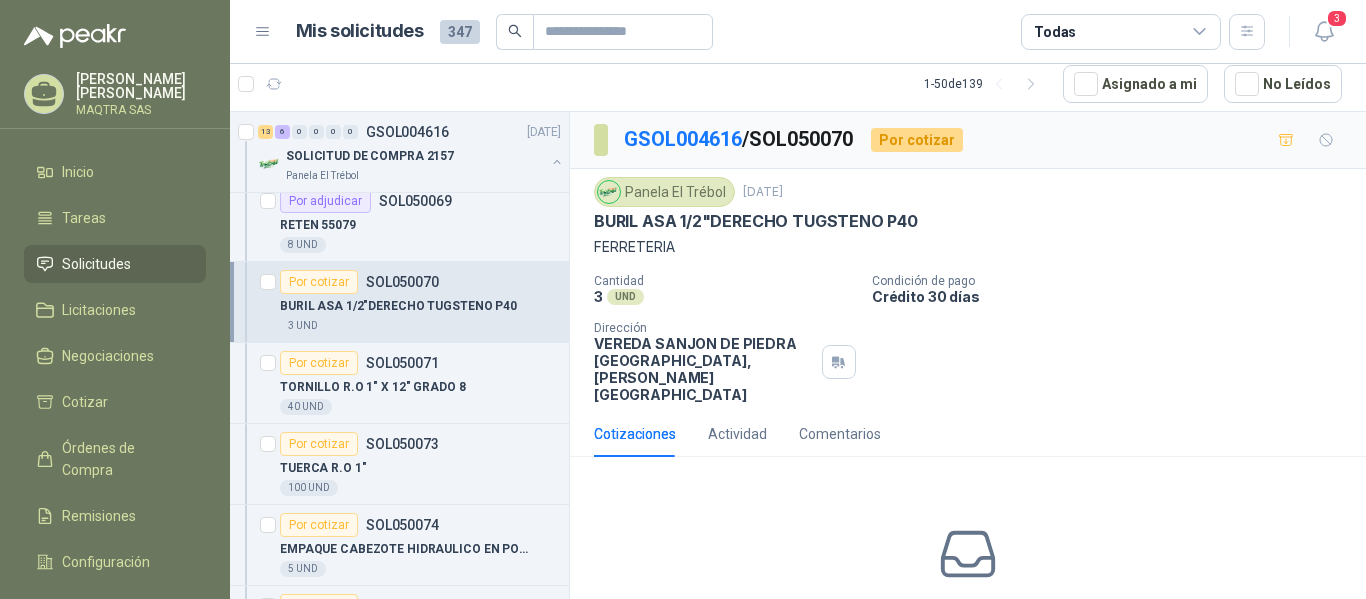 click on "BURIL ASA 1/2"DERECHO TUGSTENO P40" at bounding box center (756, 221) 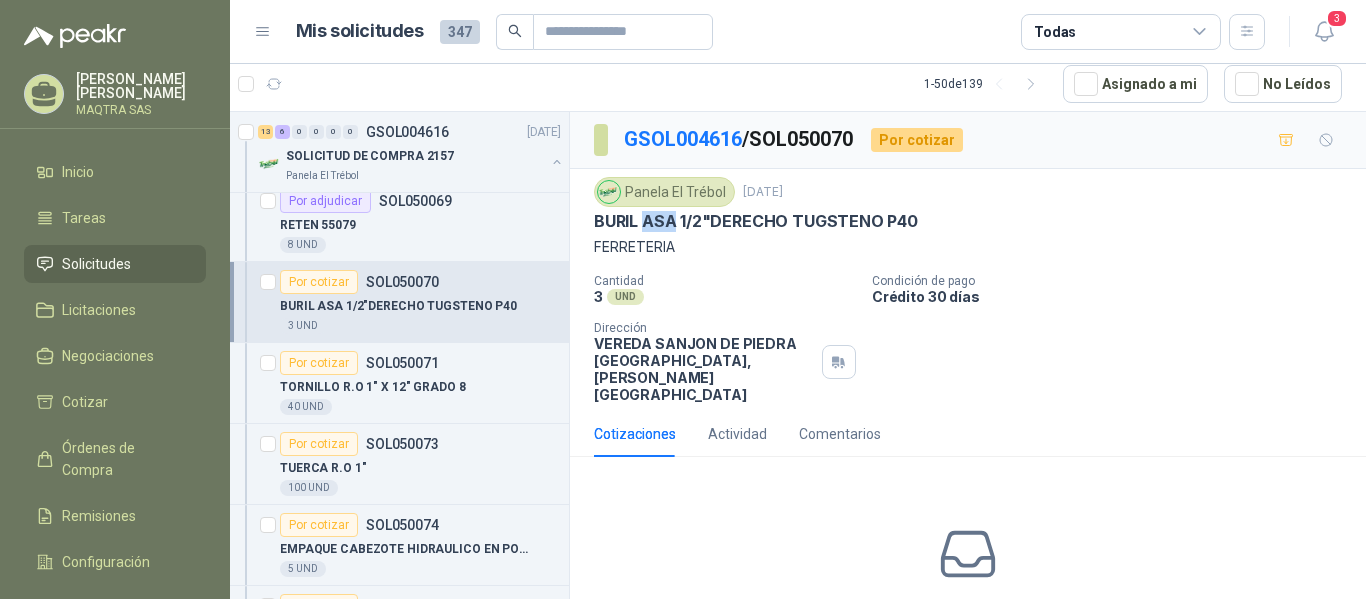 click on "BURIL ASA 1/2"DERECHO TUGSTENO P40" at bounding box center (756, 221) 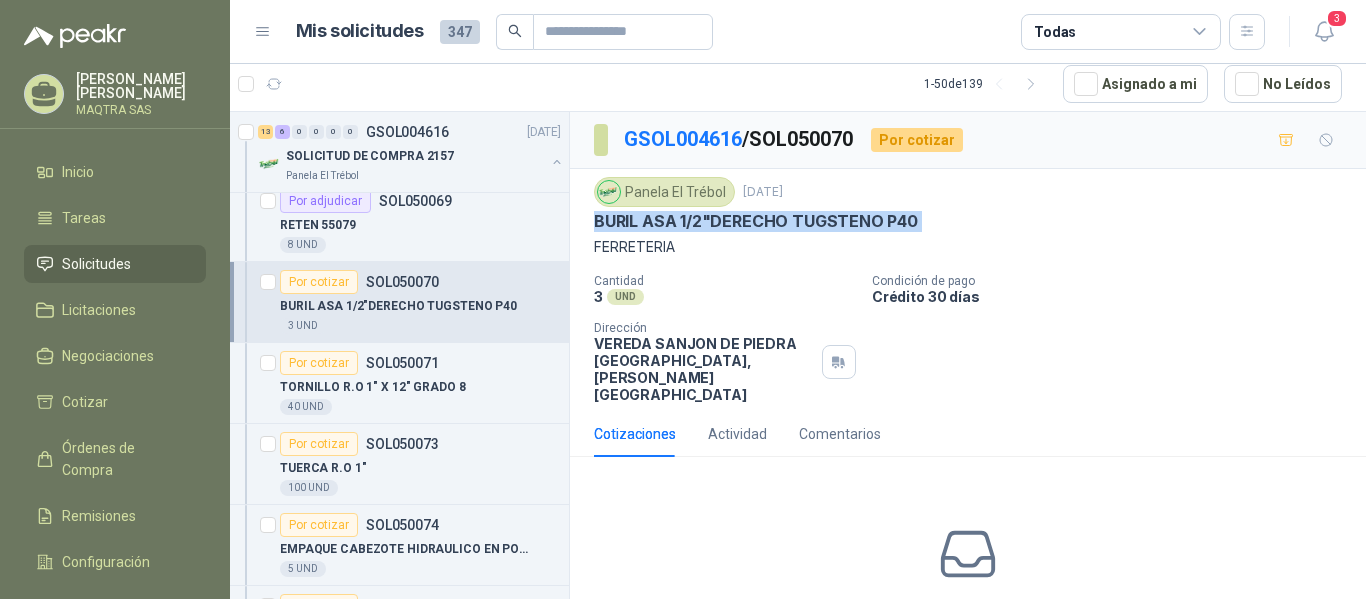 click on "BURIL ASA 1/2"DERECHO TUGSTENO P40" at bounding box center [756, 221] 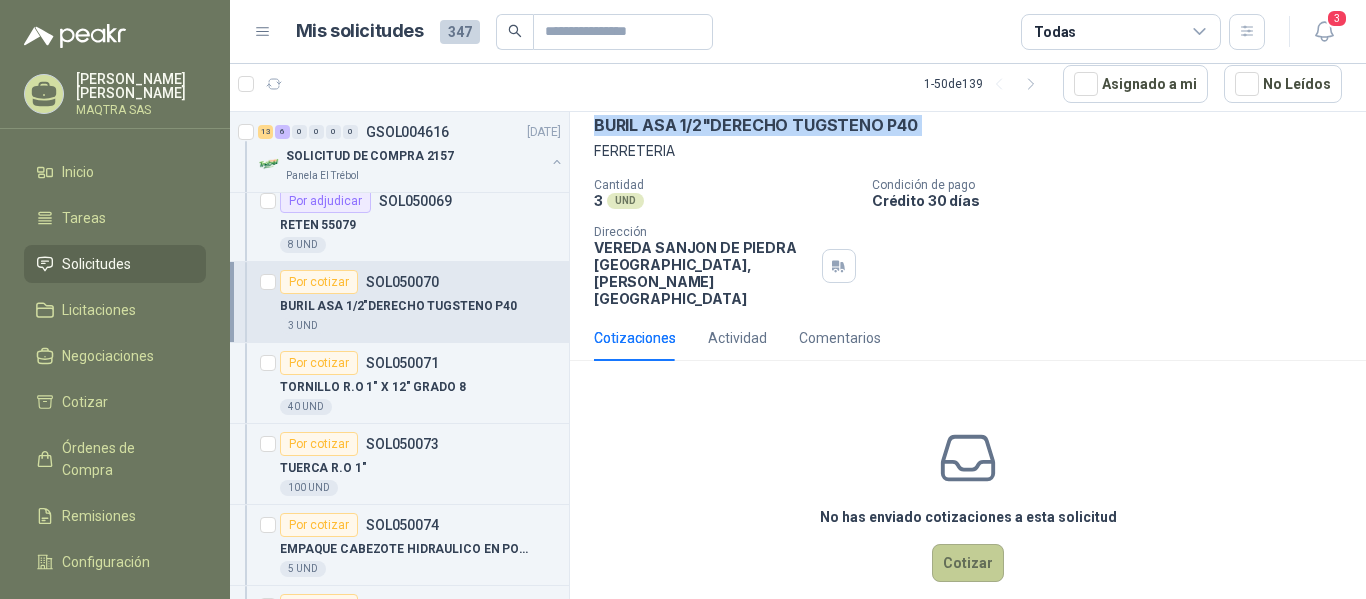 click on "Cotizar" at bounding box center (968, 563) 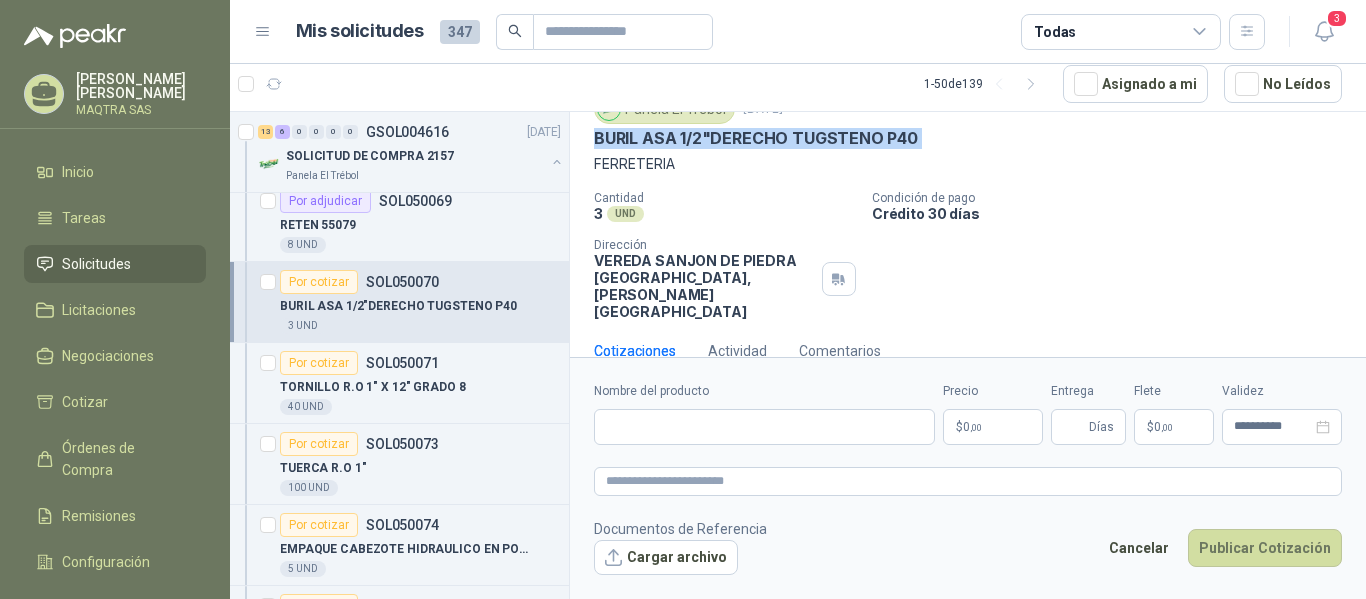 type 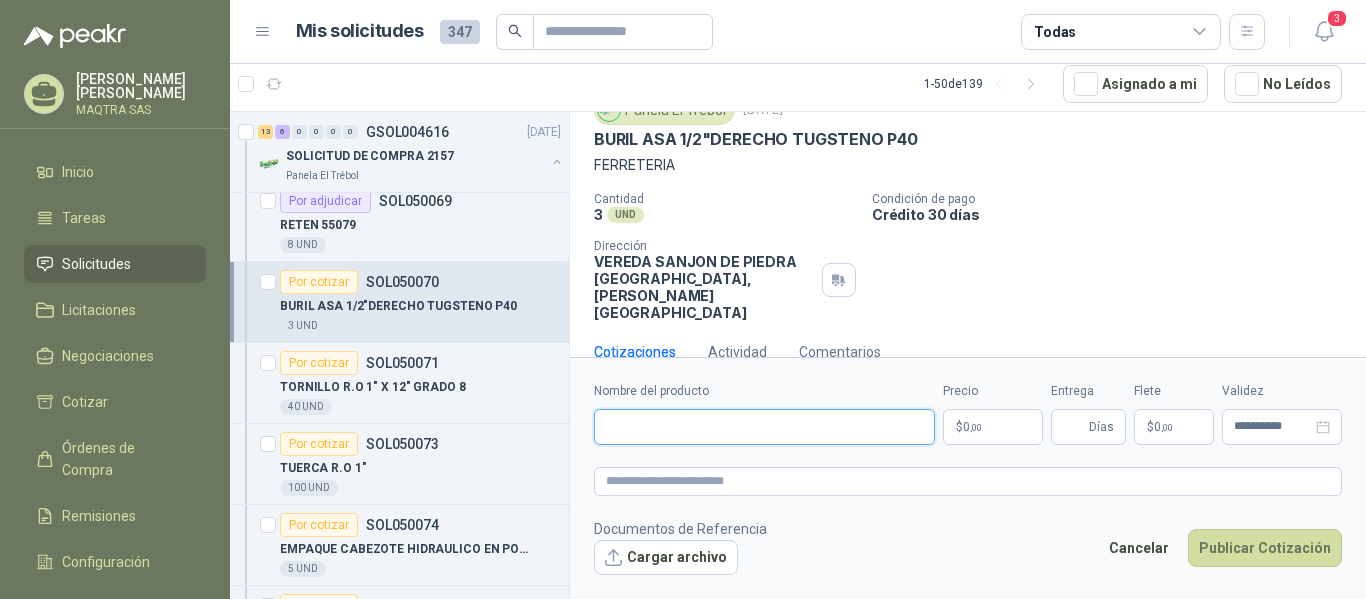 click on "Nombre del producto" at bounding box center (764, 427) 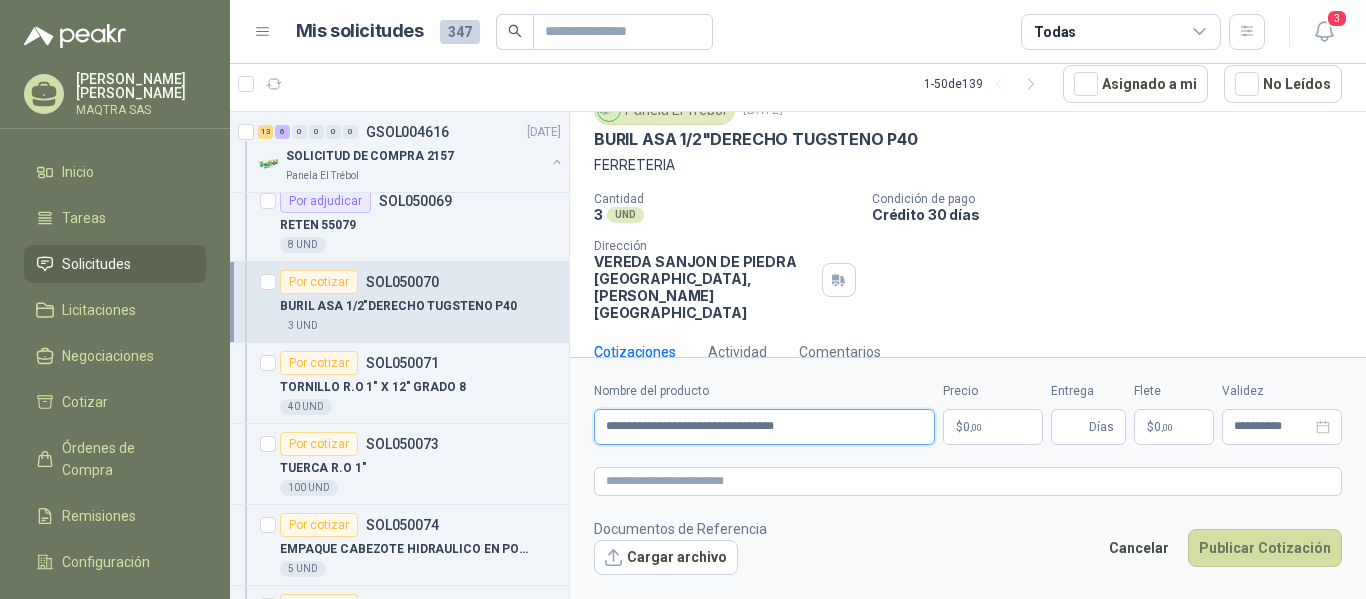type on "**********" 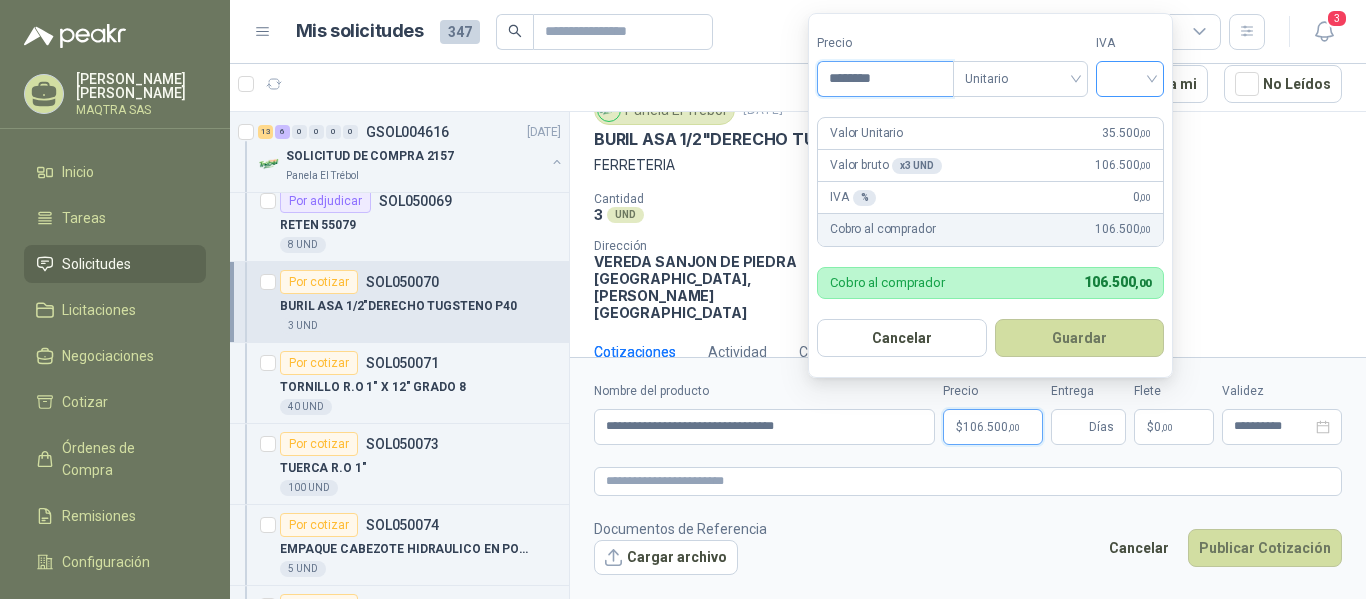 type on "********" 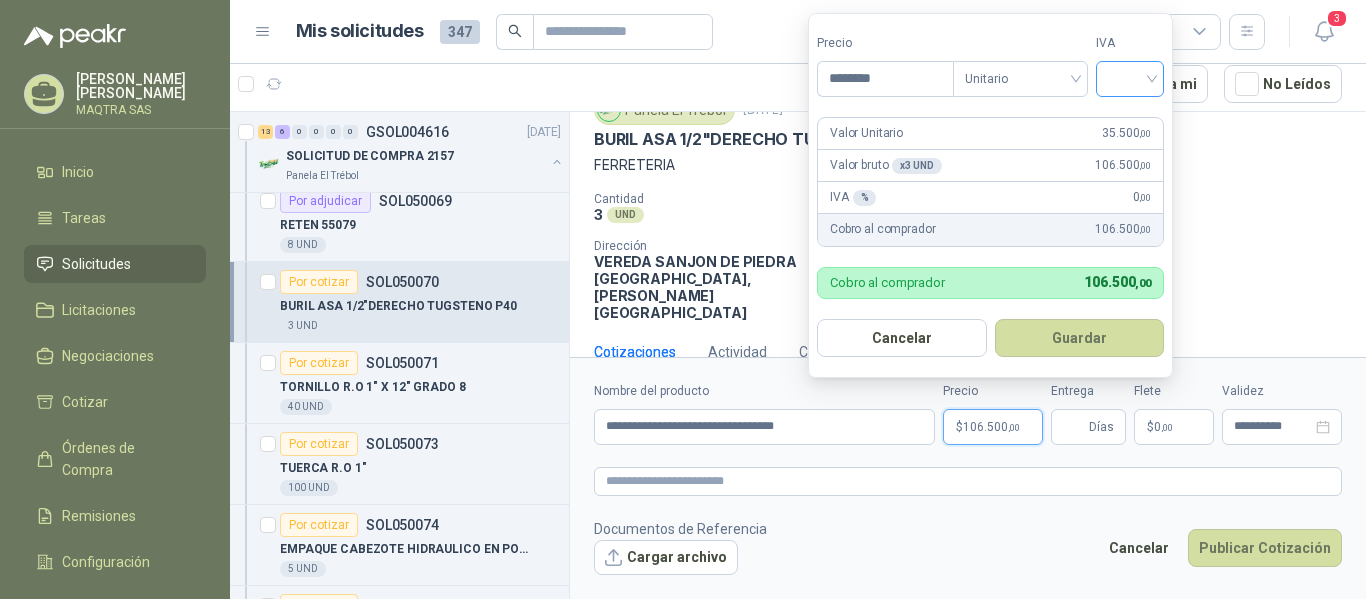 click at bounding box center [1130, 77] 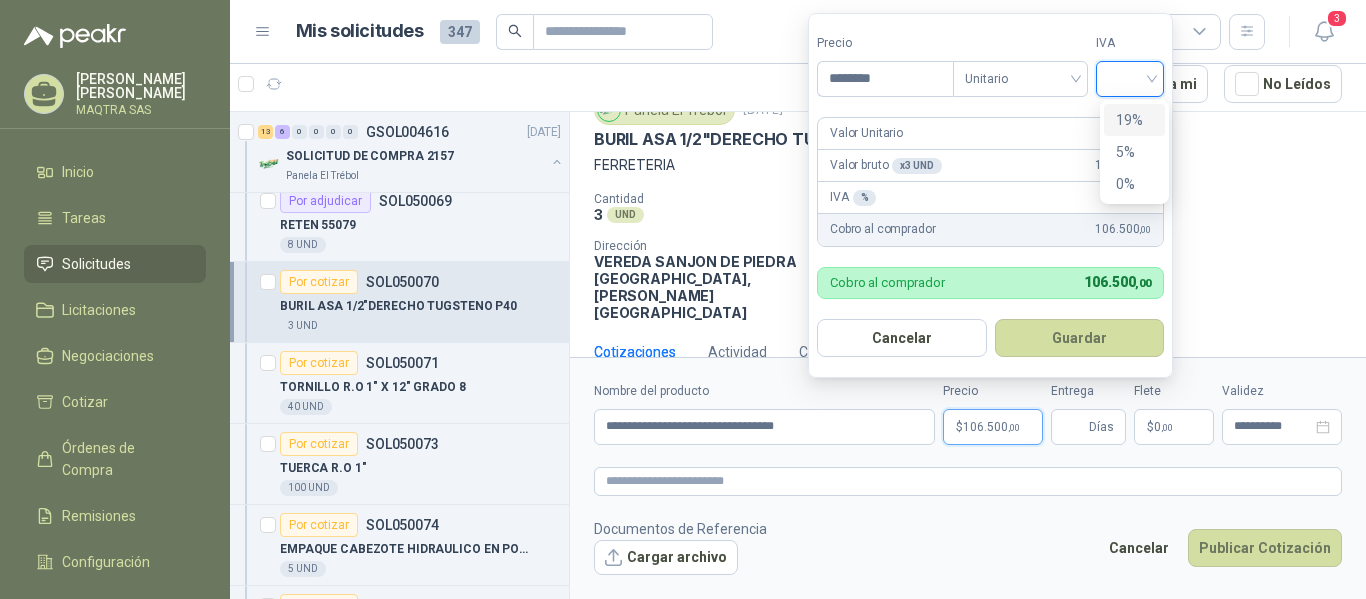 click on "19%" at bounding box center (1134, 120) 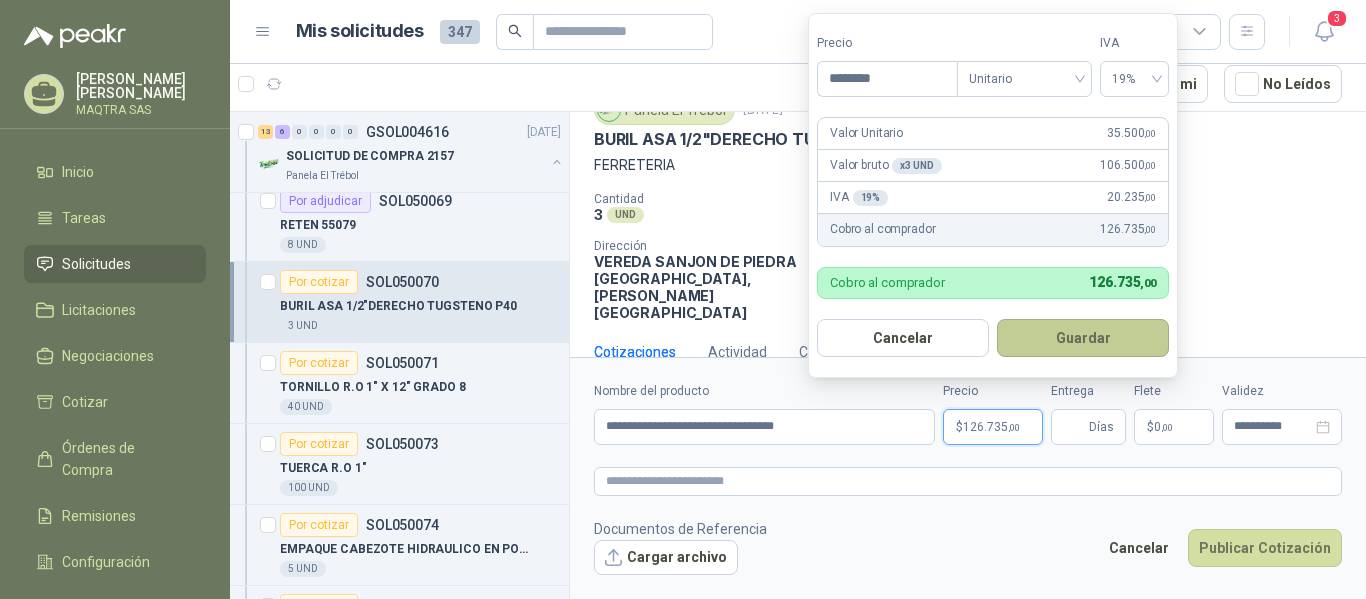 click on "Guardar" at bounding box center [1083, 338] 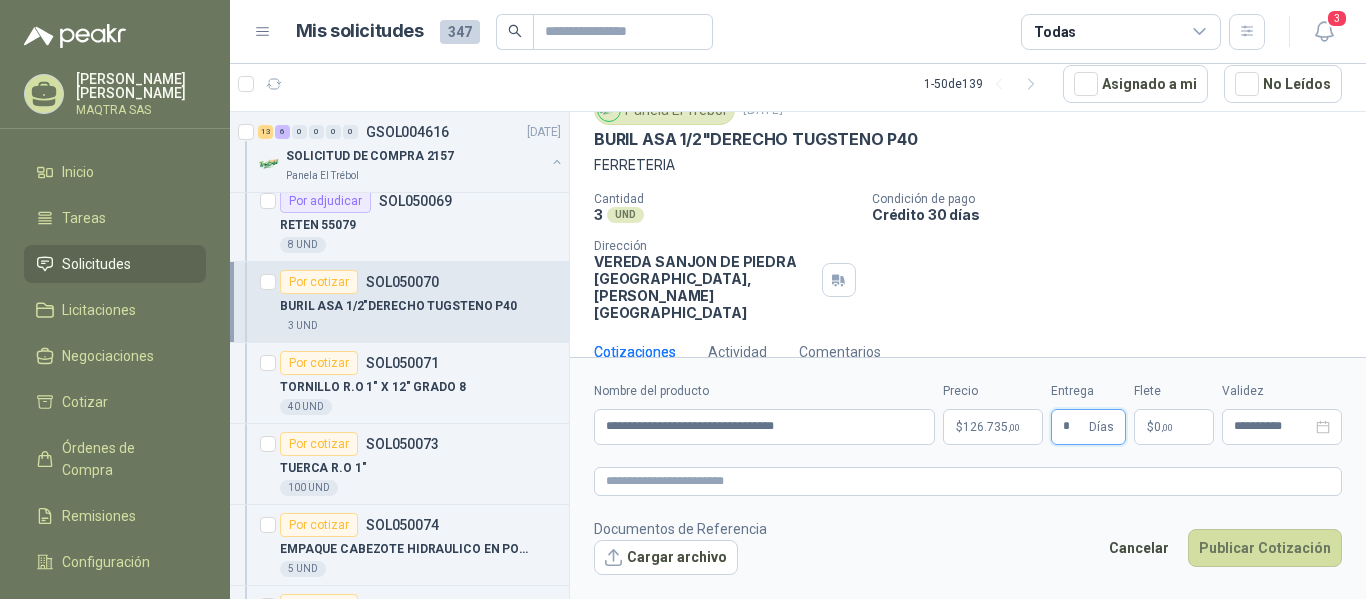 type on "*" 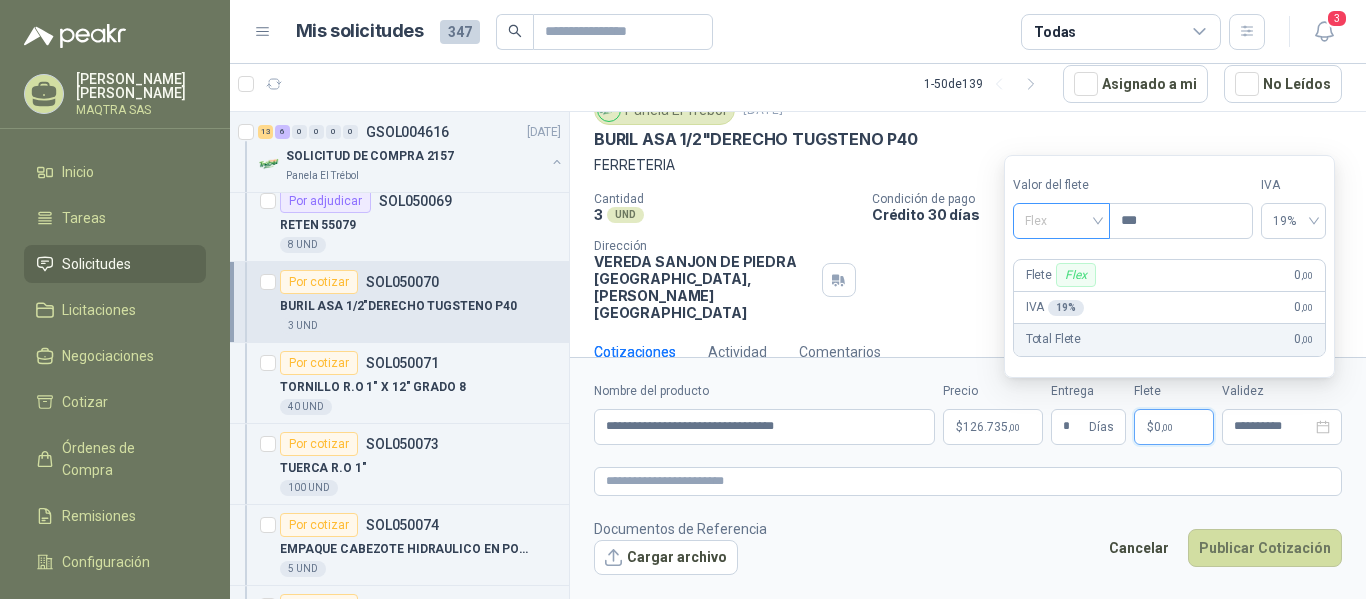 click on "Flex" at bounding box center (1061, 221) 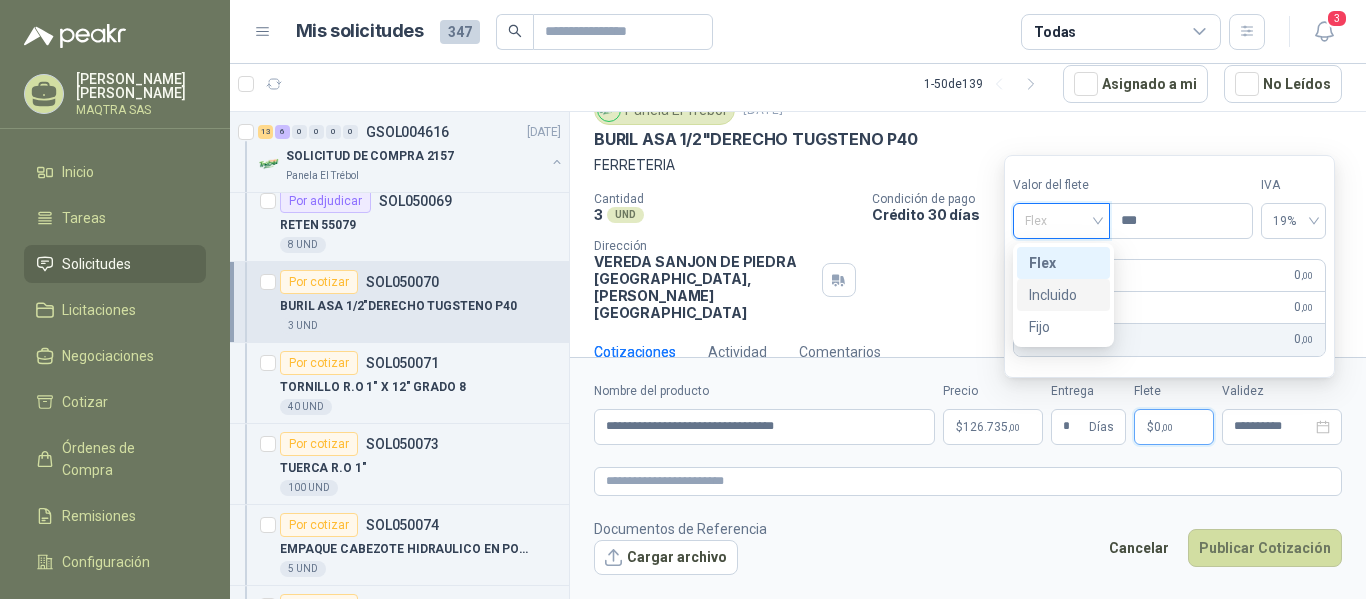 click on "Incluido" at bounding box center (1063, 295) 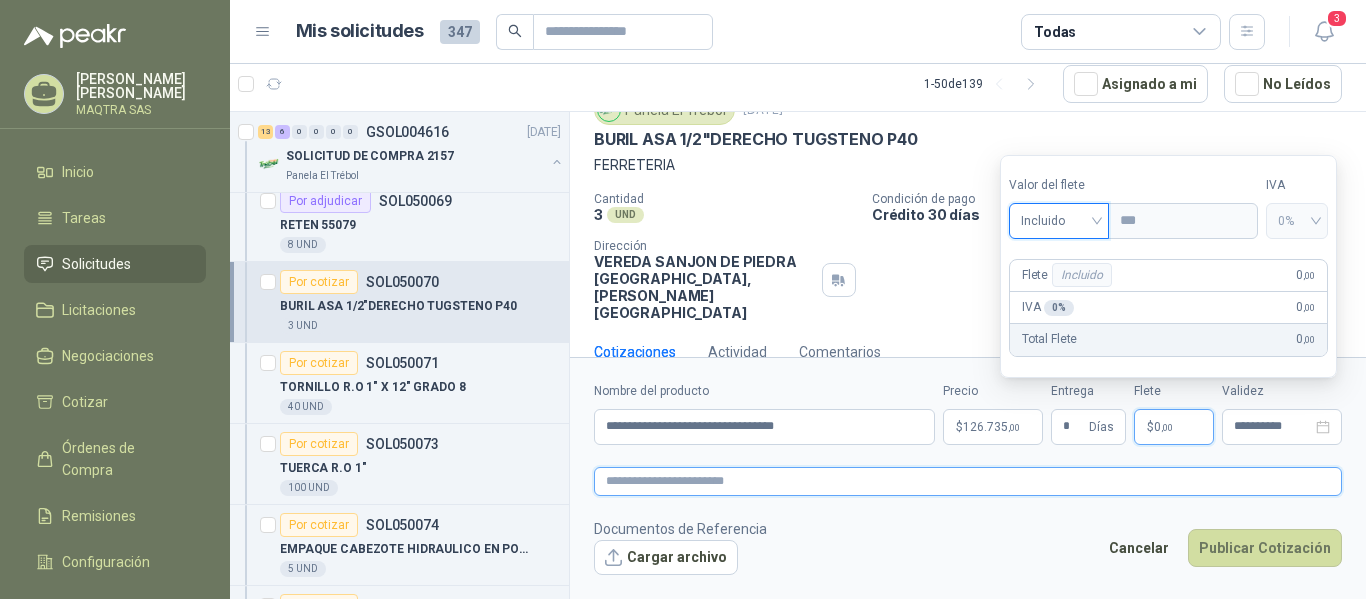 click at bounding box center (968, 481) 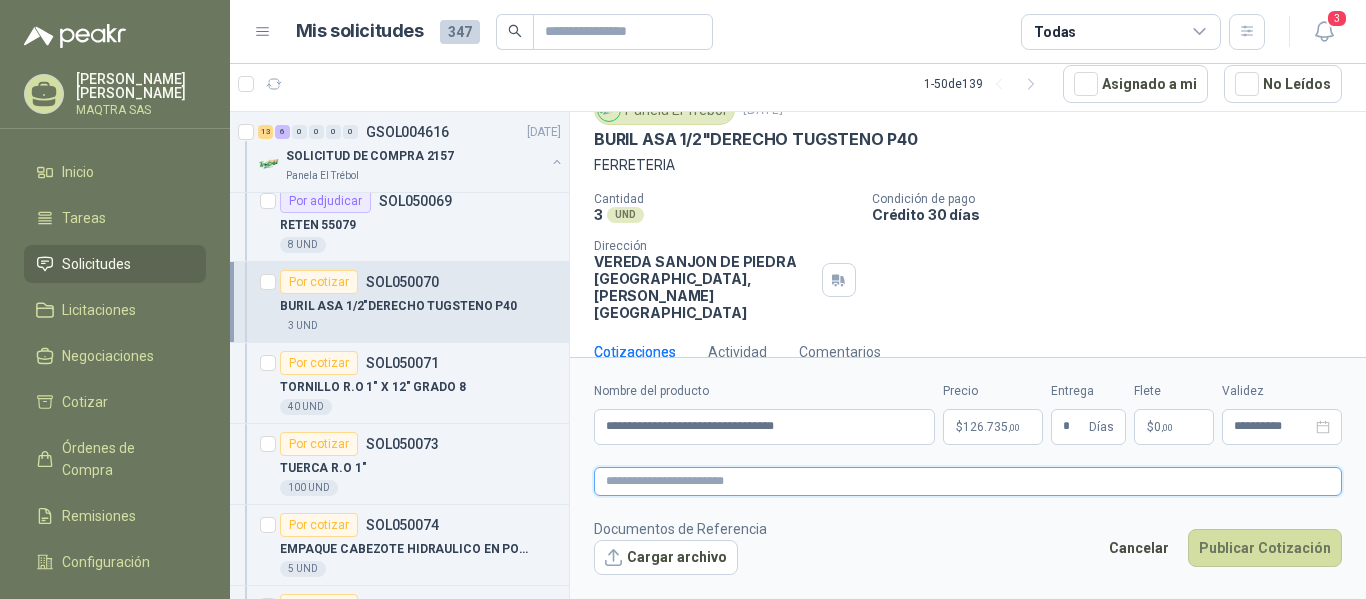 paste on "**********" 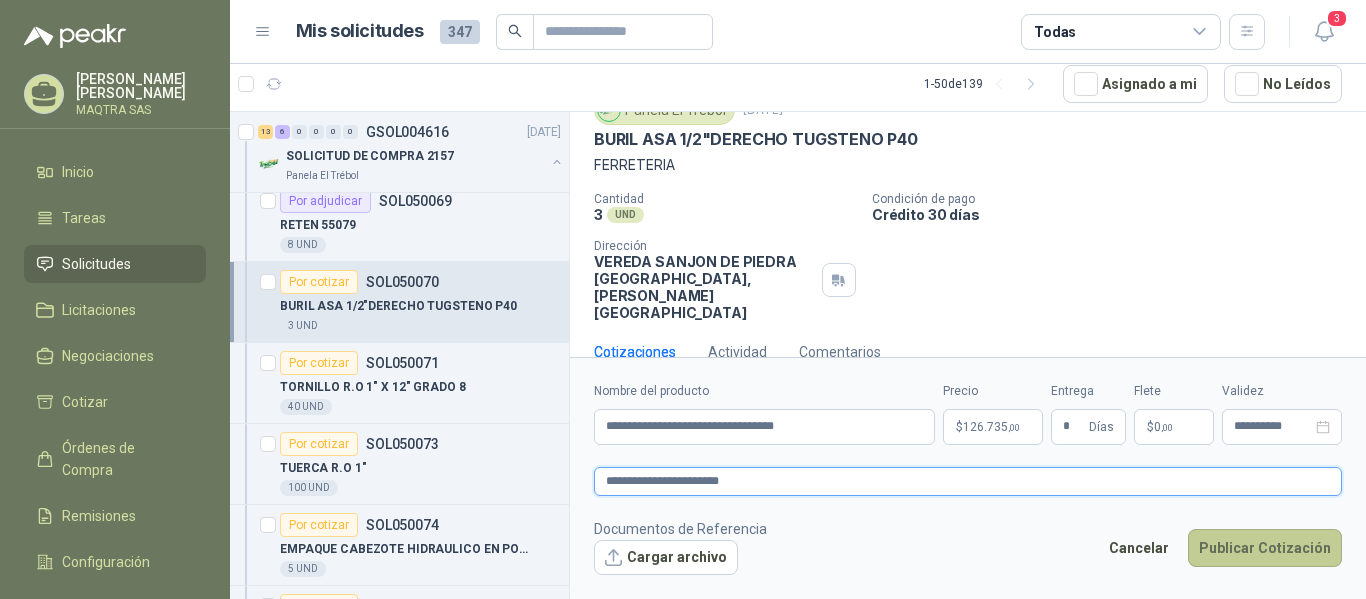 type on "**********" 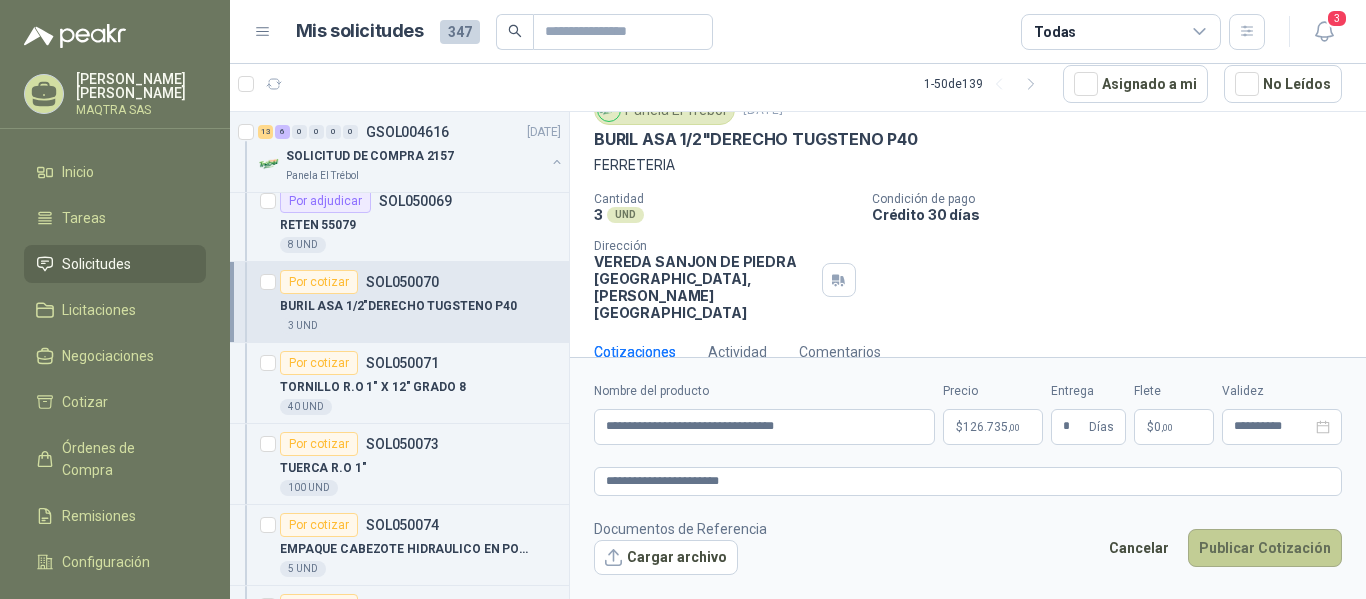 click on "Publicar Cotización" at bounding box center [1265, 548] 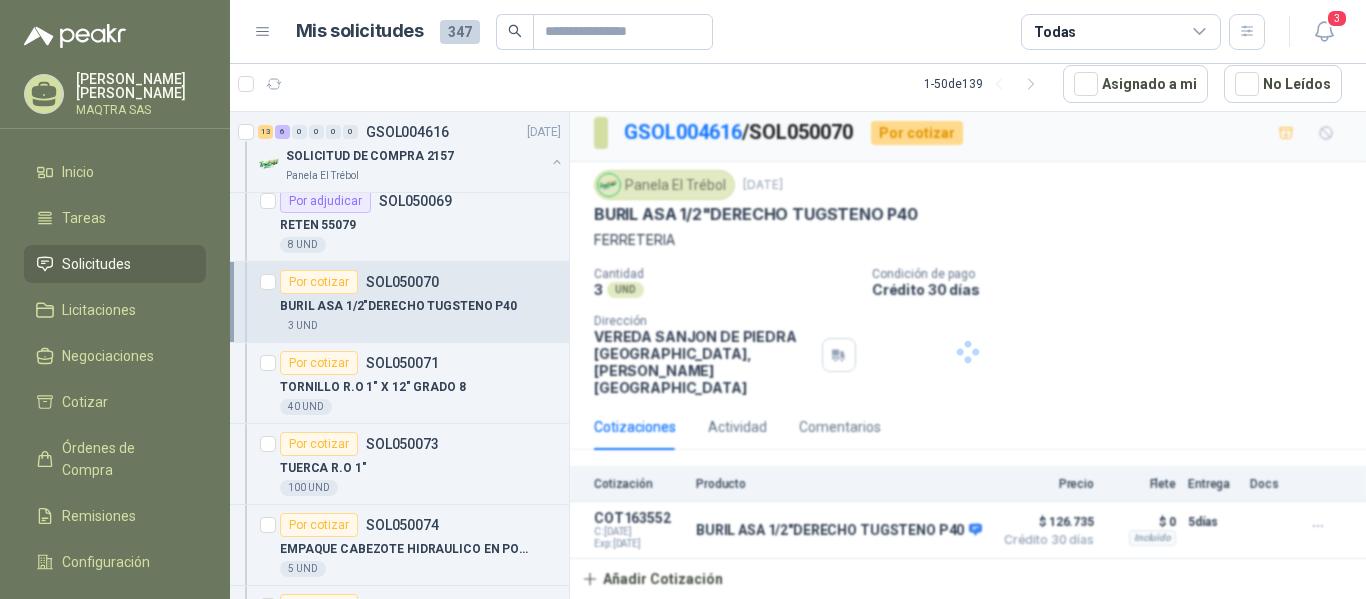 scroll, scrollTop: 0, scrollLeft: 0, axis: both 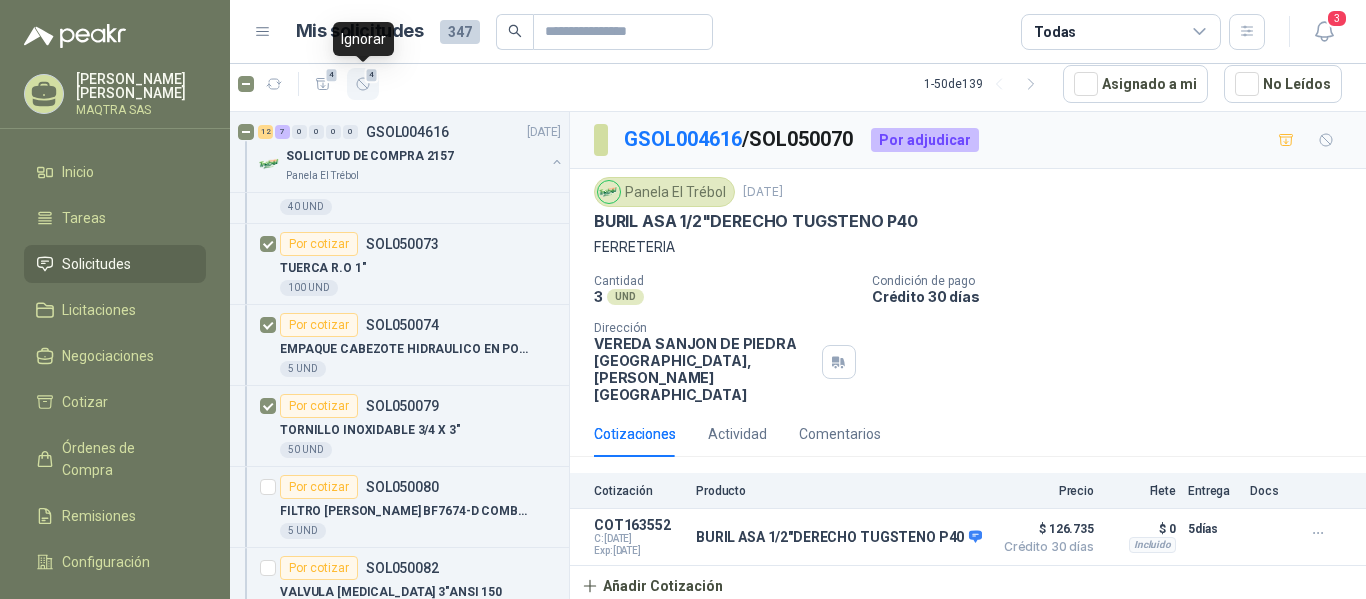 click on "4" at bounding box center [372, 75] 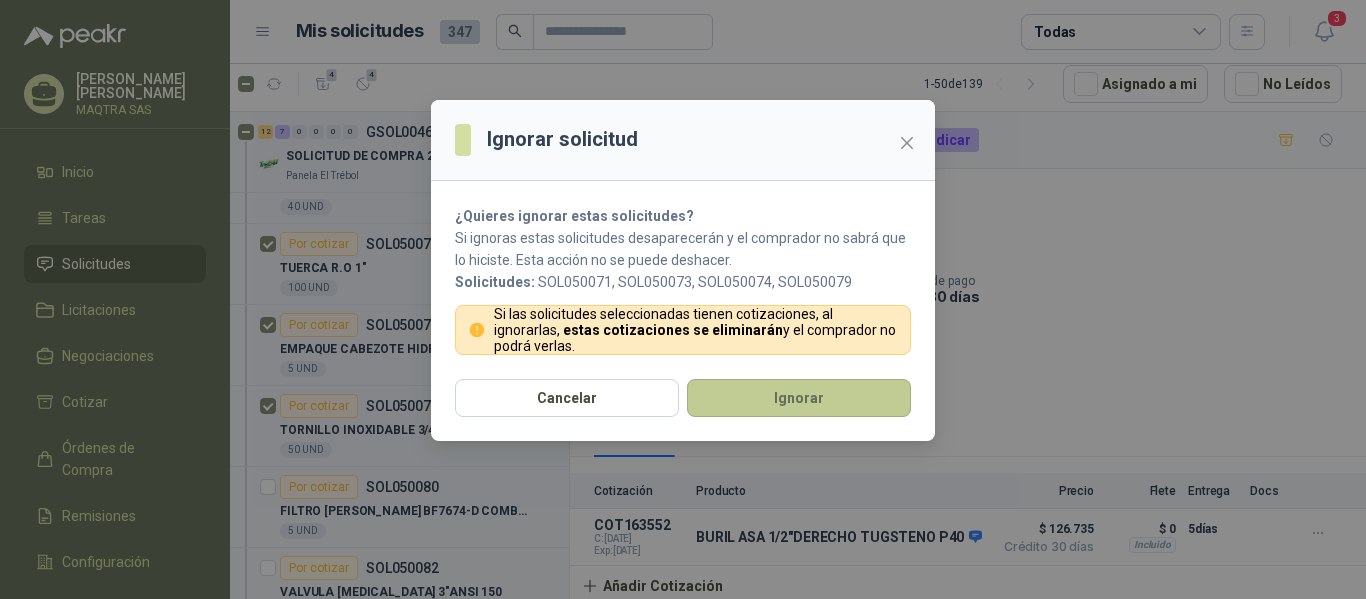 click on "Ignorar" at bounding box center (799, 398) 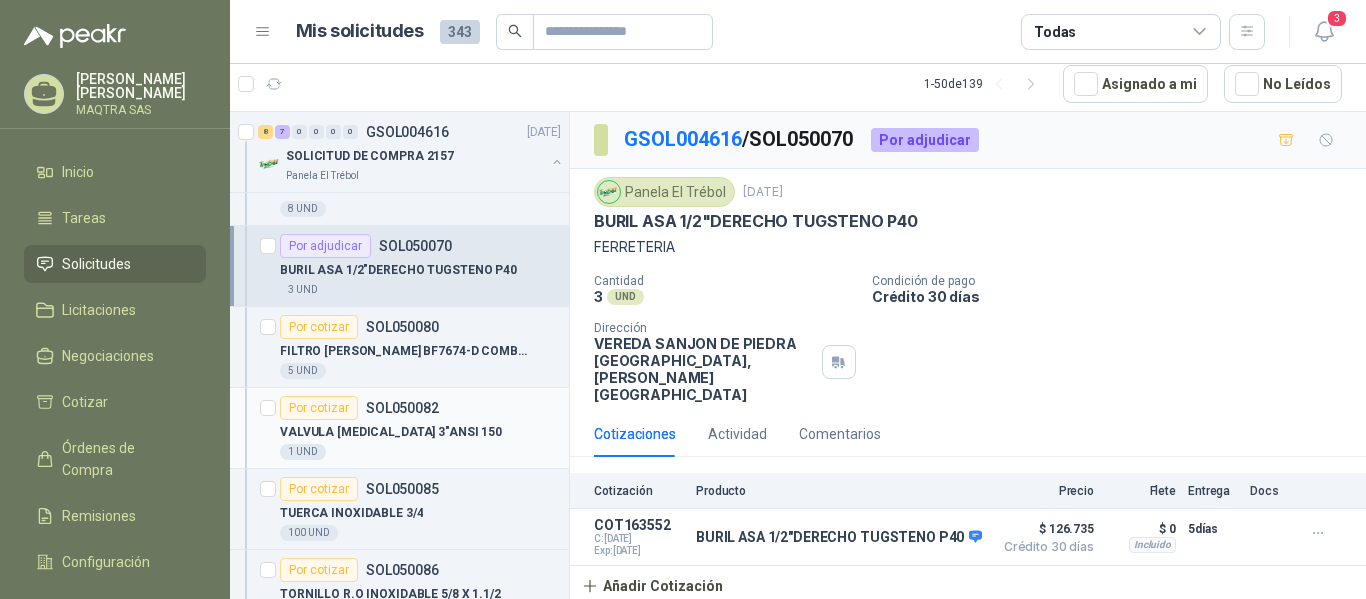 scroll, scrollTop: 600, scrollLeft: 0, axis: vertical 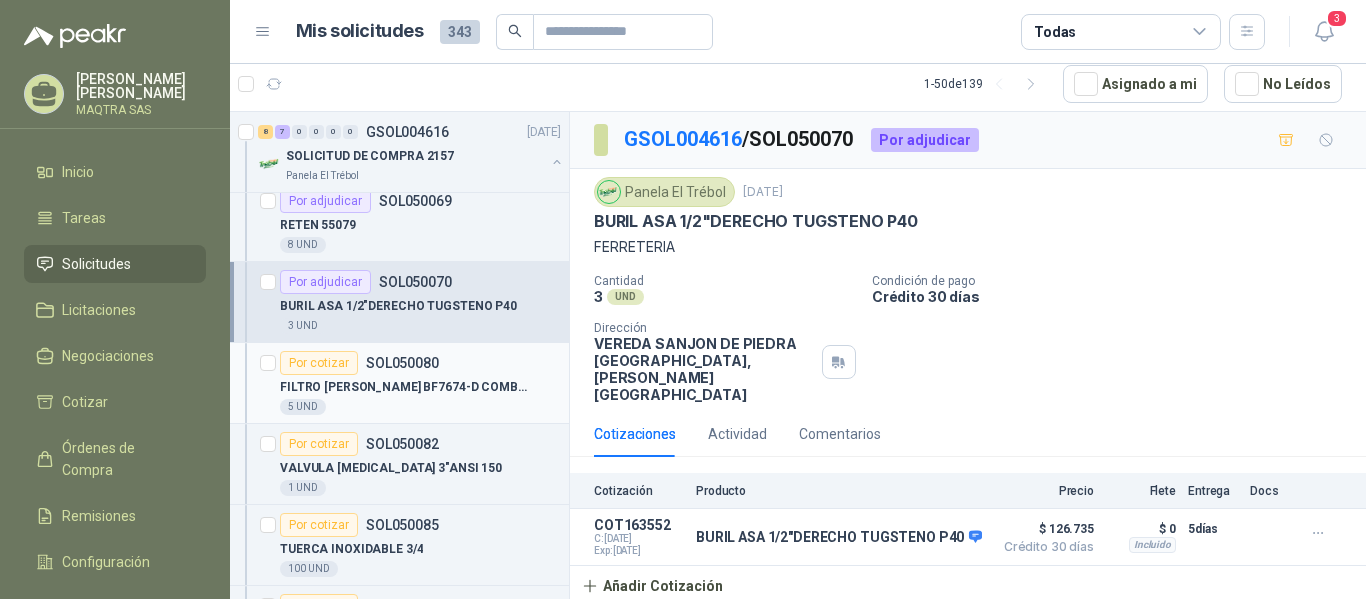 click on "FILTRO [PERSON_NAME] BF7674-D COMBUSTIB ALZ01" at bounding box center [404, 387] 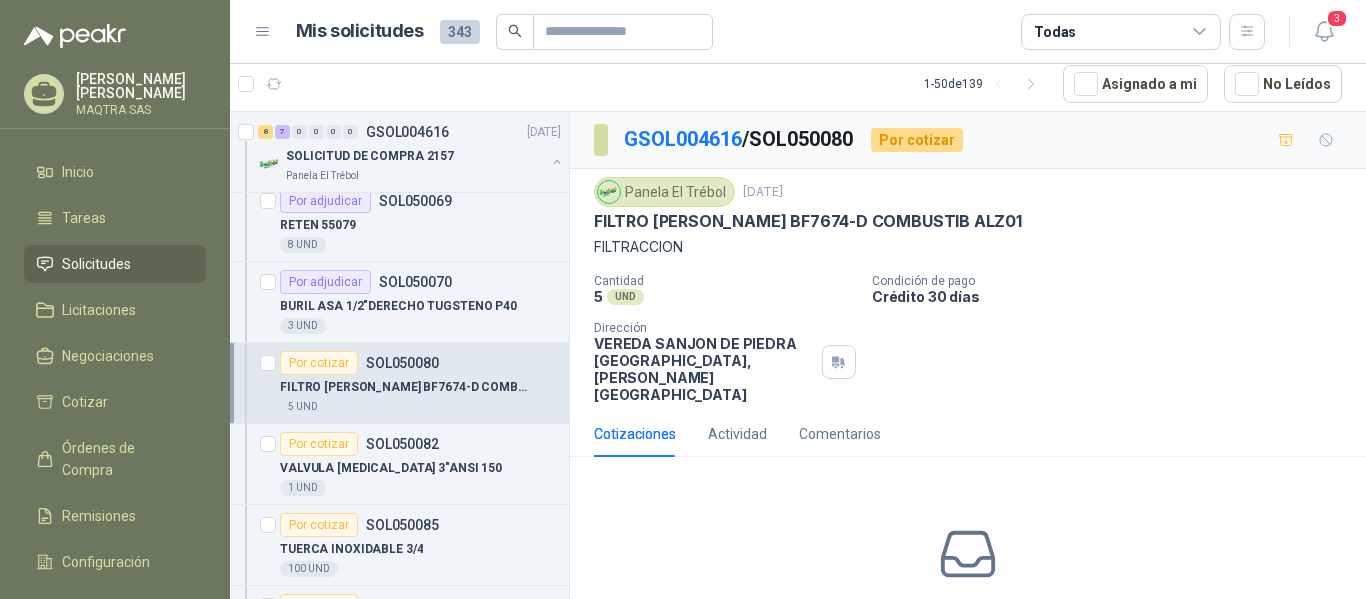 click on "FILTRO [PERSON_NAME] BF7674-D COMBUSTIB ALZ01" at bounding box center [808, 221] 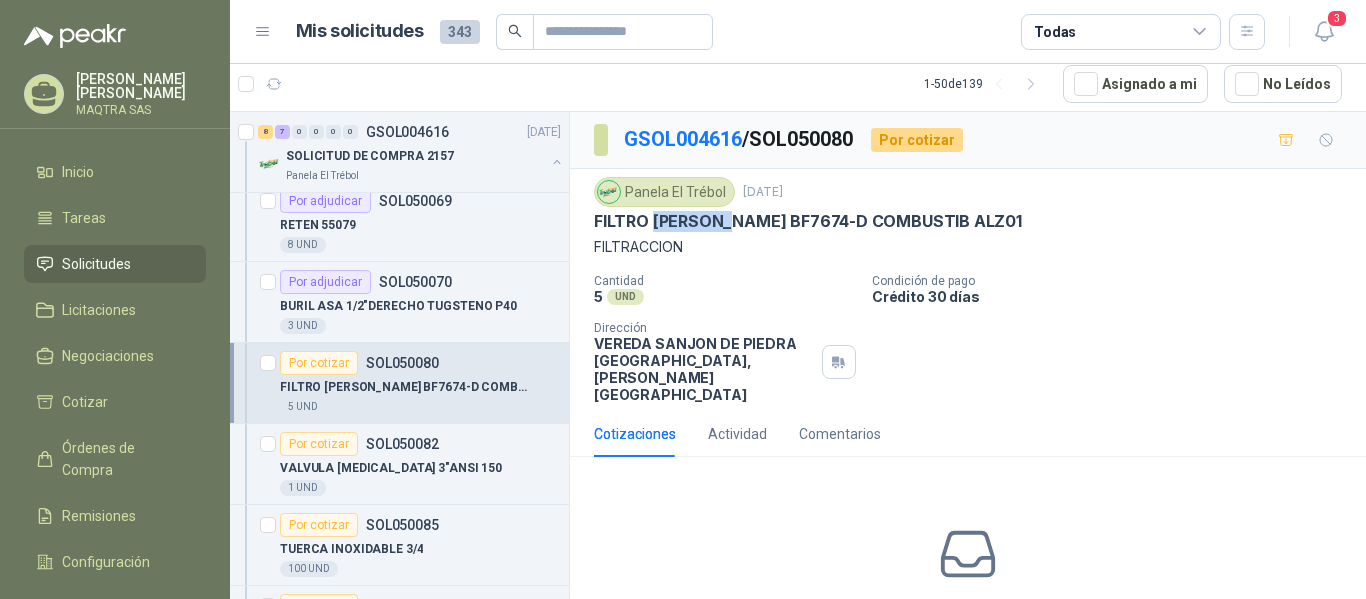 click on "FILTRO [PERSON_NAME] BF7674-D COMBUSTIB ALZ01" at bounding box center (808, 221) 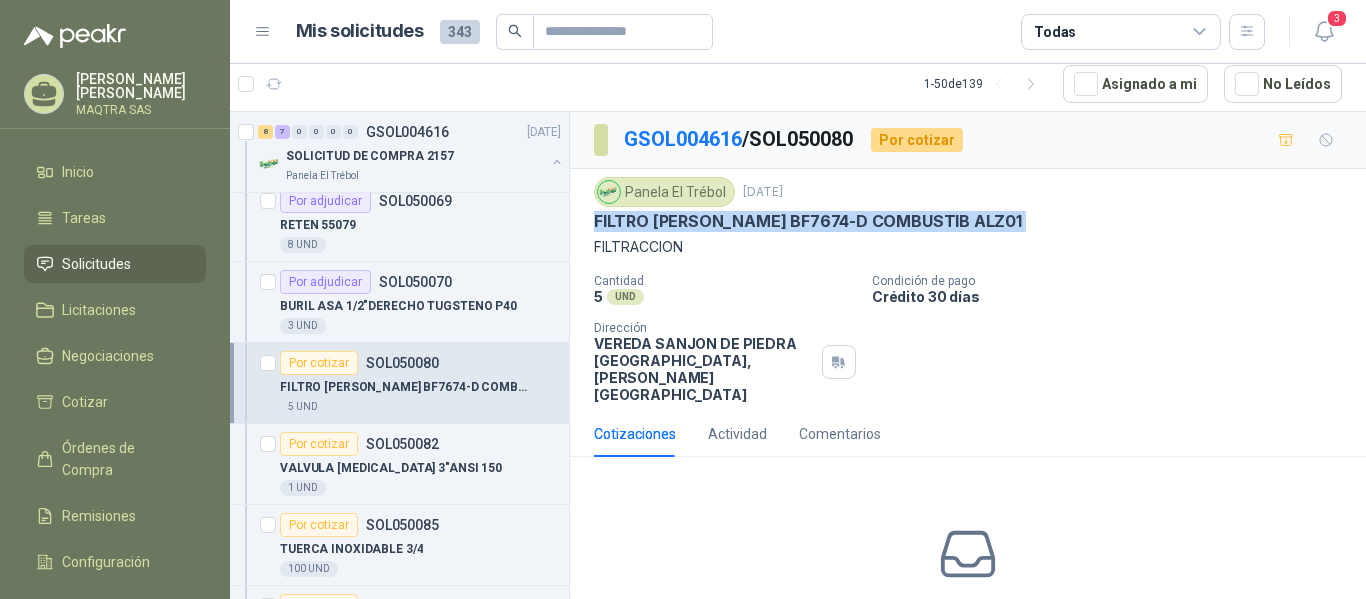 click on "FILTRO [PERSON_NAME] BF7674-D COMBUSTIB ALZ01" at bounding box center (808, 221) 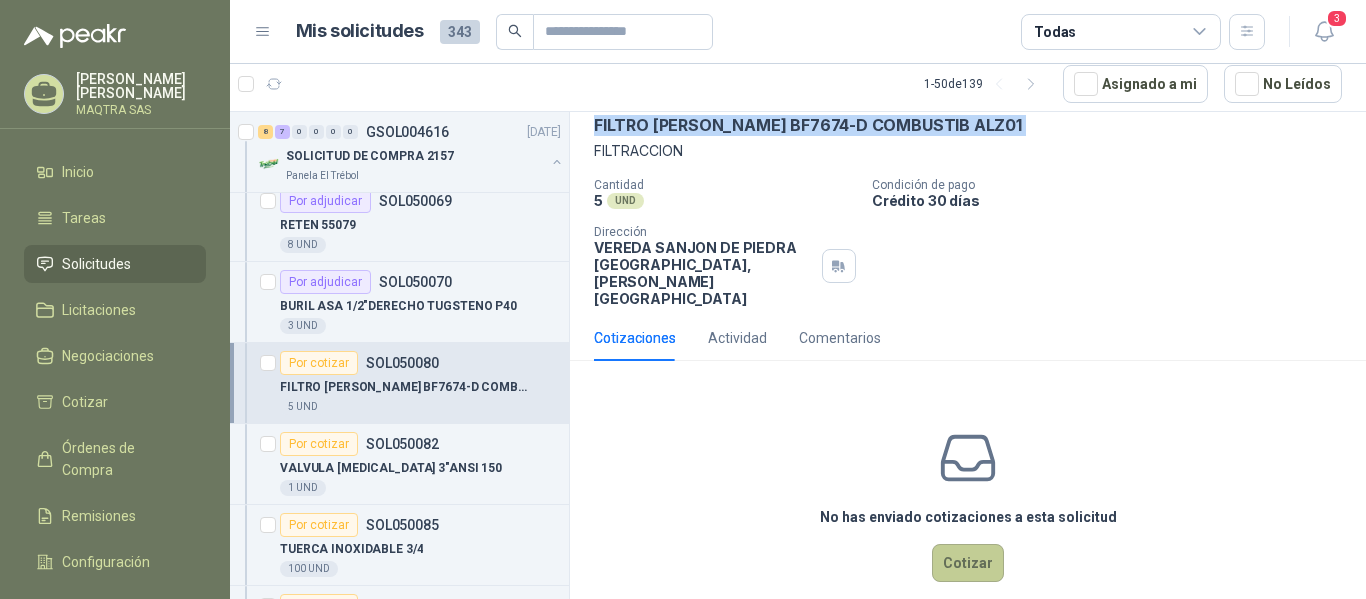 click on "Cotizar" at bounding box center (968, 563) 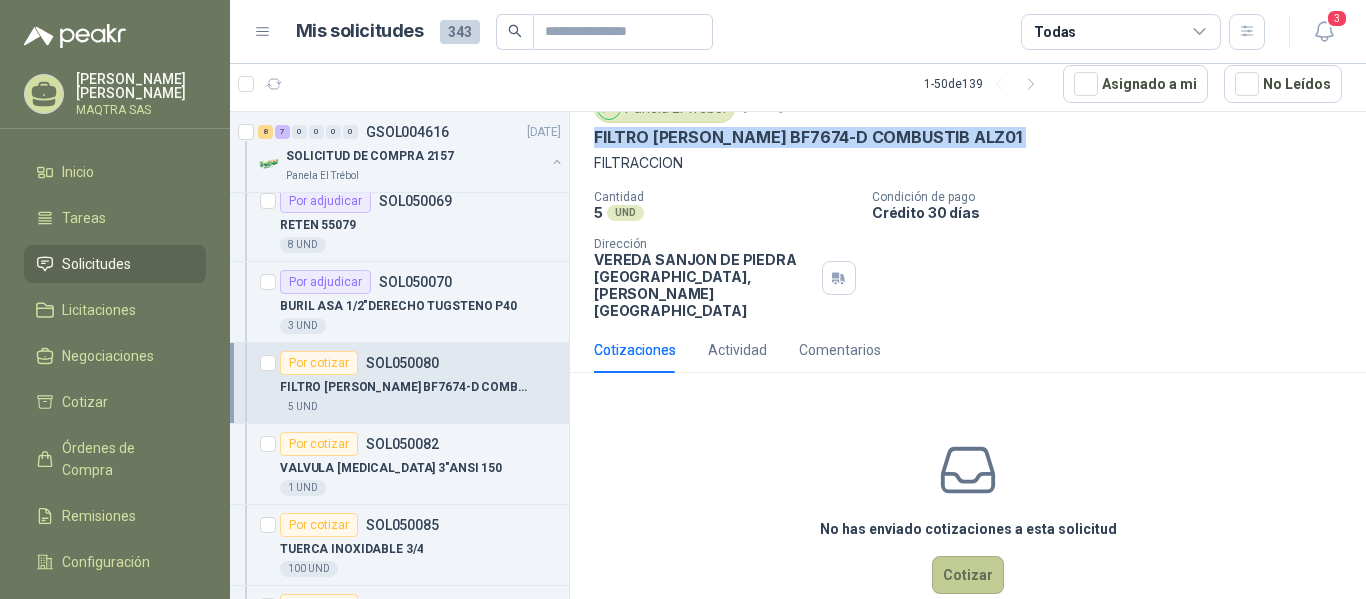type 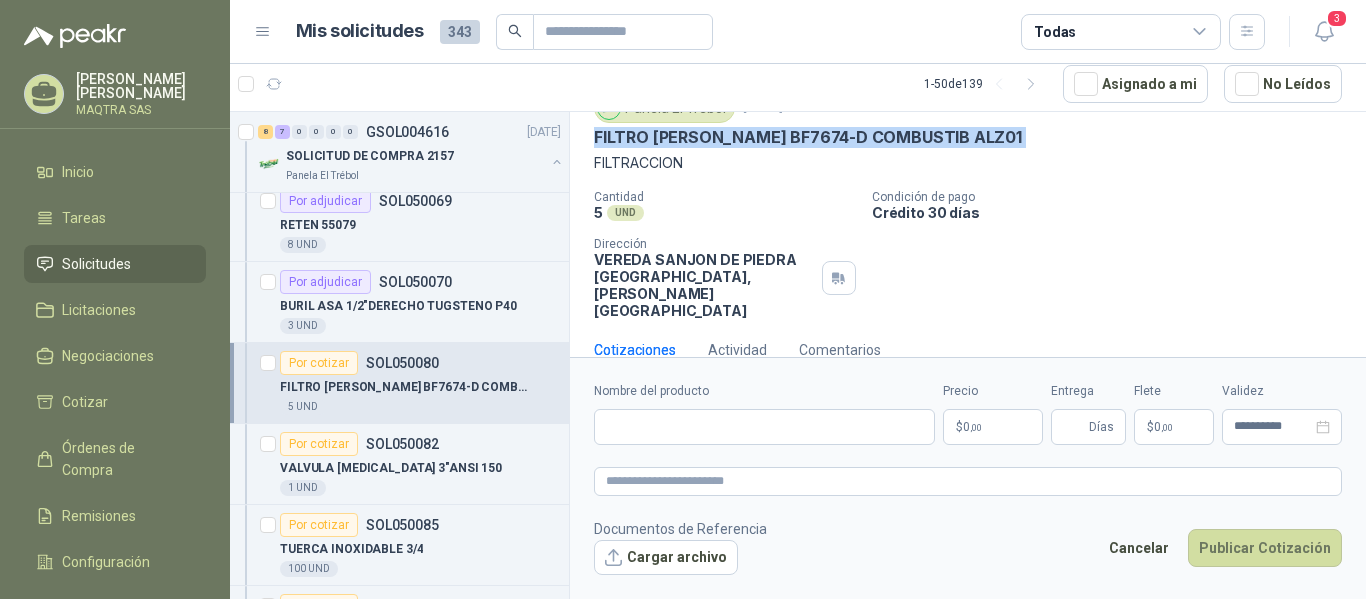 scroll, scrollTop: 82, scrollLeft: 0, axis: vertical 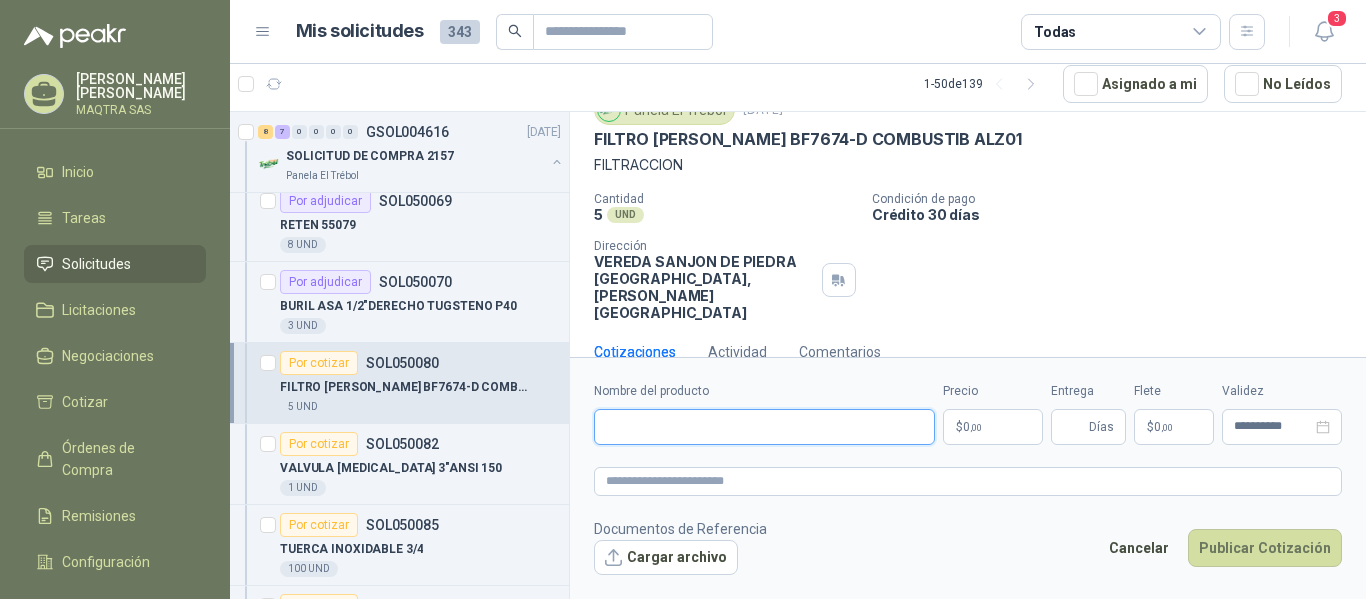click on "Nombre del producto" at bounding box center [764, 427] 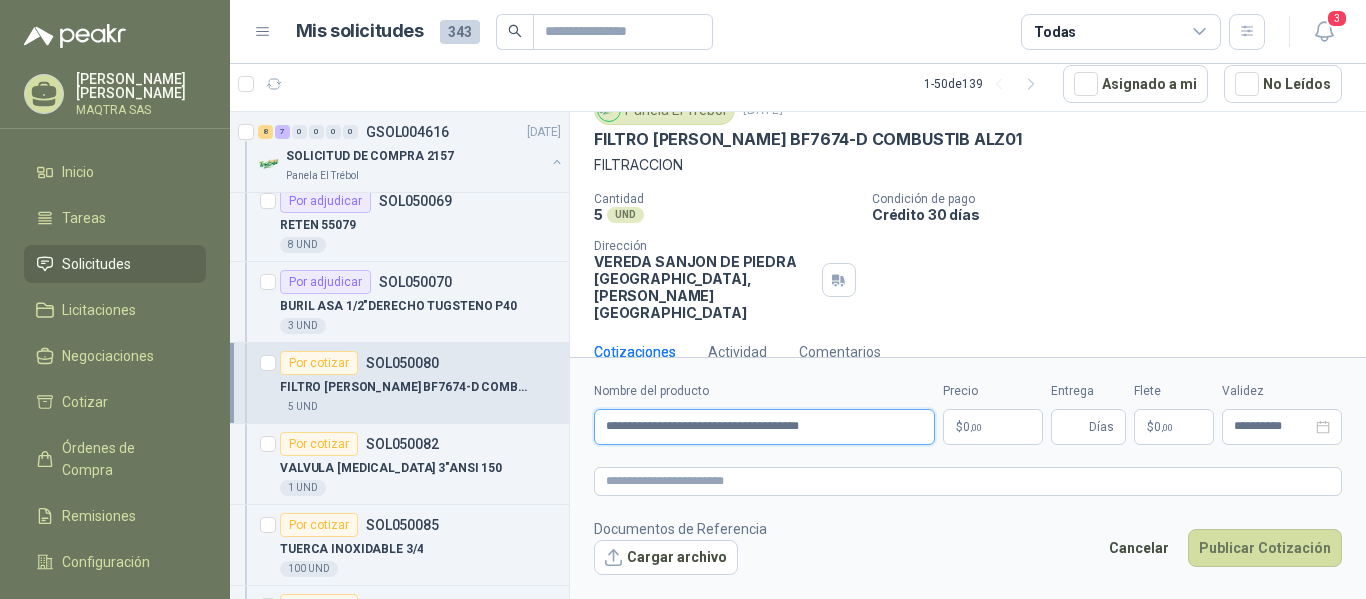 type on "**********" 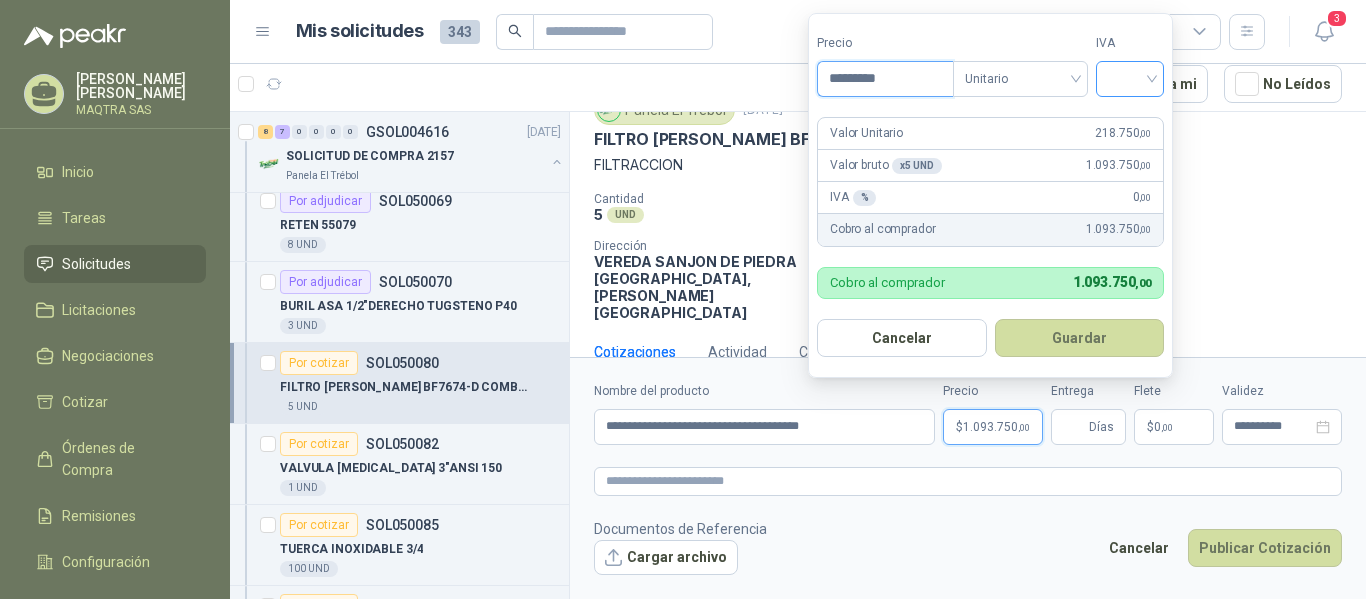 type on "*********" 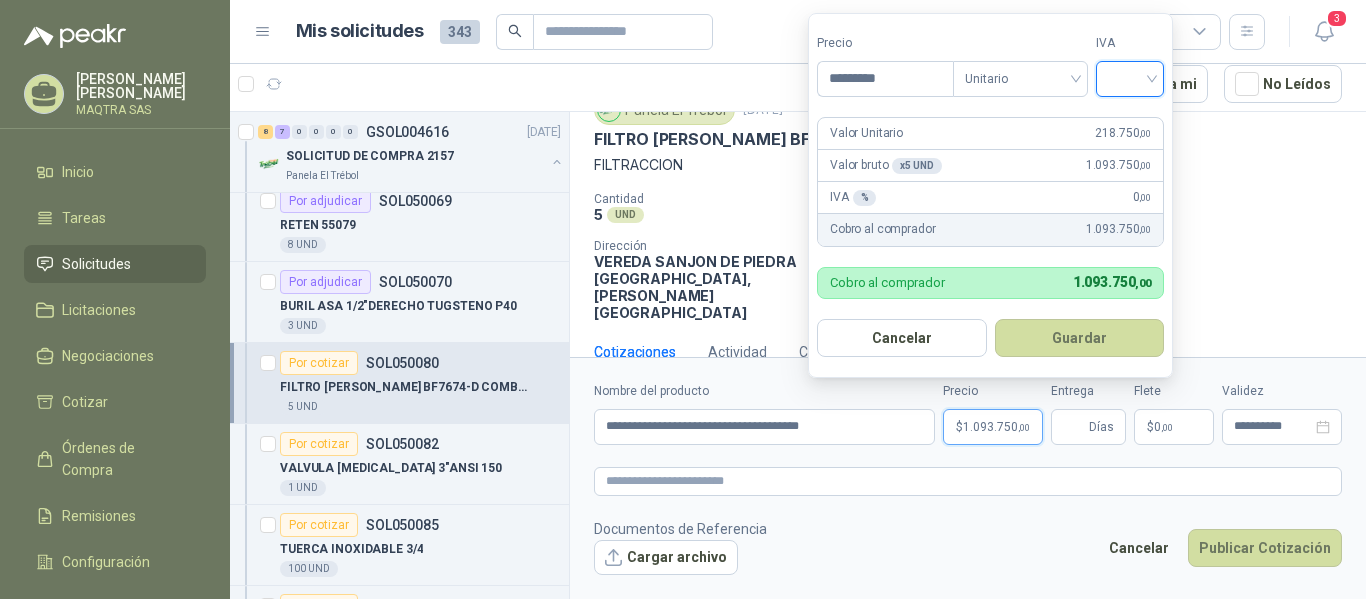 click at bounding box center [1130, 77] 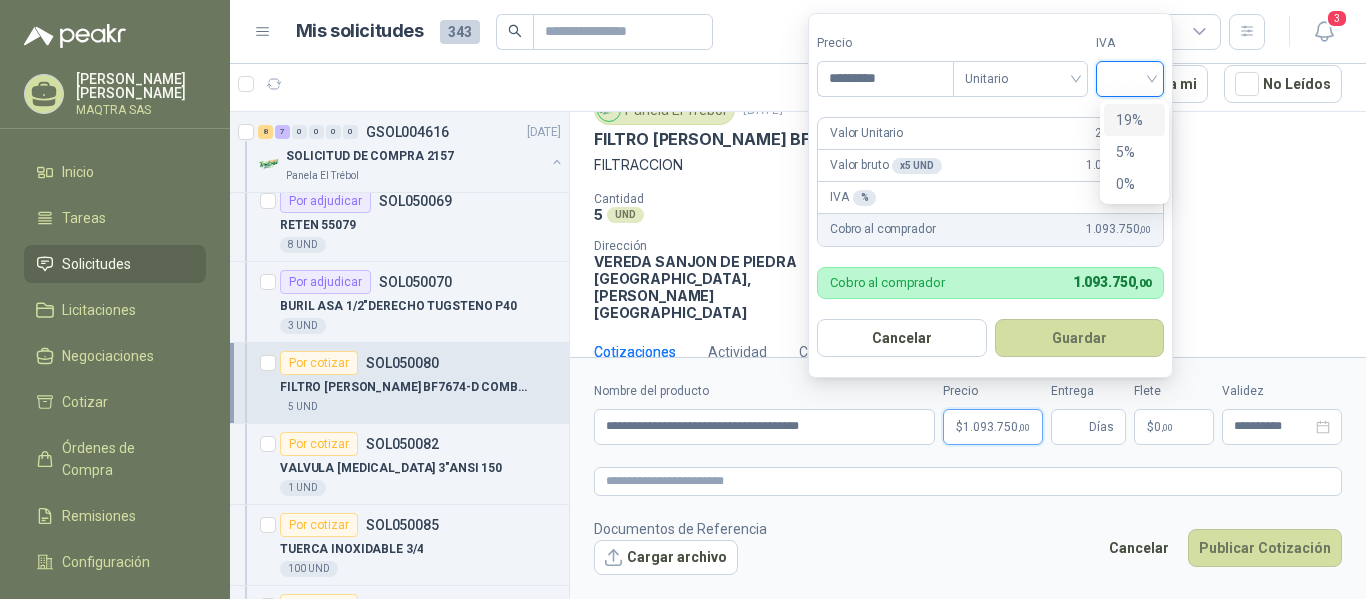 click on "19%" at bounding box center [1134, 120] 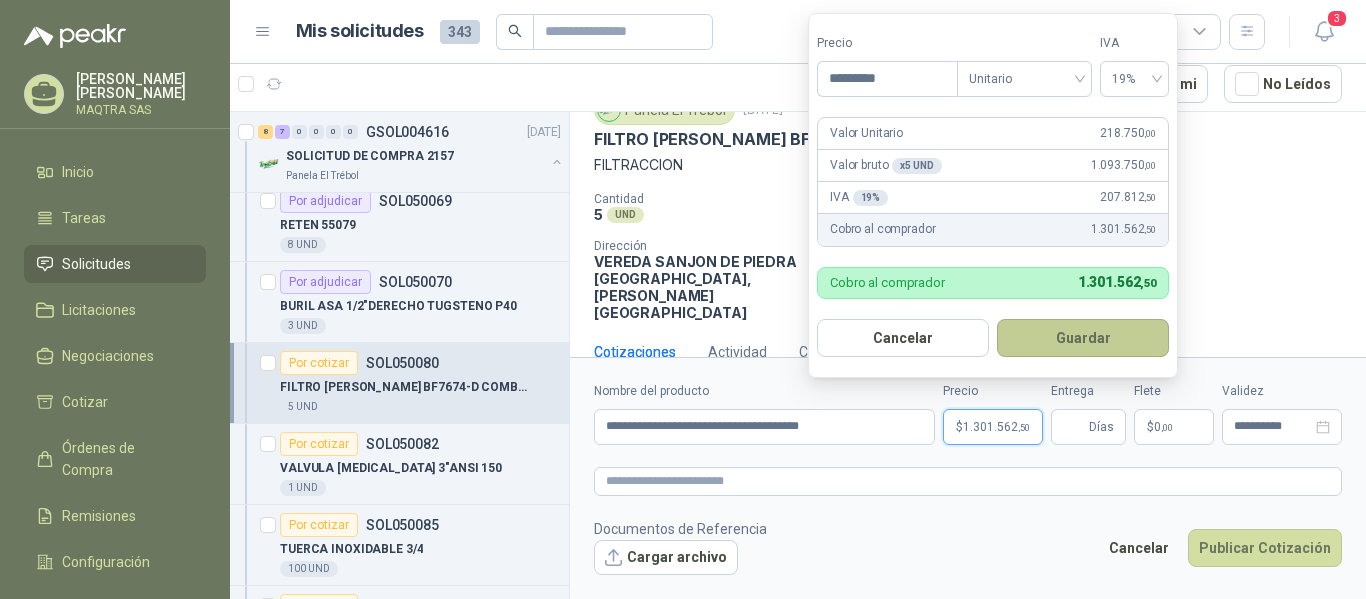 click on "Guardar" at bounding box center (1083, 338) 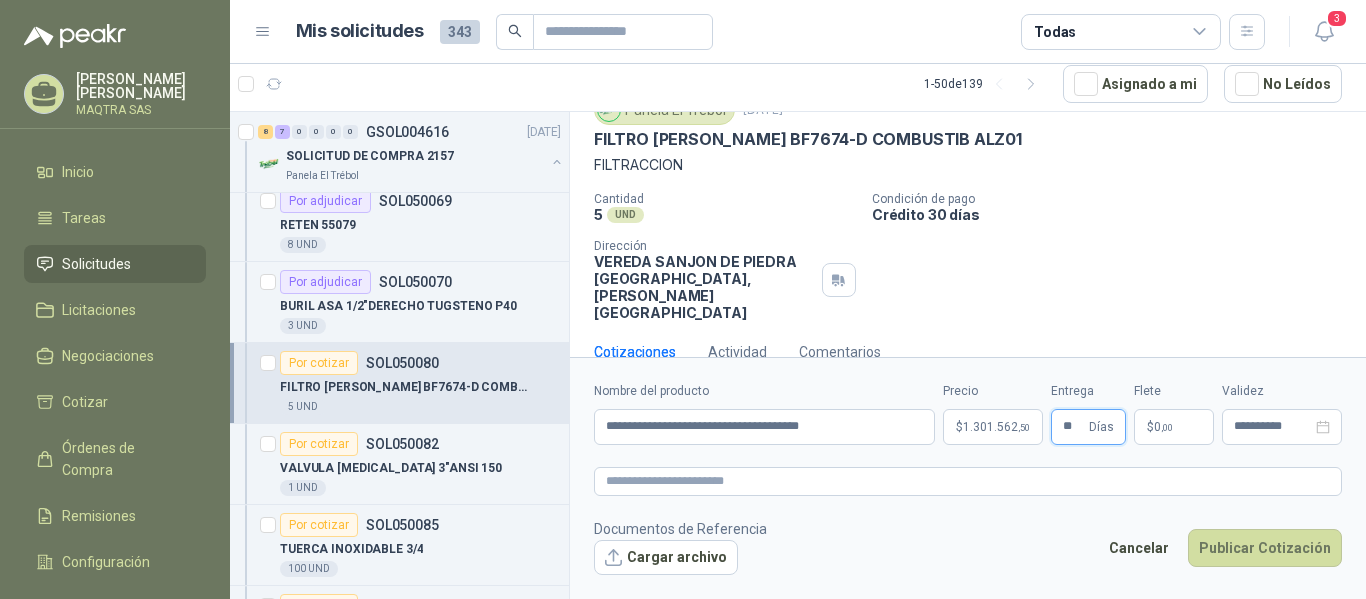 type on "**" 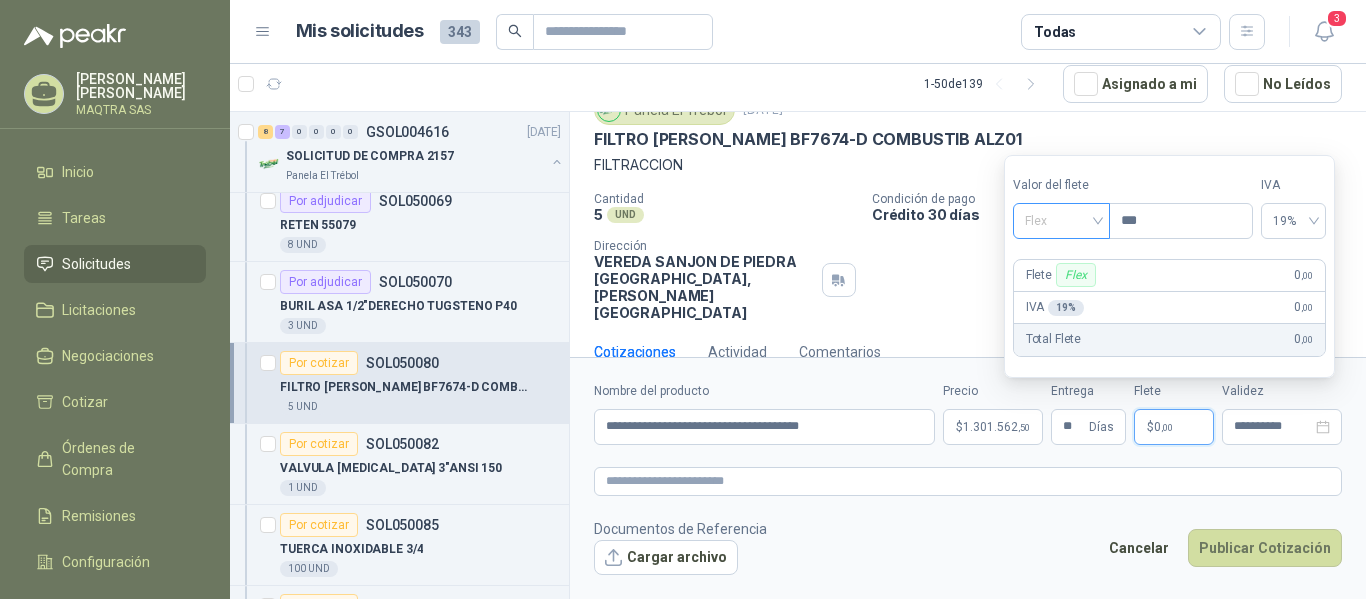 click on "Flex" at bounding box center [1061, 221] 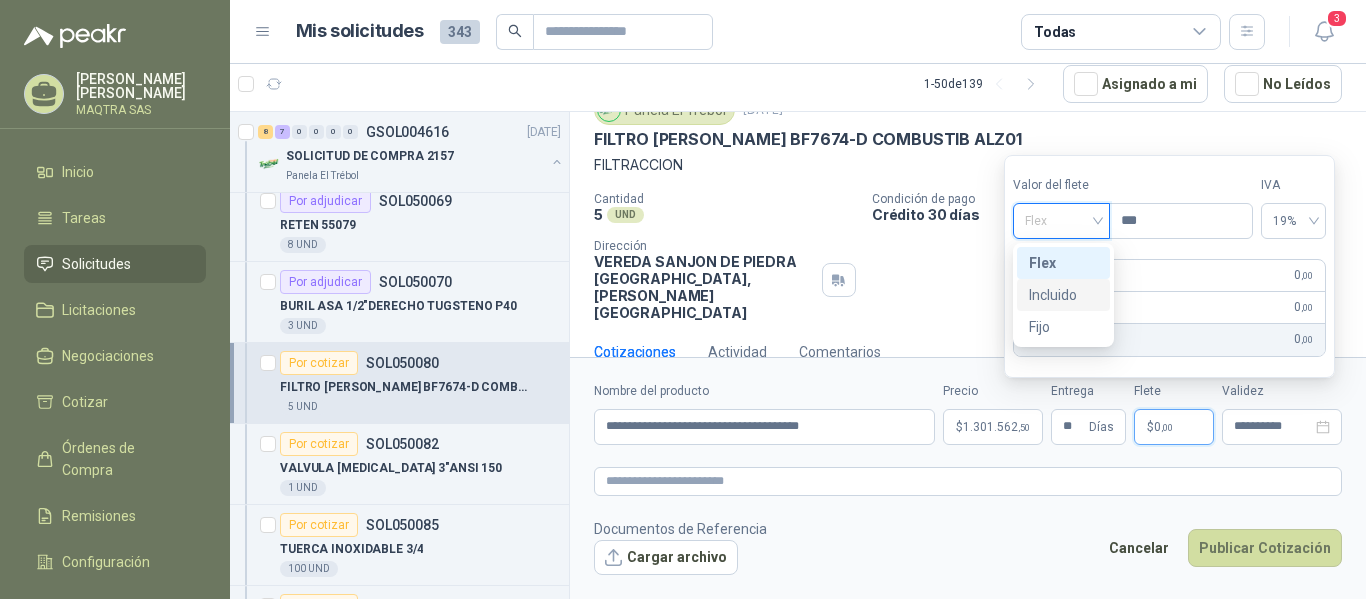 click on "Incluido" at bounding box center (1063, 295) 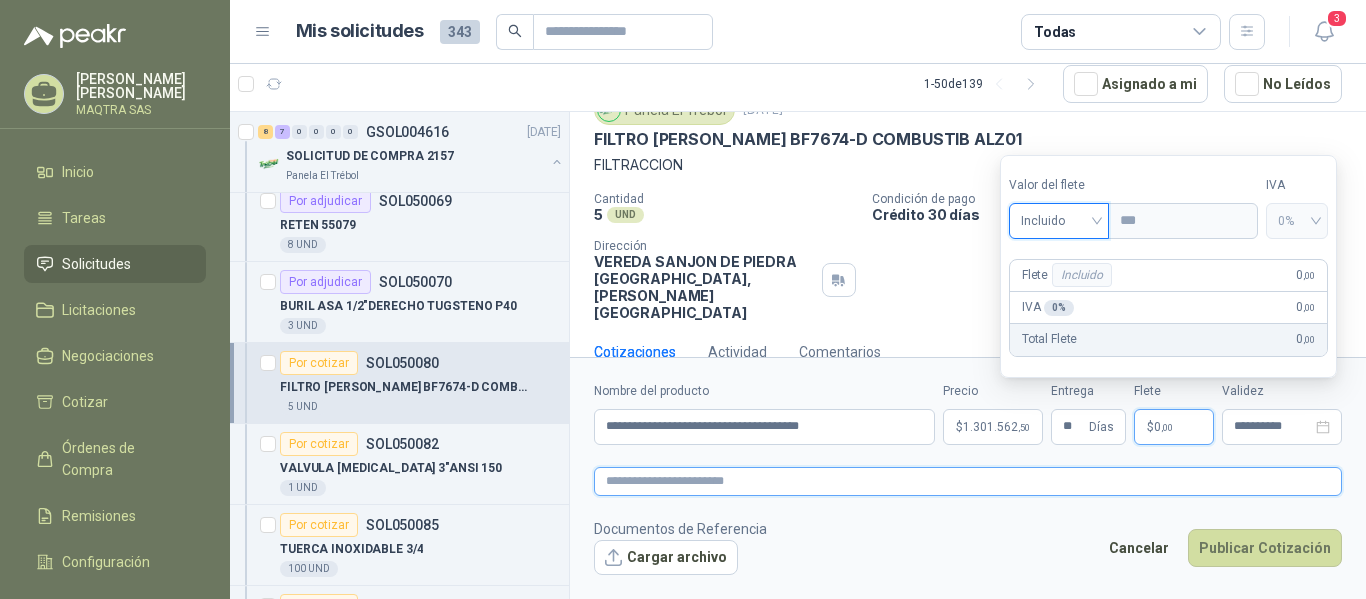click at bounding box center (968, 481) 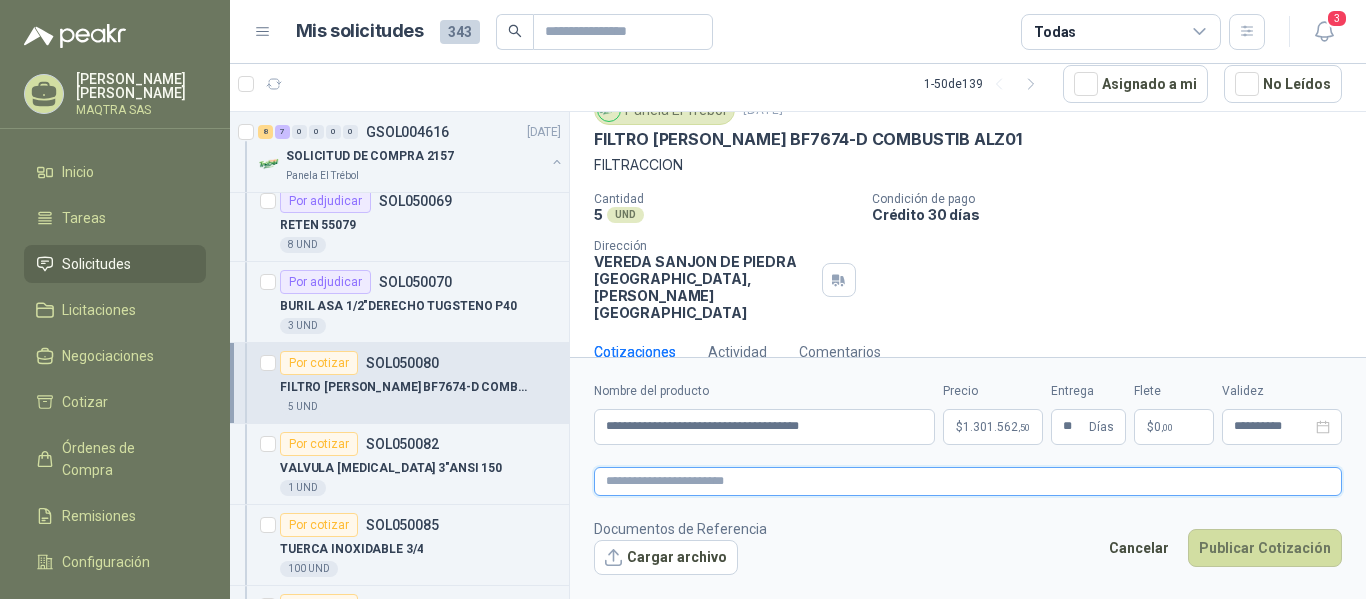 type 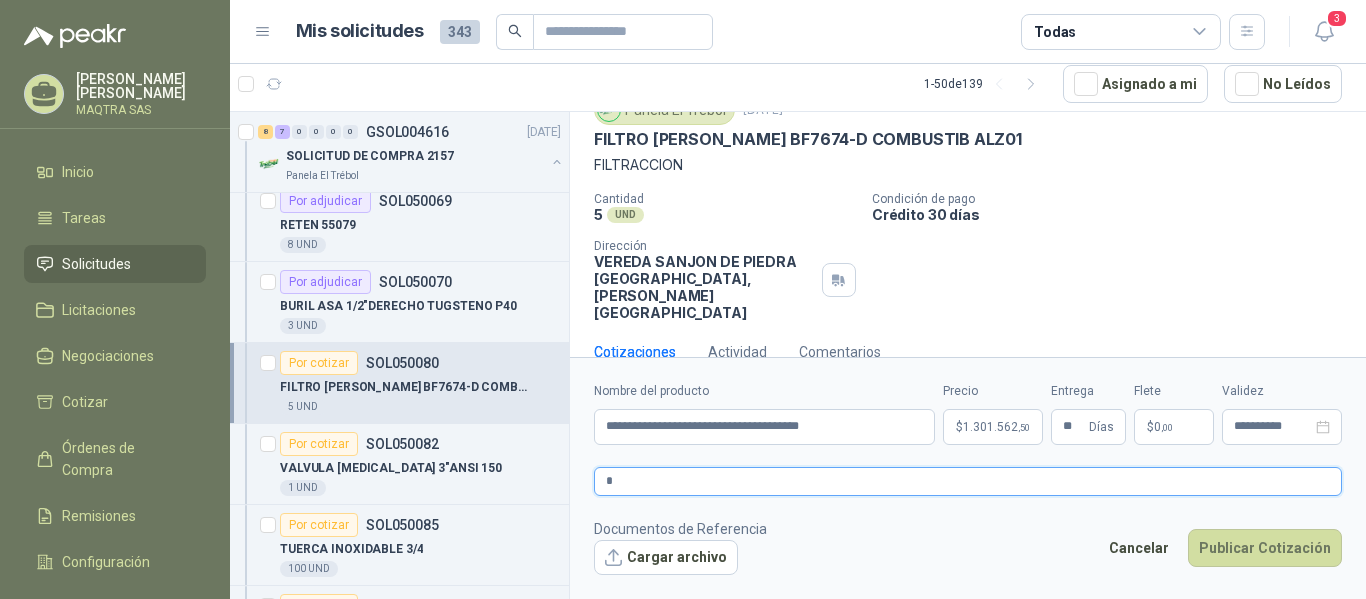type 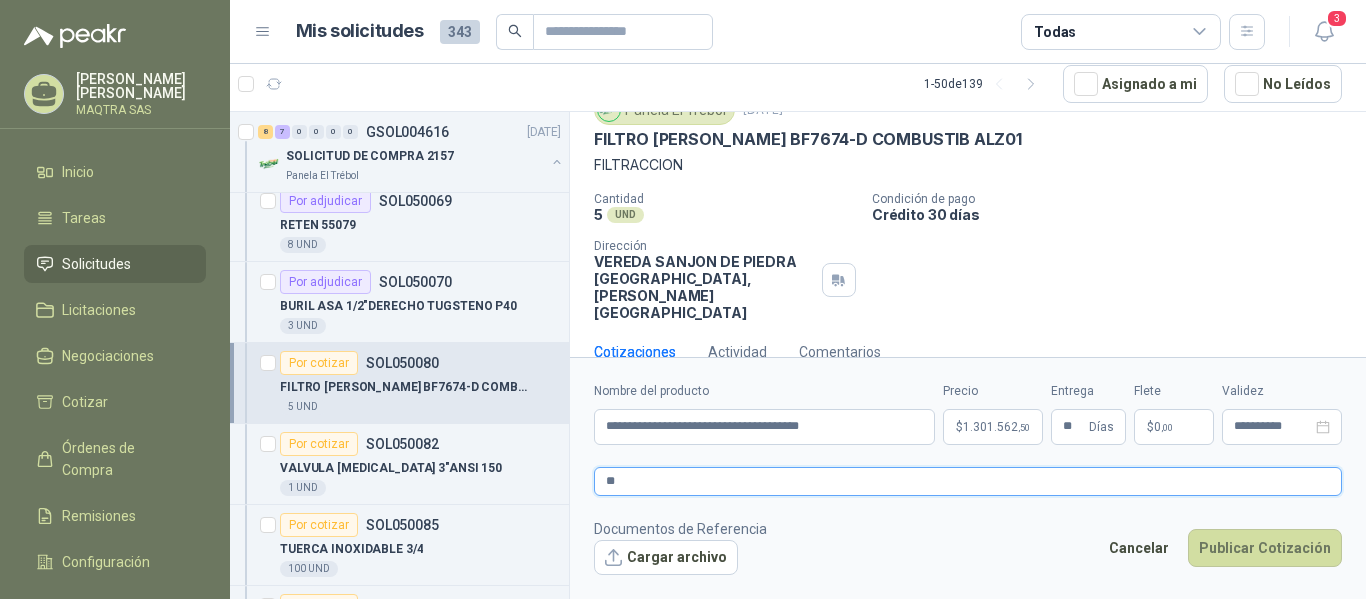 type 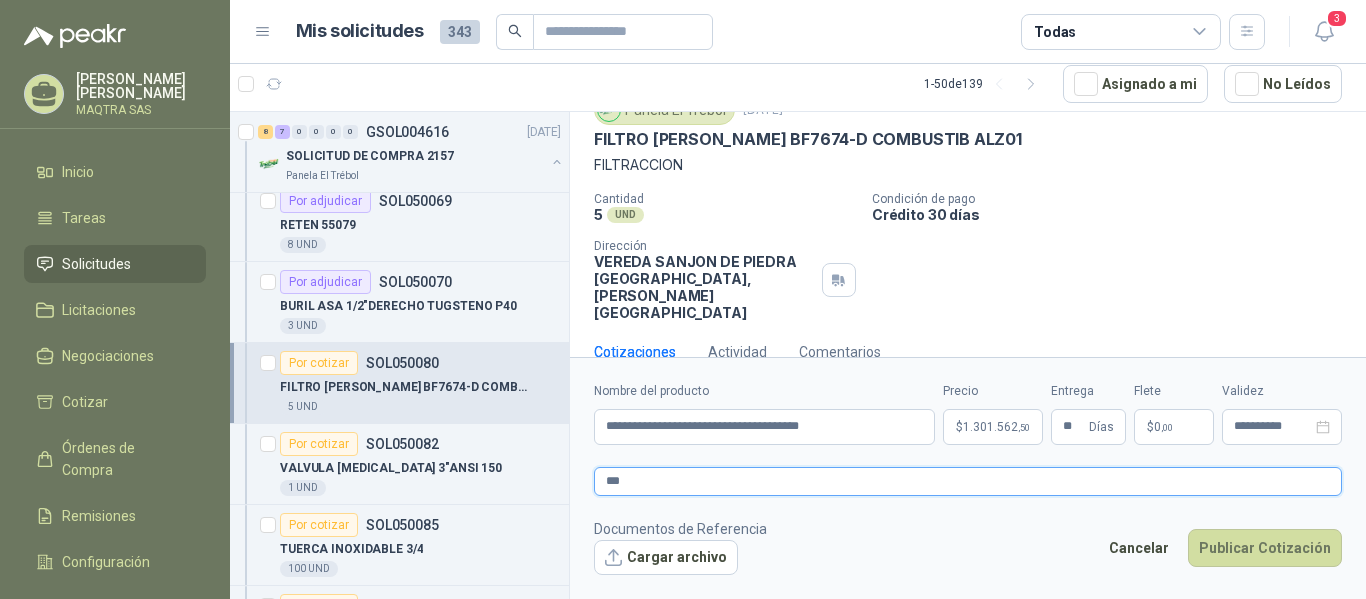 type 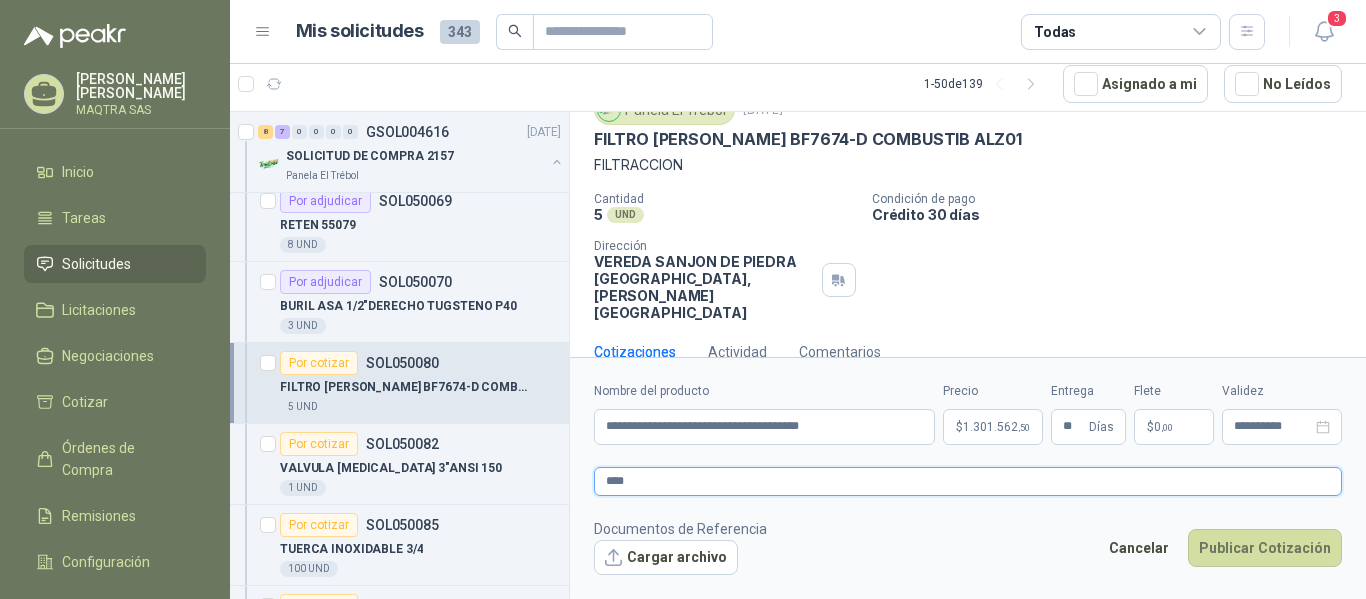 type 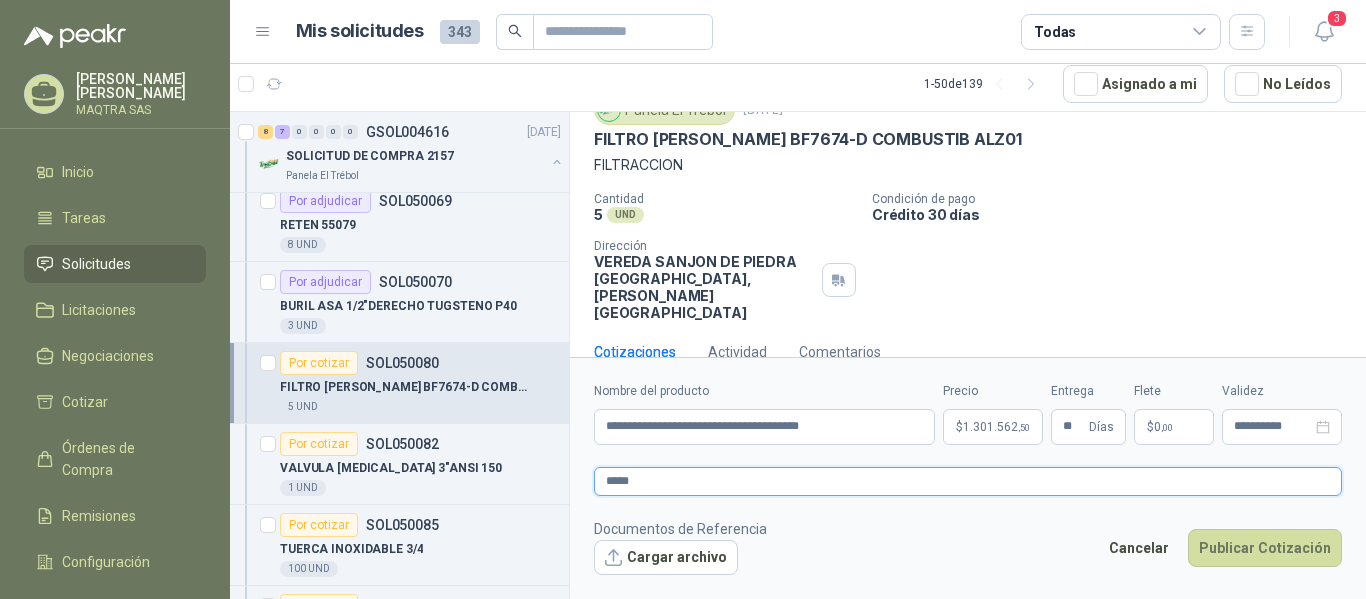 type 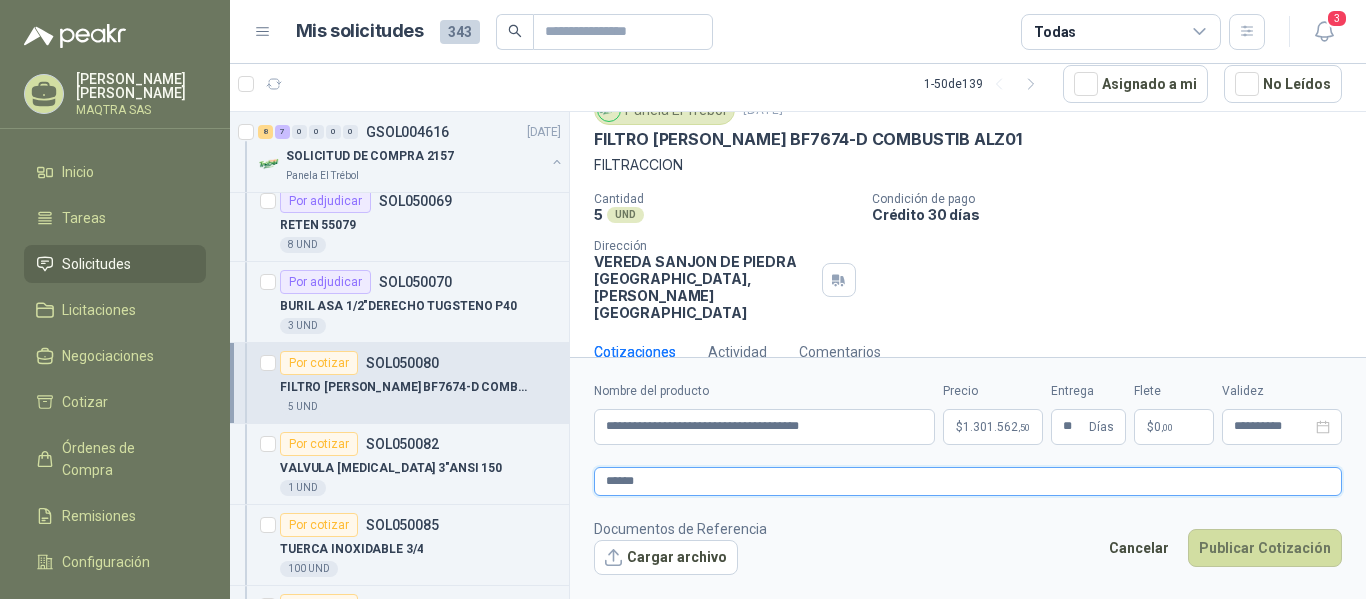 type 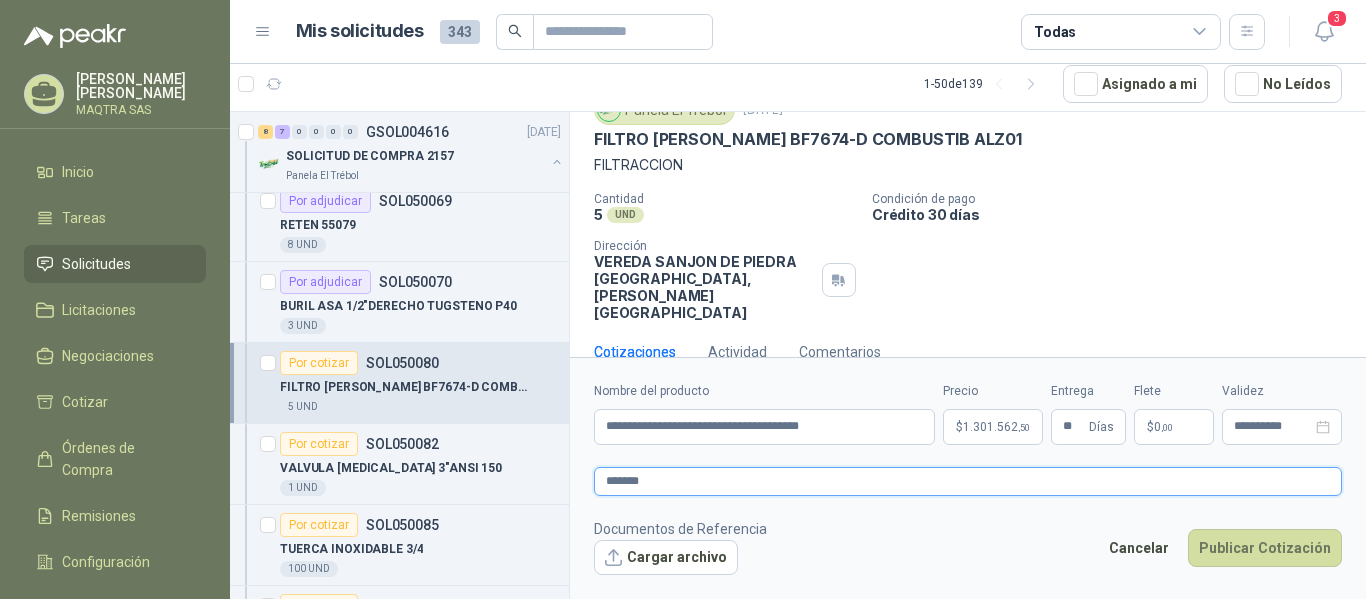 type 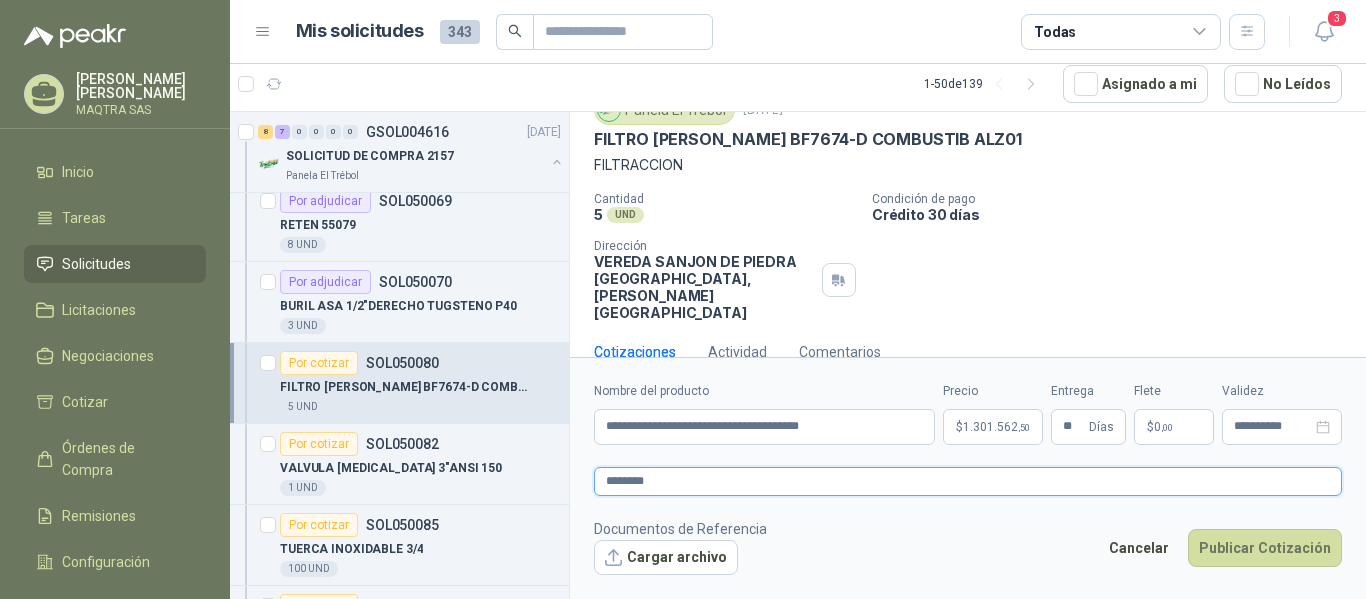 type 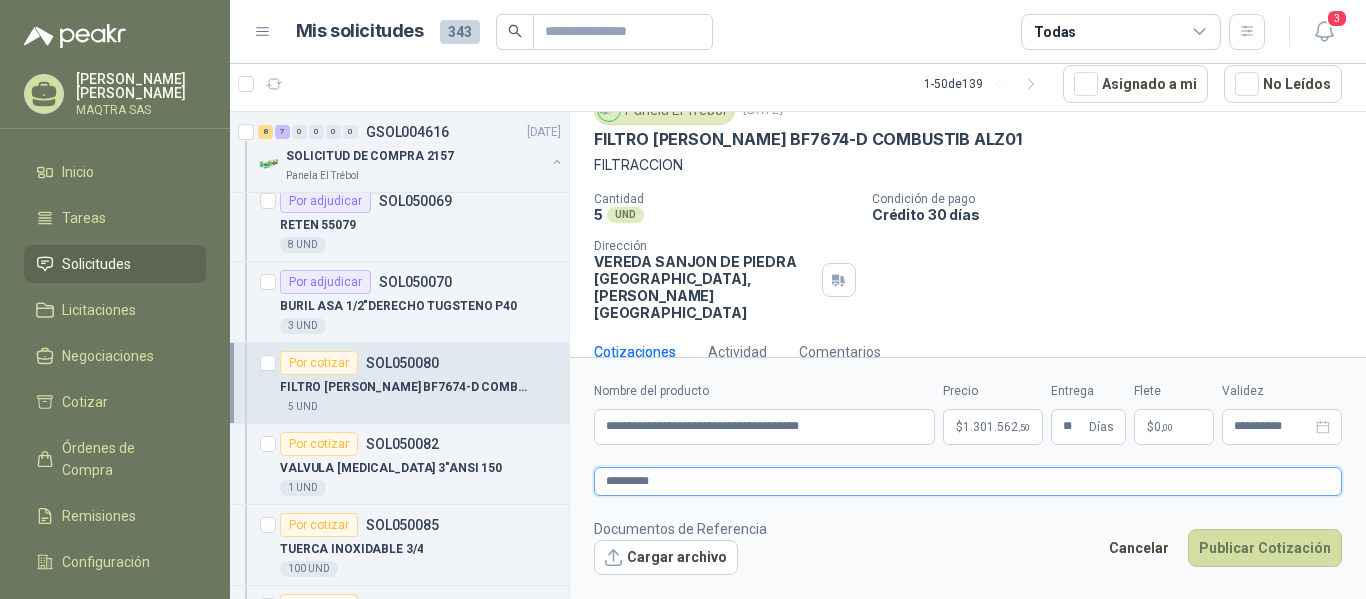 type 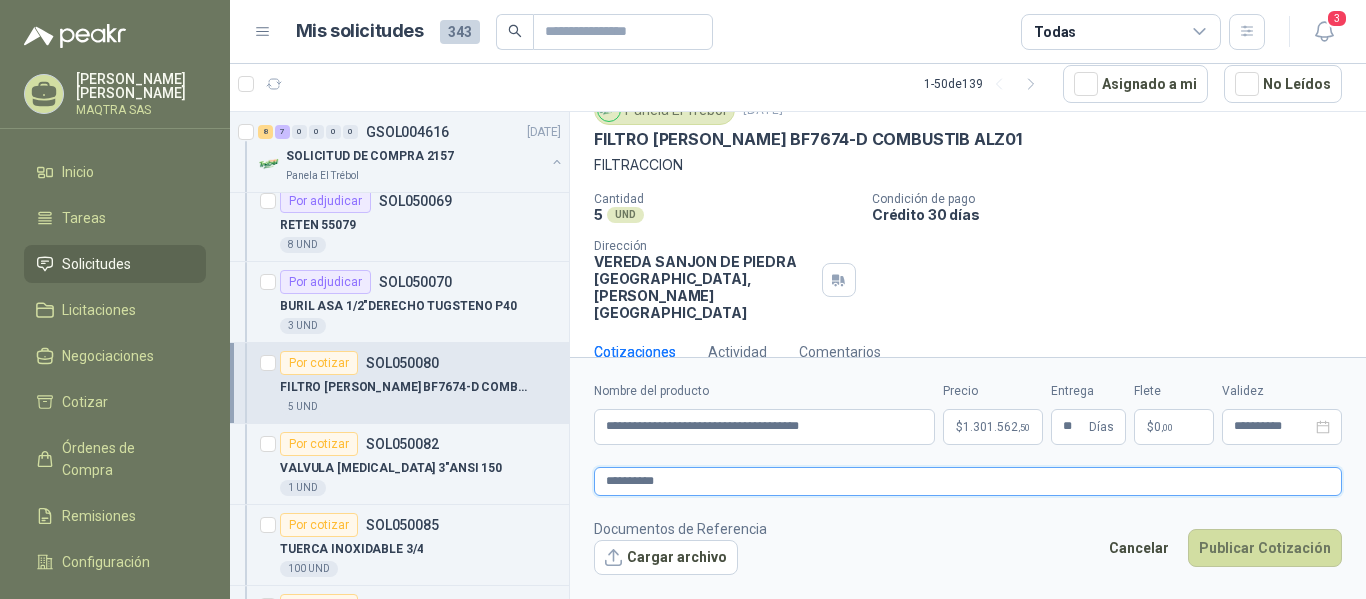 type 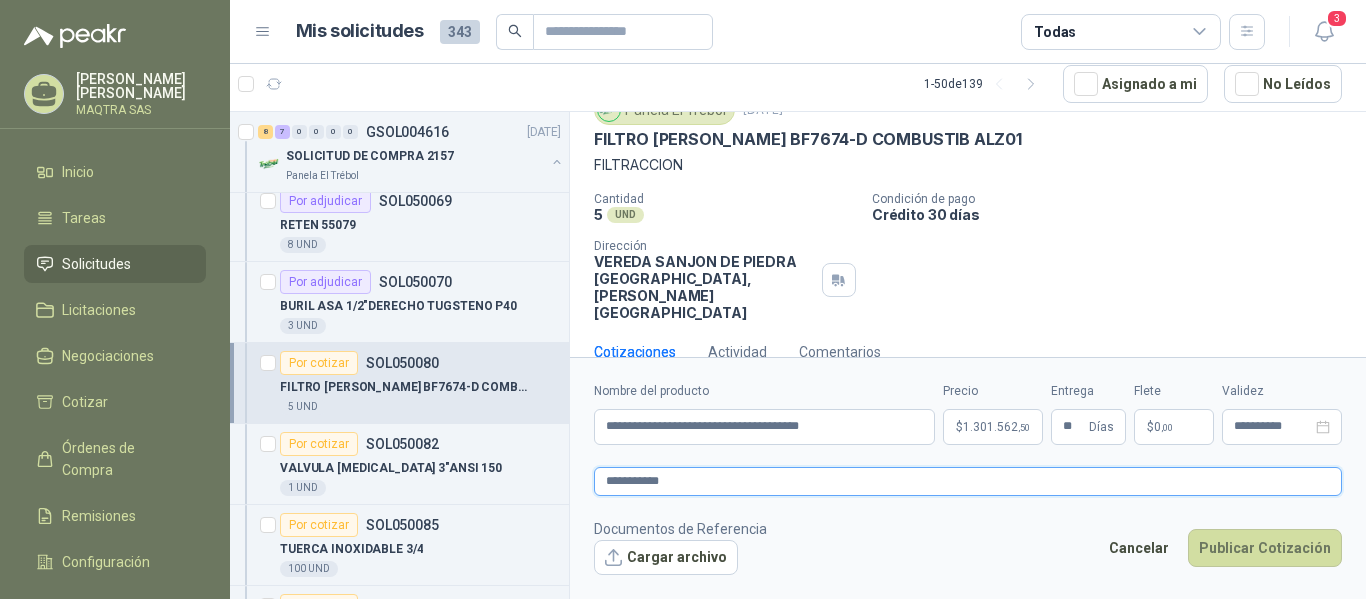 type 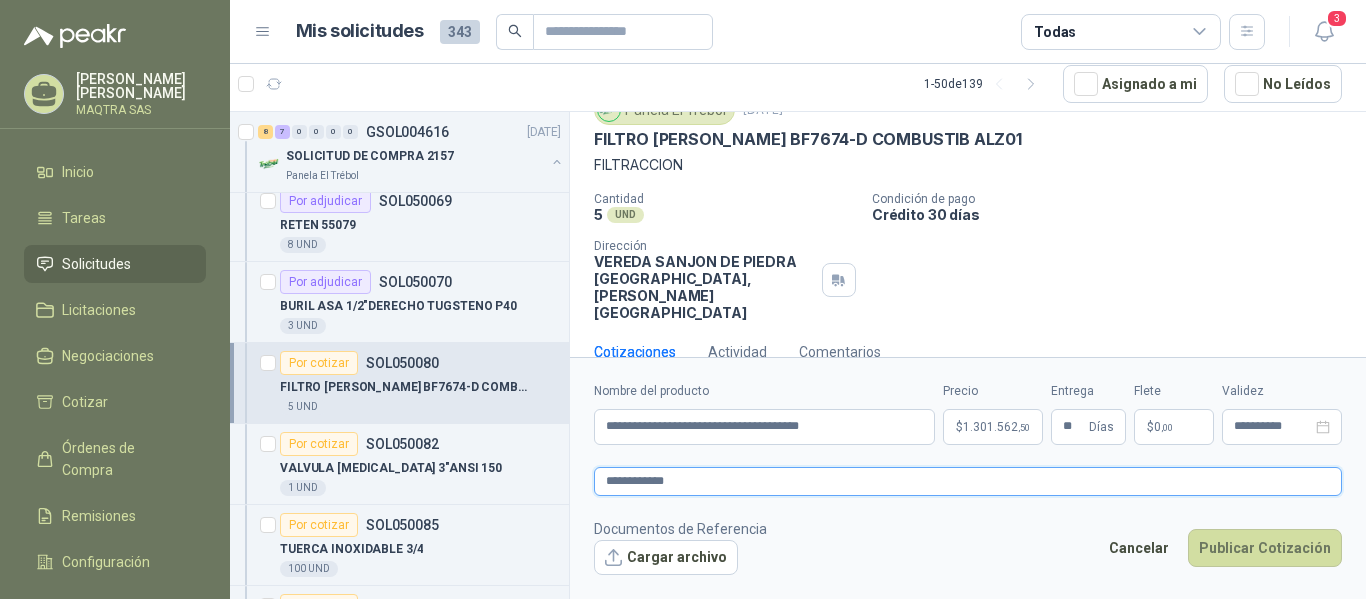 type 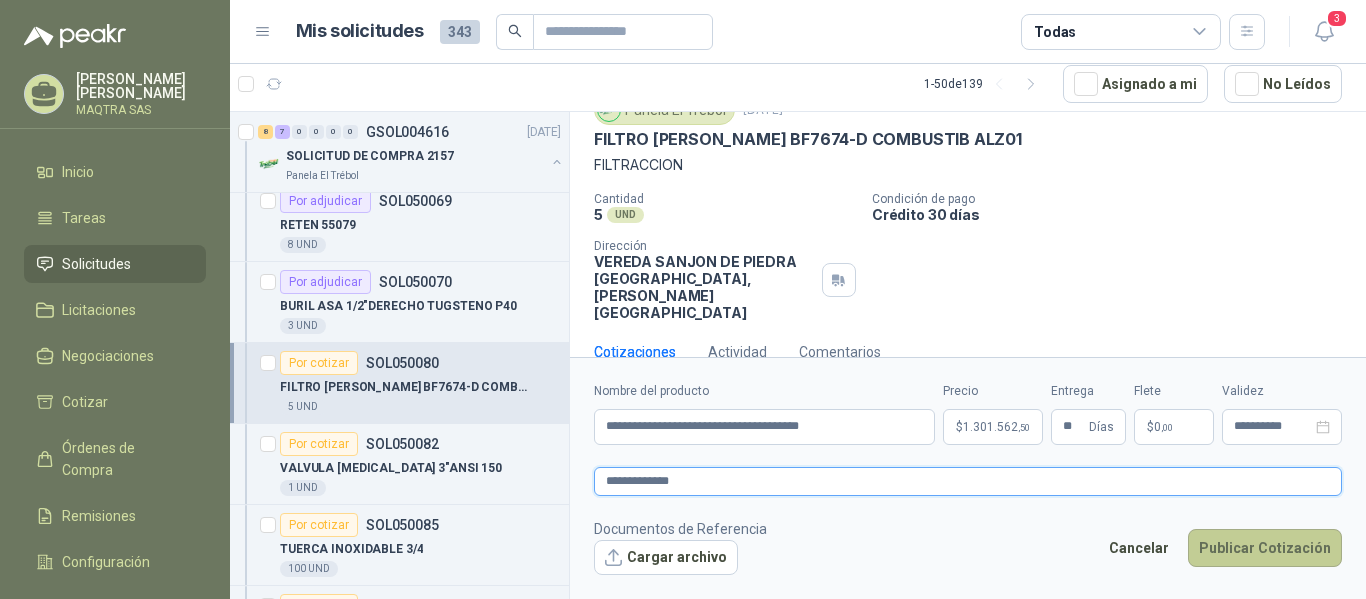 type on "**********" 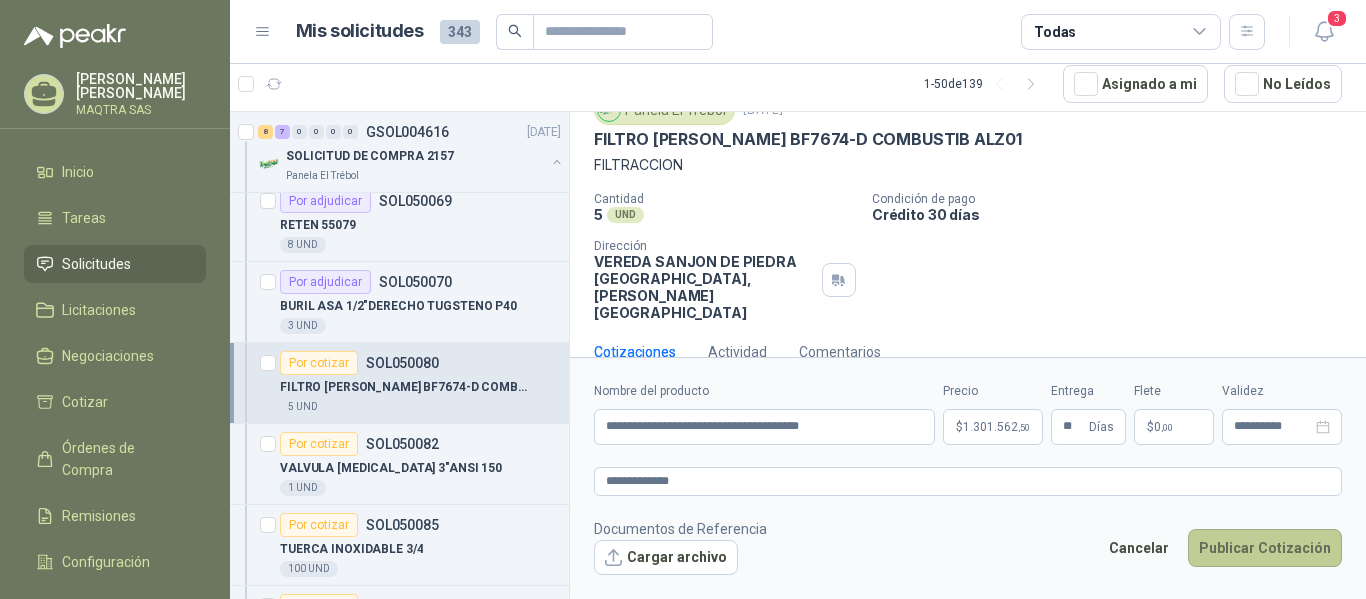 click on "Publicar Cotización" at bounding box center (1265, 548) 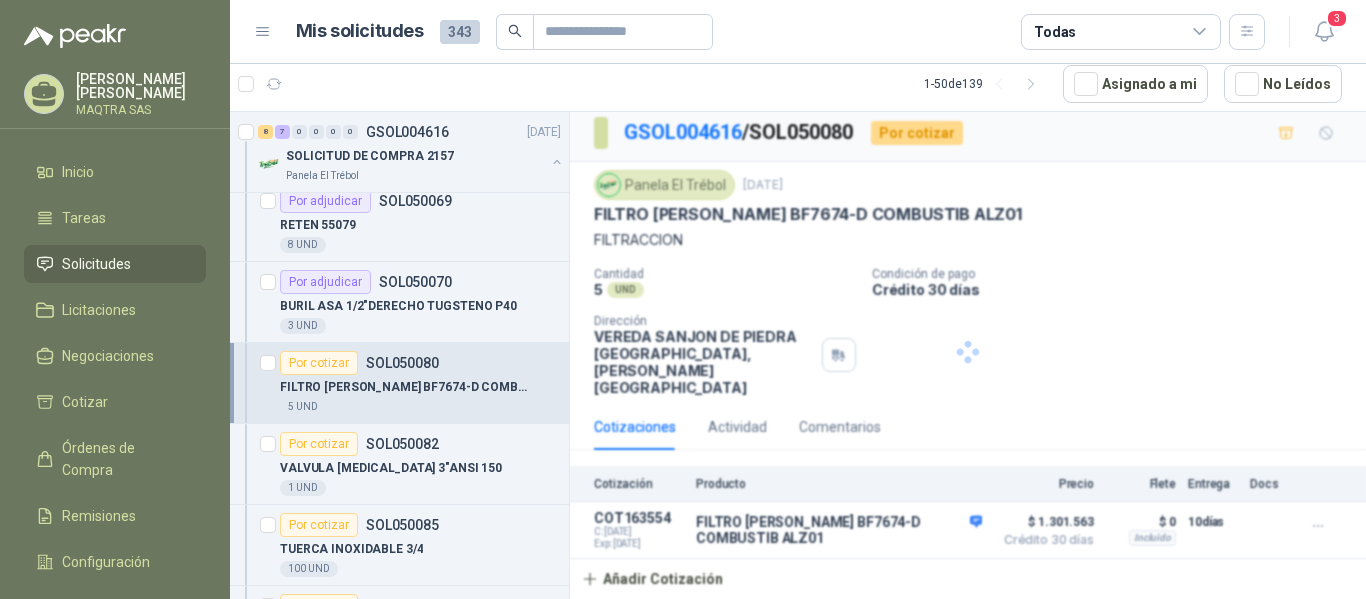 scroll, scrollTop: 0, scrollLeft: 0, axis: both 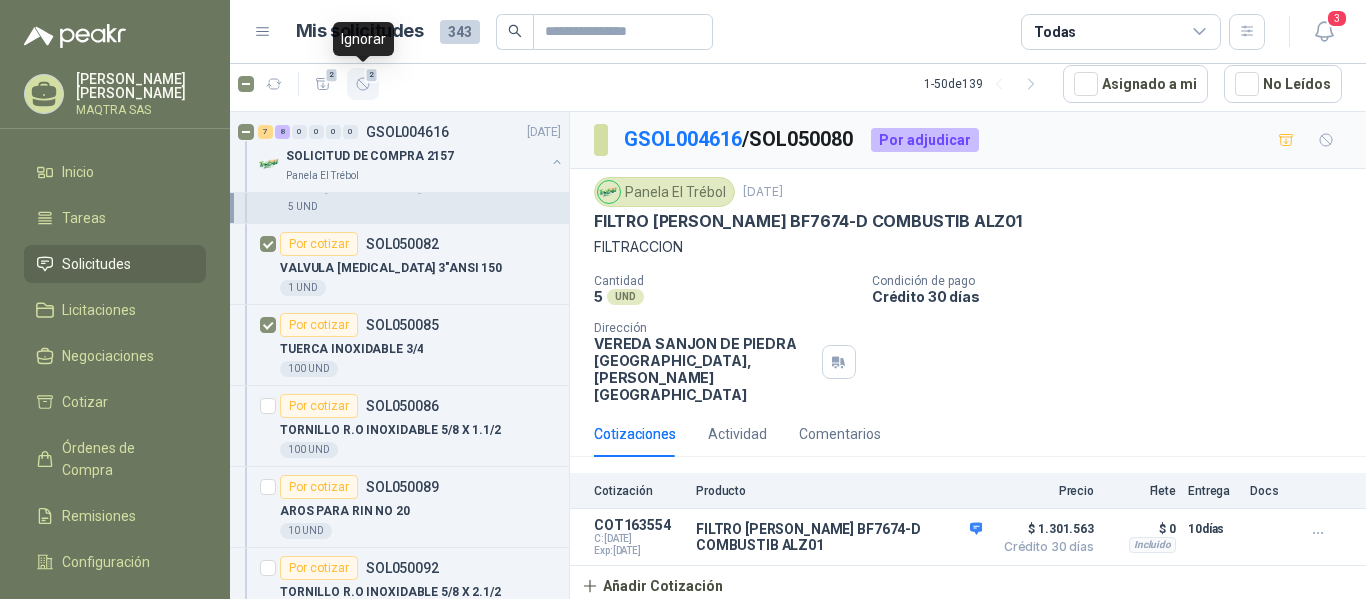 click on "2" at bounding box center (372, 75) 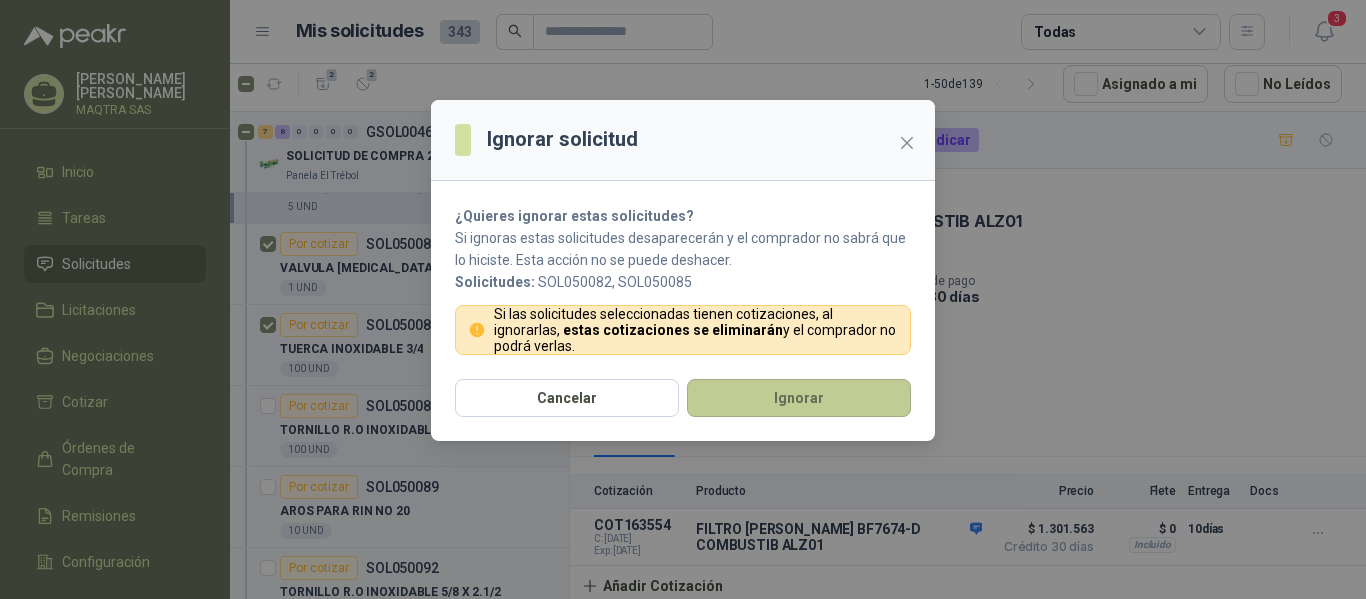 click on "Ignorar" at bounding box center (799, 398) 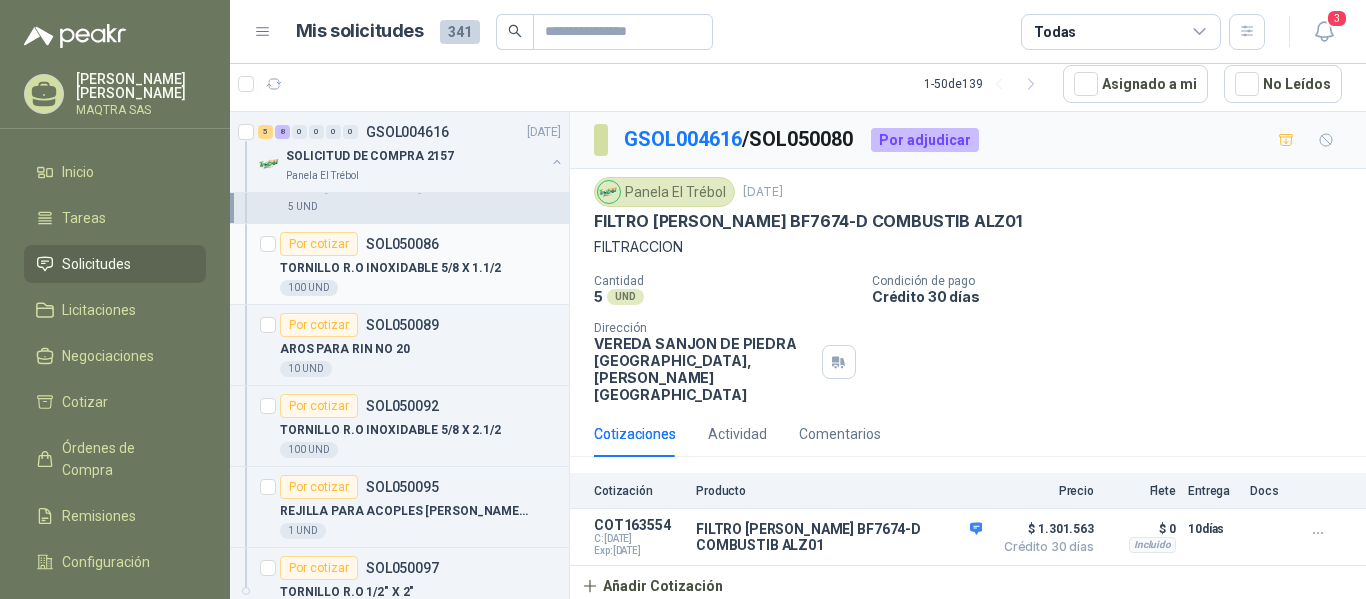 click on "TORNILLO R.O INOXIDABLE 5/8 X 1.1/2" at bounding box center (390, 268) 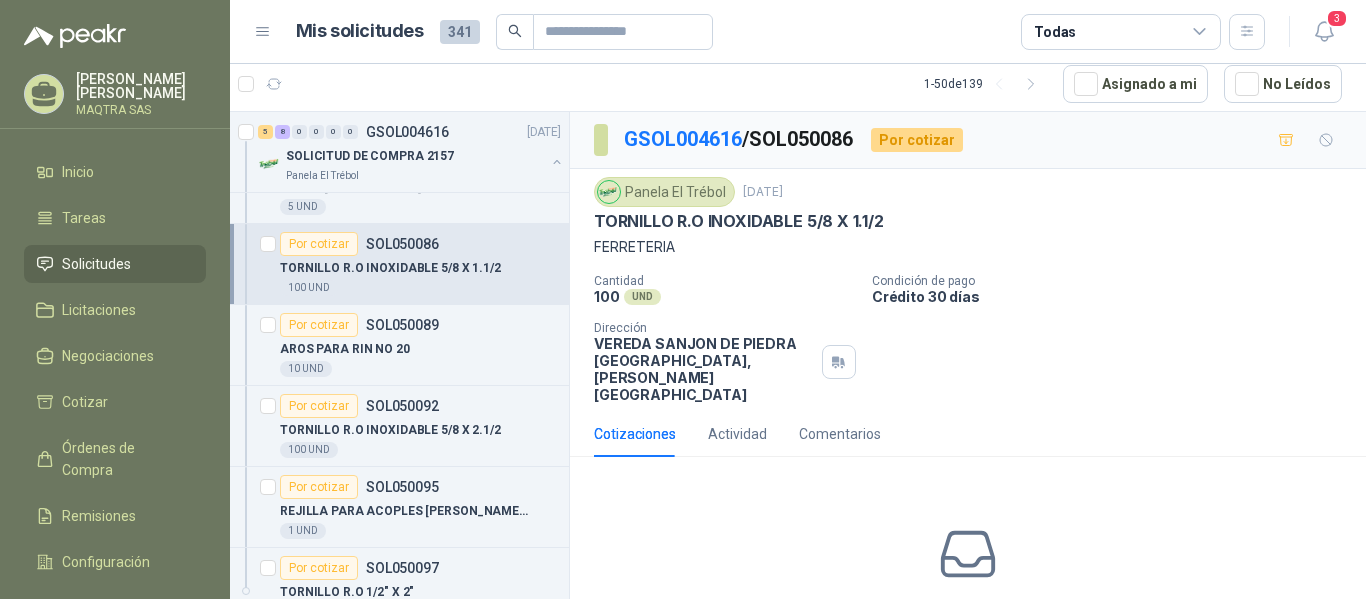 click on "TORNILLO R.O INOXIDABLE 5/8 X 1.1/2" at bounding box center [739, 221] 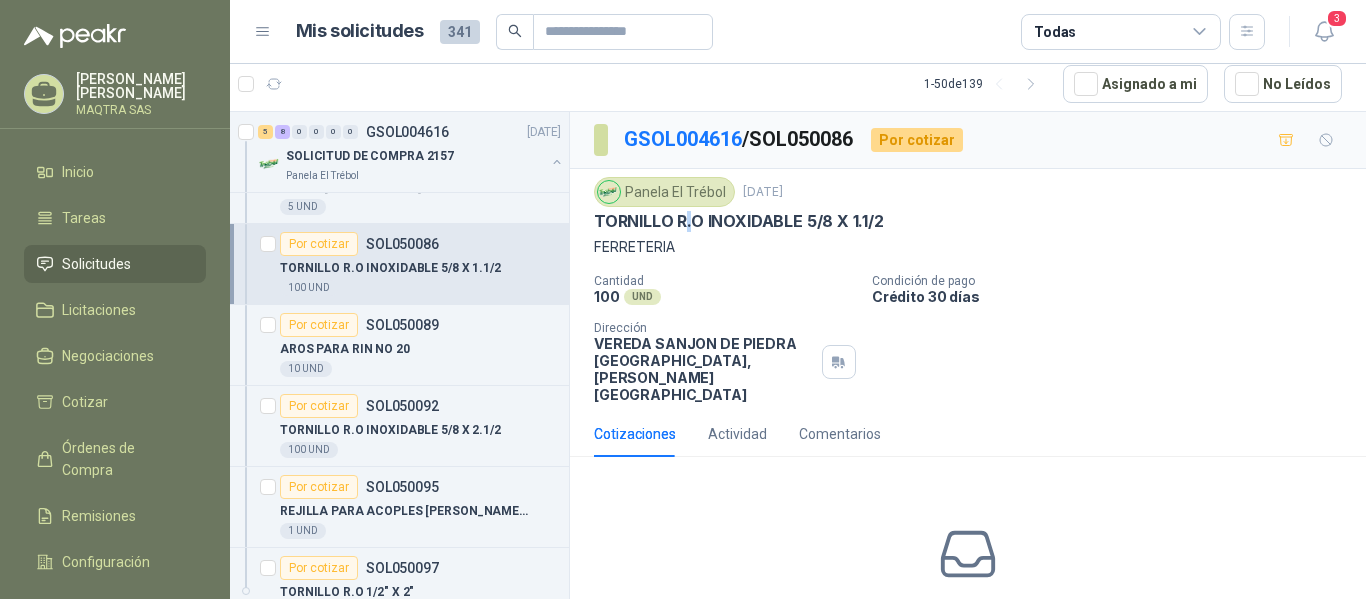 click on "TORNILLO R.O INOXIDABLE 5/8 X 1.1/2" at bounding box center (739, 221) 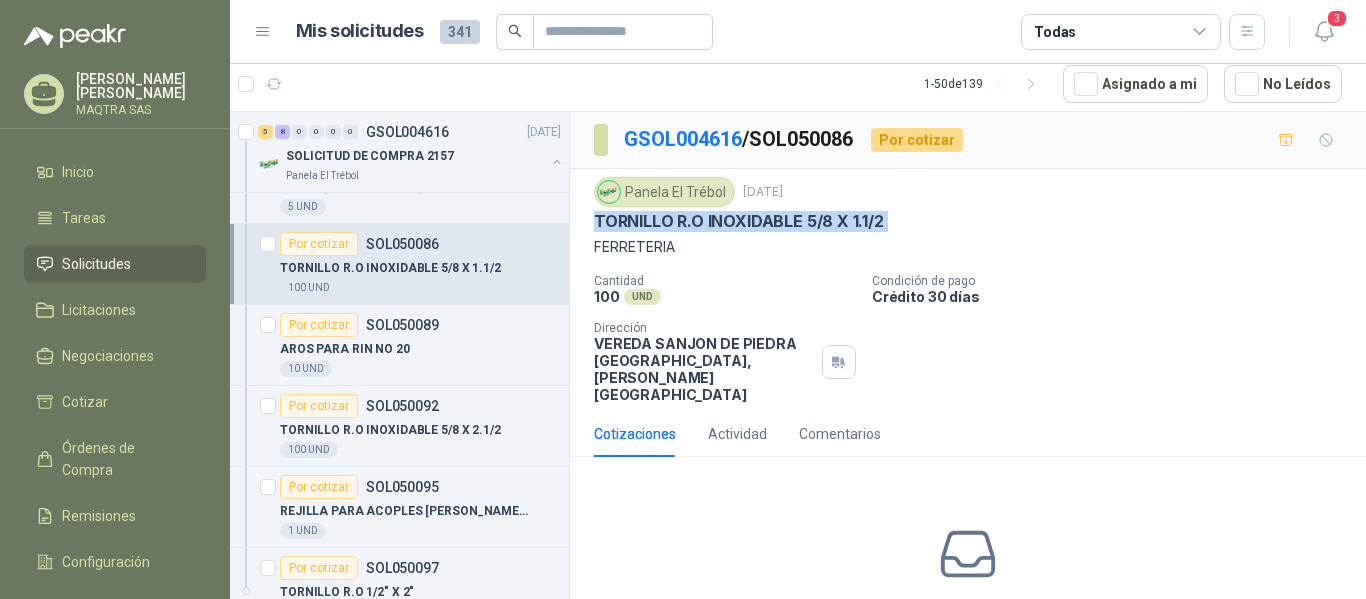 click on "TORNILLO R.O INOXIDABLE 5/8 X 1.1/2" at bounding box center (739, 221) 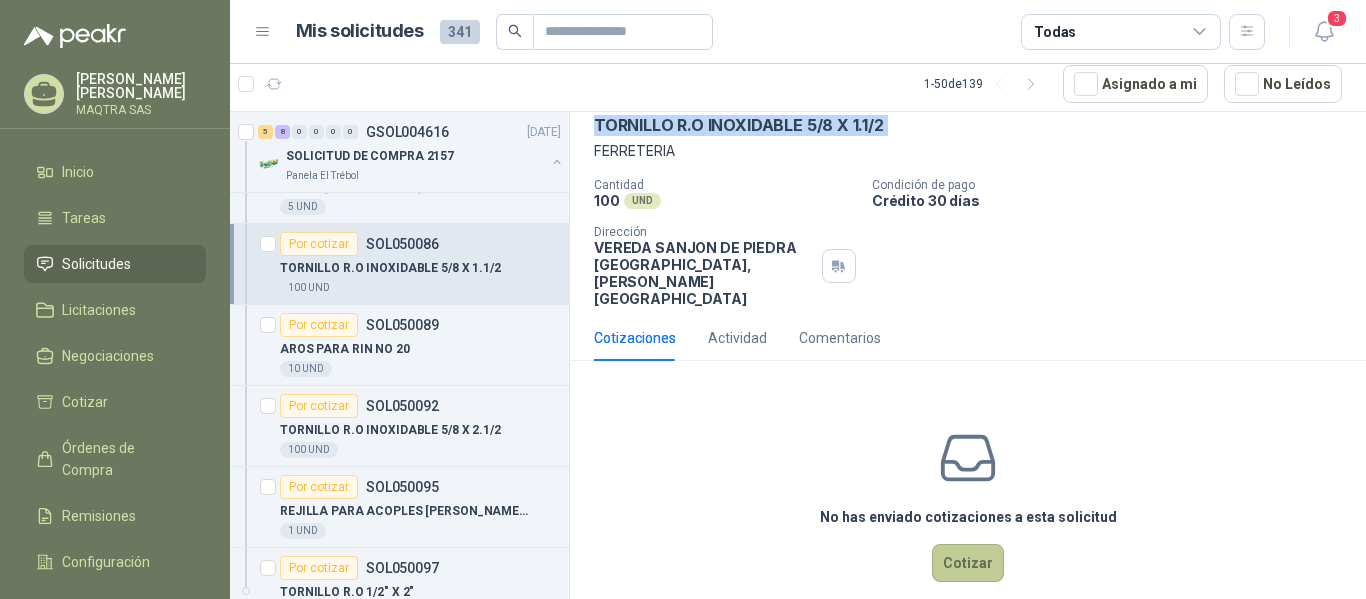 click on "Cotizar" at bounding box center (968, 563) 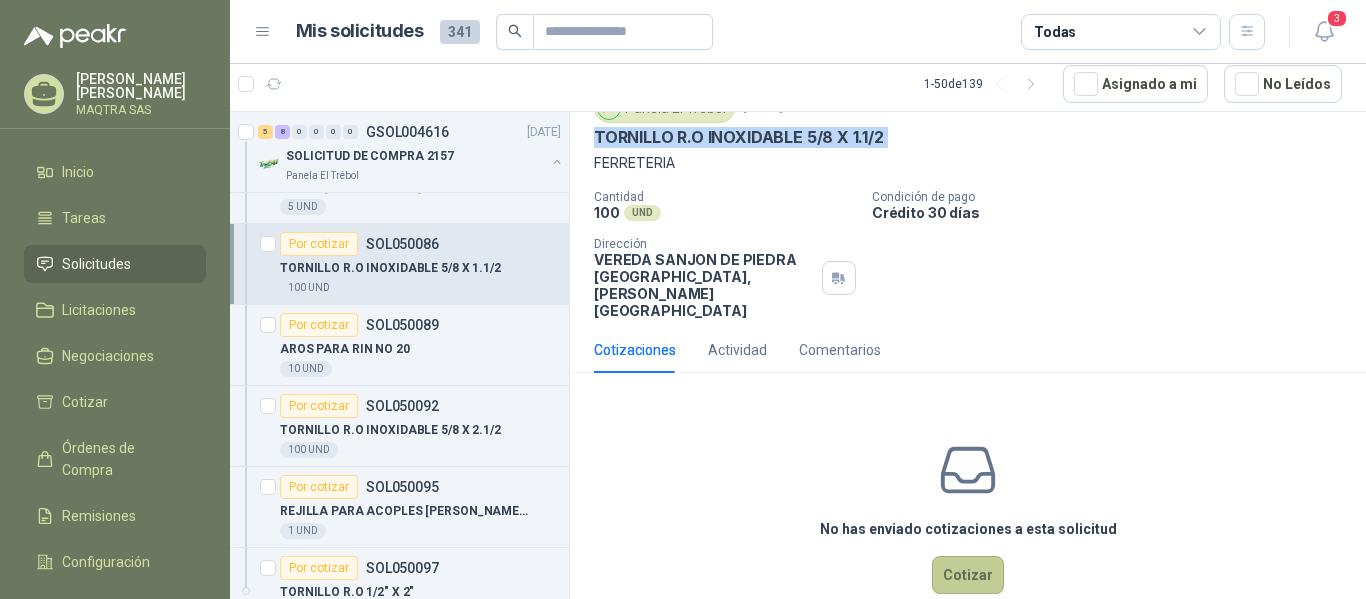 type 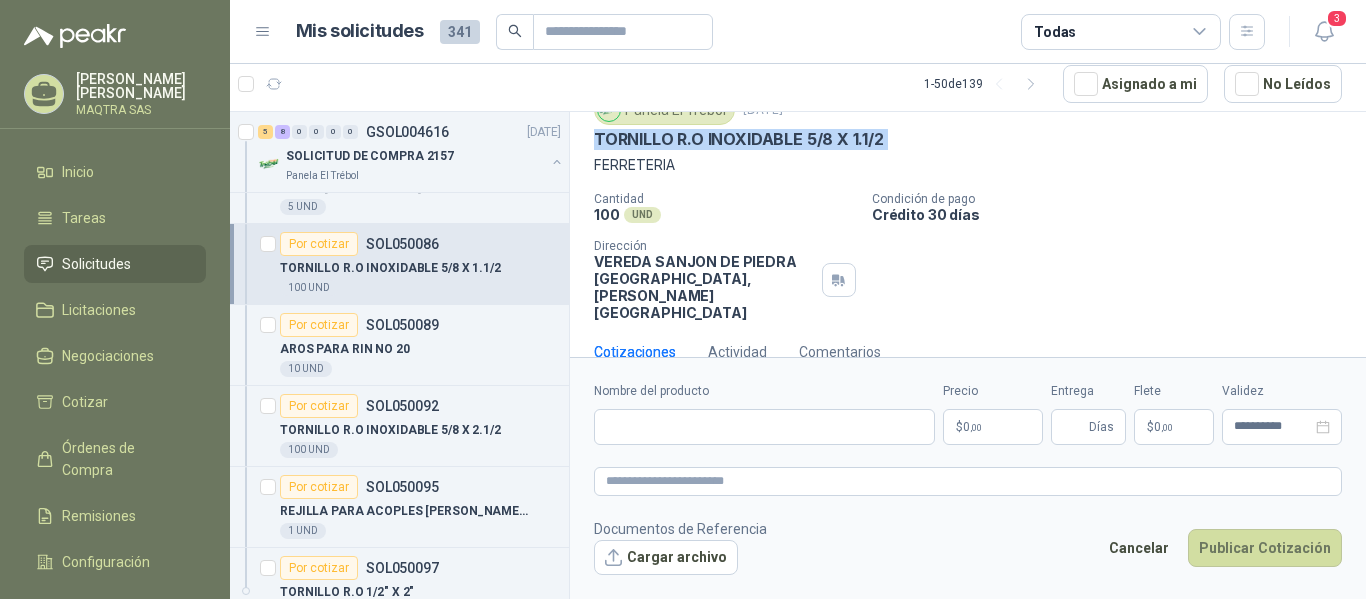 scroll, scrollTop: 82, scrollLeft: 0, axis: vertical 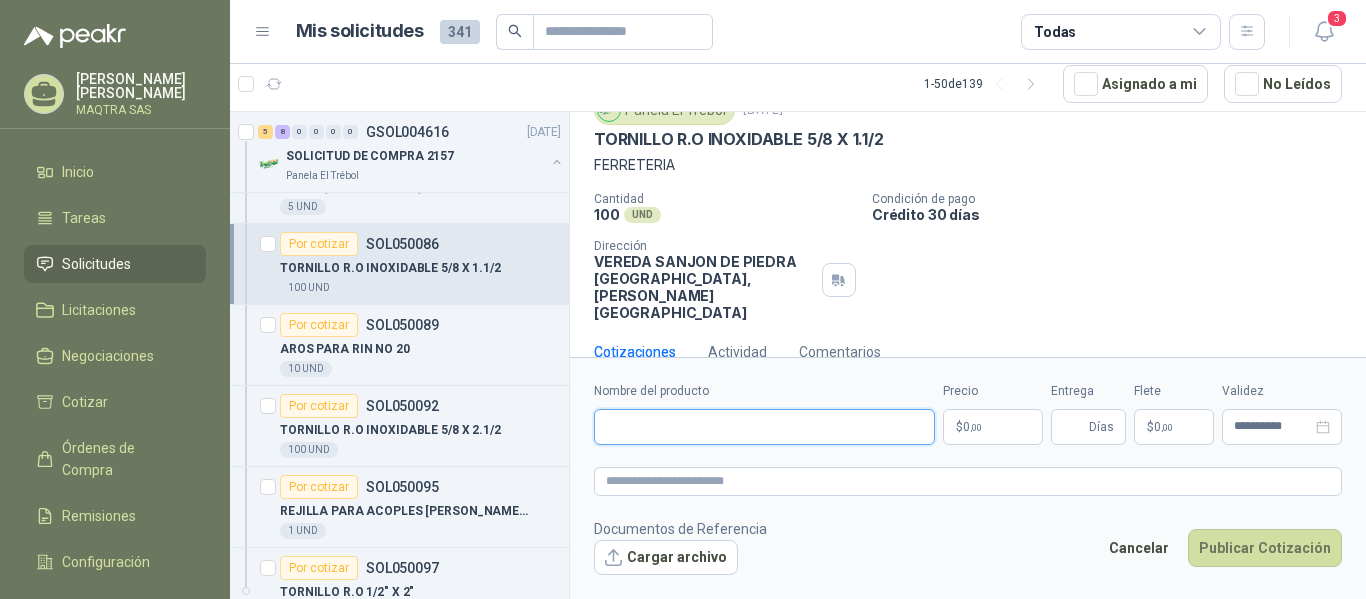 click on "Nombre del producto" at bounding box center (764, 427) 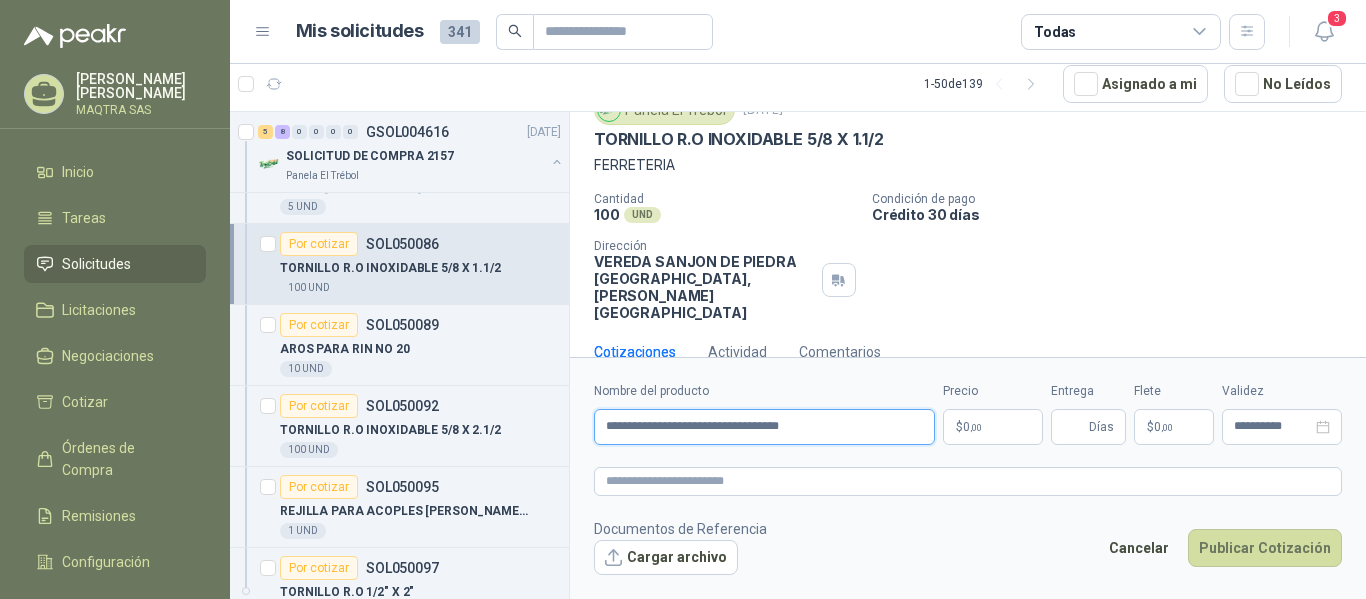 type 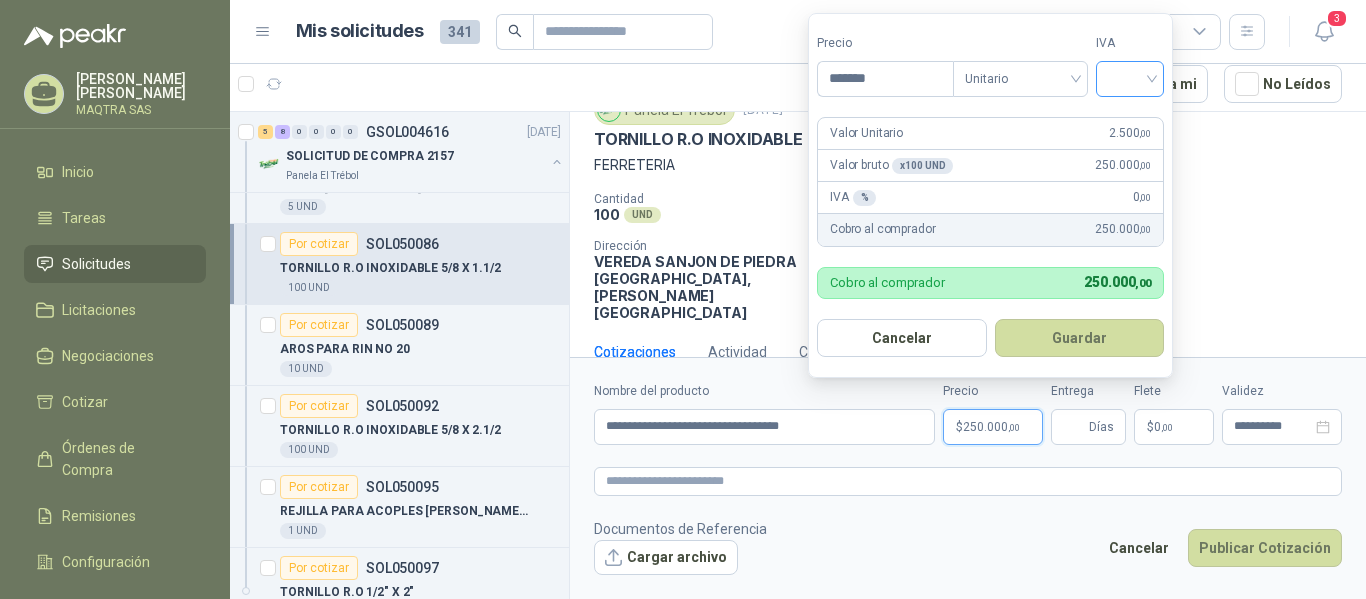 click at bounding box center (1130, 77) 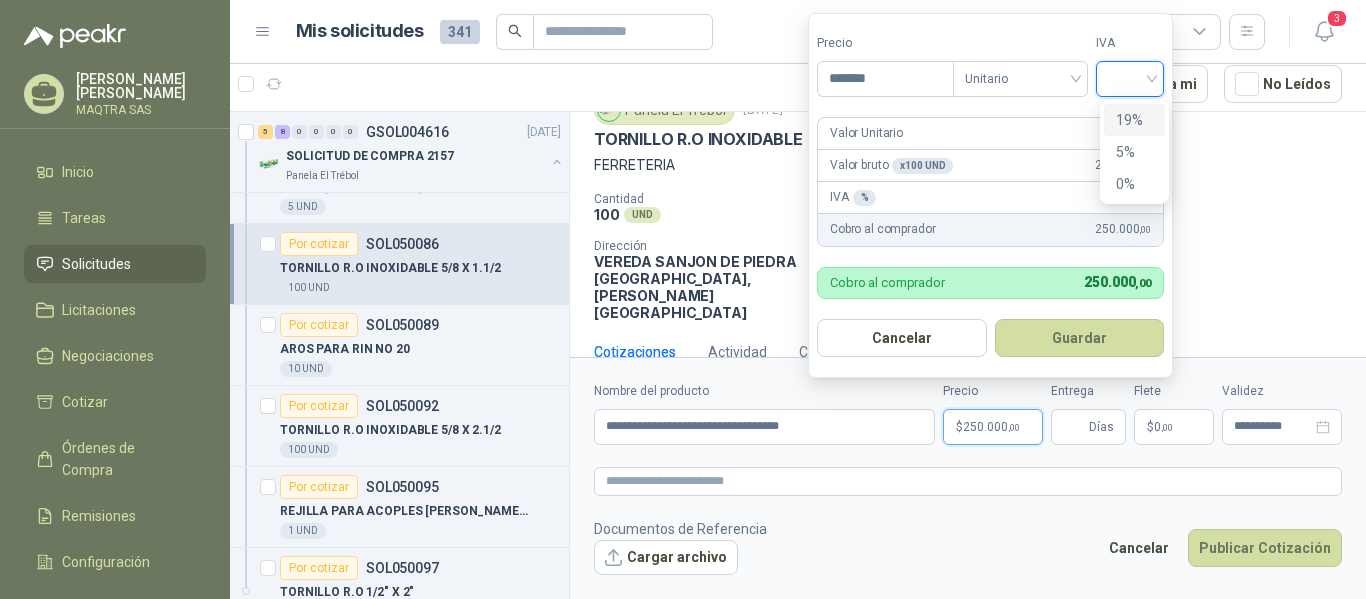 click on "19%" at bounding box center (1134, 120) 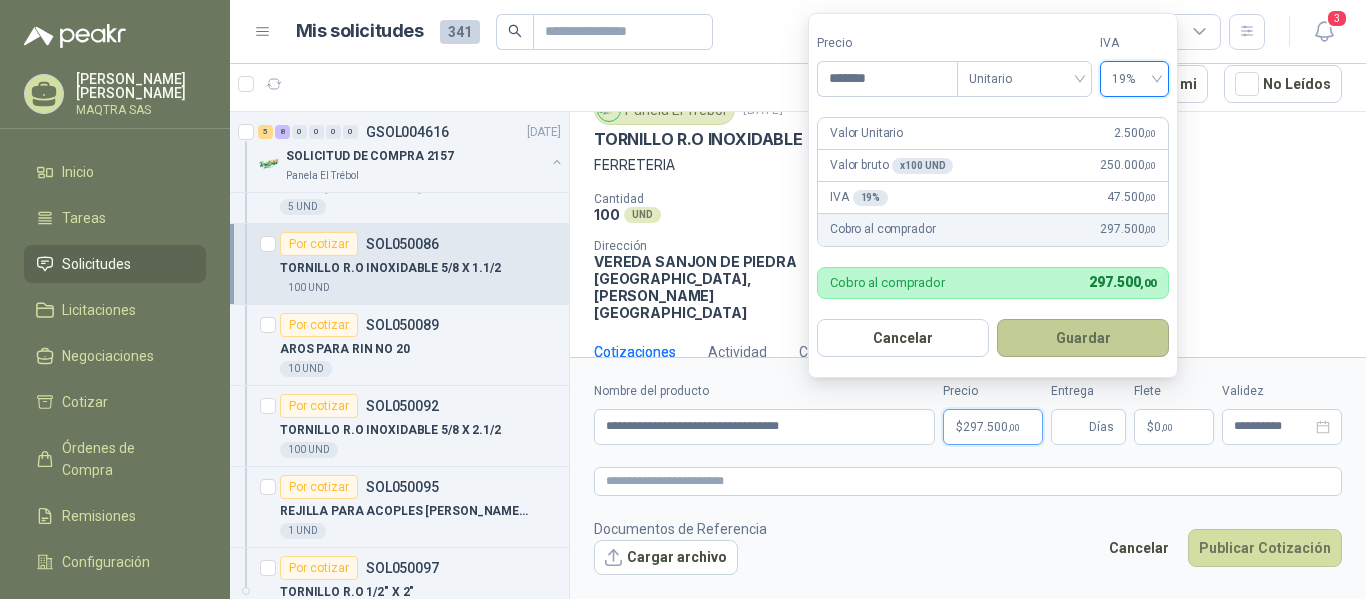 click on "Guardar" at bounding box center [1083, 338] 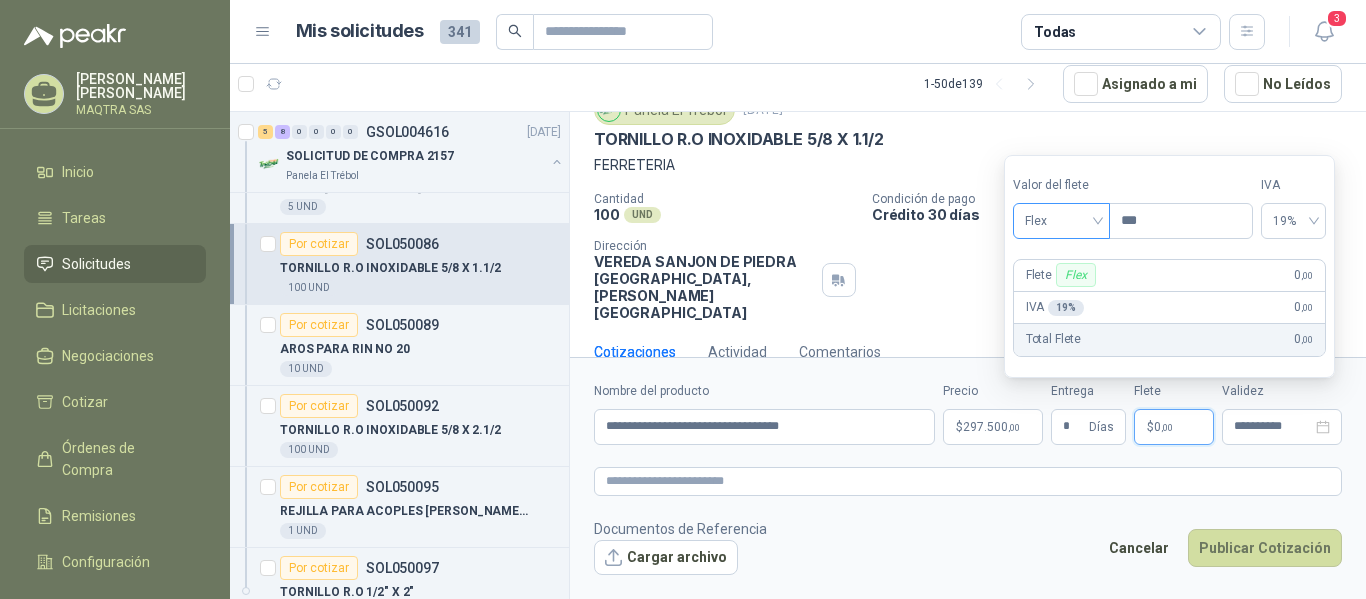 click on "Flex" at bounding box center (1061, 221) 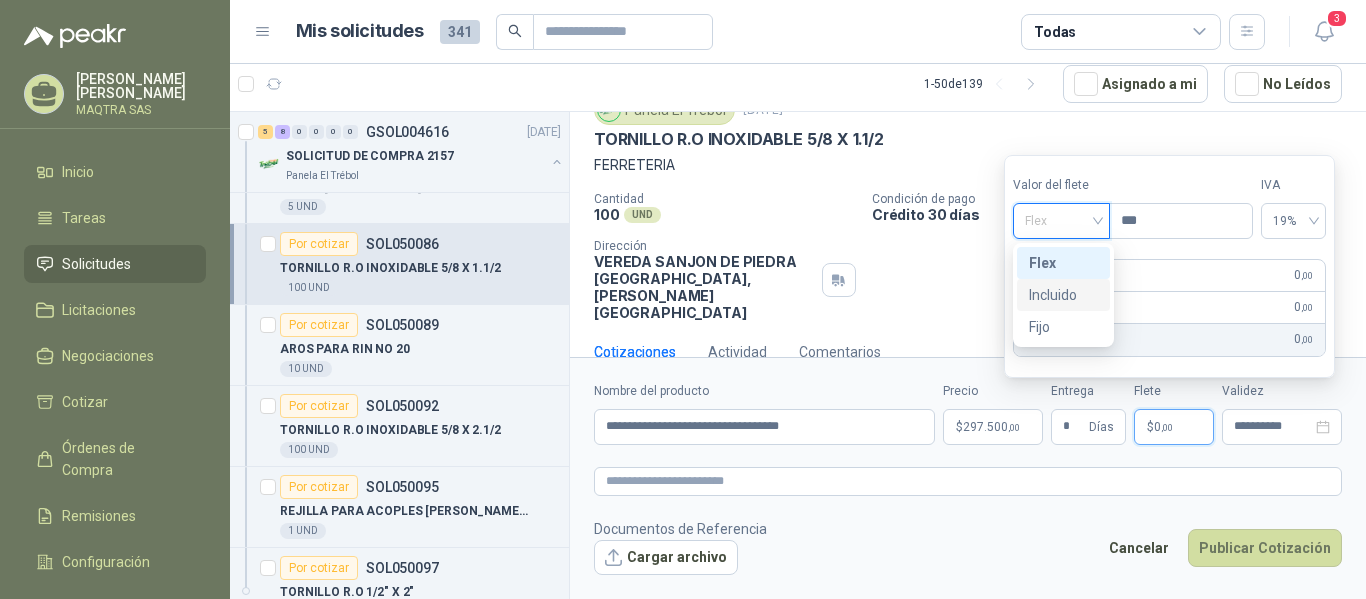 click on "Incluido" at bounding box center [1063, 295] 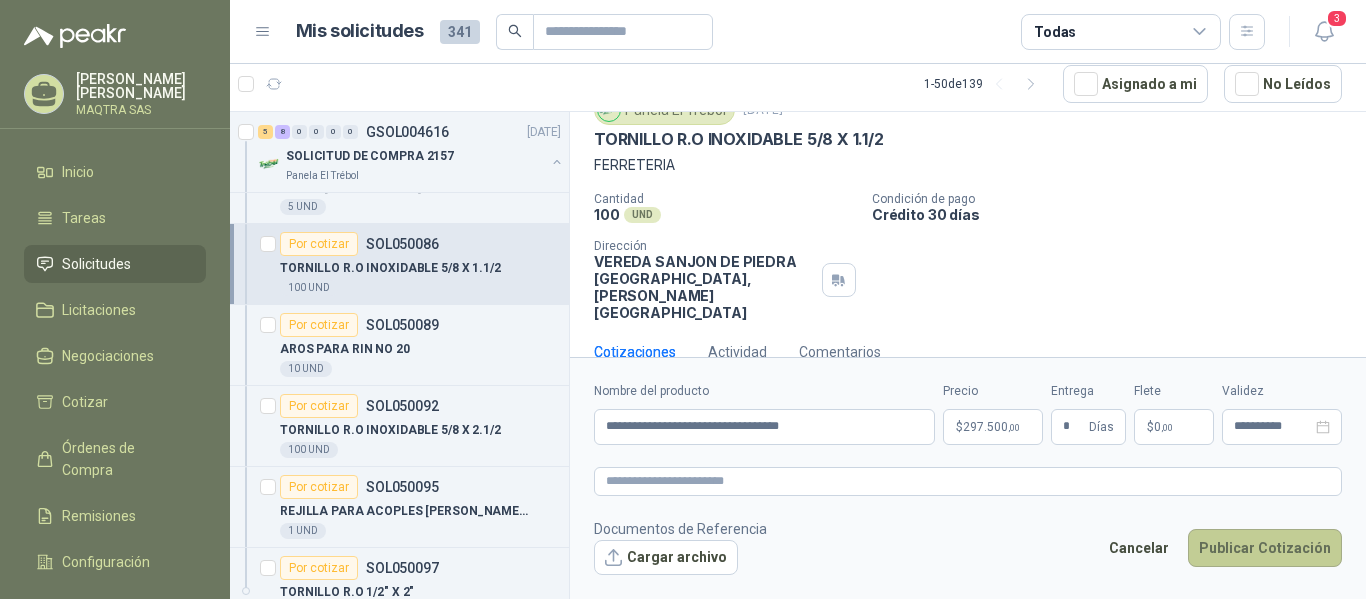 click on "Publicar Cotización" at bounding box center [1265, 548] 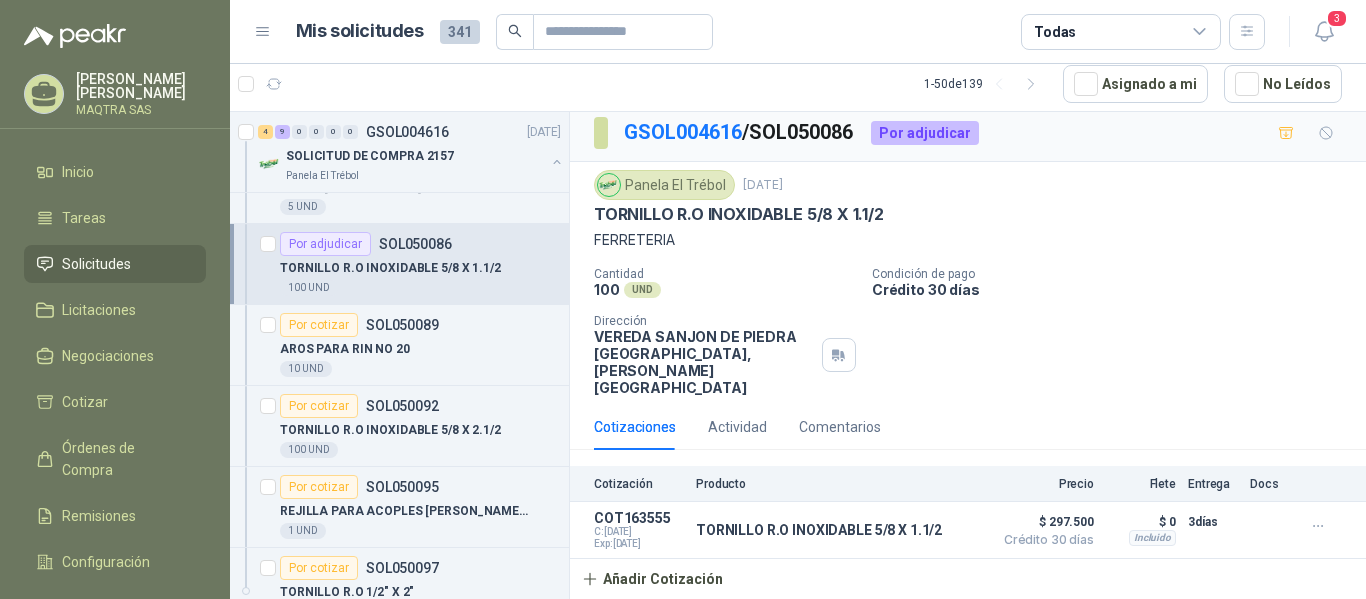 scroll, scrollTop: 0, scrollLeft: 0, axis: both 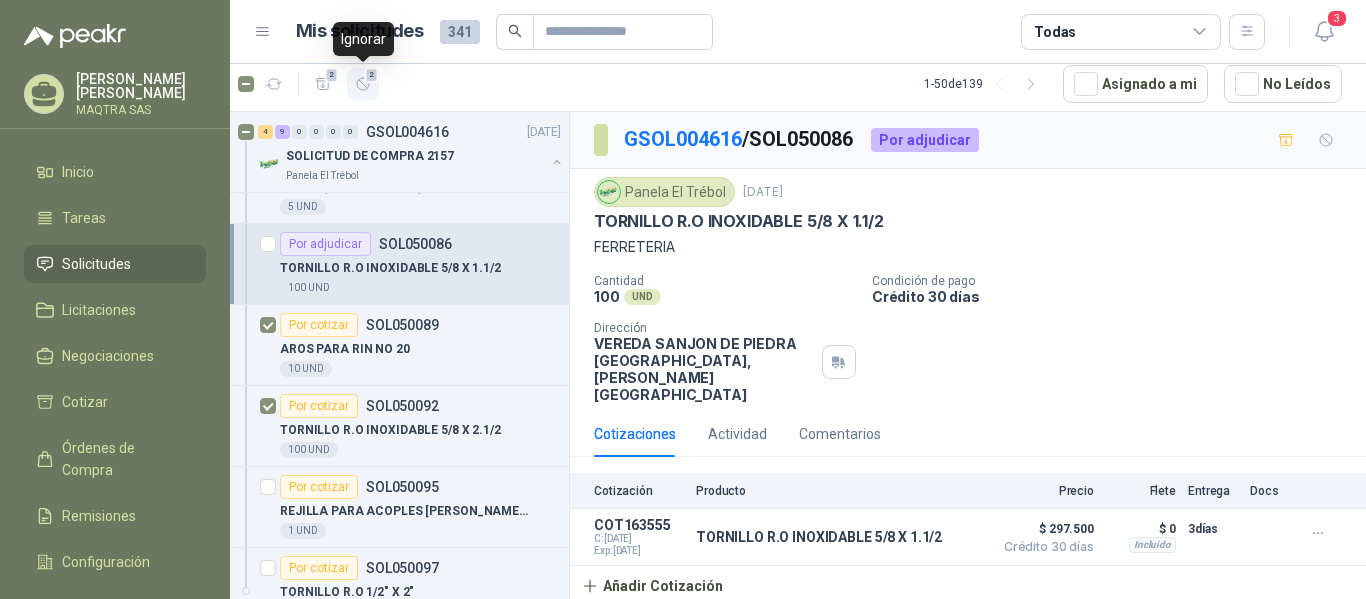 click on "2" at bounding box center [363, 84] 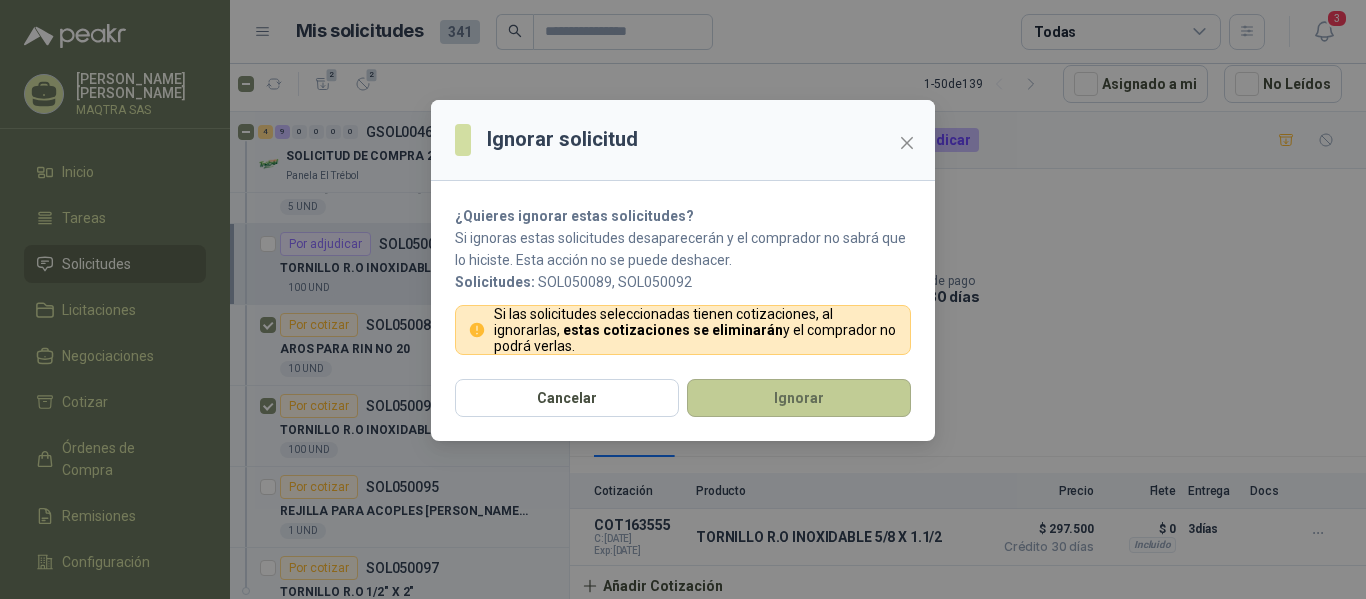 click on "Ignorar" at bounding box center [799, 398] 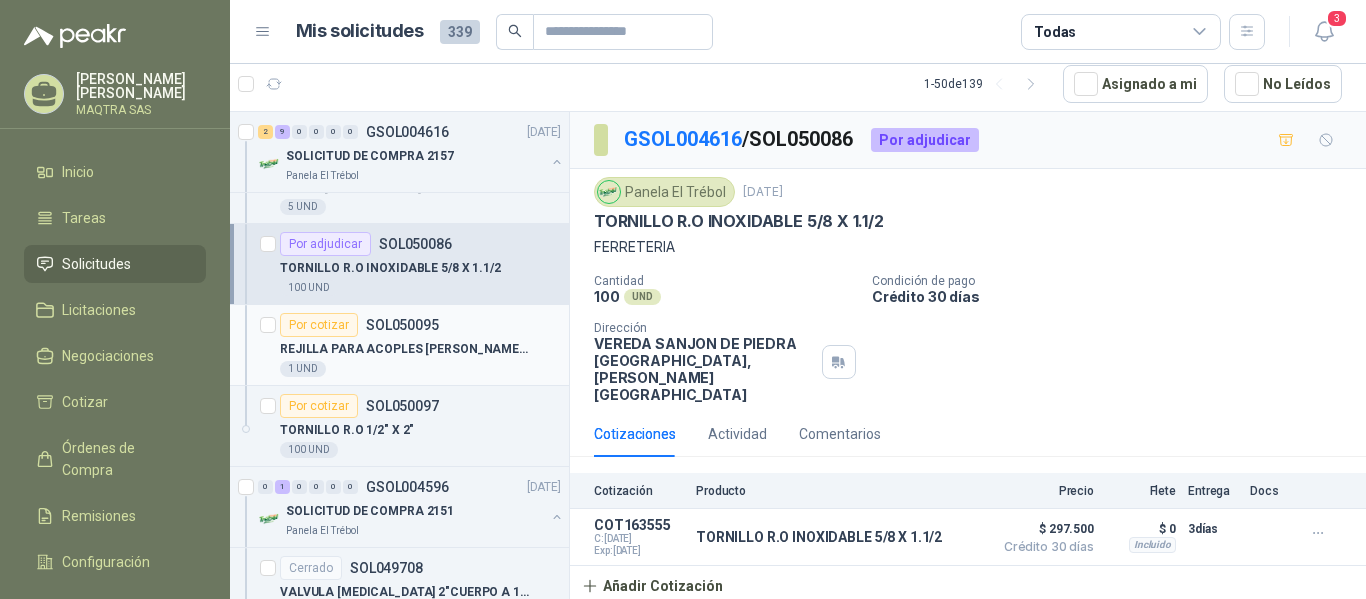 click on "REJILLA PARA ACOPLES [PERSON_NAME] 1070 T10" at bounding box center (404, 349) 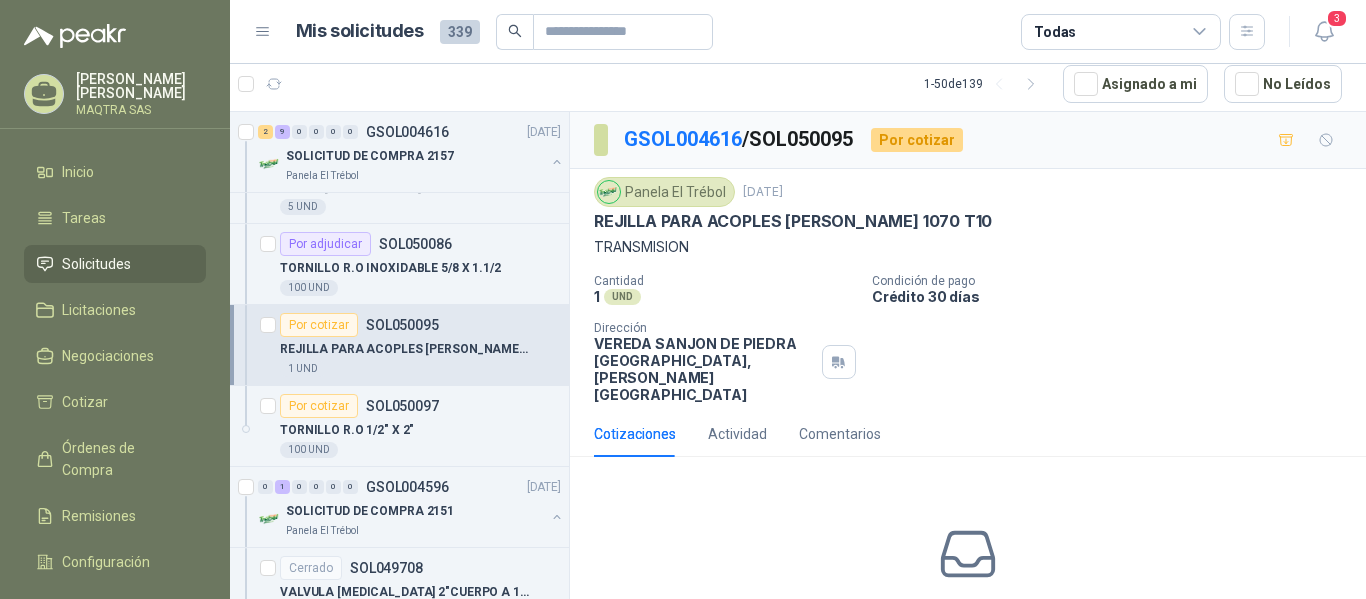 click on "REJILLA PARA ACOPLES [PERSON_NAME] 1070 T10" at bounding box center [793, 221] 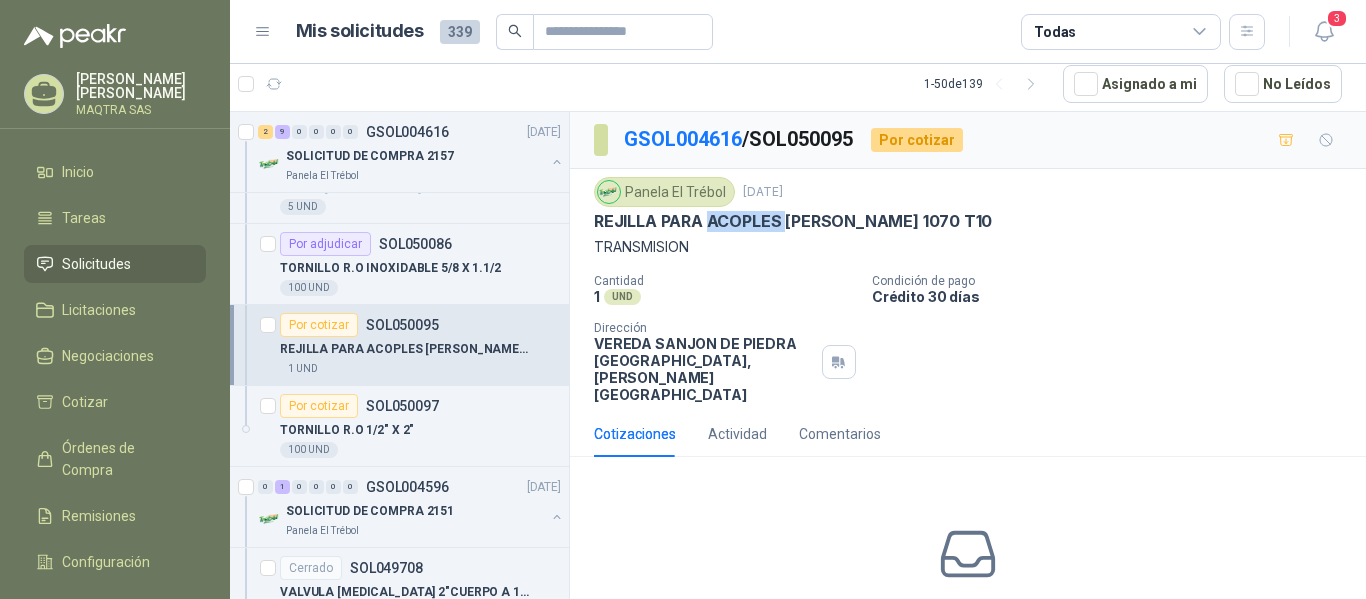 click on "REJILLA PARA ACOPLES [PERSON_NAME] 1070 T10" at bounding box center (793, 221) 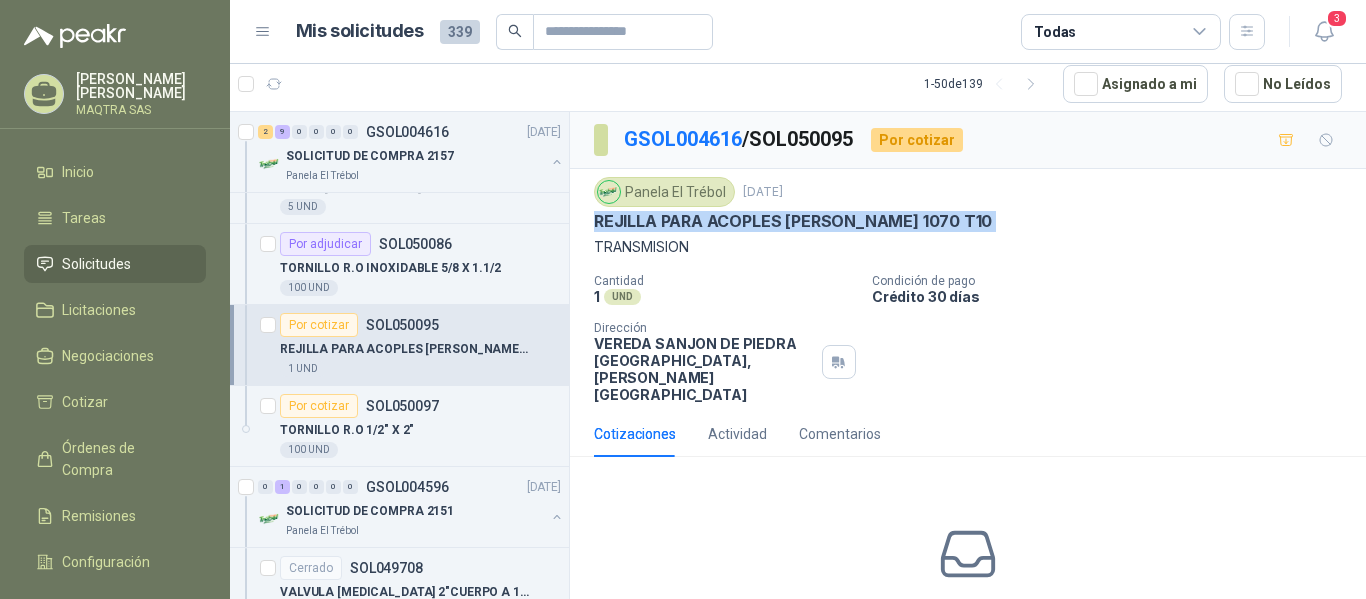 click on "REJILLA PARA ACOPLES [PERSON_NAME] 1070 T10" at bounding box center [793, 221] 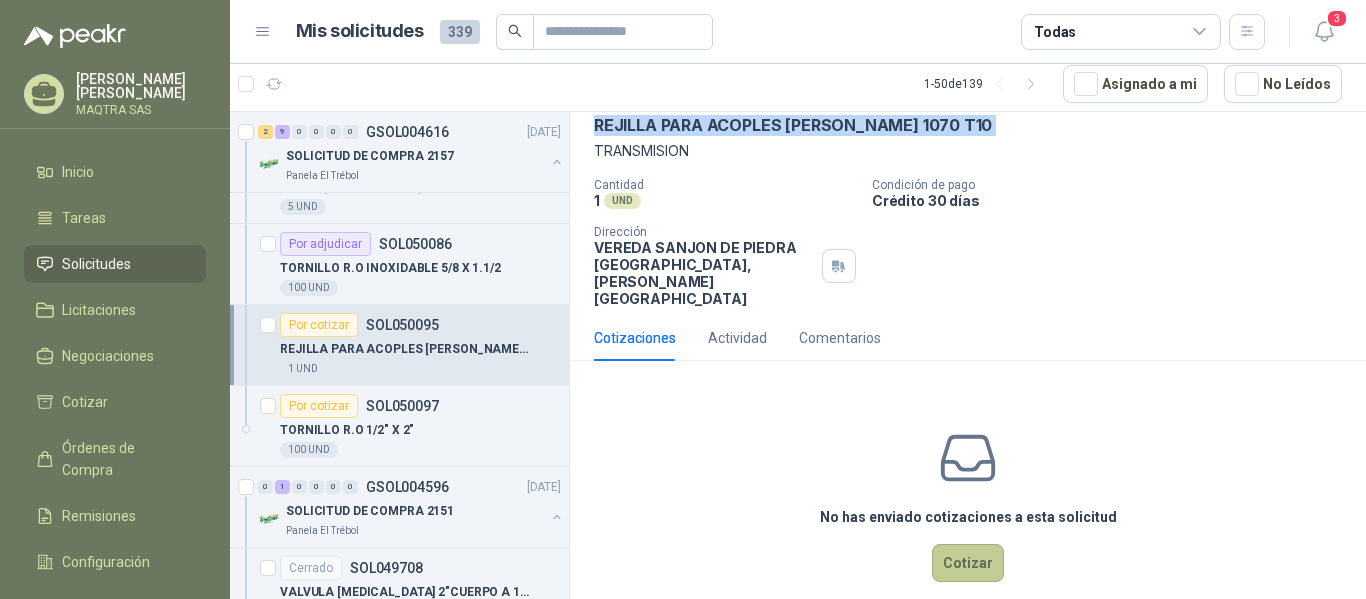 click on "Cotizar" at bounding box center (968, 563) 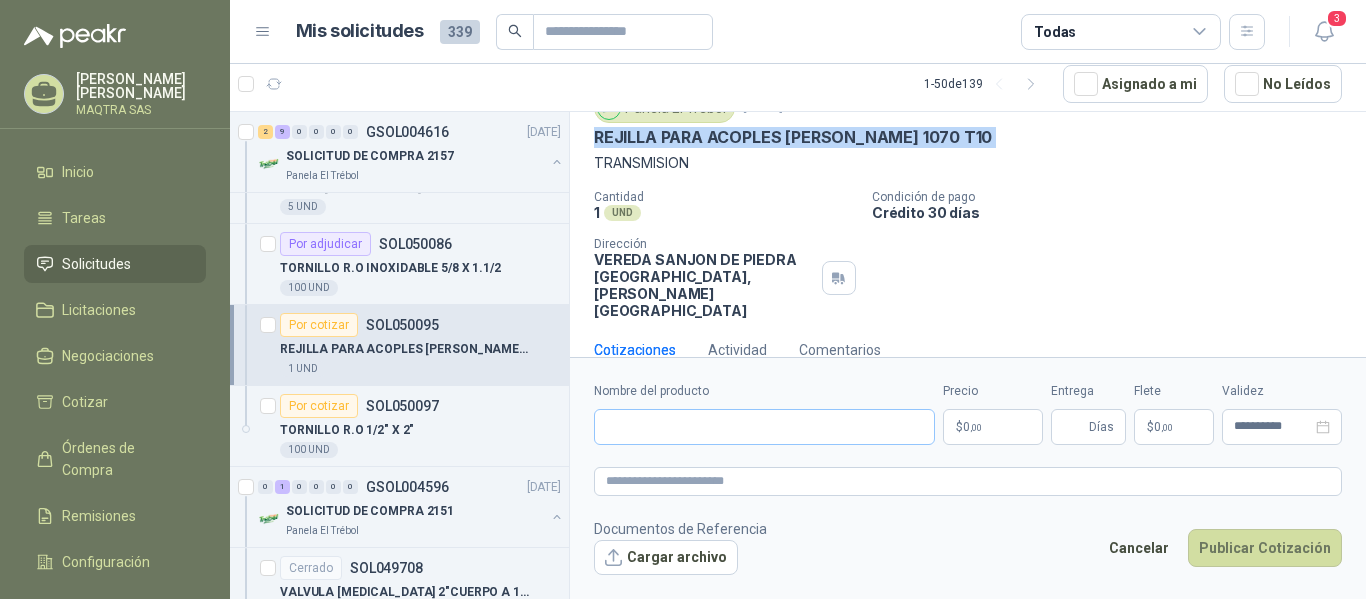 scroll, scrollTop: 82, scrollLeft: 0, axis: vertical 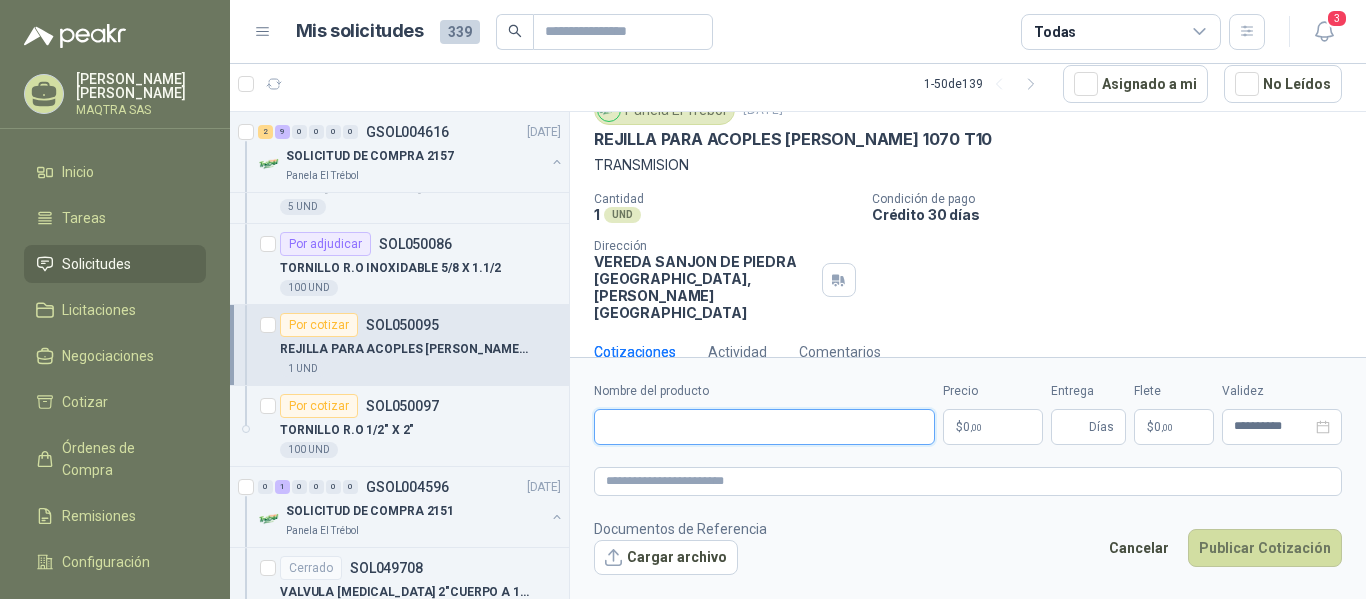click on "Nombre del producto" at bounding box center [764, 427] 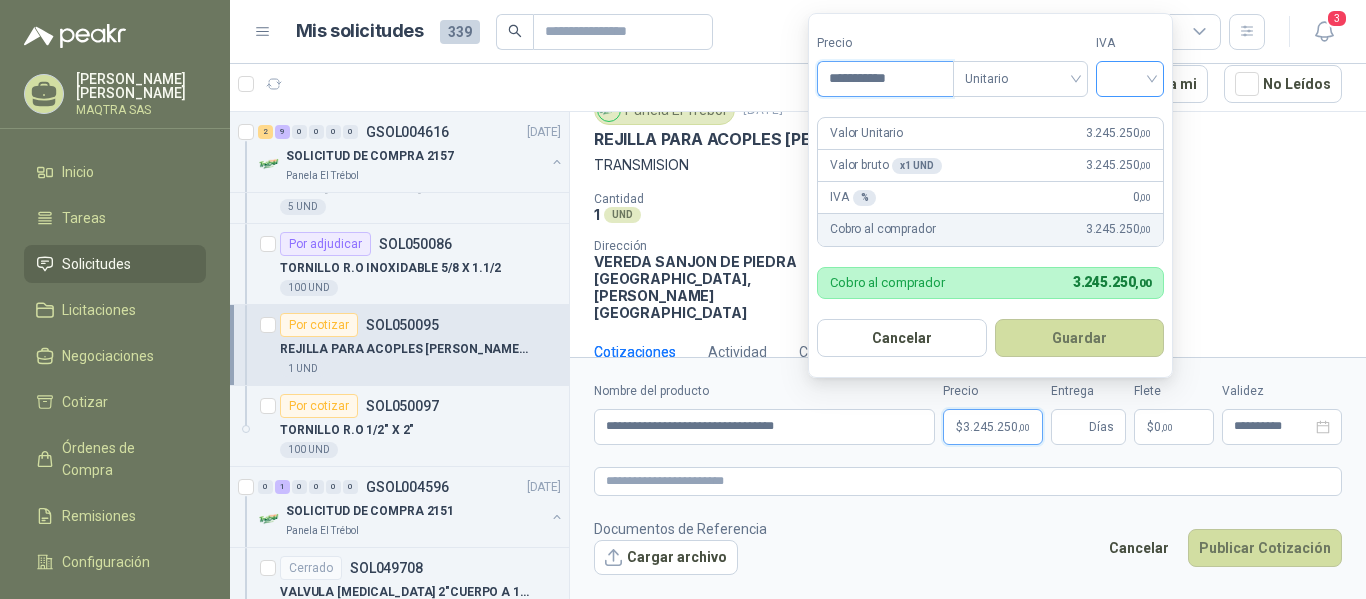click at bounding box center [1130, 79] 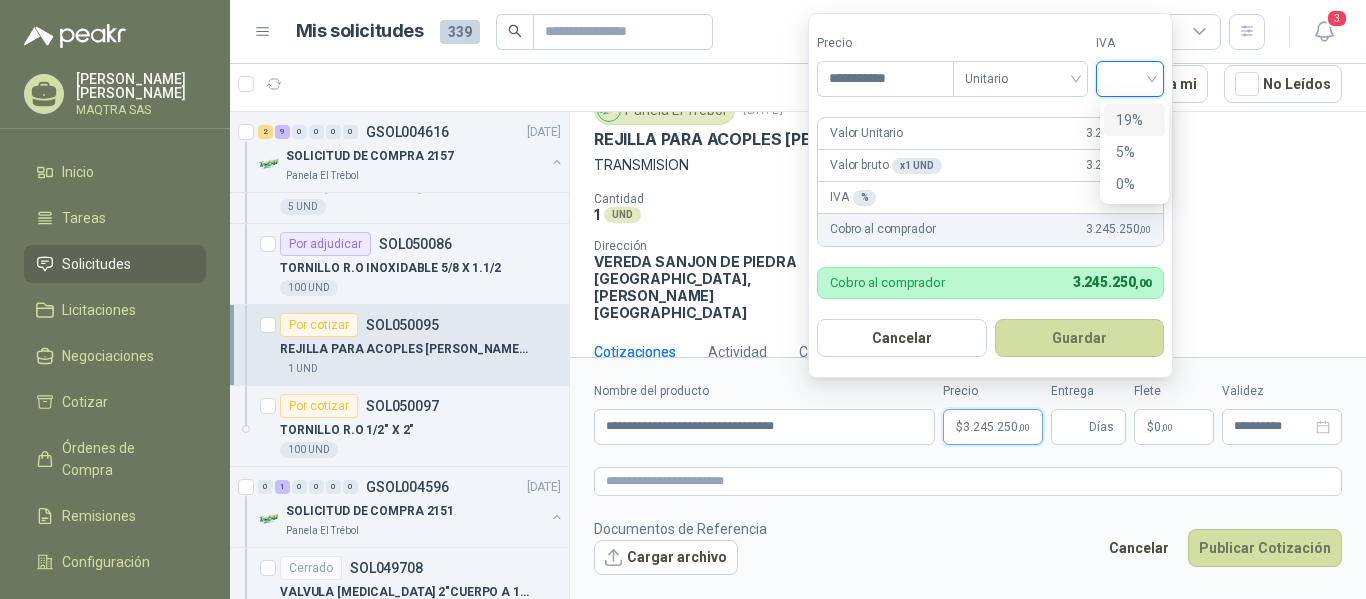 click on "19%" at bounding box center [1134, 120] 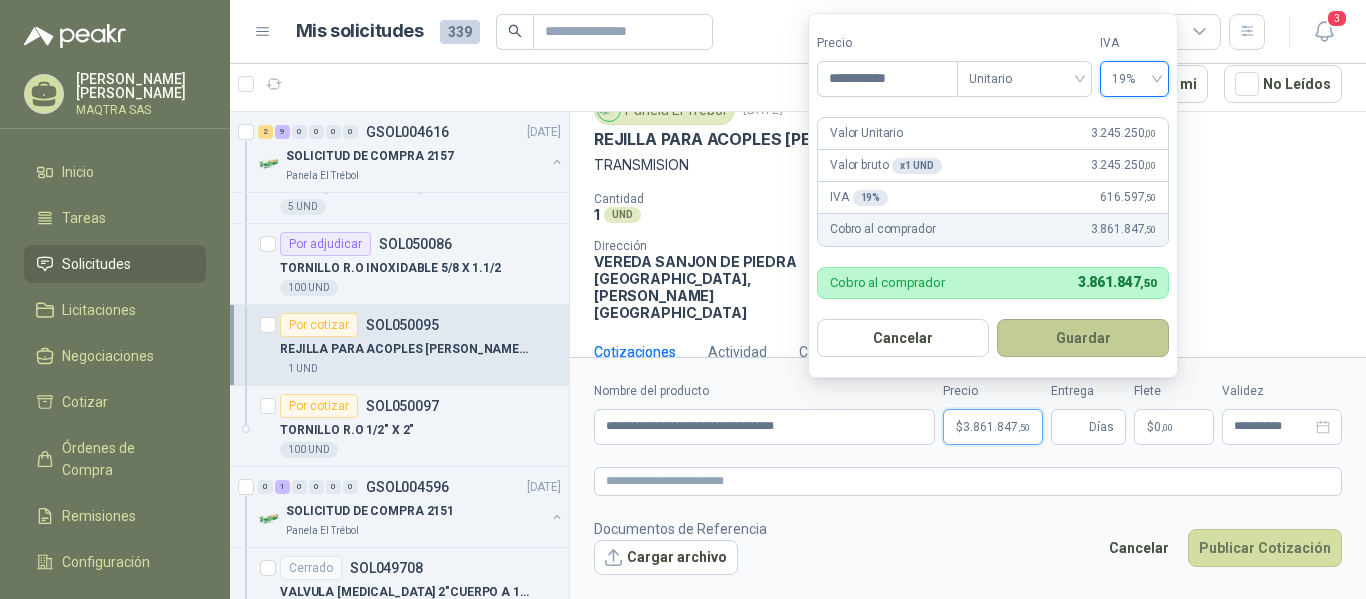 click on "Guardar" at bounding box center (1083, 338) 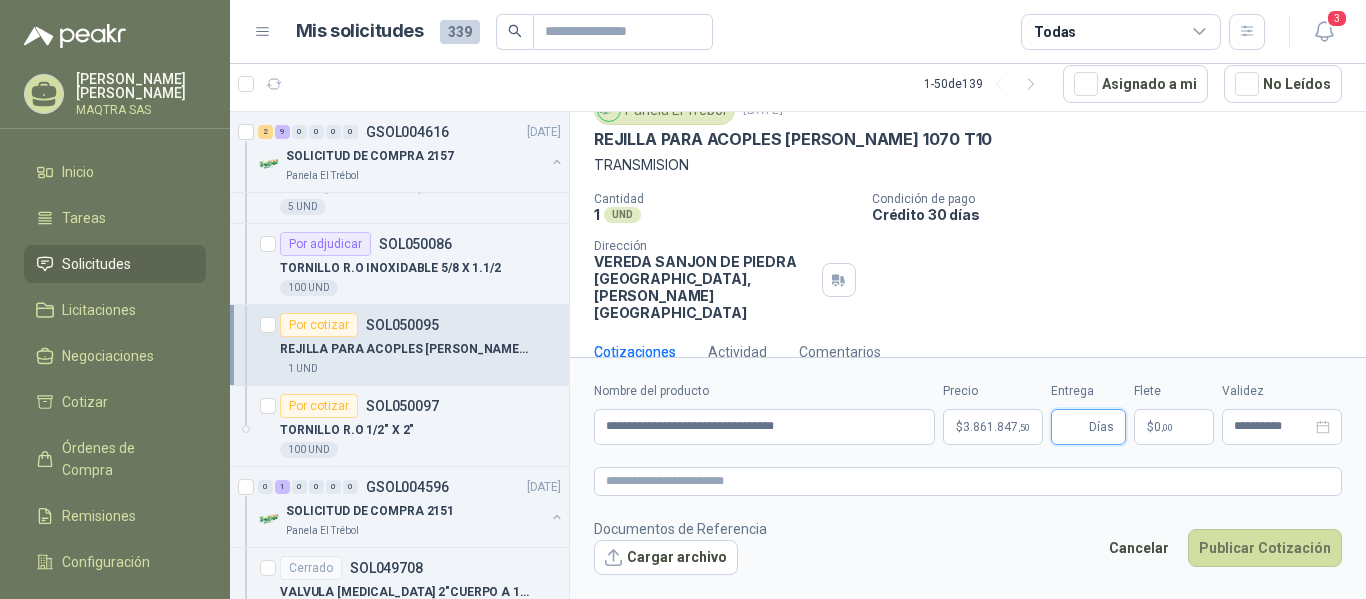 click on "Entrega" at bounding box center (1074, 427) 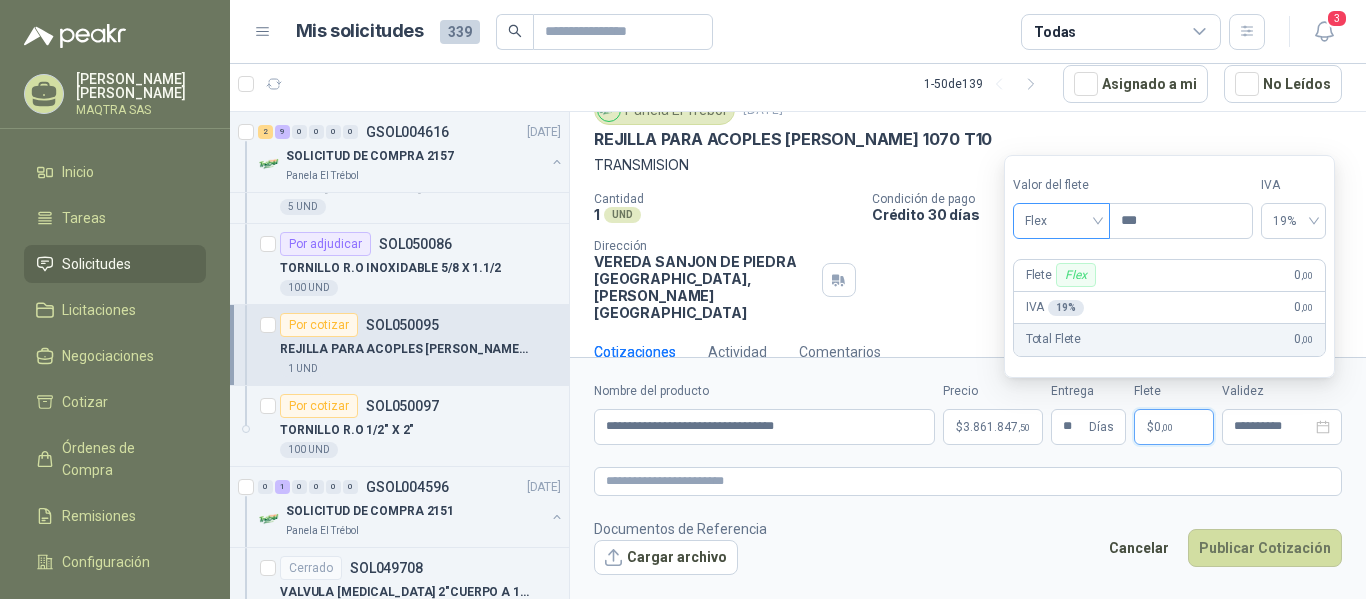 click on "Flex" at bounding box center [1061, 221] 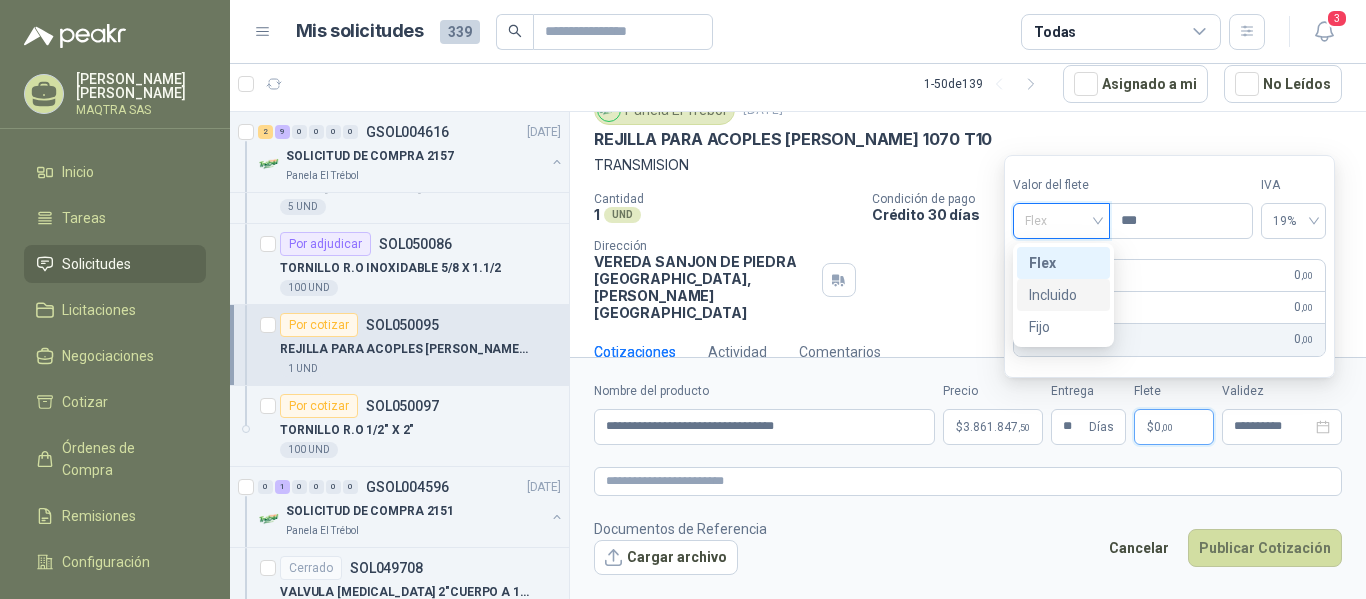 click on "Incluido" at bounding box center (1063, 295) 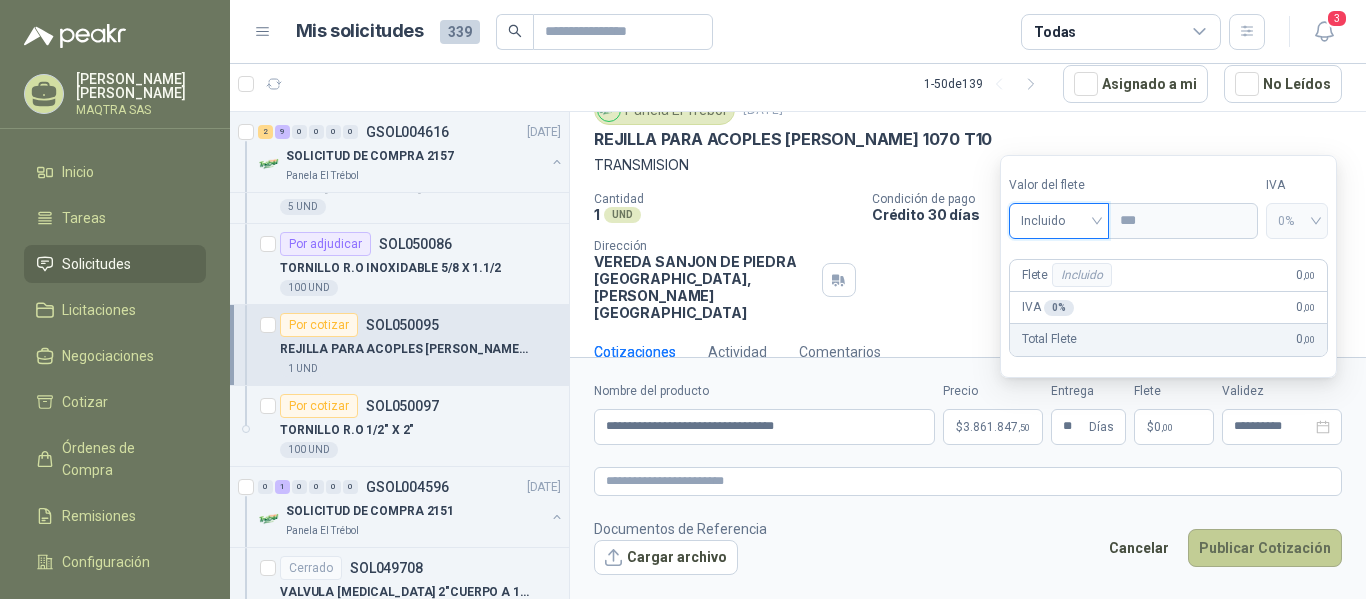 click on "Publicar Cotización" at bounding box center [1265, 548] 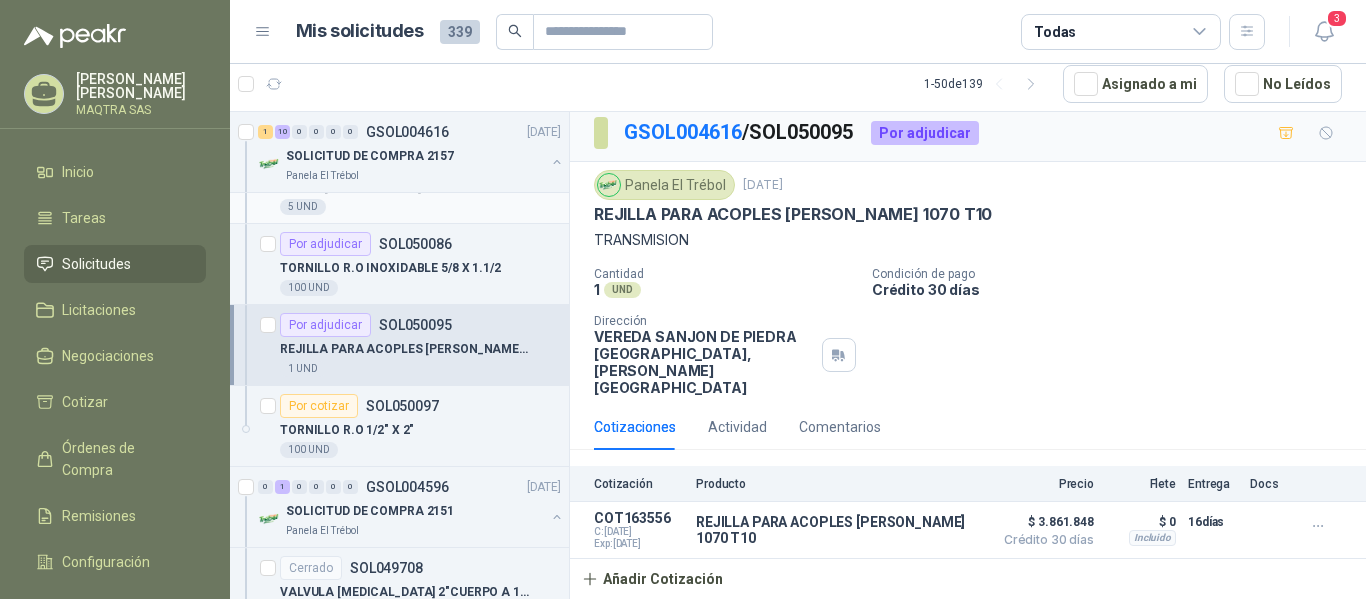 scroll, scrollTop: 0, scrollLeft: 0, axis: both 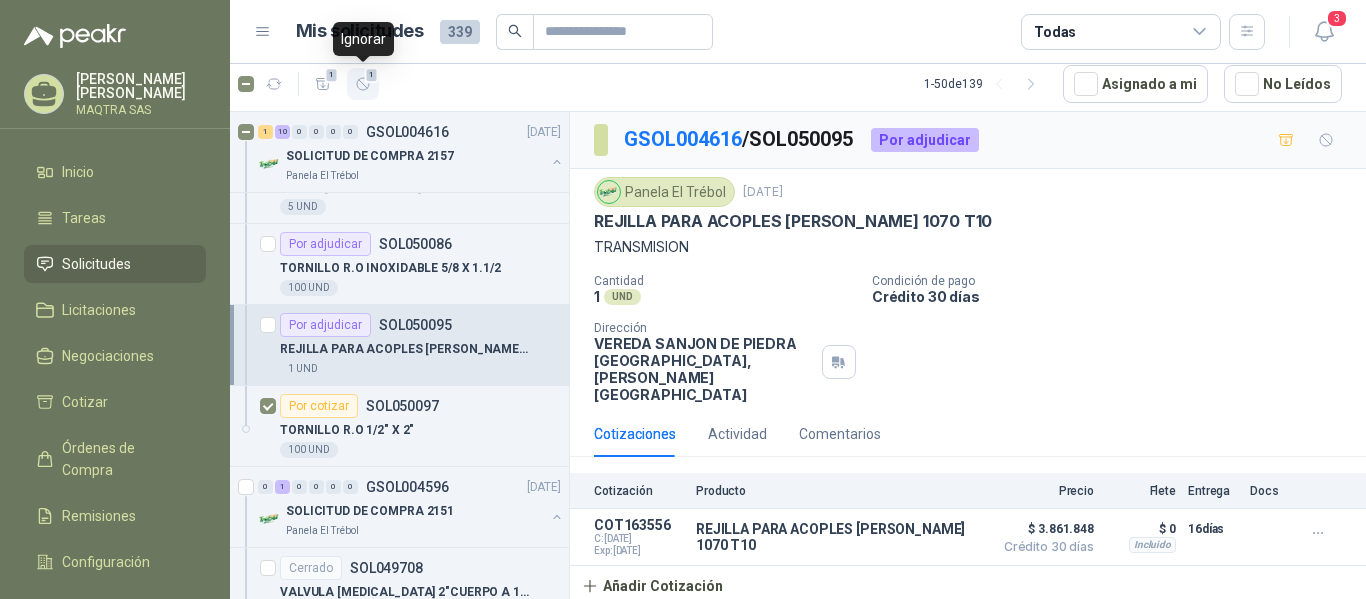 click 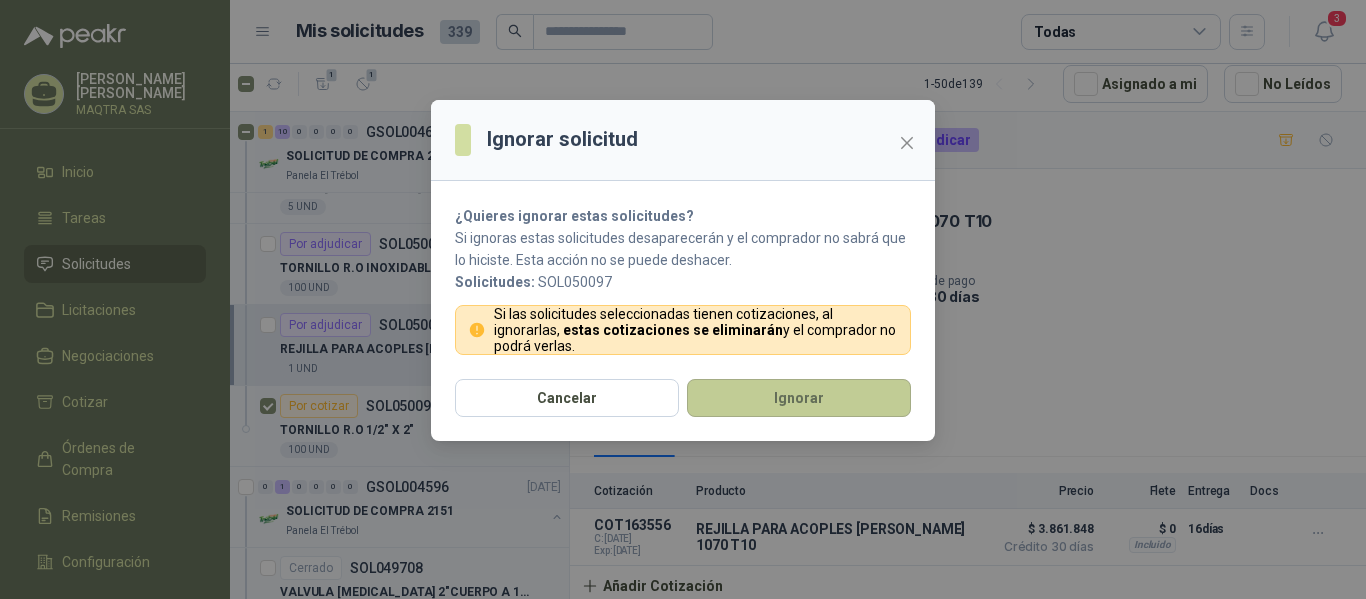click on "Ignorar" at bounding box center [799, 398] 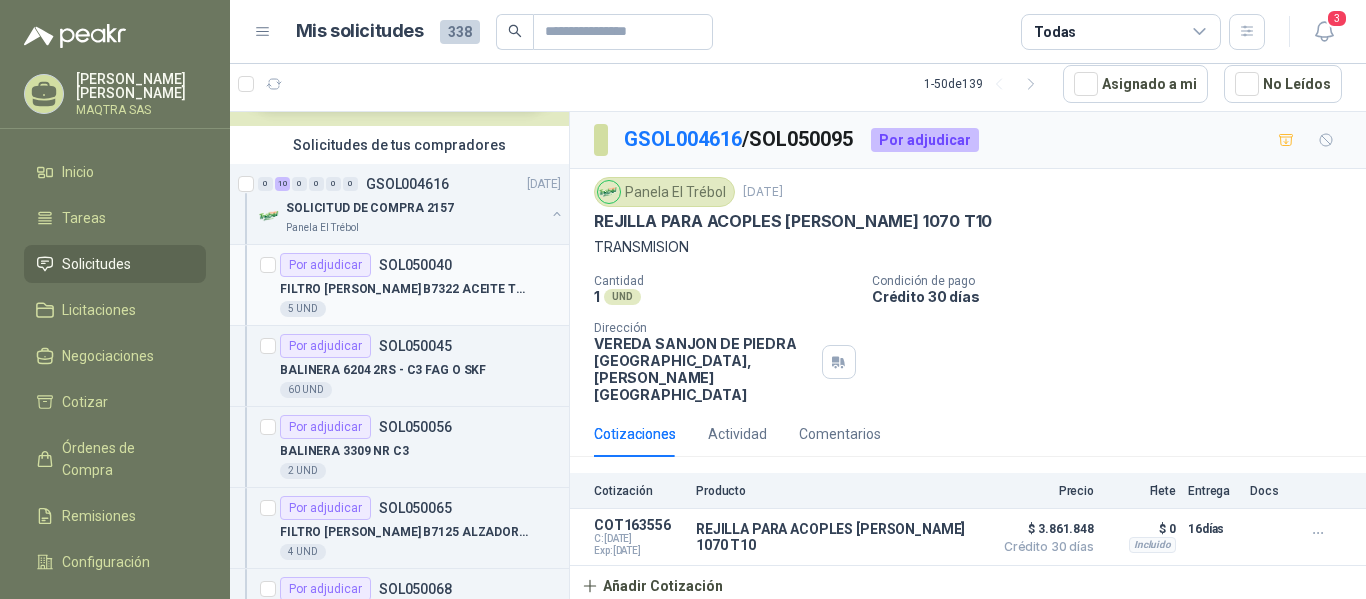 scroll, scrollTop: 0, scrollLeft: 0, axis: both 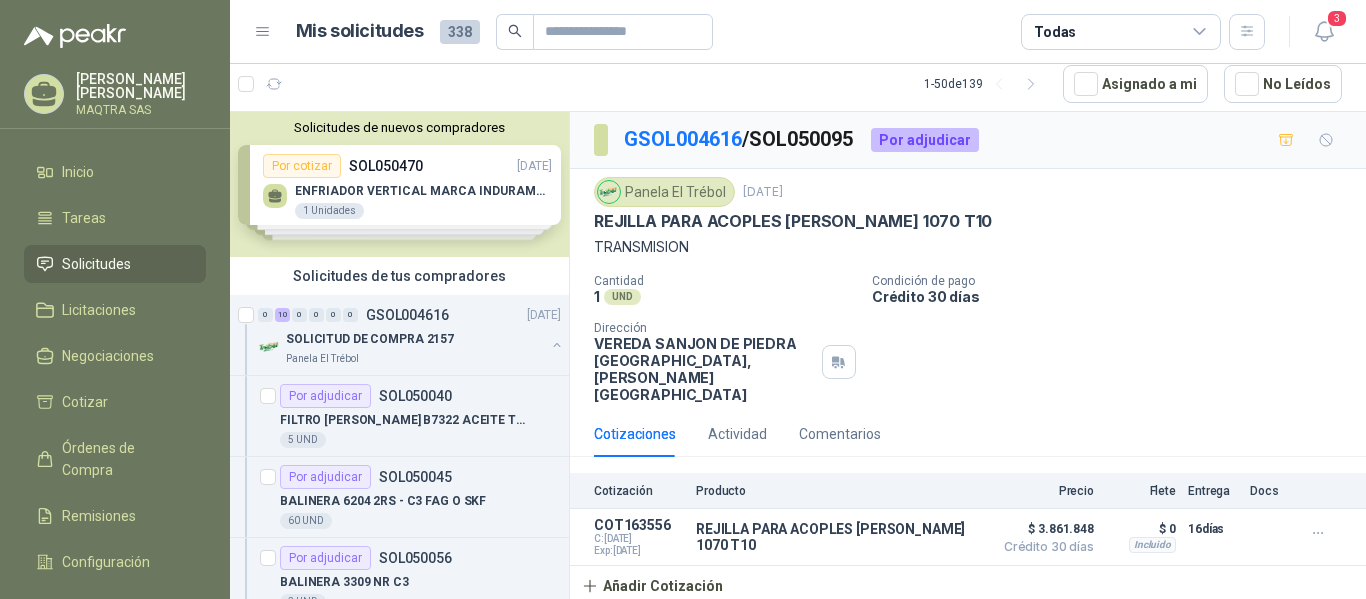 click 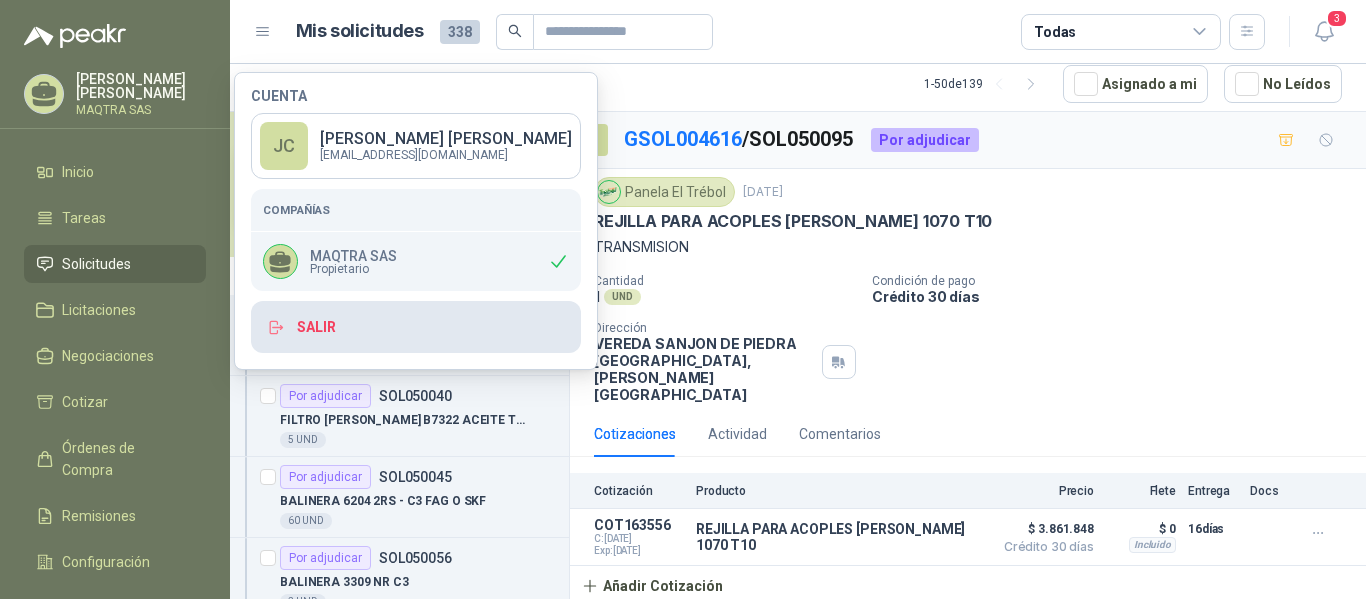 click on "Salir" at bounding box center [416, 327] 